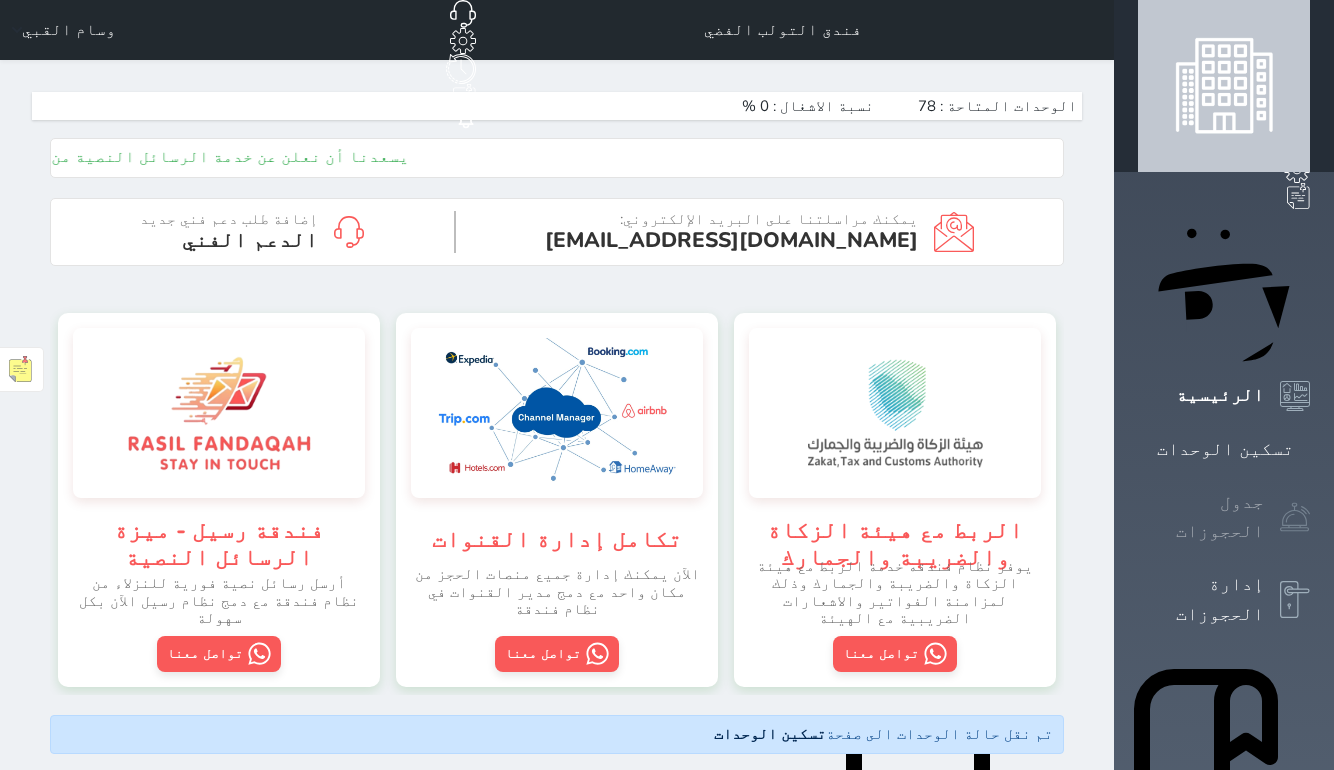 scroll, scrollTop: 0, scrollLeft: 0, axis: both 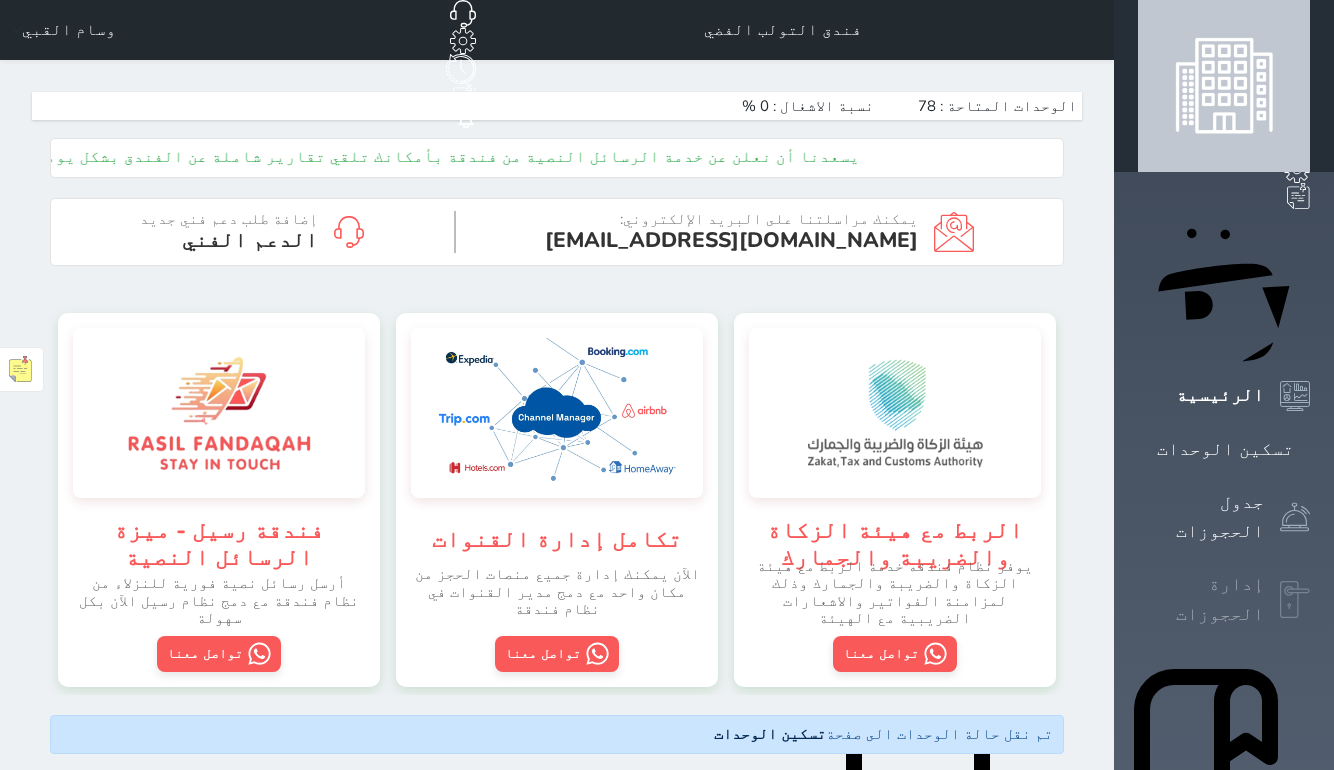 click 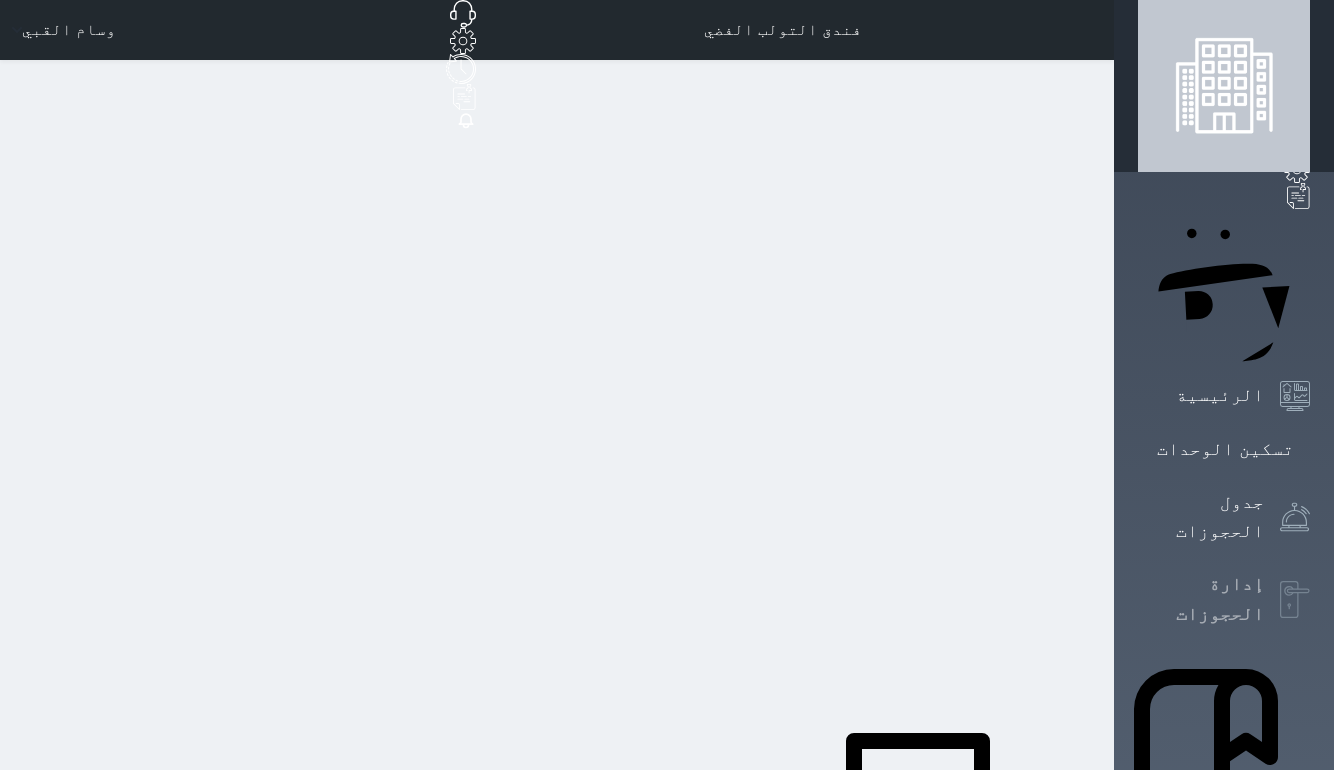 scroll, scrollTop: 0, scrollLeft: 0, axis: both 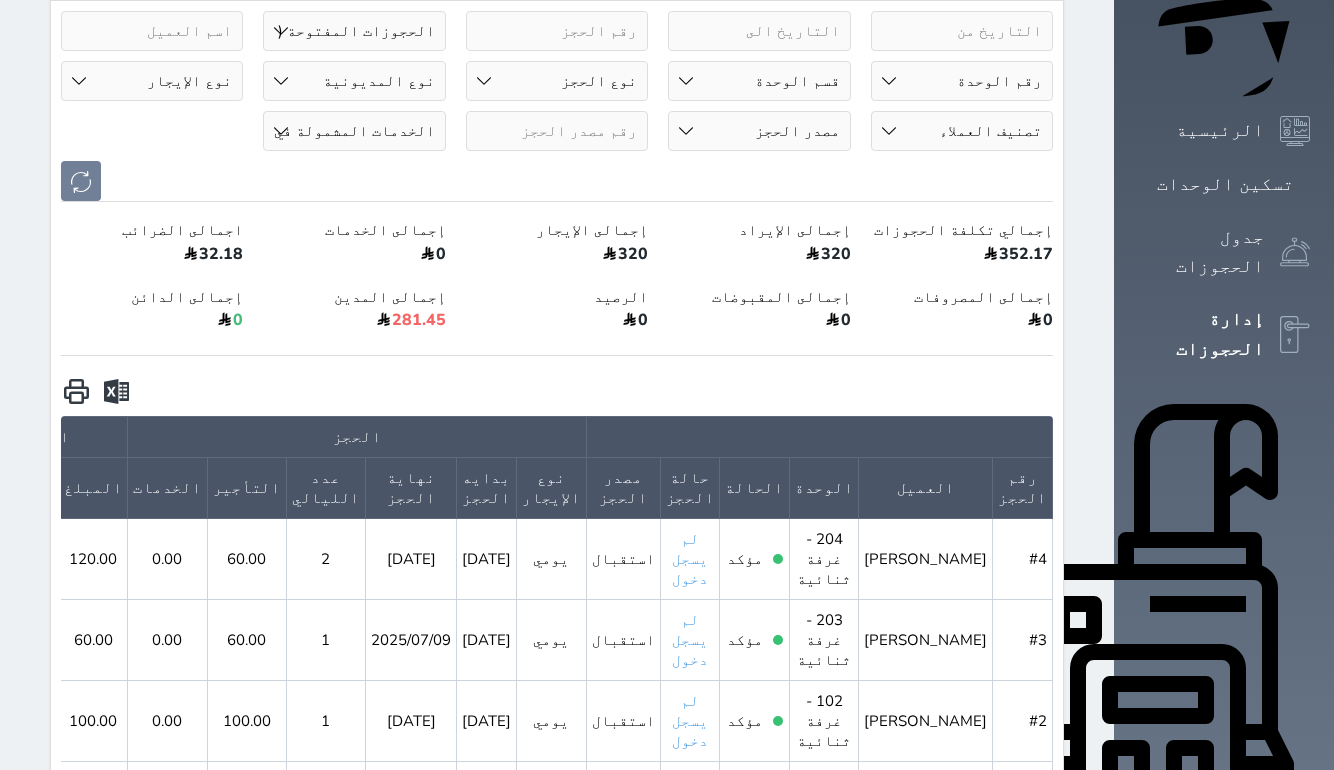 click 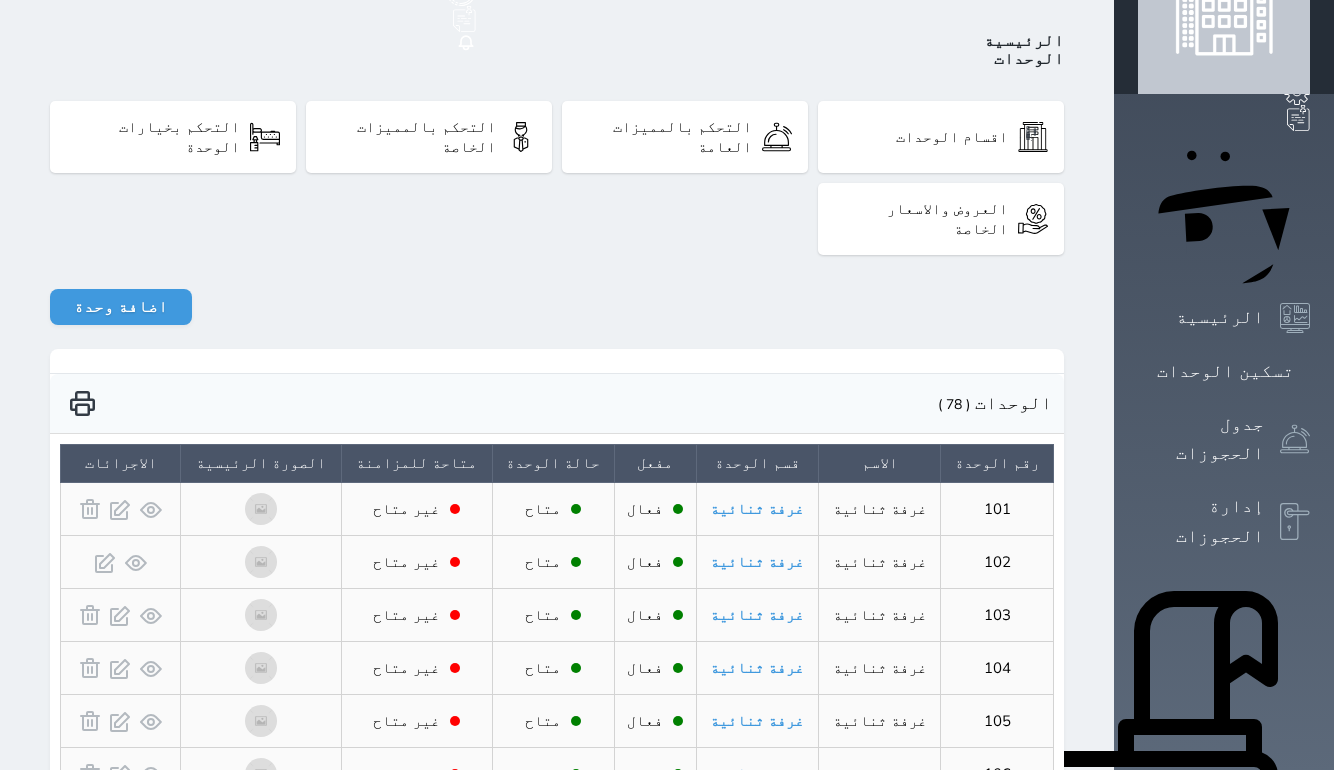 scroll, scrollTop: 65, scrollLeft: 0, axis: vertical 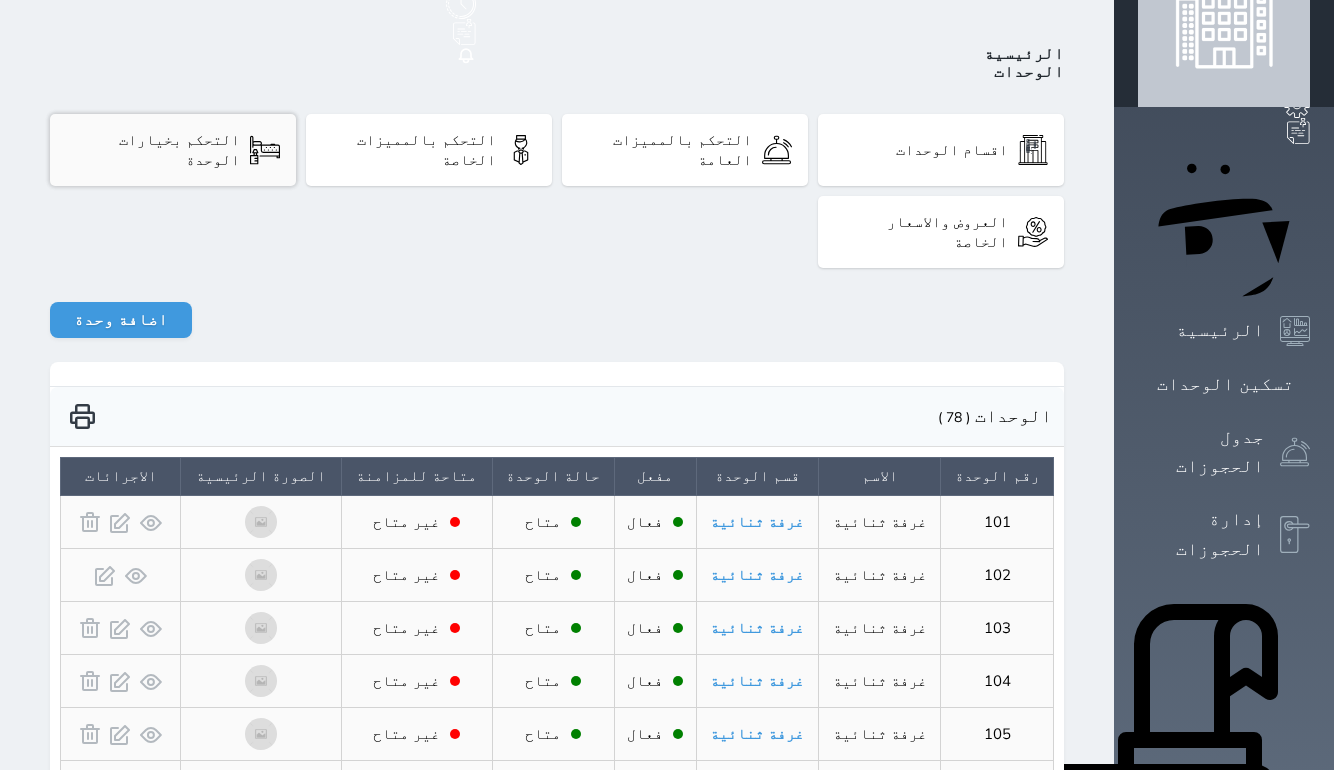 click 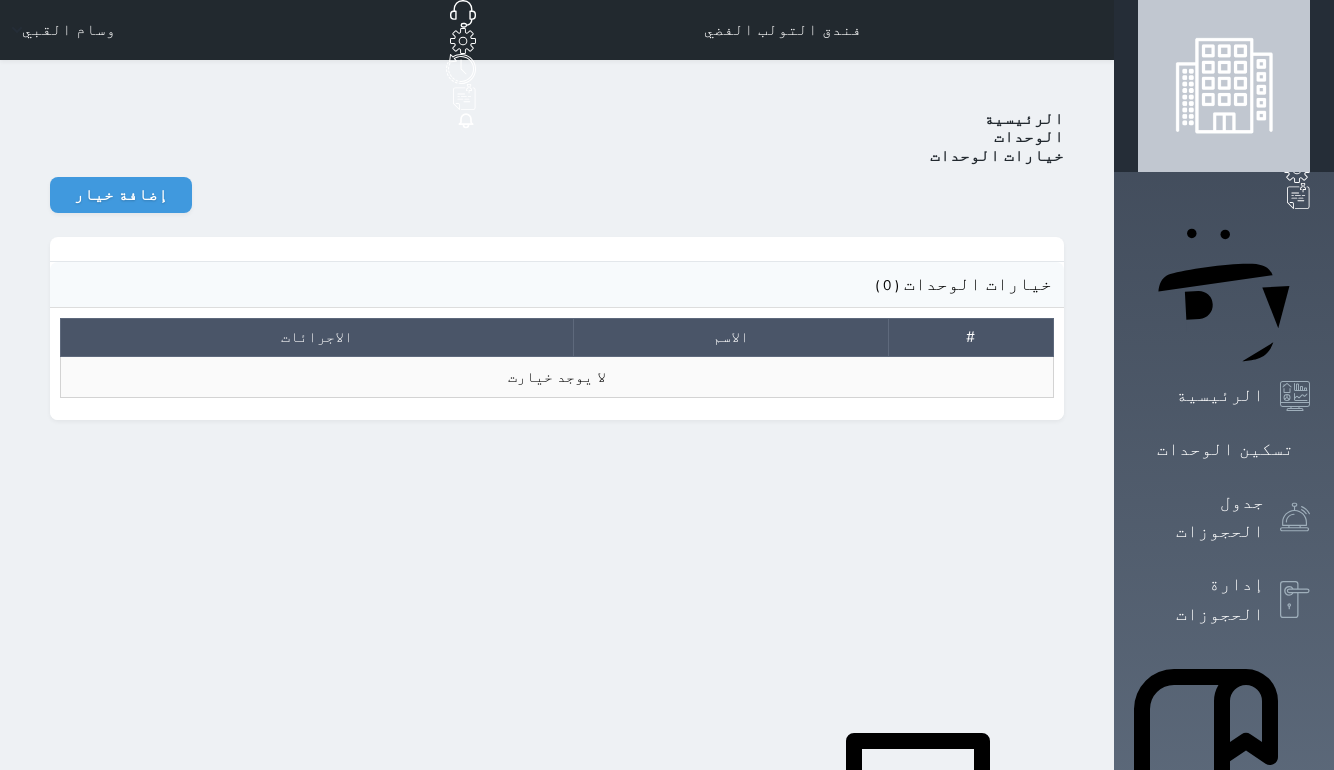 scroll, scrollTop: 0, scrollLeft: 0, axis: both 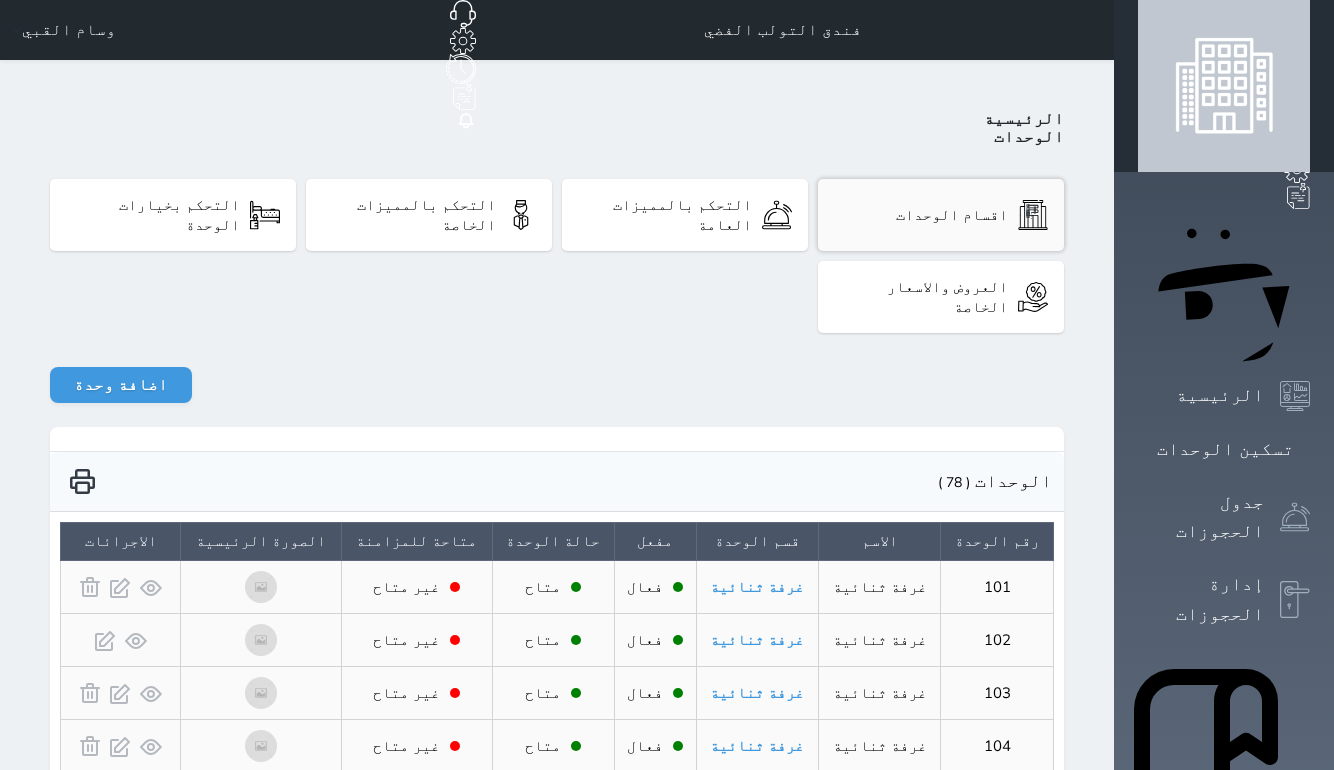 click on "اقسام الوحدات" at bounding box center [952, 215] 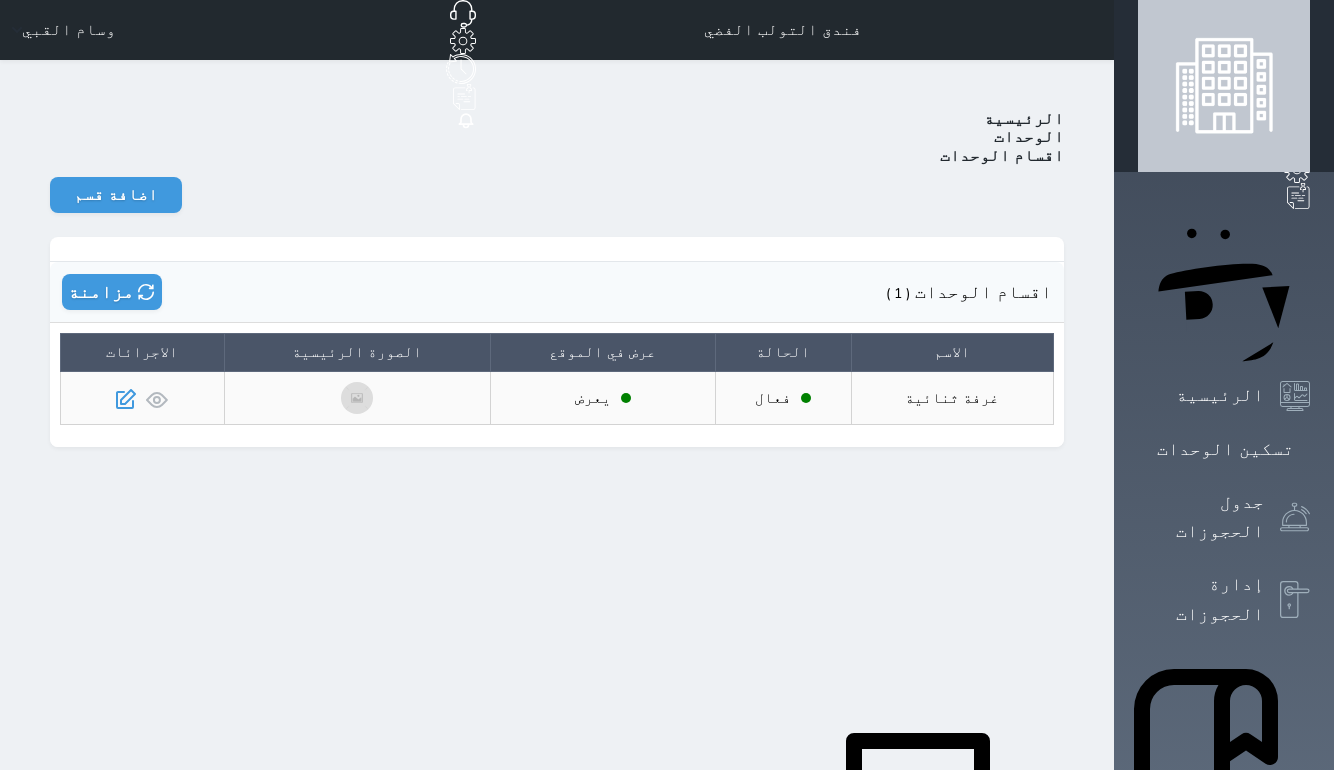 click 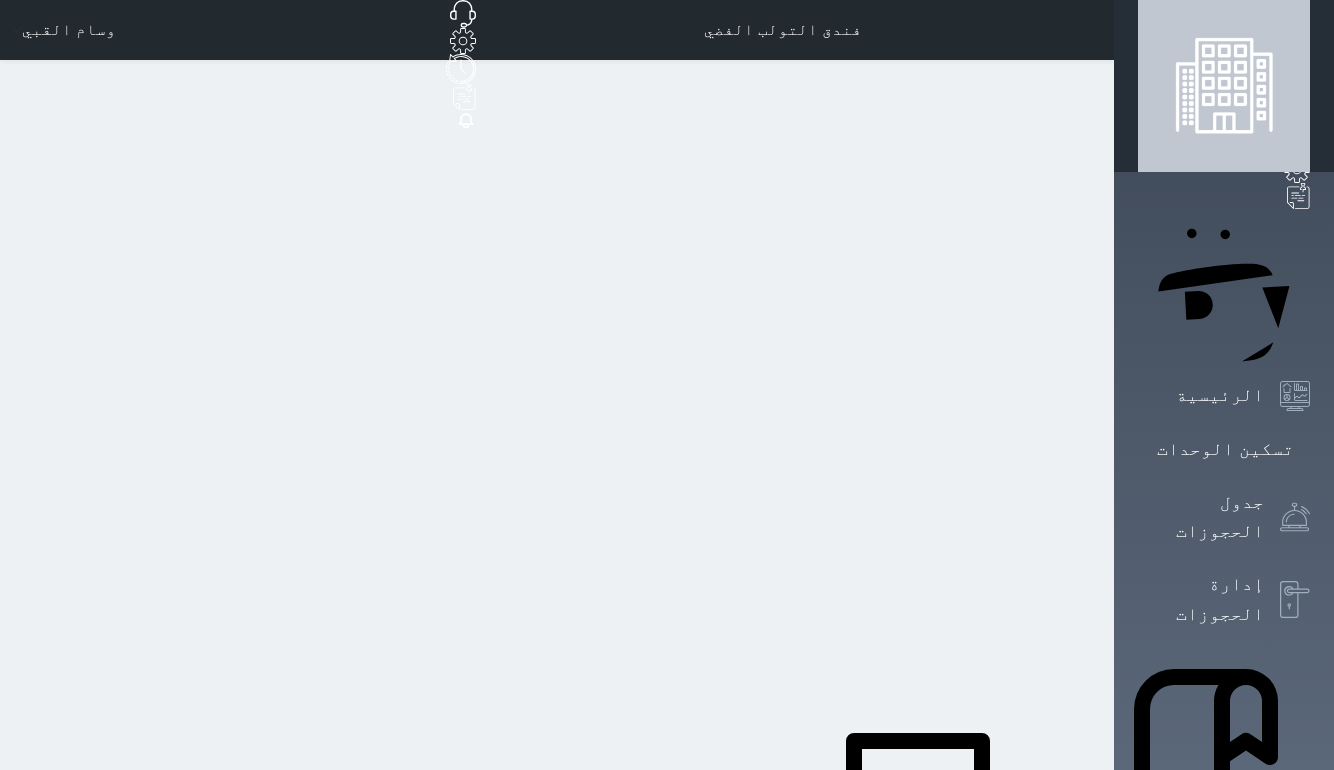 select on "13" 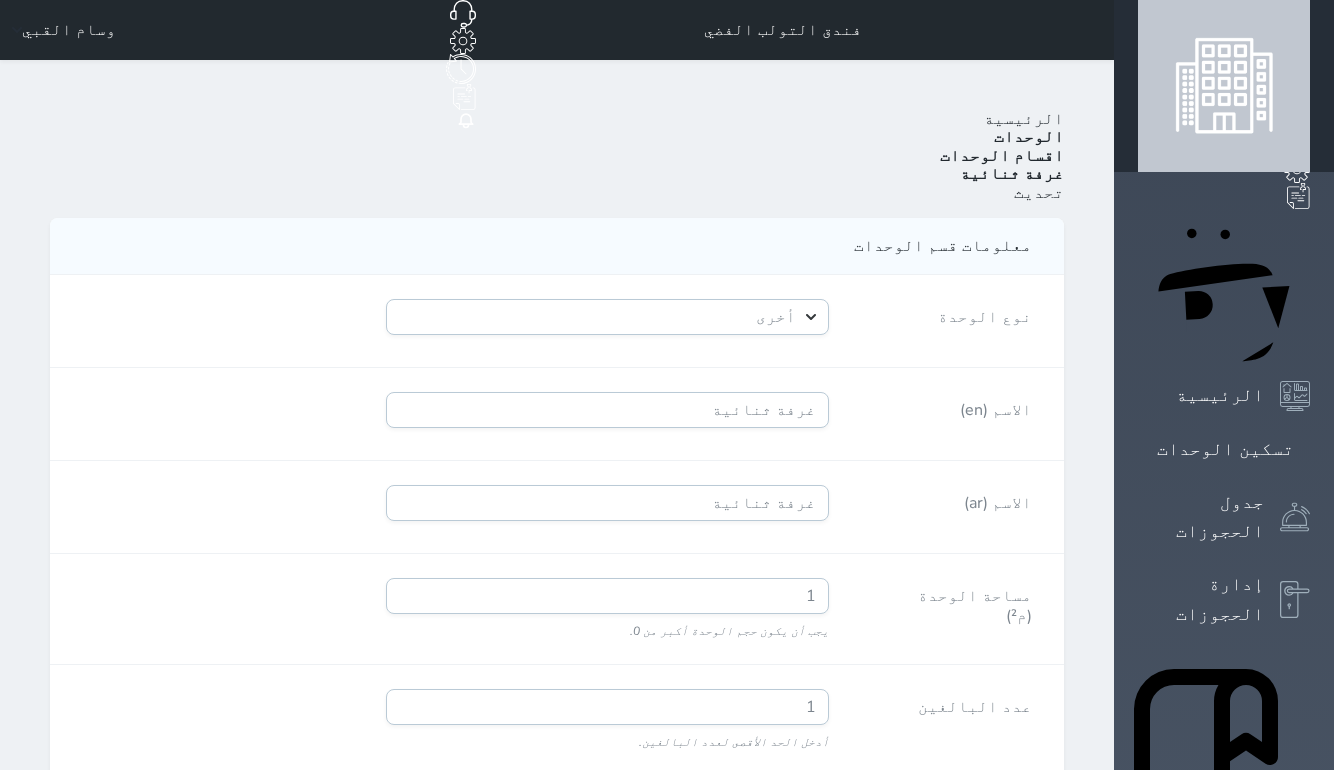 scroll, scrollTop: 0, scrollLeft: 0, axis: both 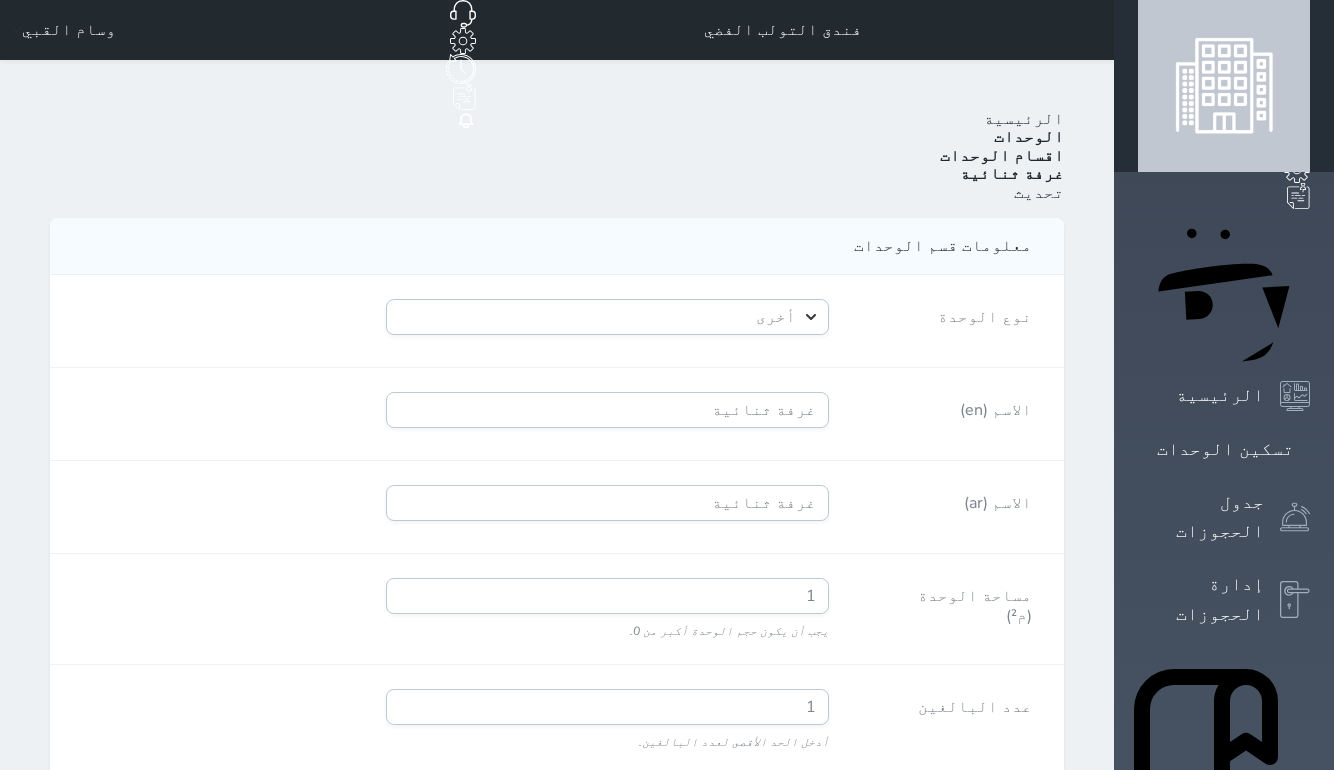 click on "الوحدات" at bounding box center (1029, 137) 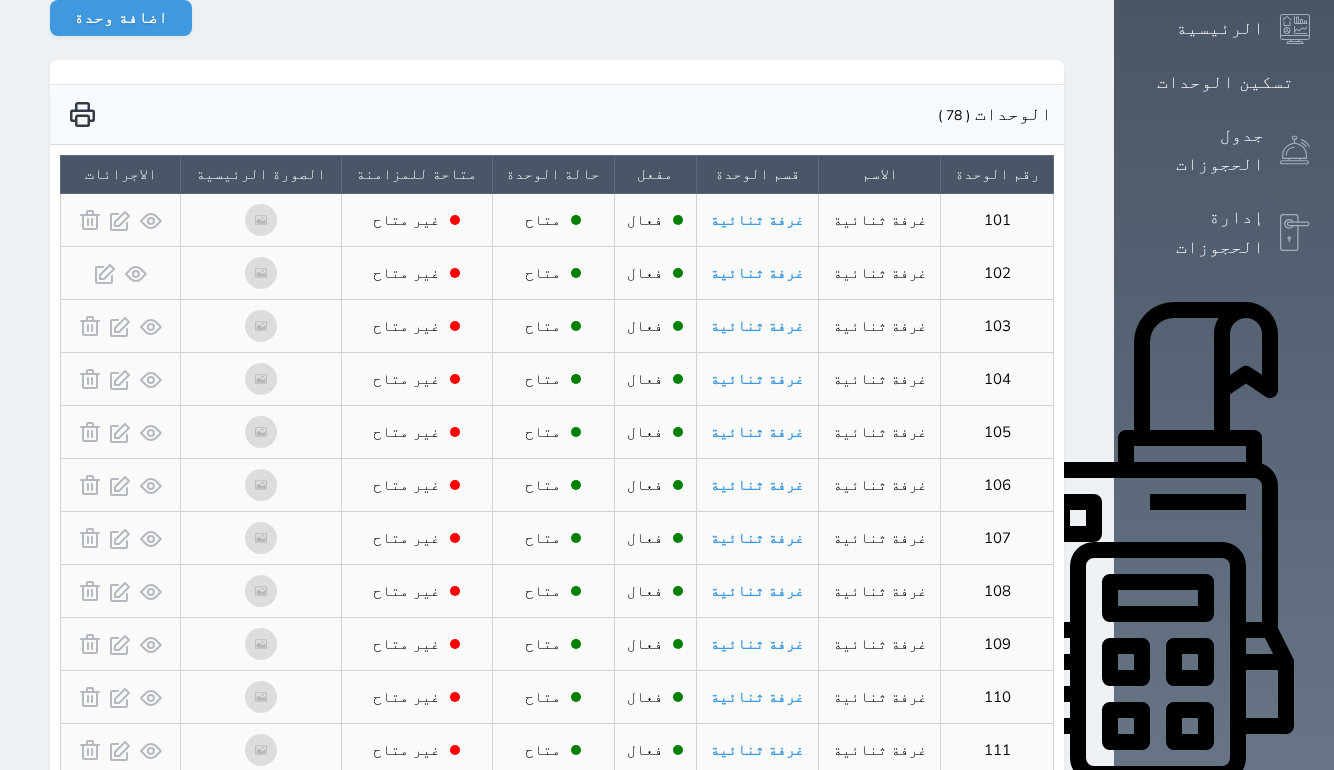 scroll, scrollTop: 372, scrollLeft: 0, axis: vertical 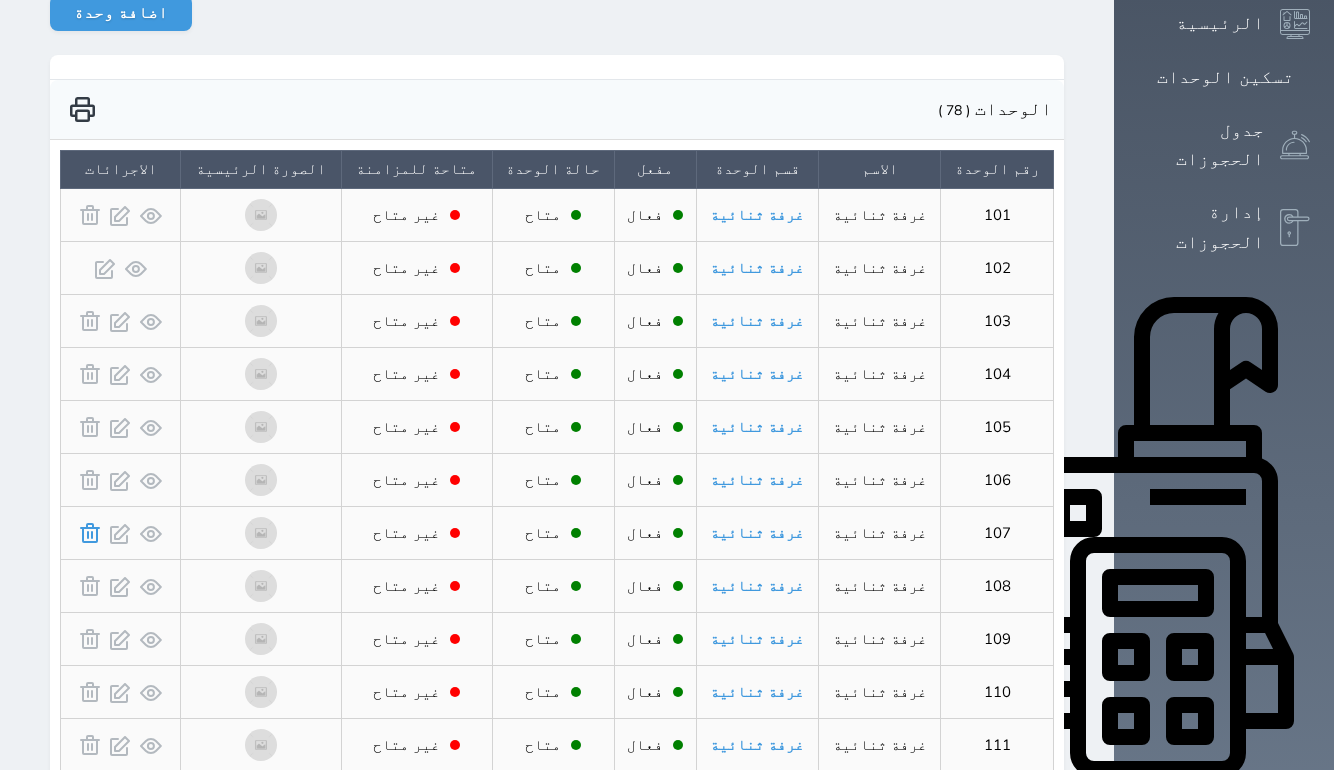 click 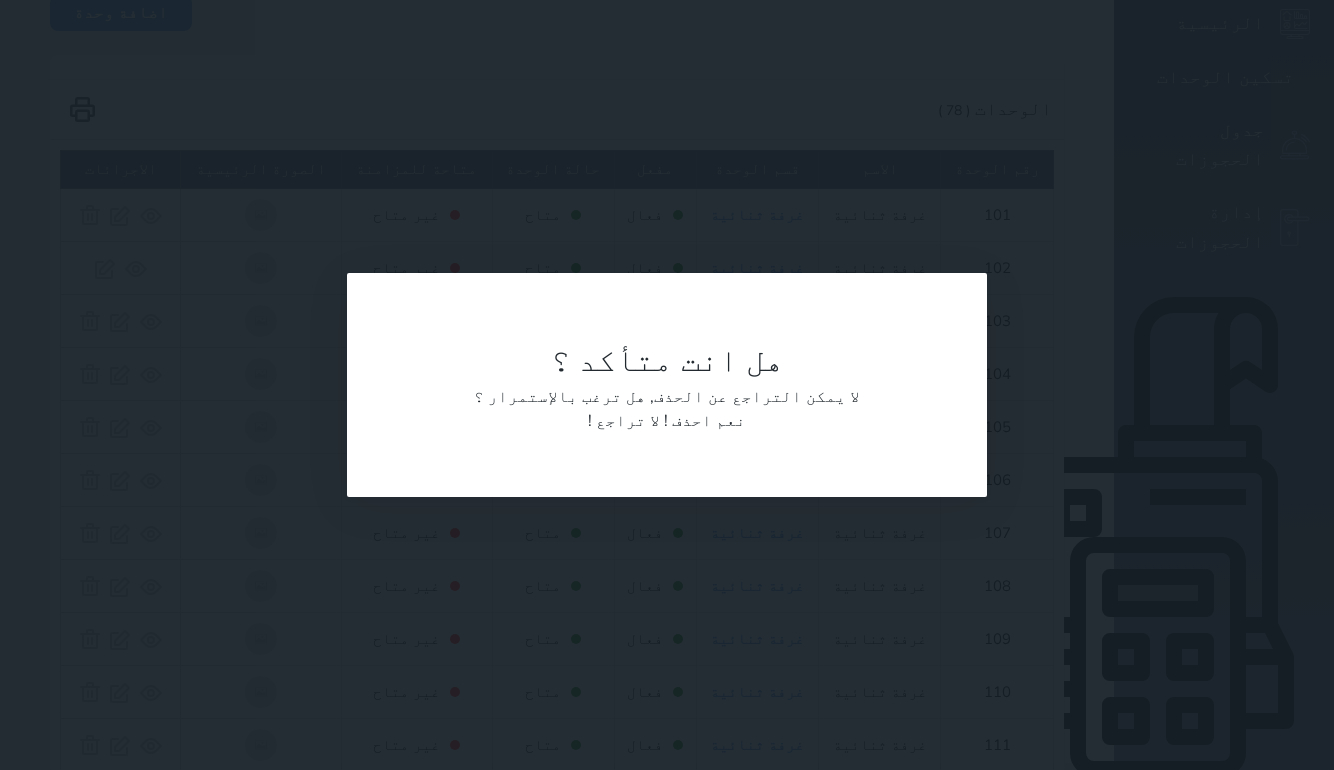 click on "نعم احذف !" at bounding box center [705, 421] 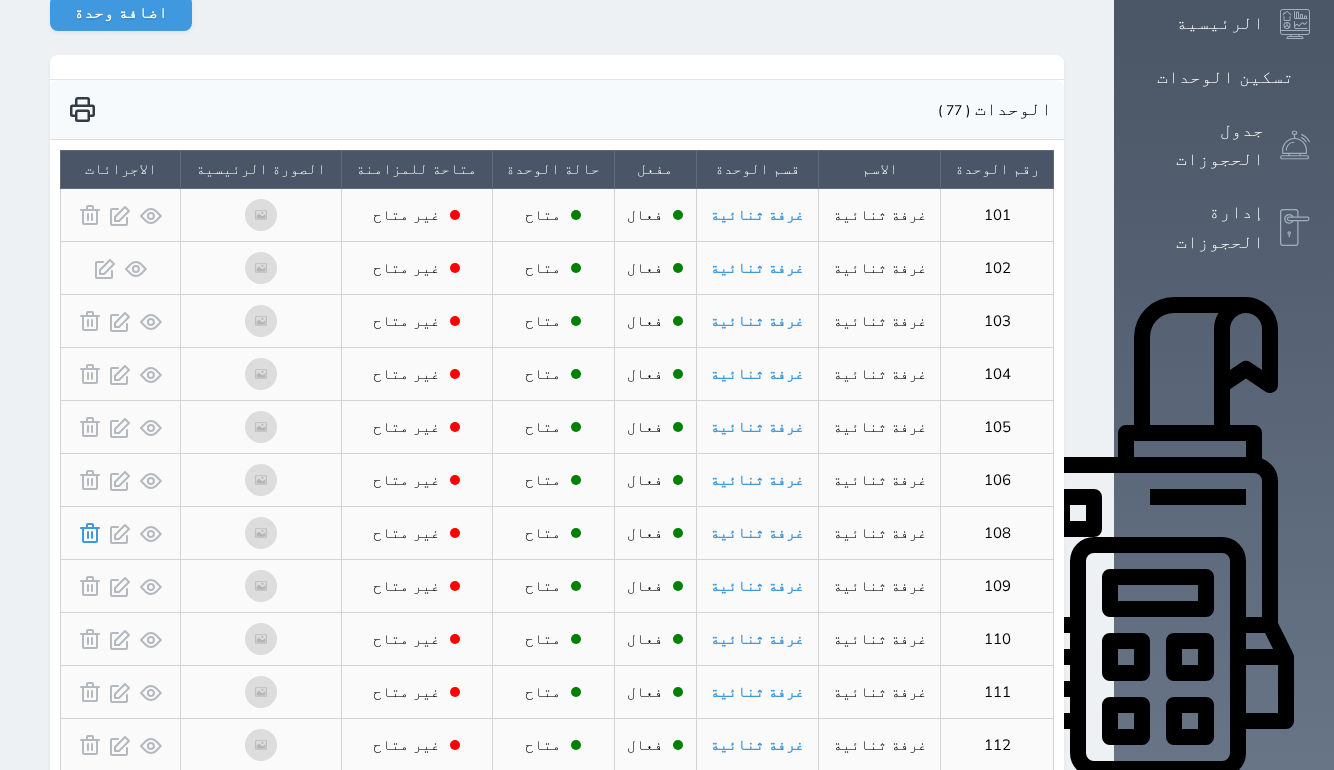 click 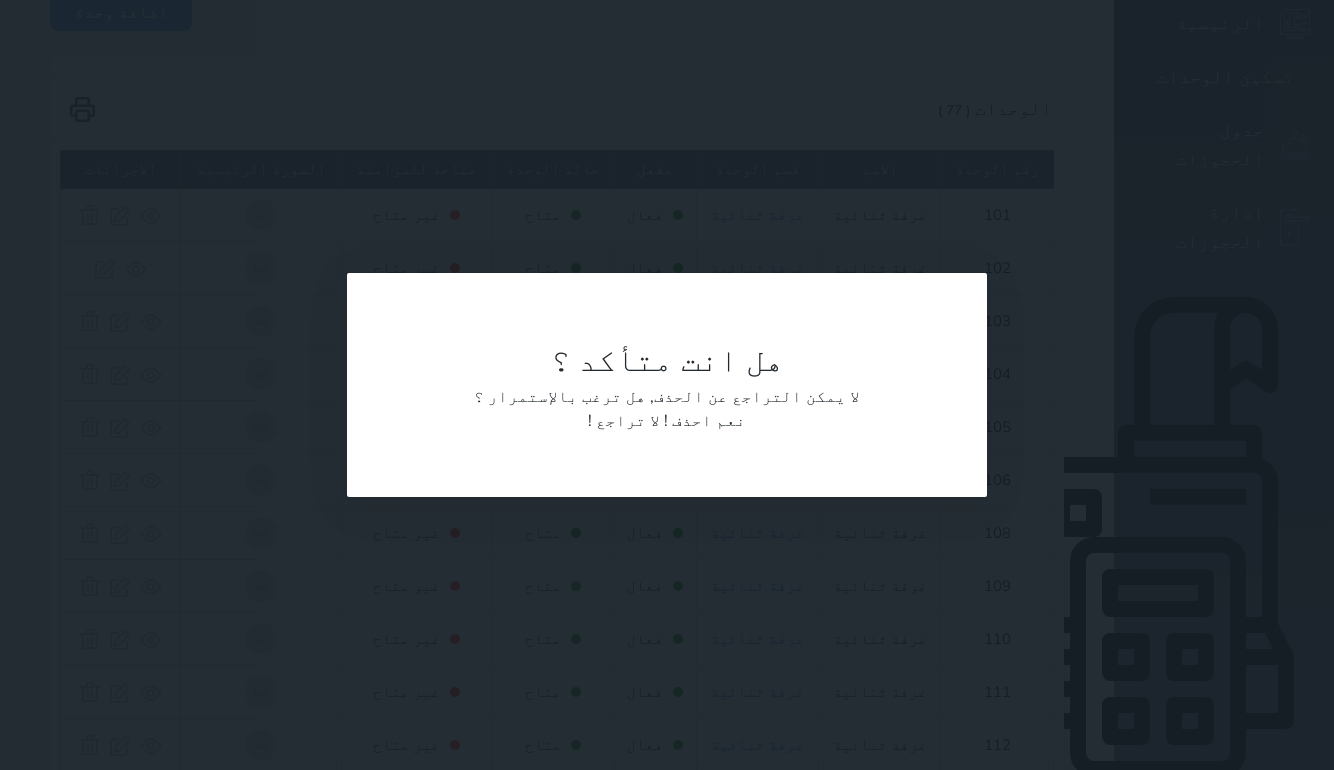 click on "نعم احذف !" at bounding box center [705, 421] 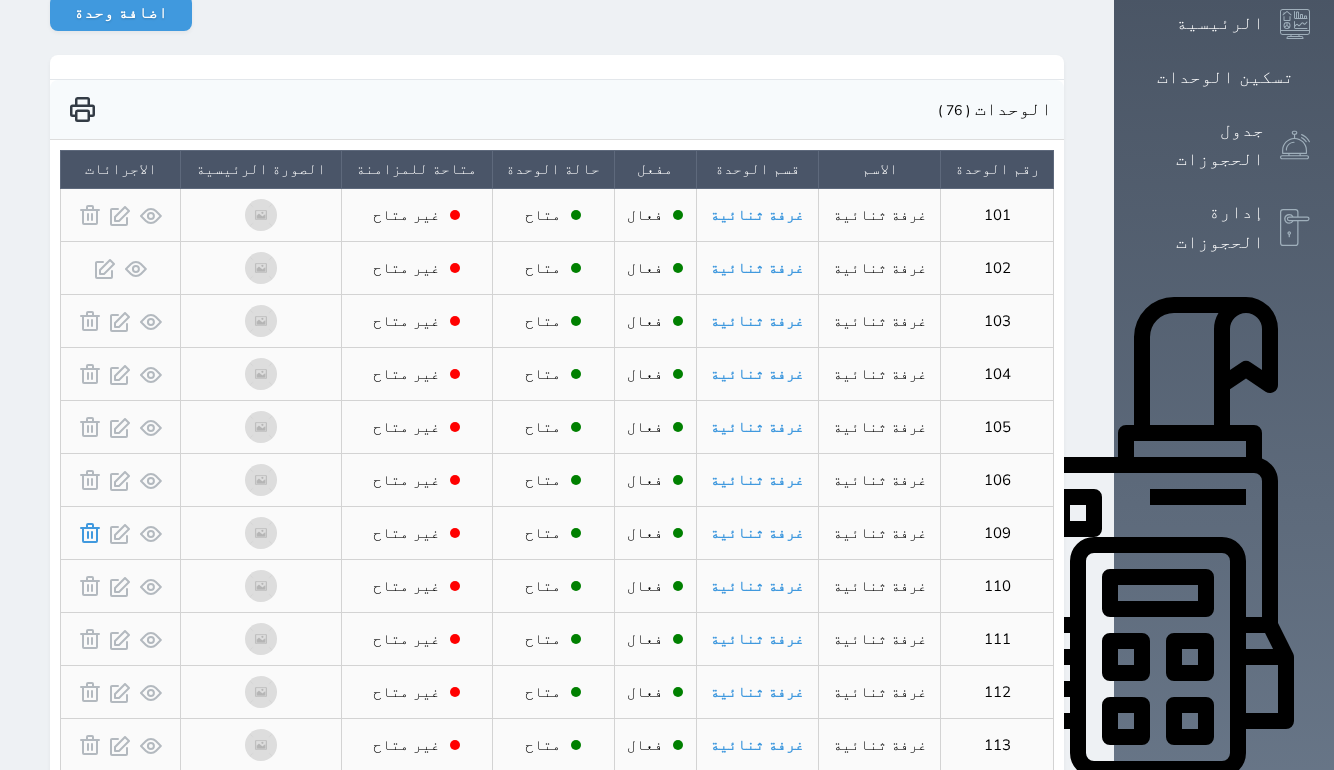click 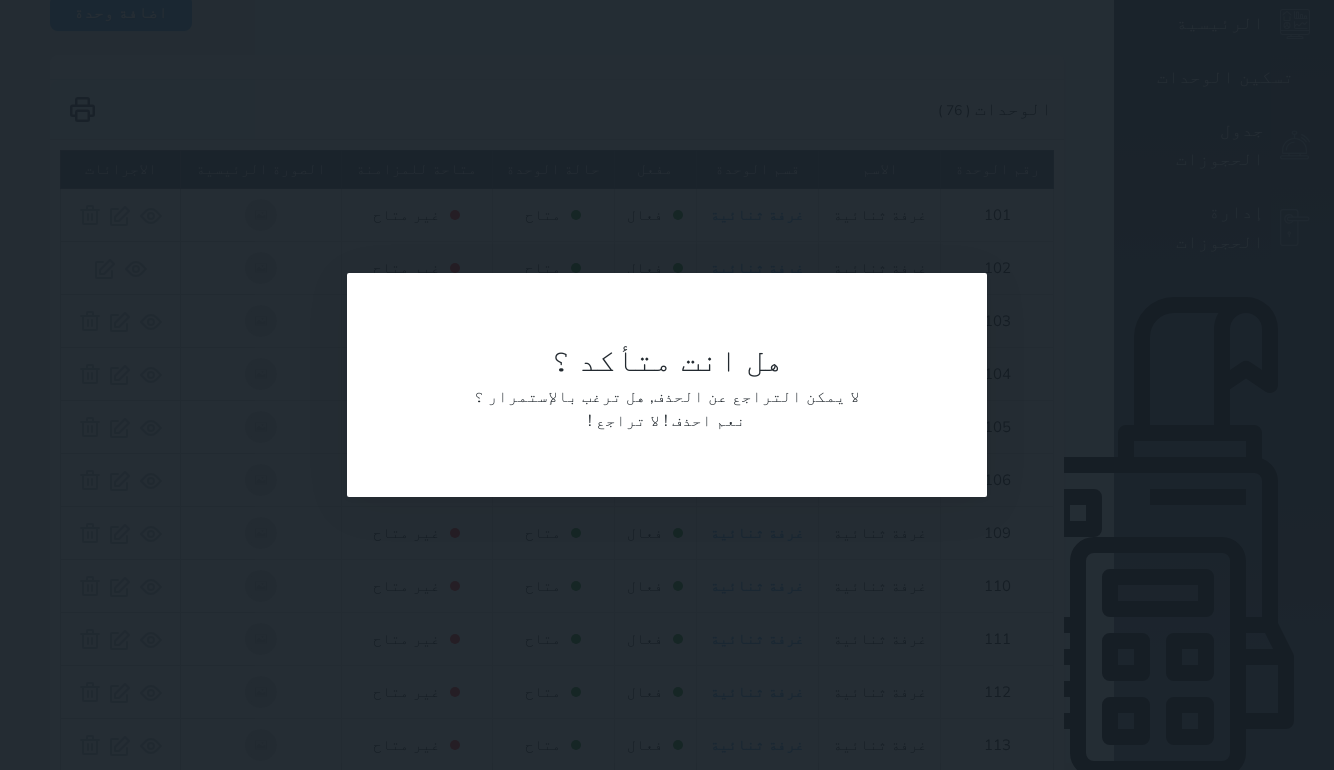 click on "نعم احذف !" at bounding box center (705, 421) 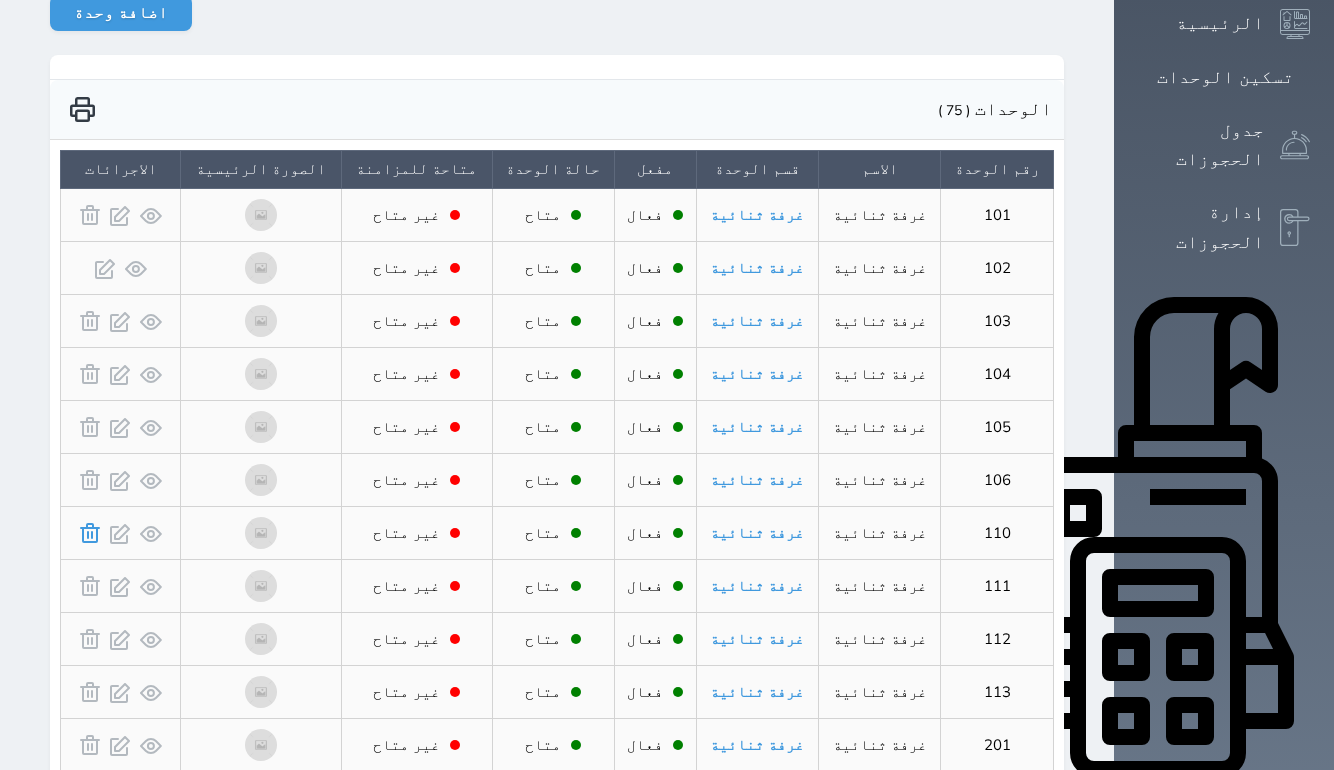 click 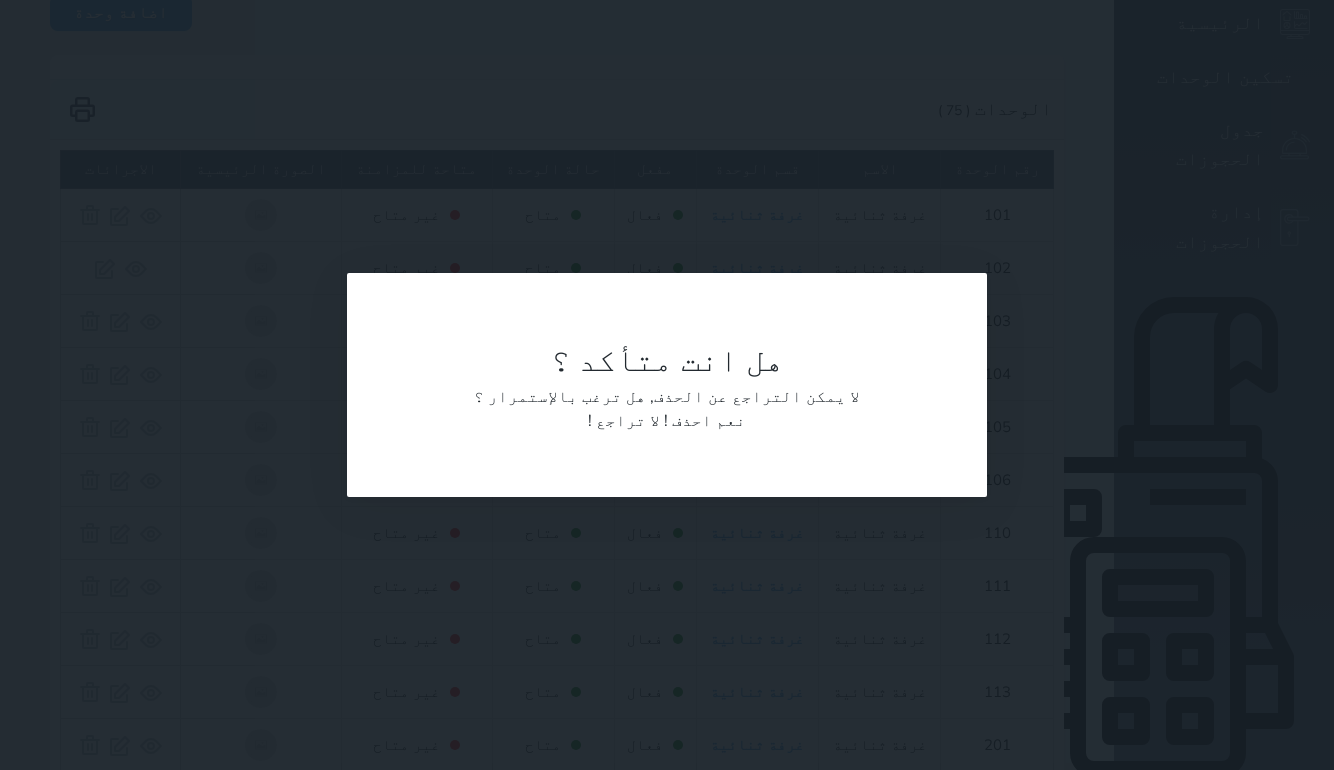 click on "نعم احذف !" at bounding box center (705, 421) 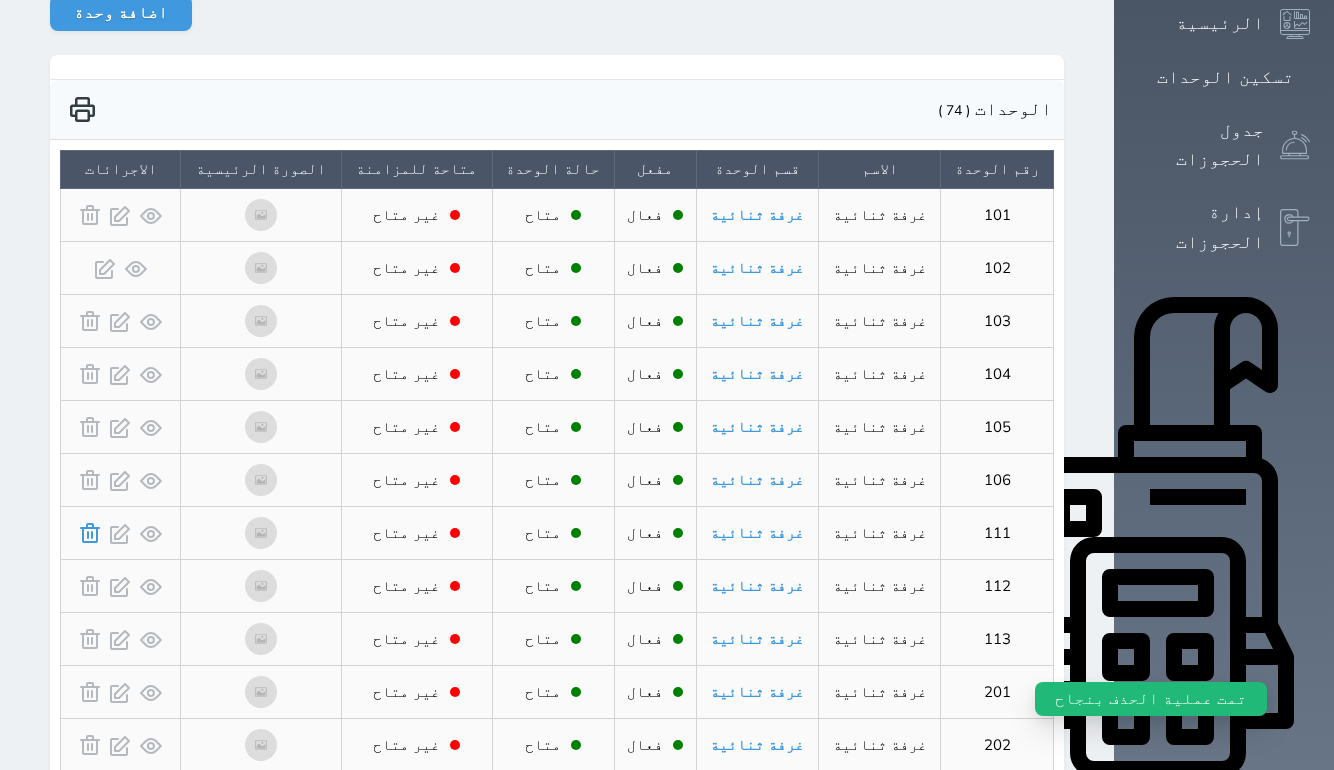 click 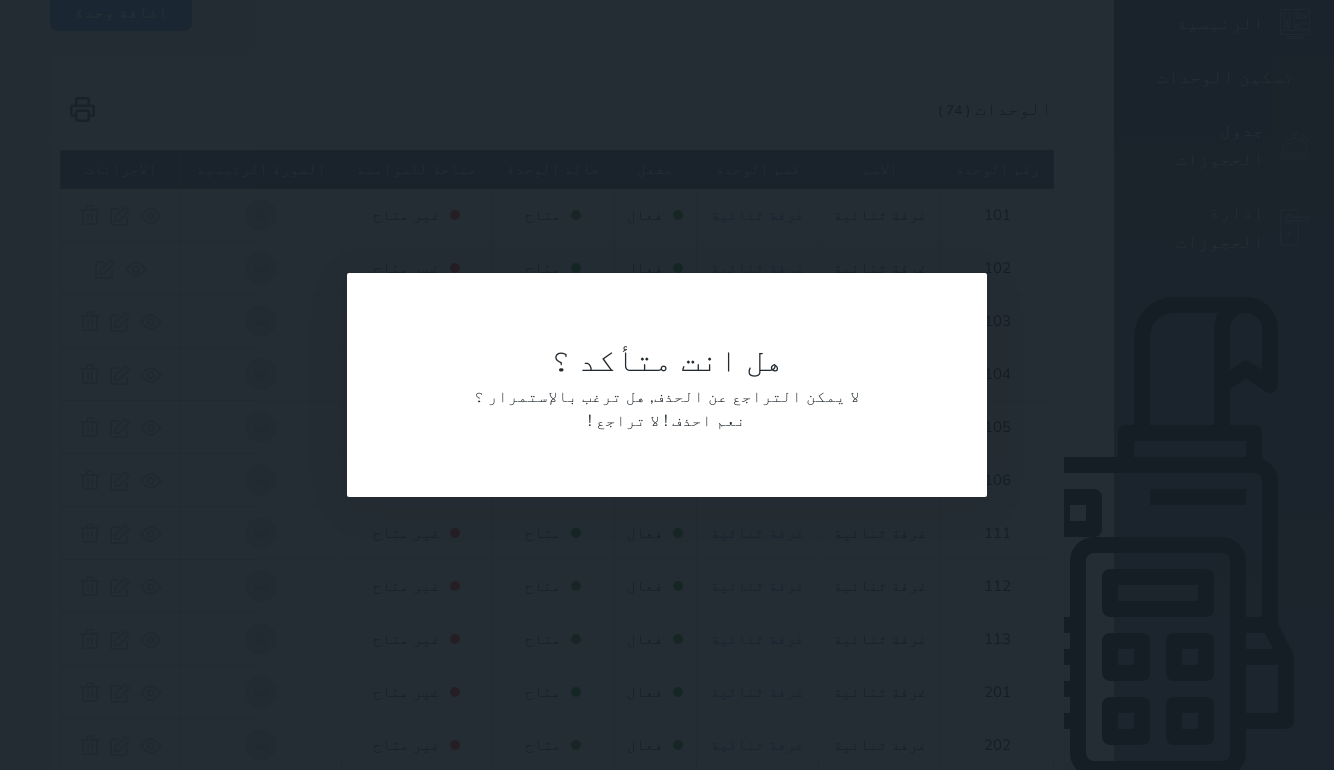 click on "نعم احذف !" at bounding box center [705, 421] 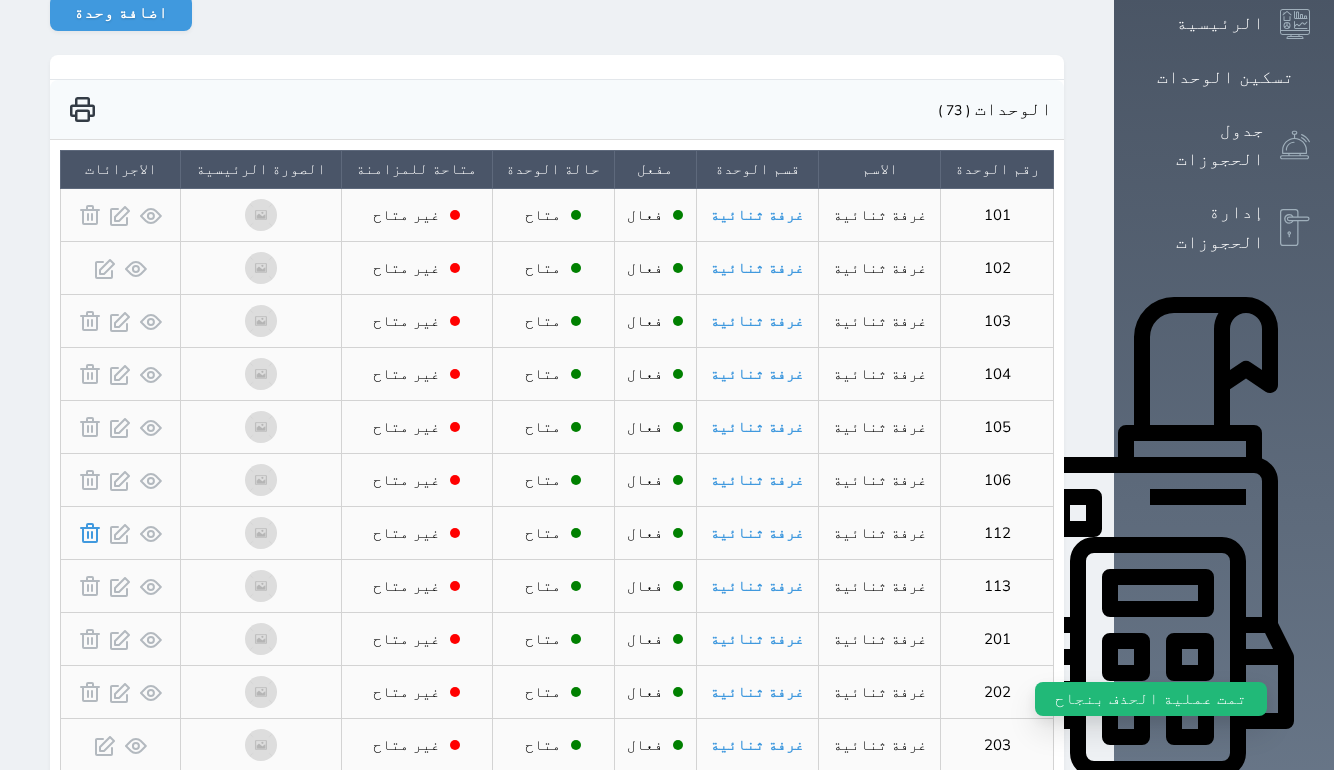 click 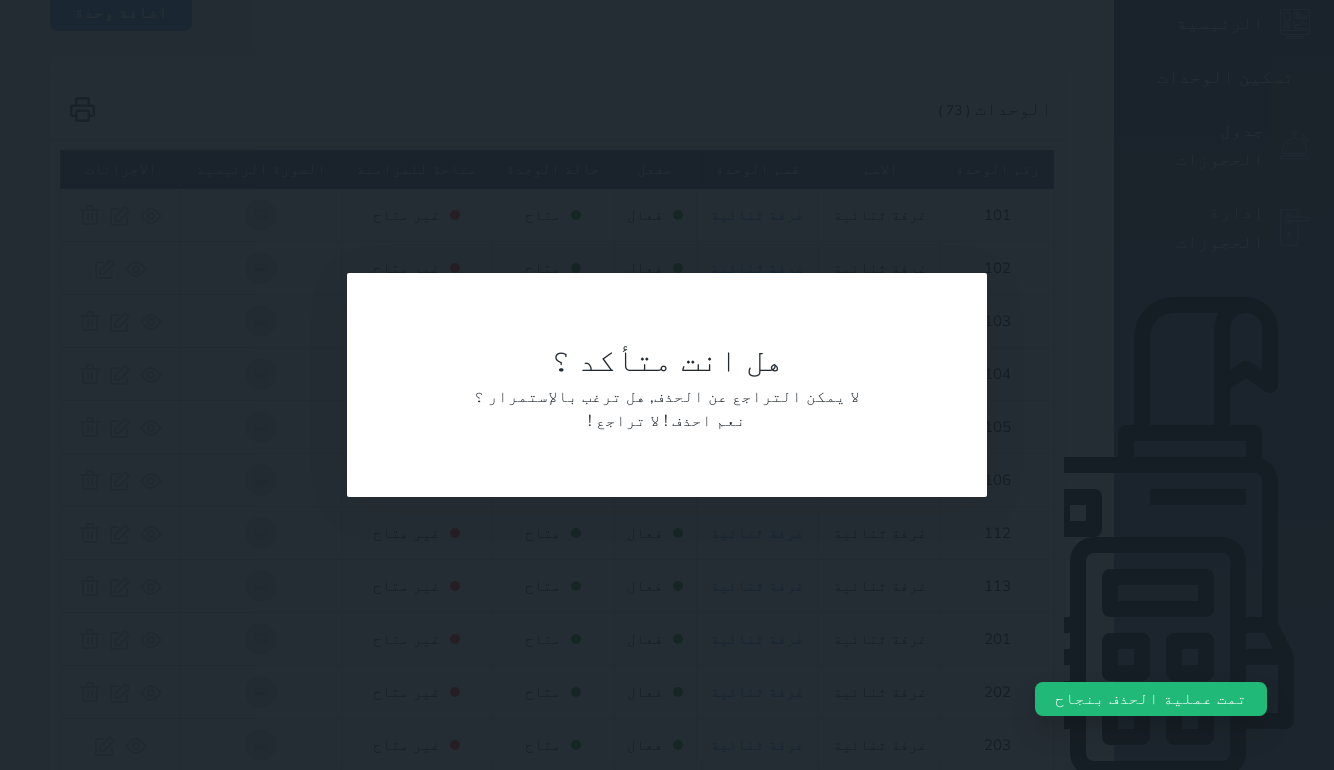 click on "نعم احذف !" at bounding box center (705, 421) 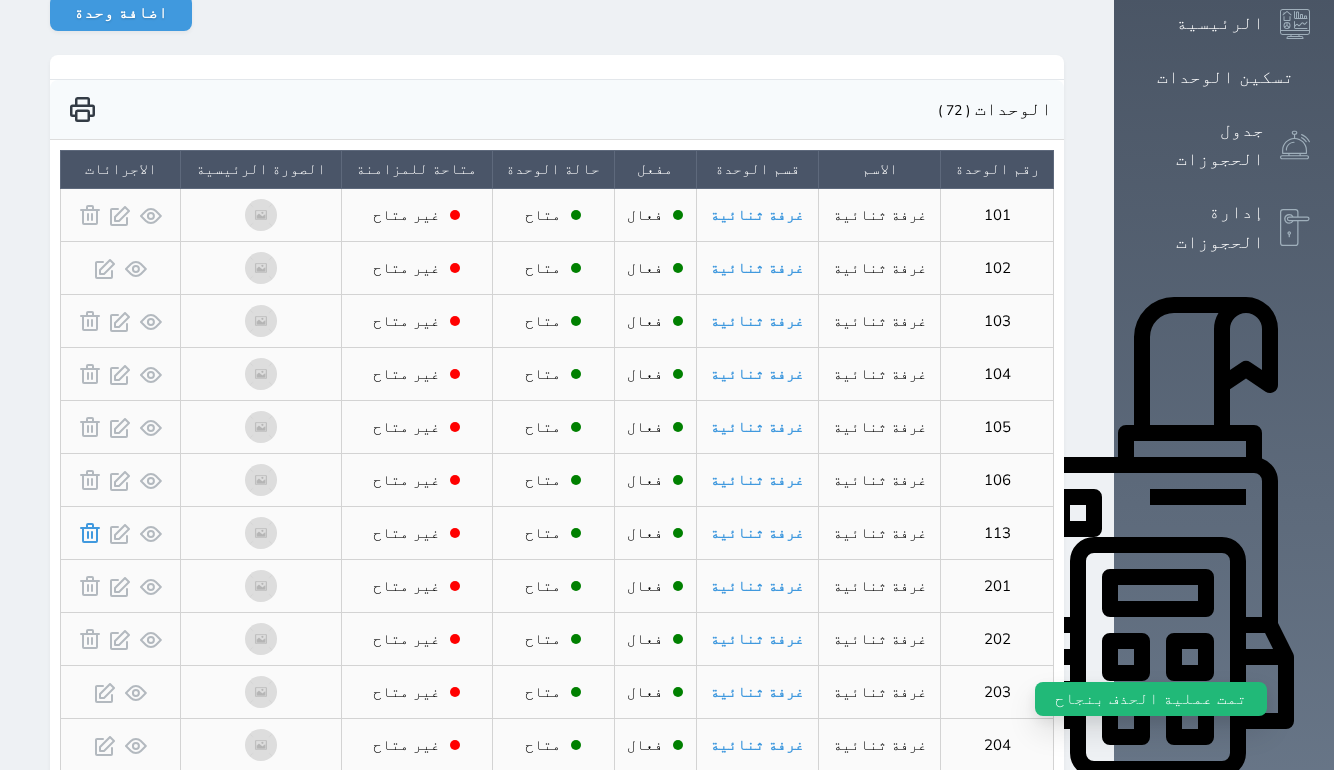 click 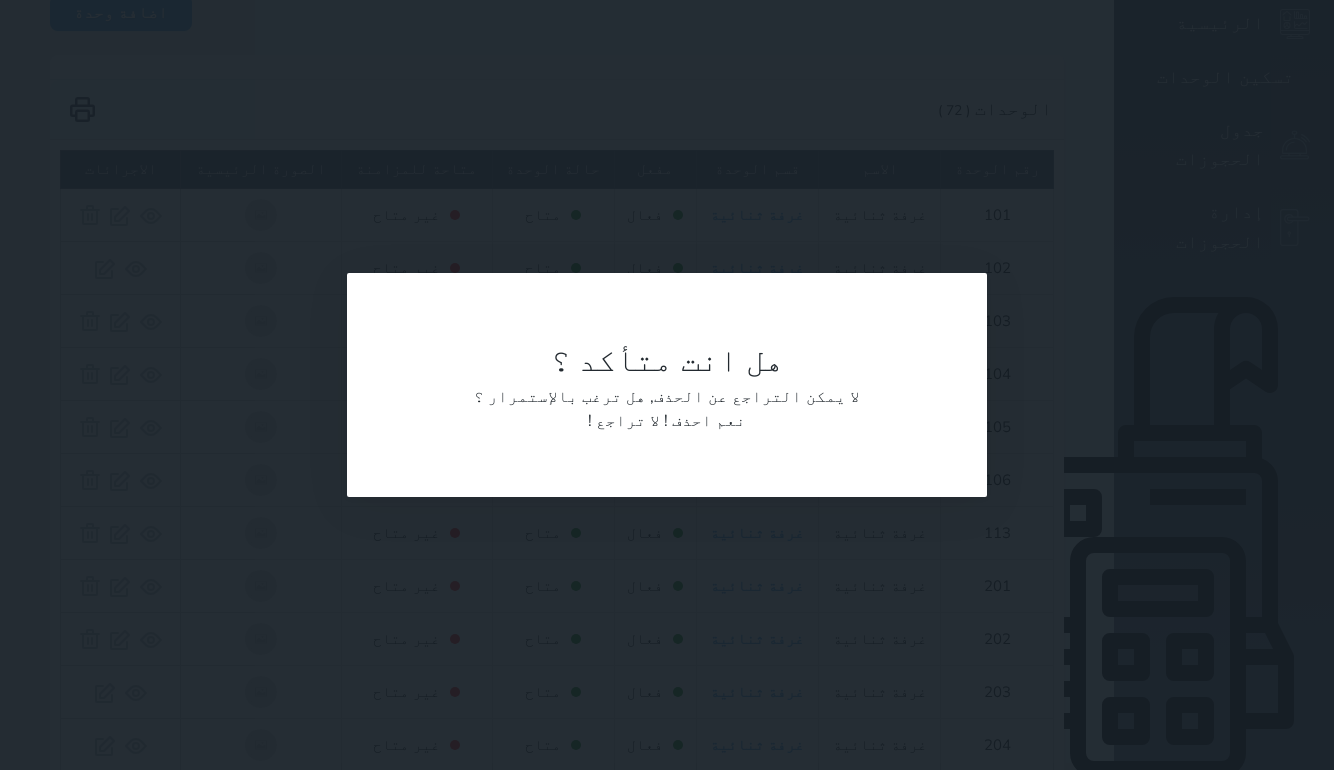 click on "نعم احذف !" at bounding box center (705, 421) 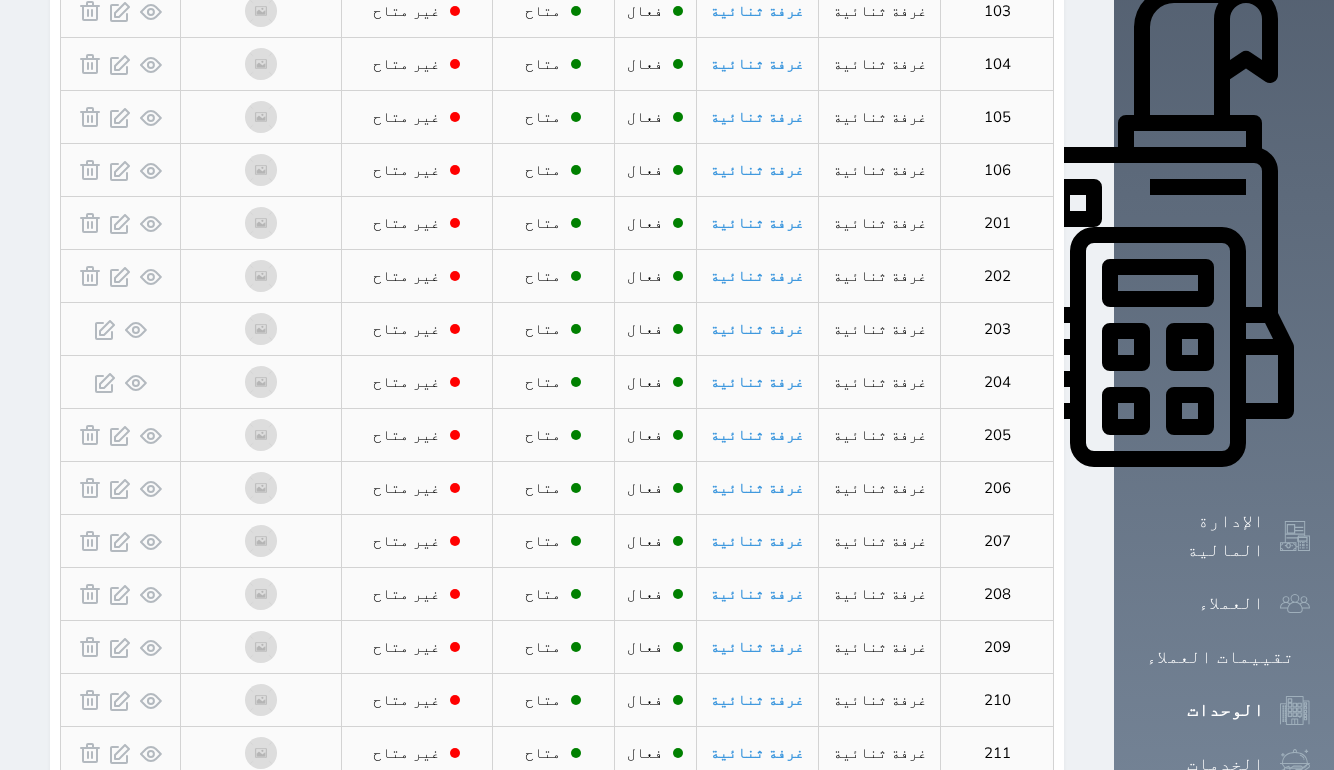 scroll, scrollTop: 715, scrollLeft: 0, axis: vertical 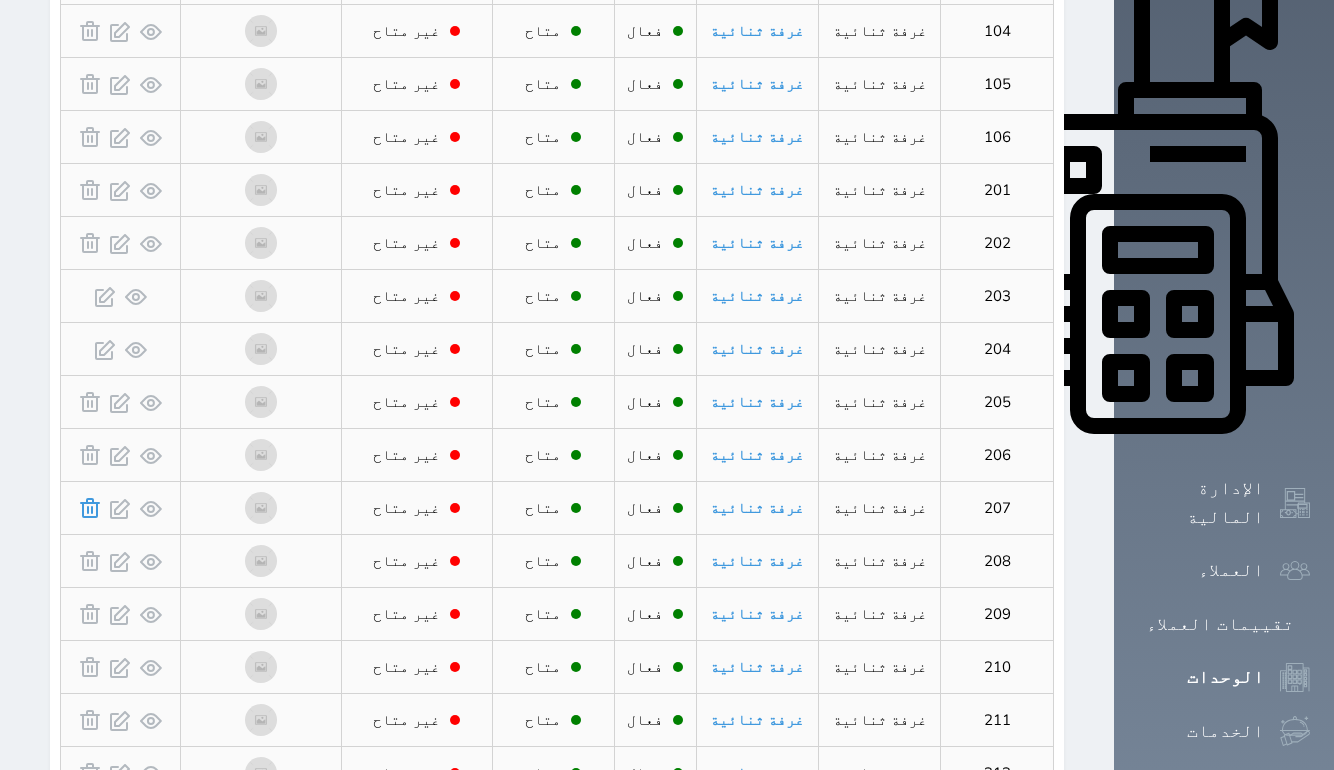 click 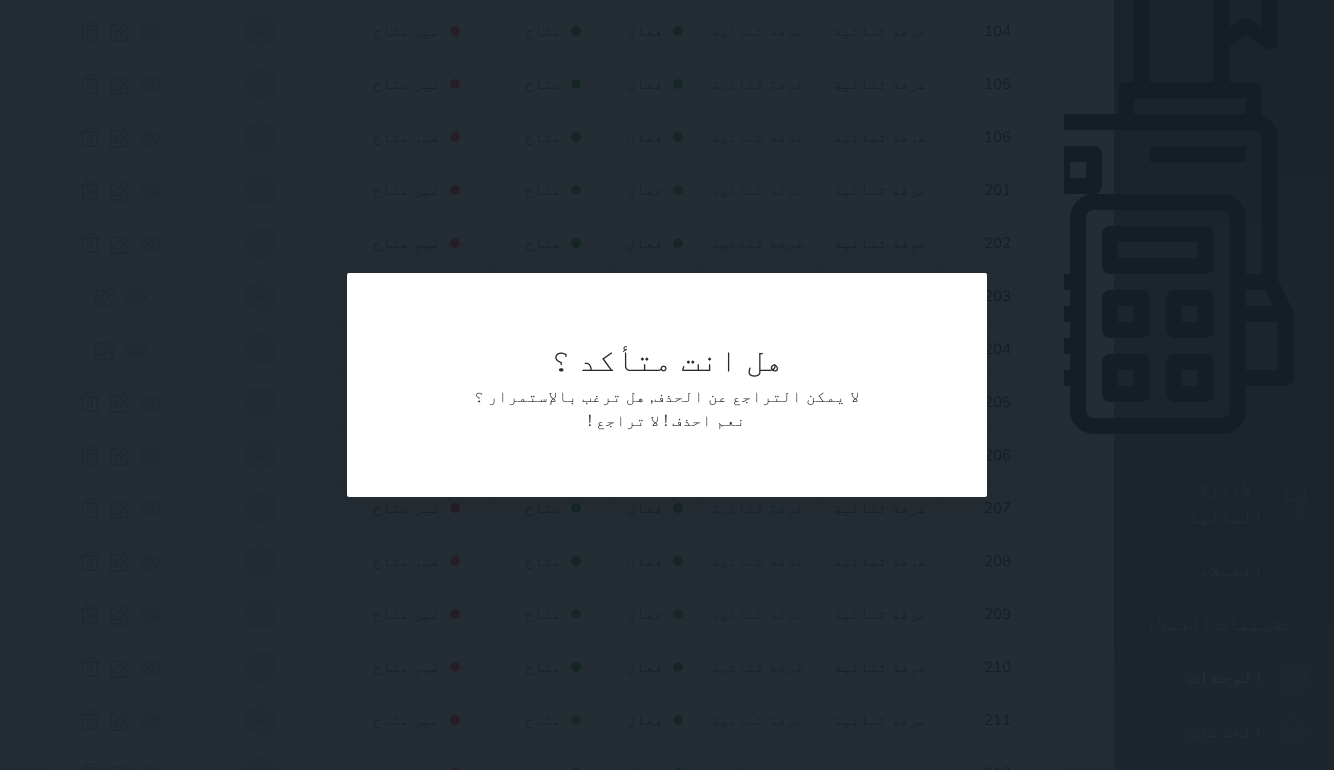 click on "نعم احذف !" at bounding box center [705, 421] 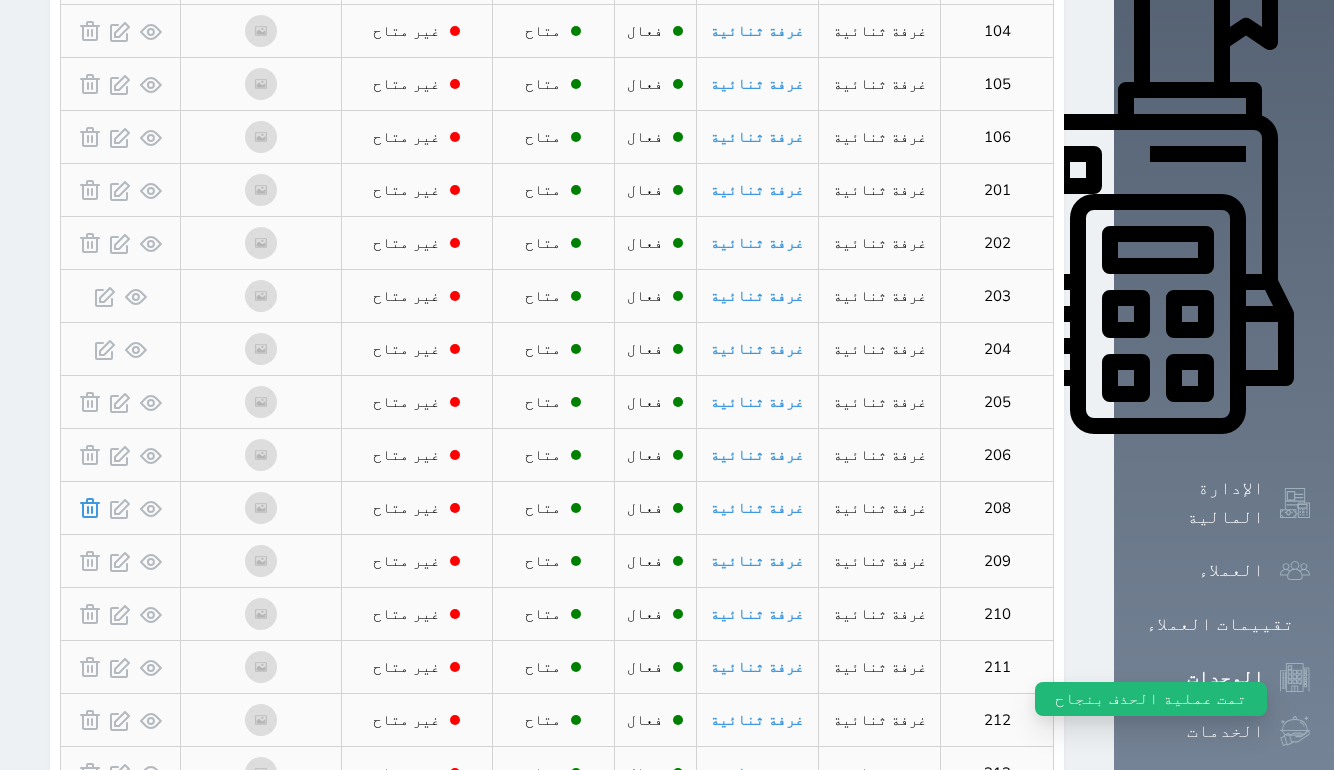 click 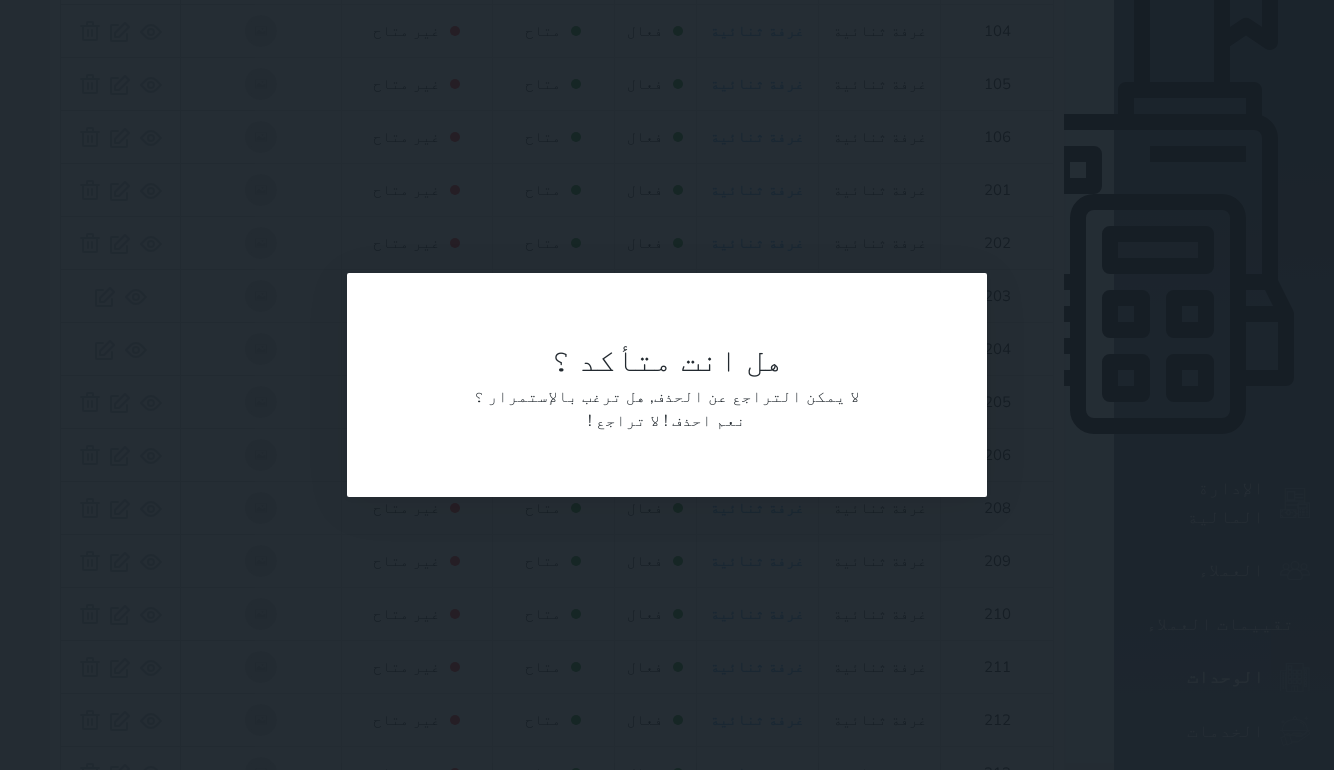 click on "نعم احذف !" at bounding box center [705, 421] 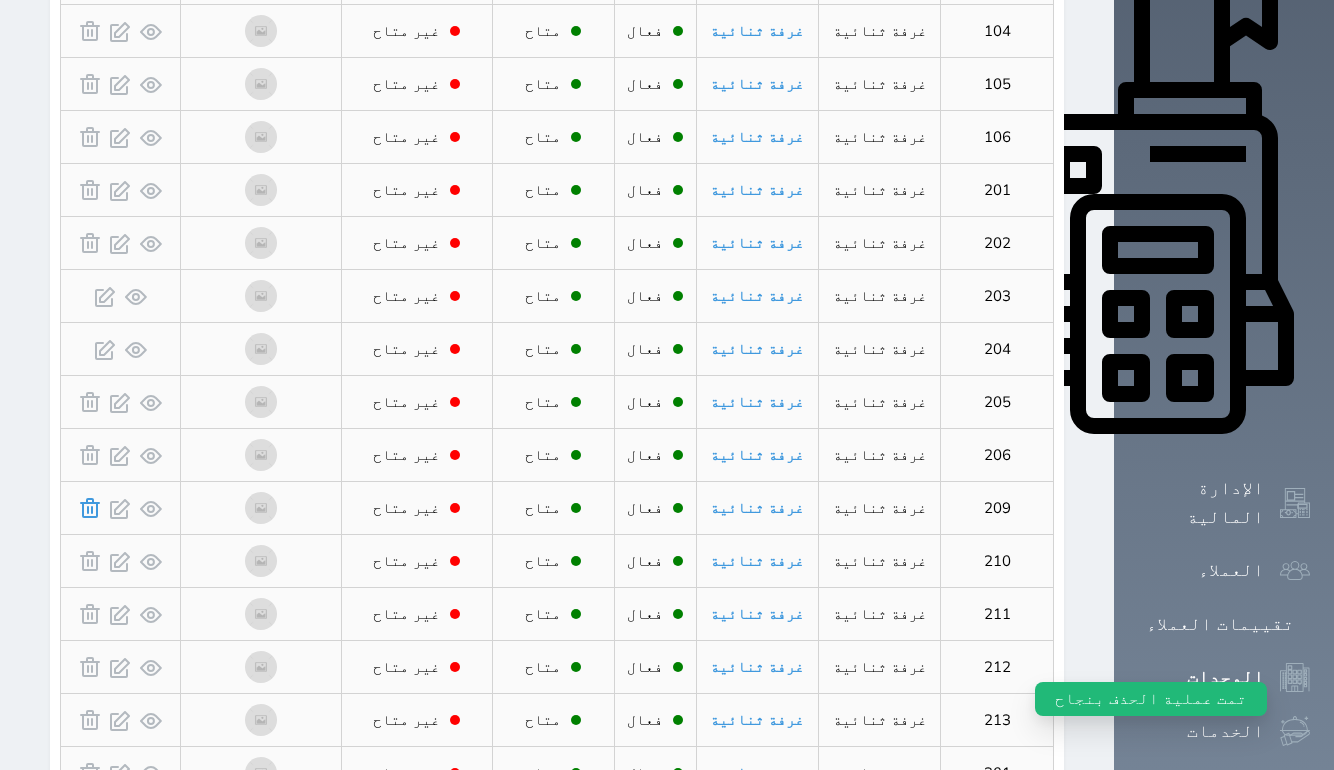 click 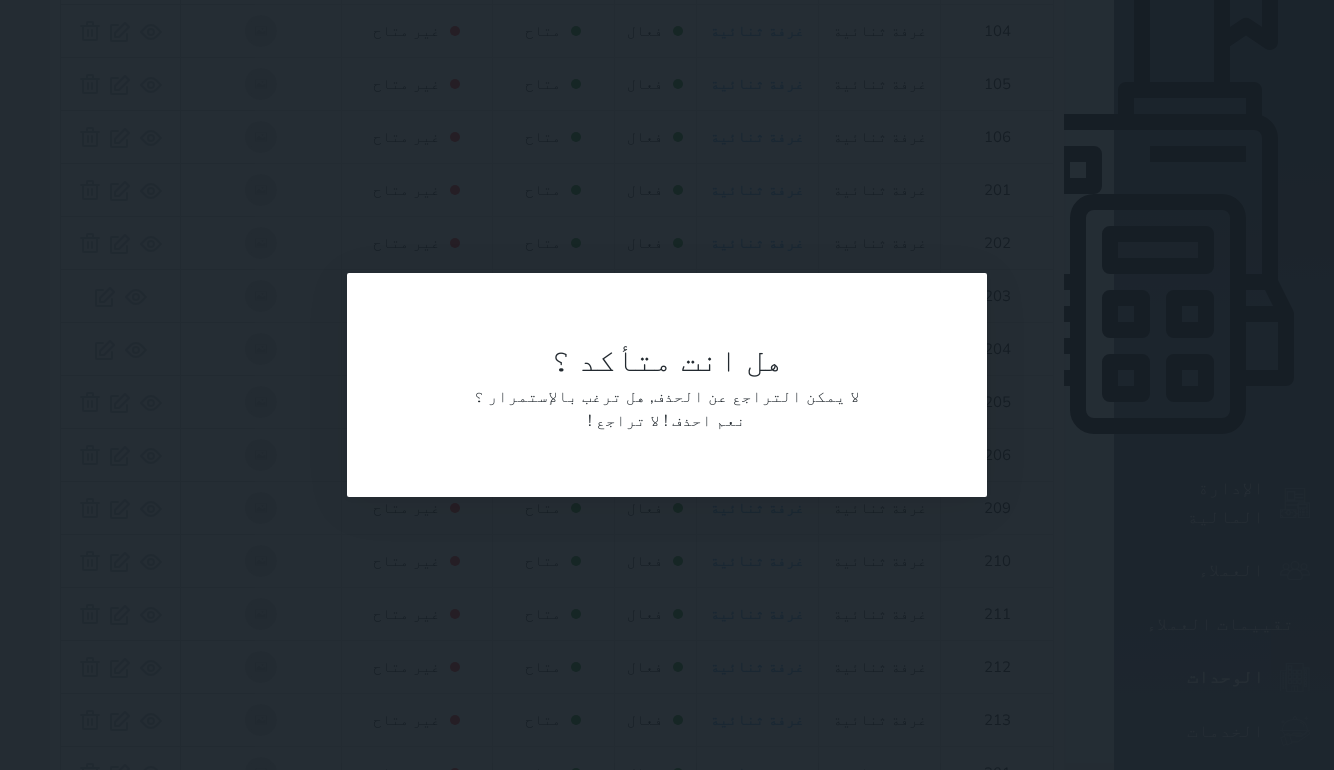 click on "نعم احذف !" at bounding box center [705, 421] 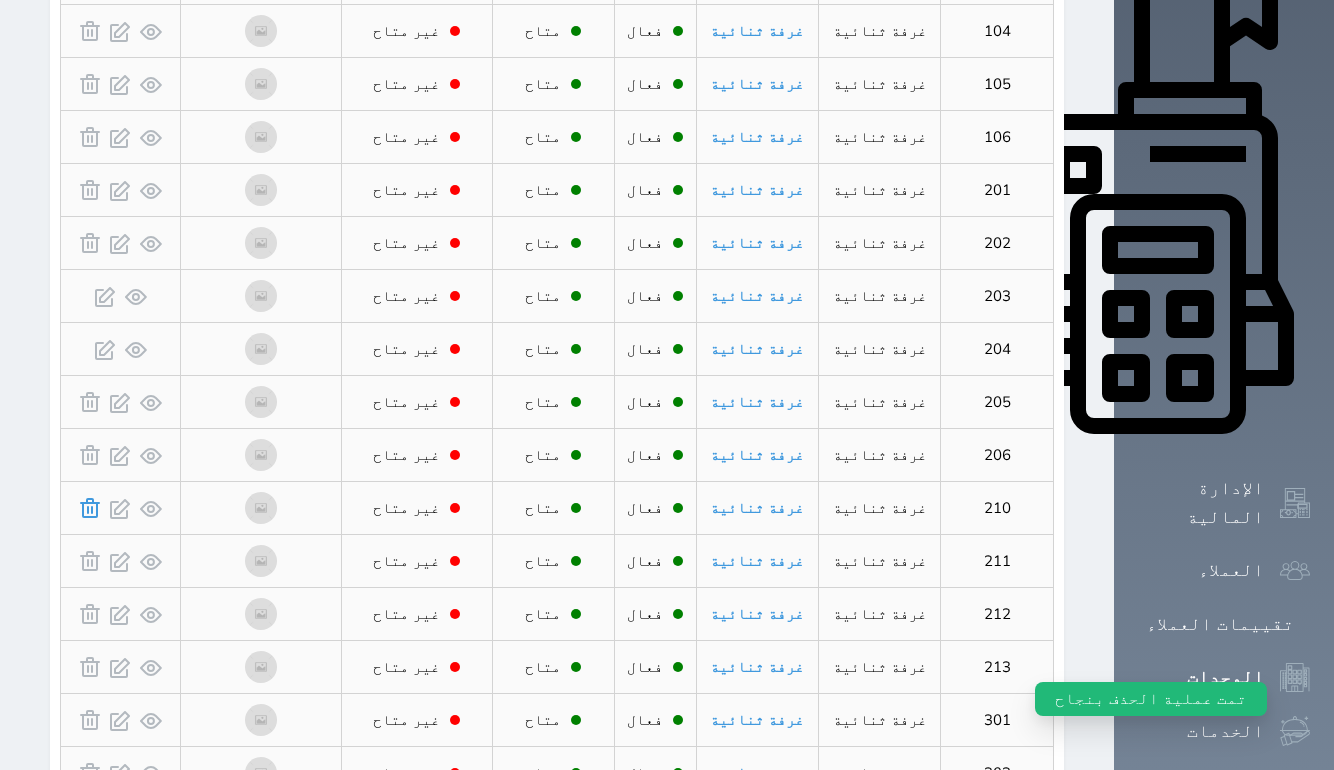 click 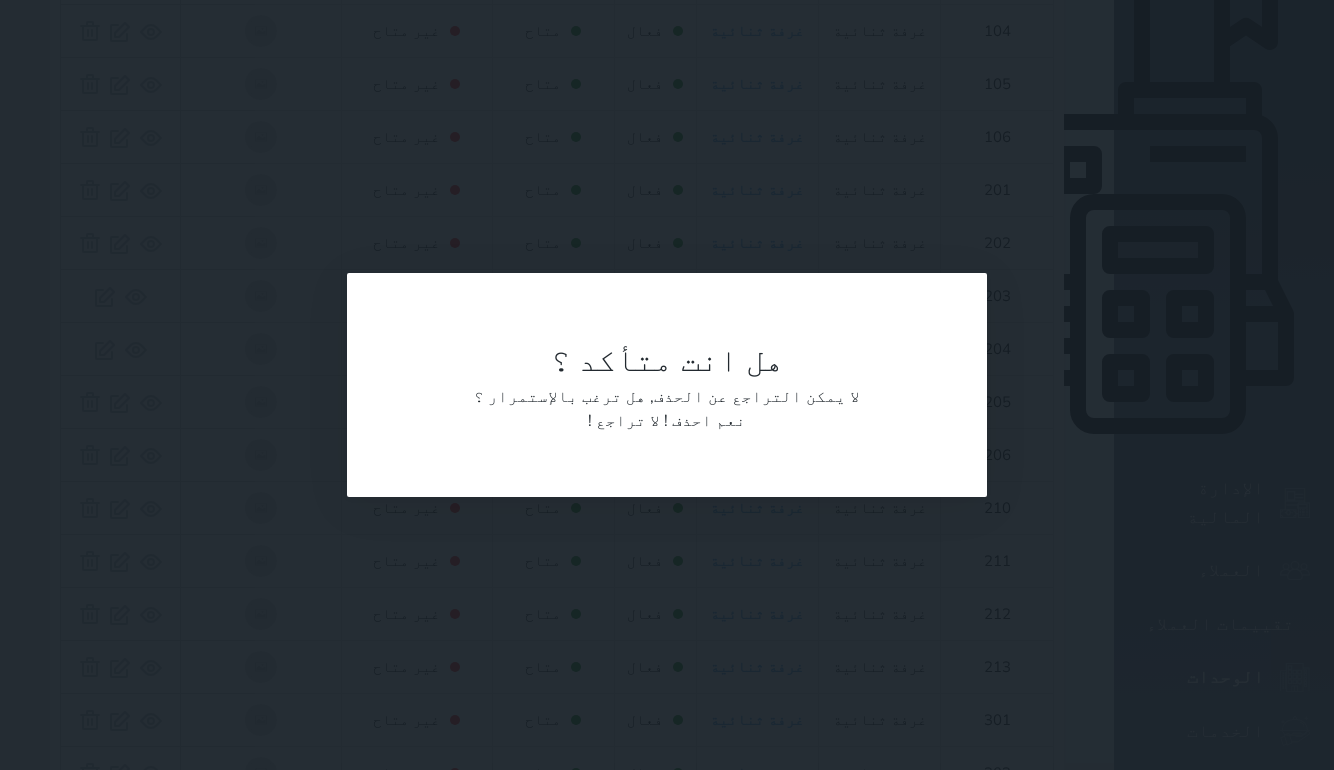 click on "نعم احذف !" at bounding box center [705, 421] 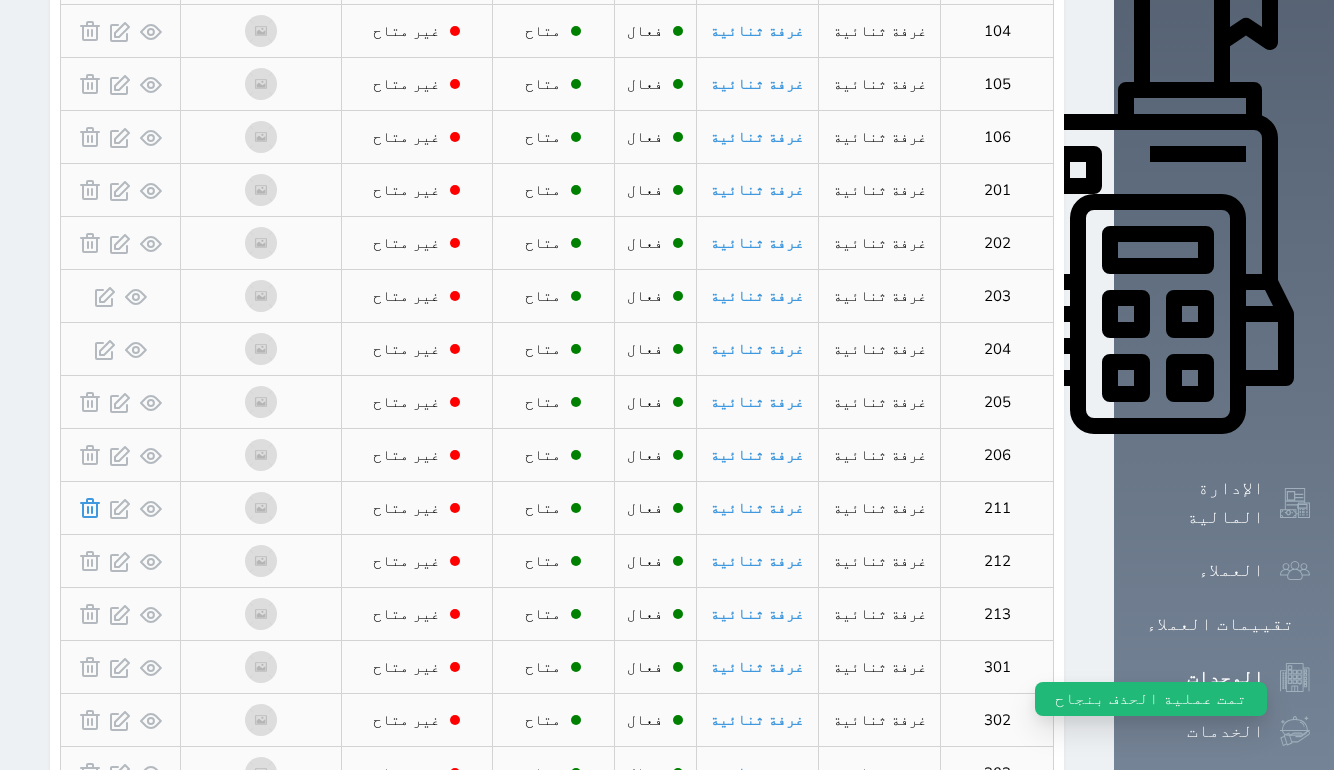 click 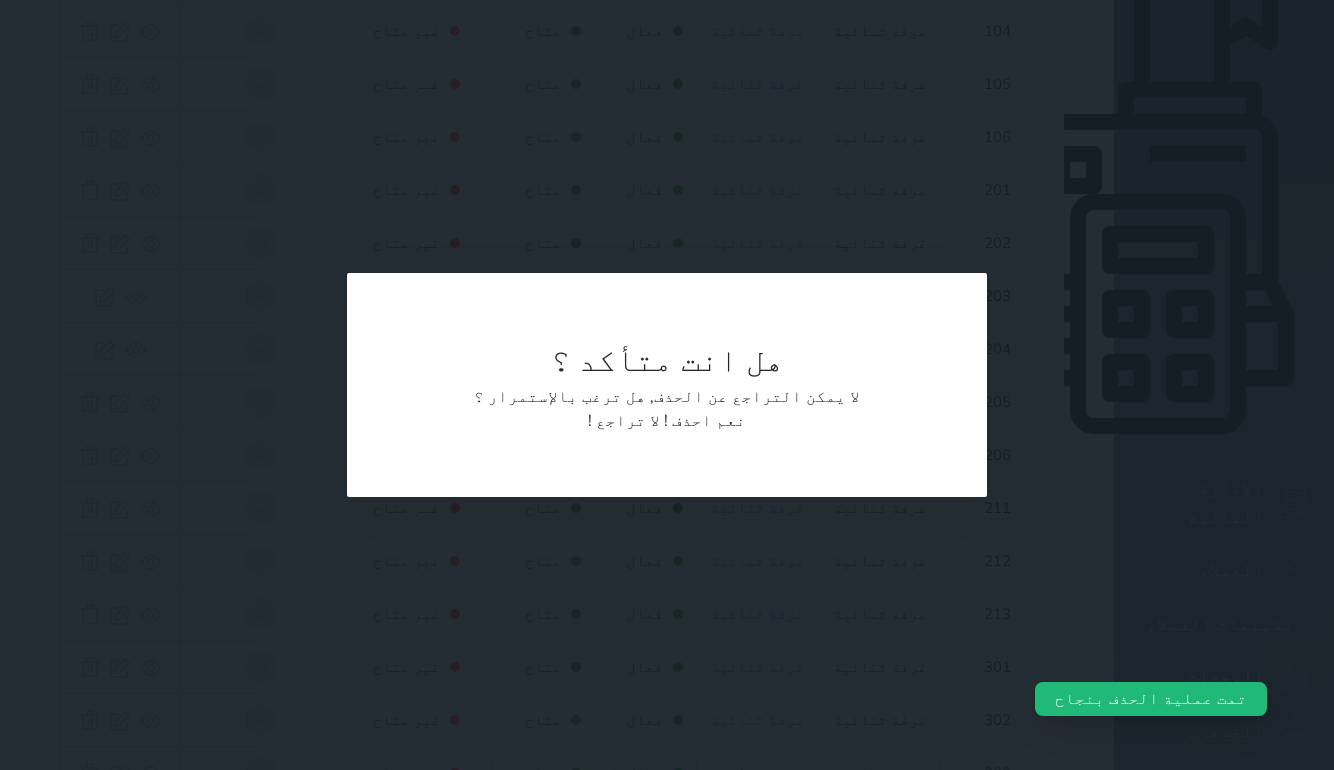 click on "نعم احذف !" at bounding box center (705, 421) 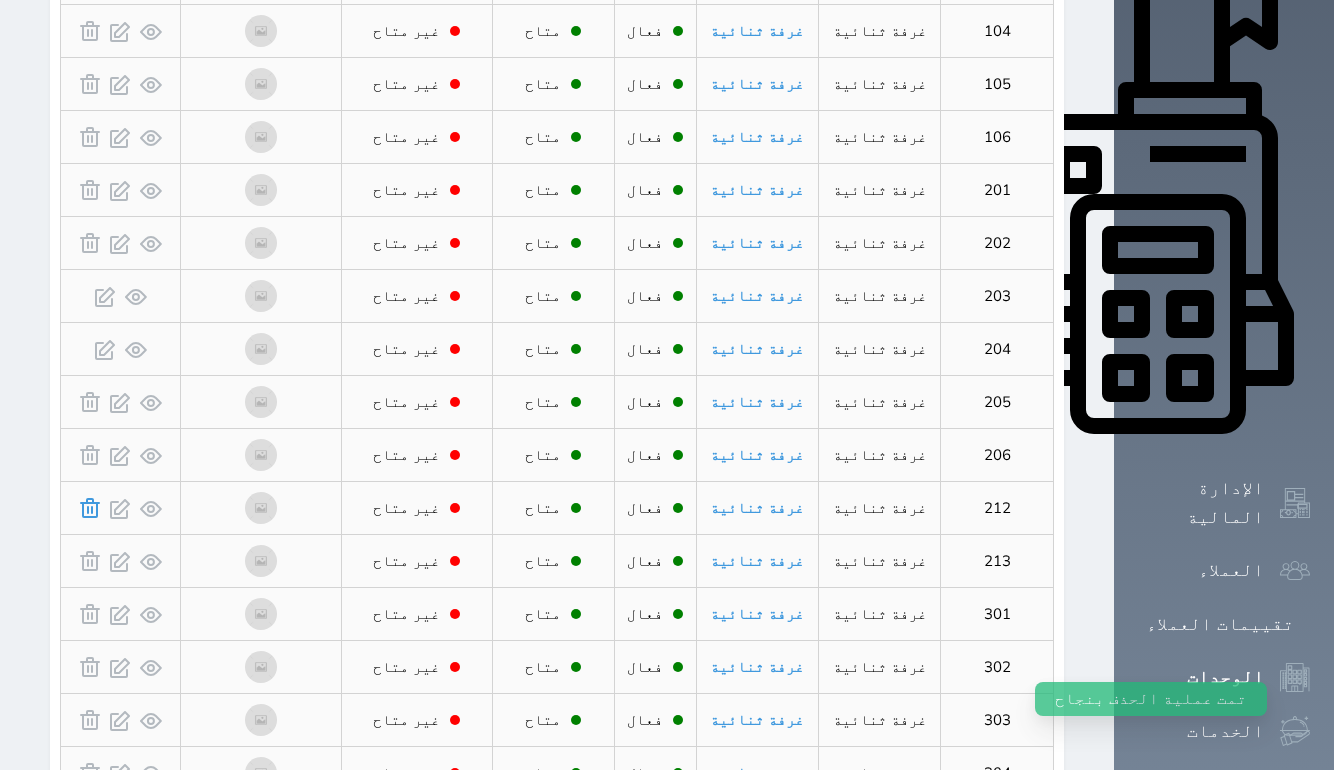 click 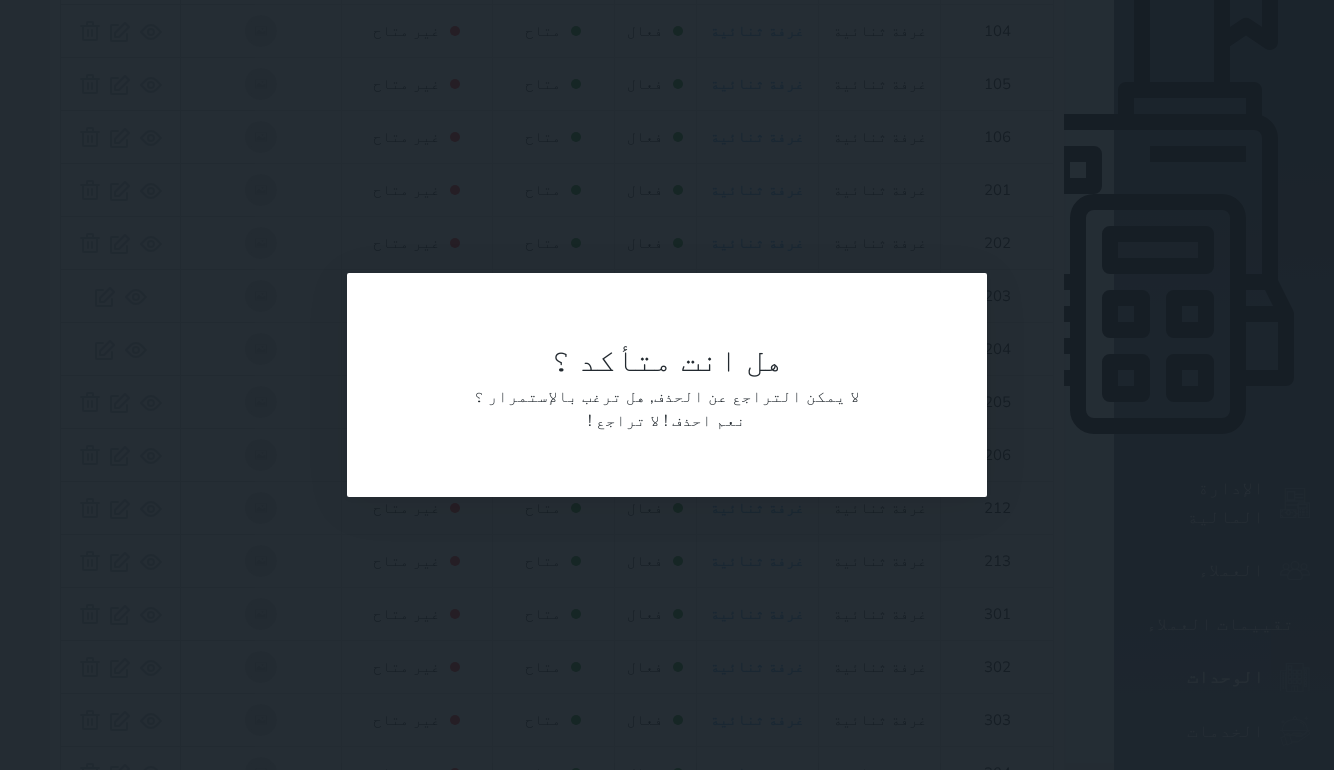 click on "نعم احذف !" at bounding box center [705, 421] 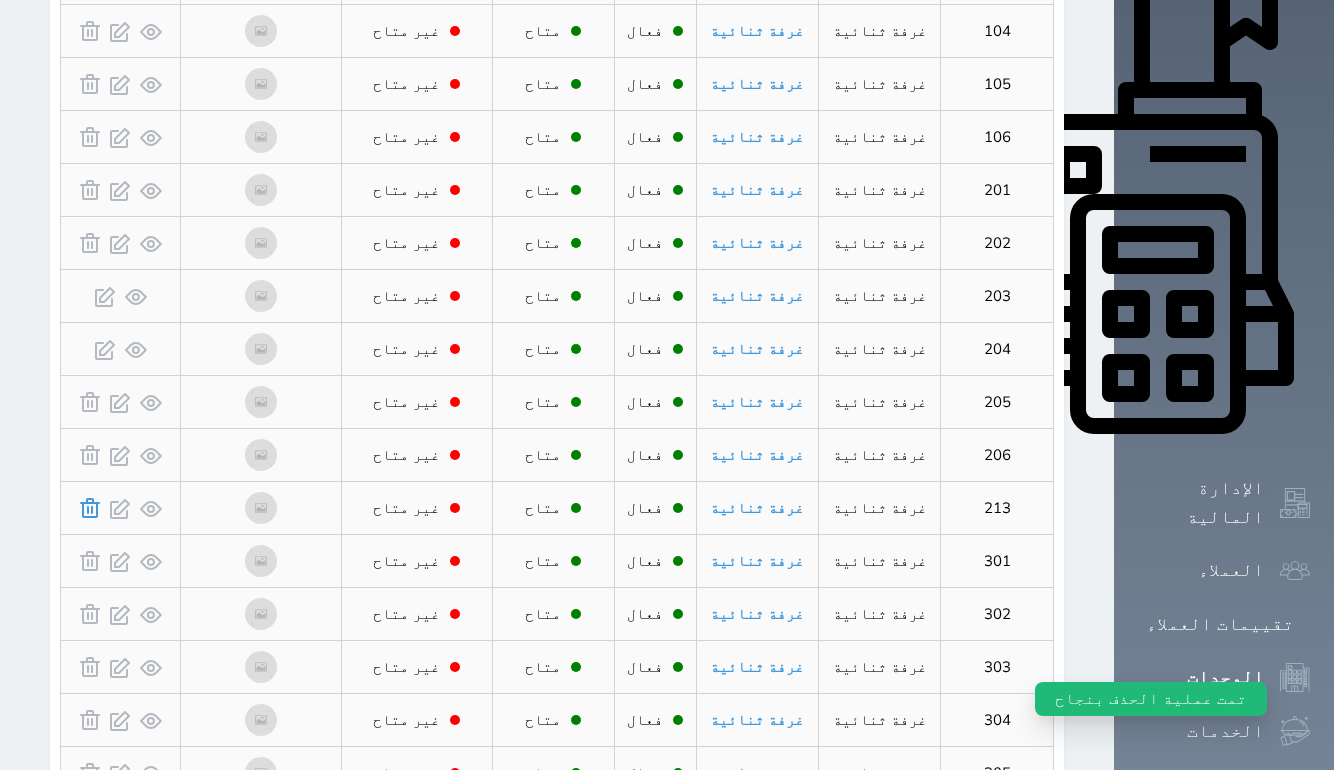 click 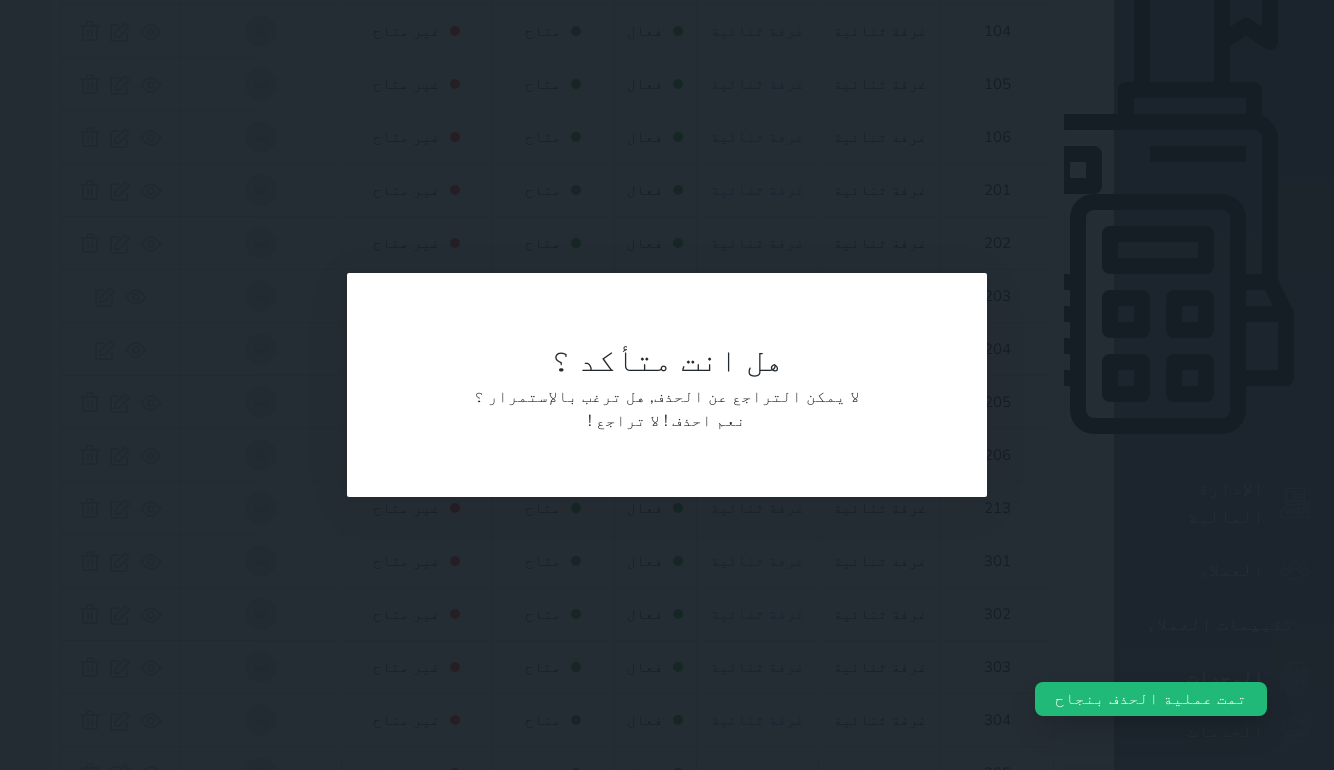click on "نعم احذف !" at bounding box center (705, 421) 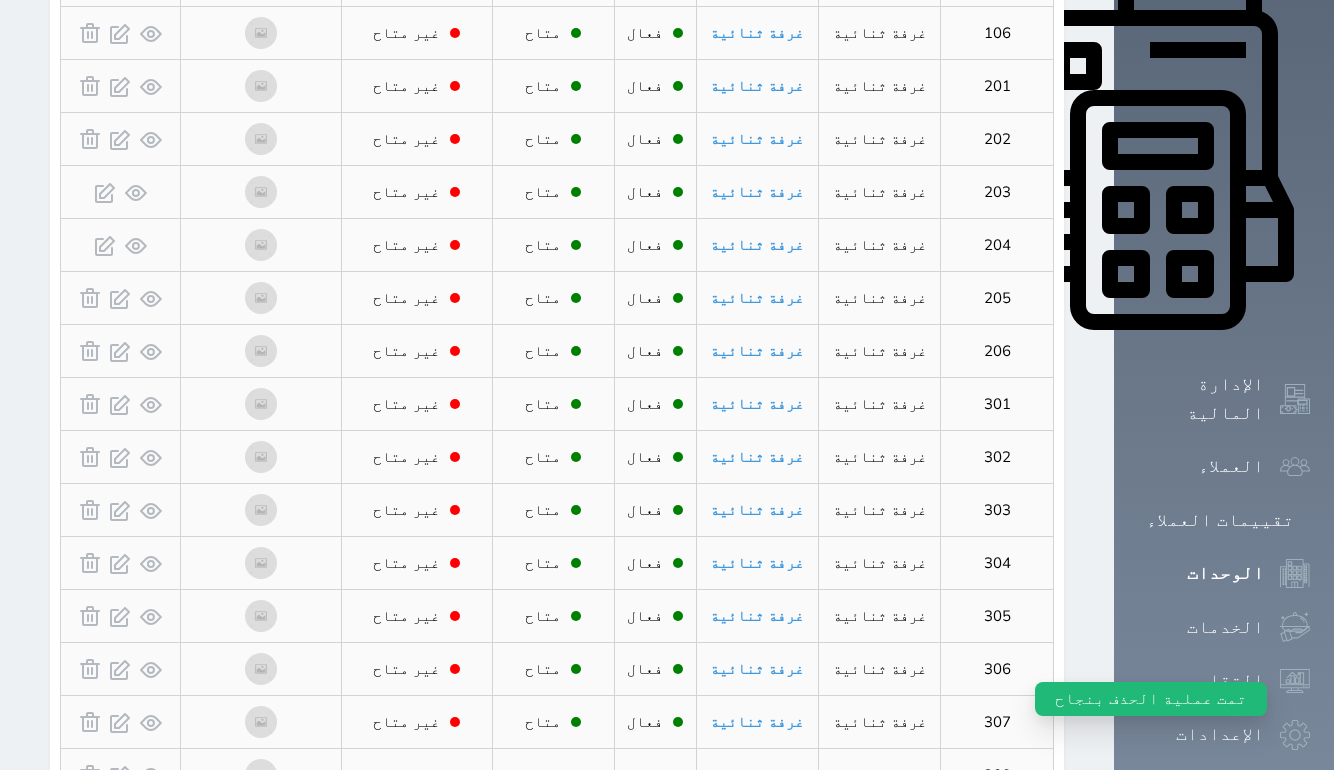 scroll, scrollTop: 818, scrollLeft: 0, axis: vertical 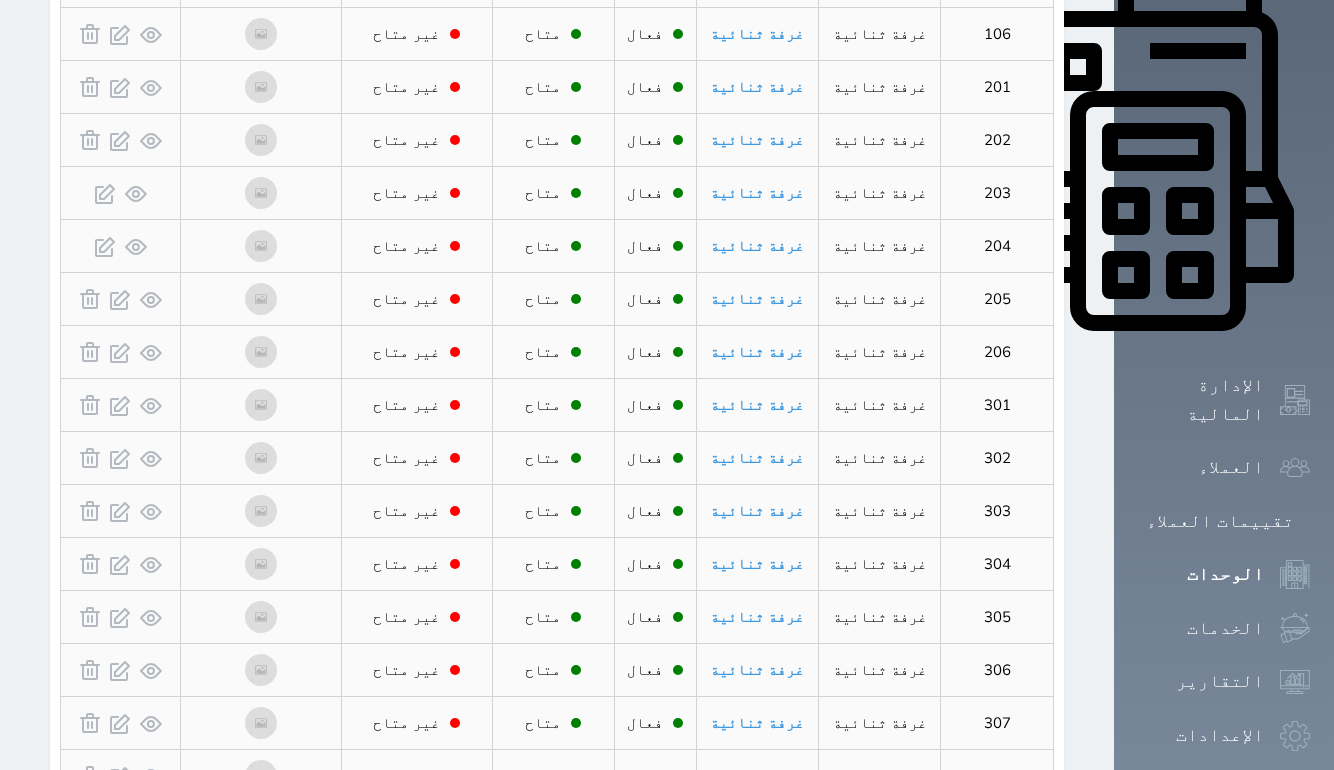 click at bounding box center (120, 722) 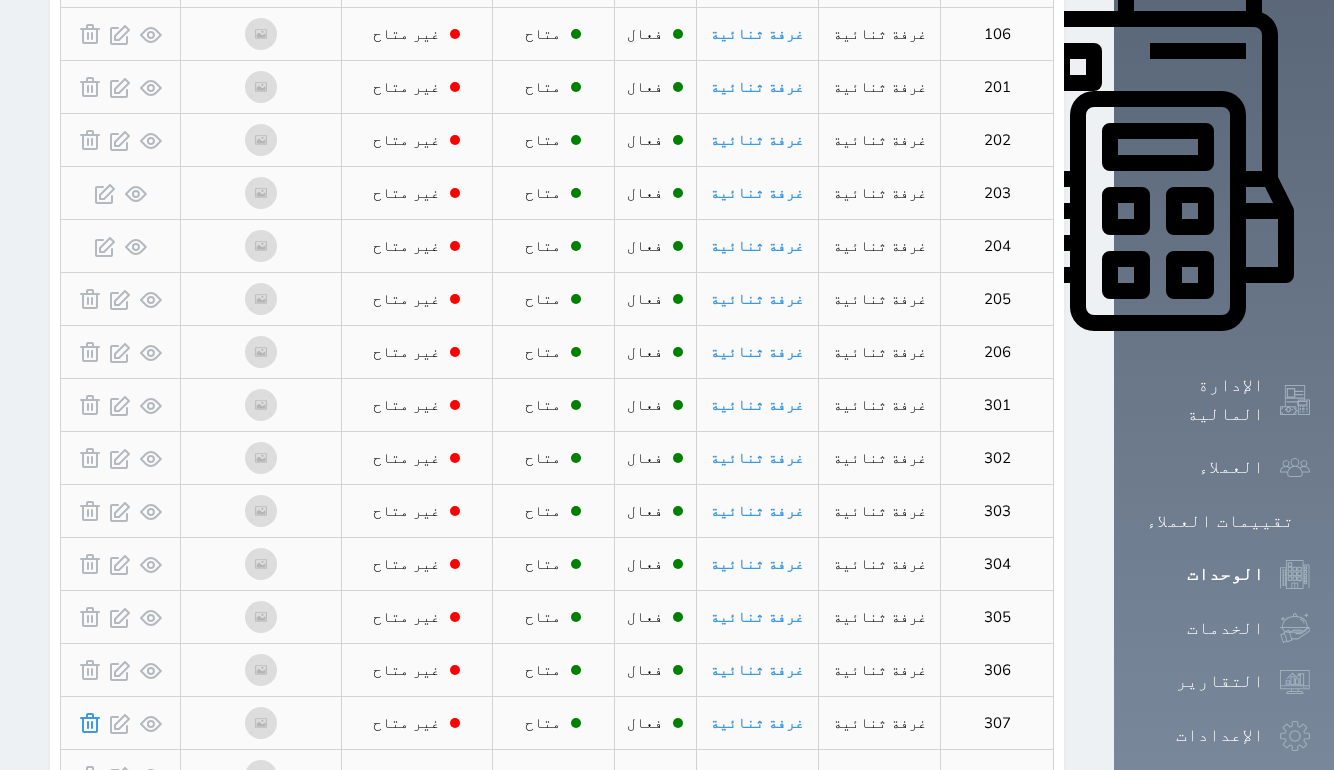 click 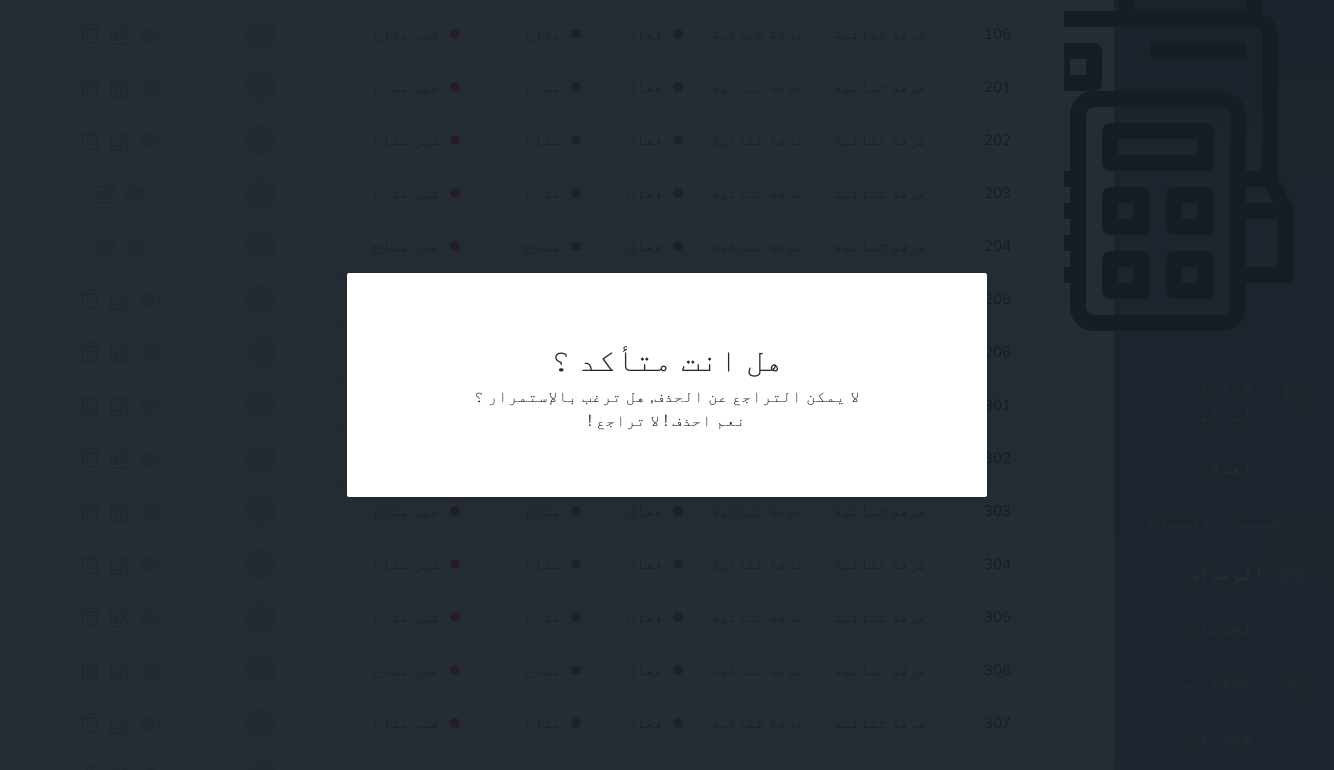 click on "نعم احذف !" at bounding box center [705, 421] 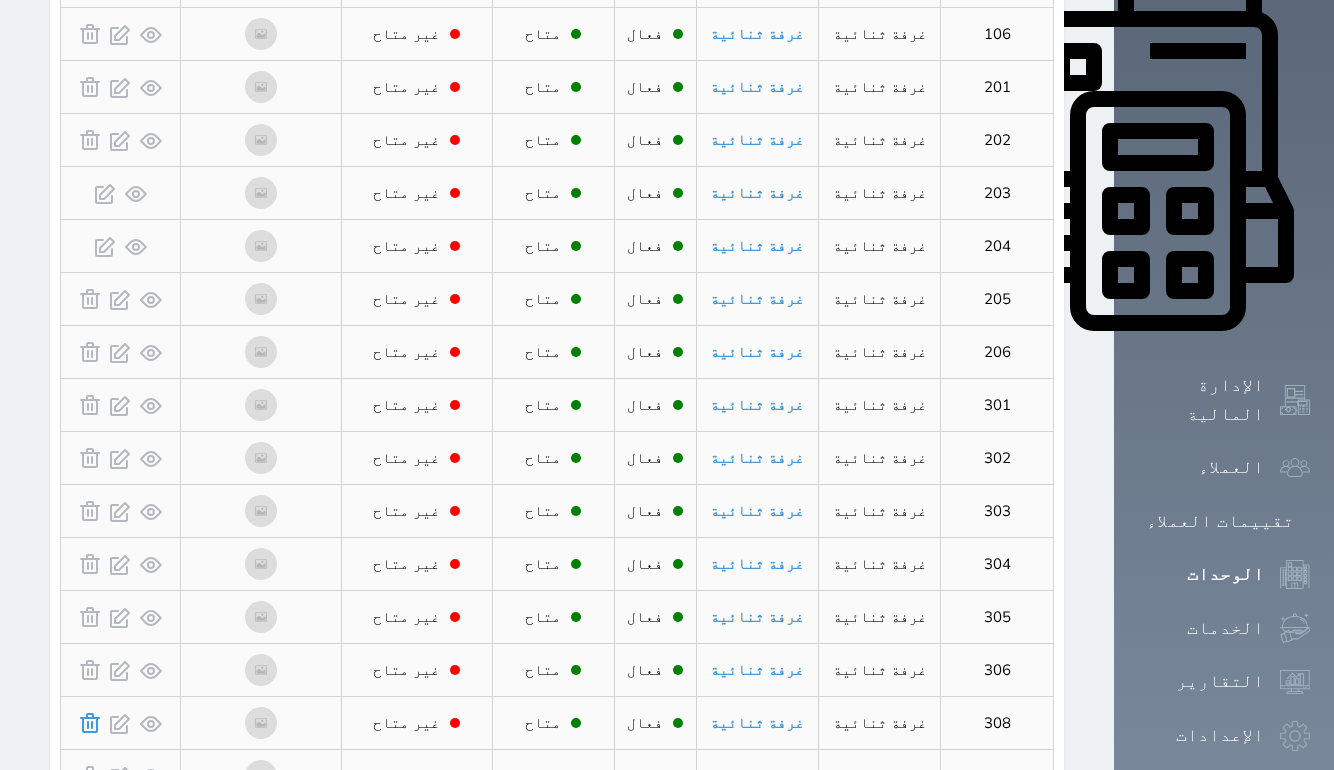 click 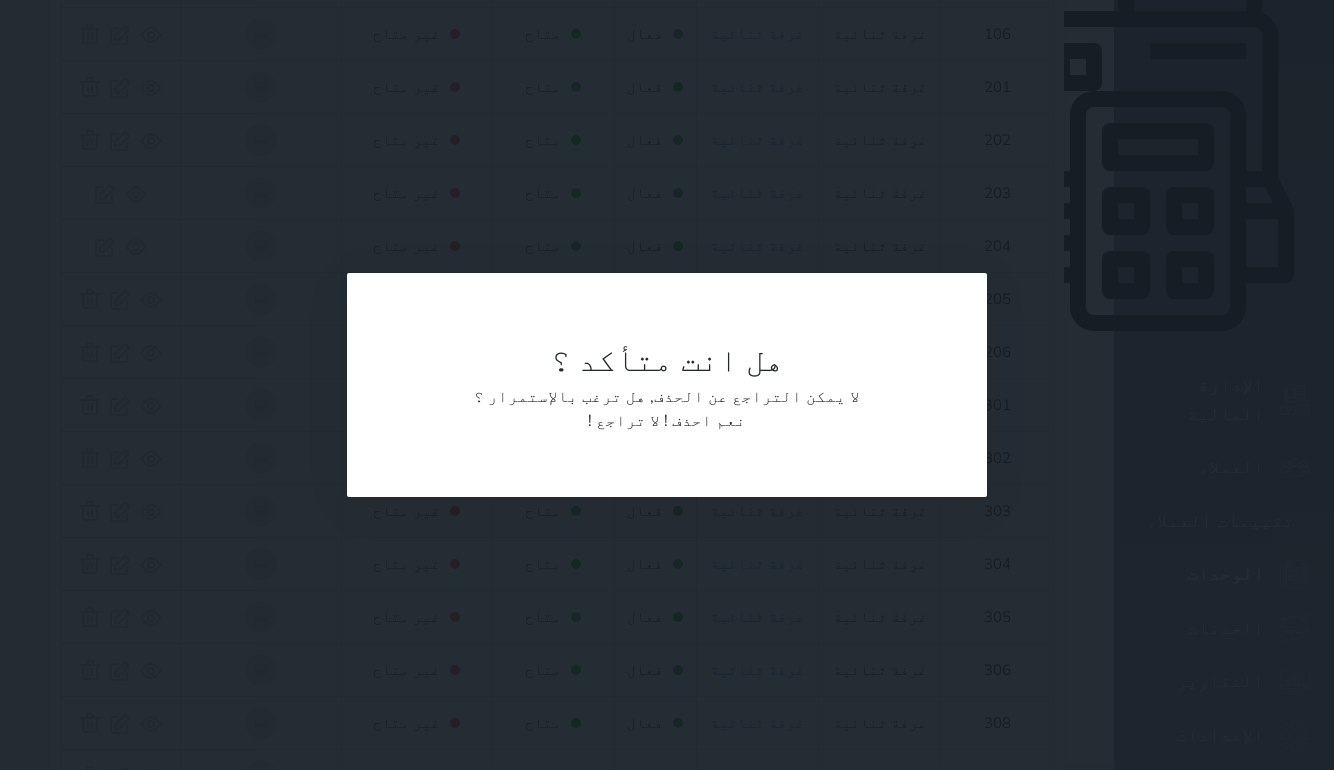 click on "هل انت متأكد ؟   لا يمكن التراجع عن الحذف, هل ترغب بالإستمرار ؟   نعم احذف !    لا تراجع !" at bounding box center (667, 385) 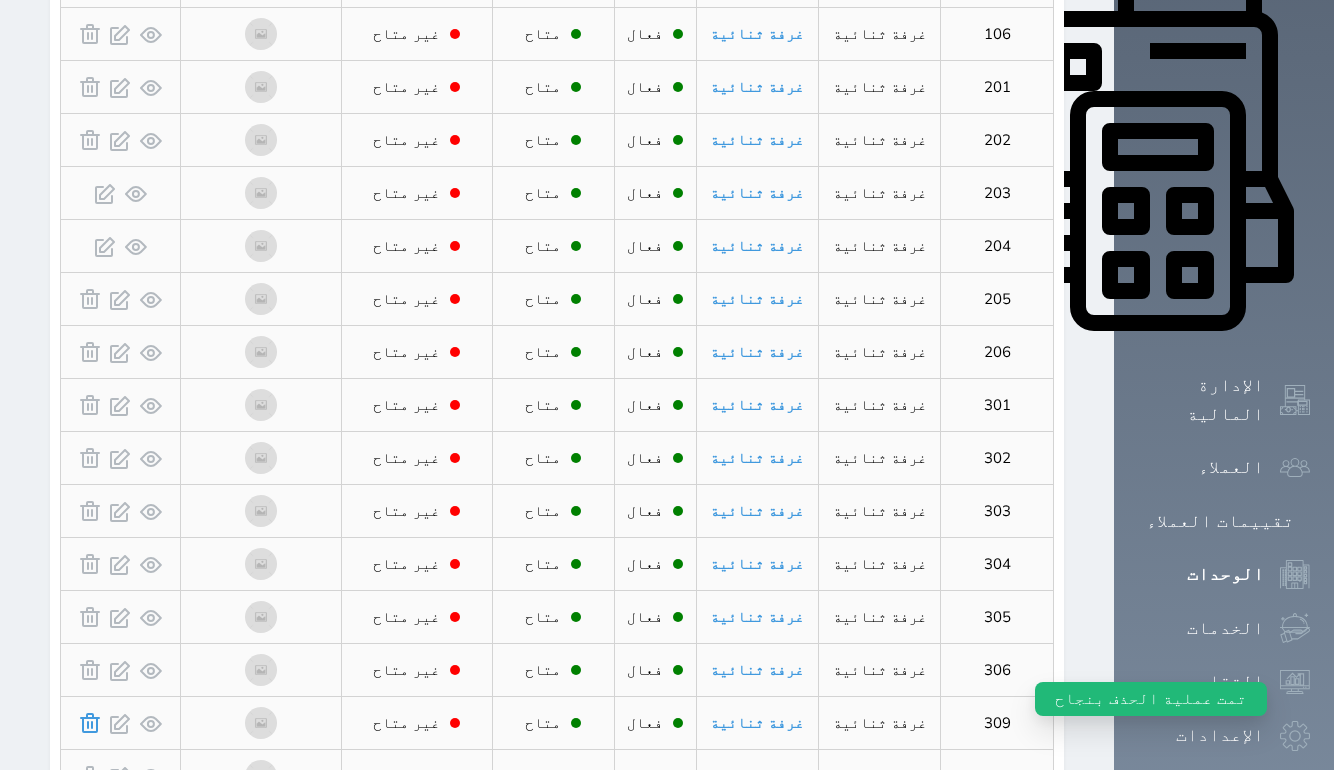click 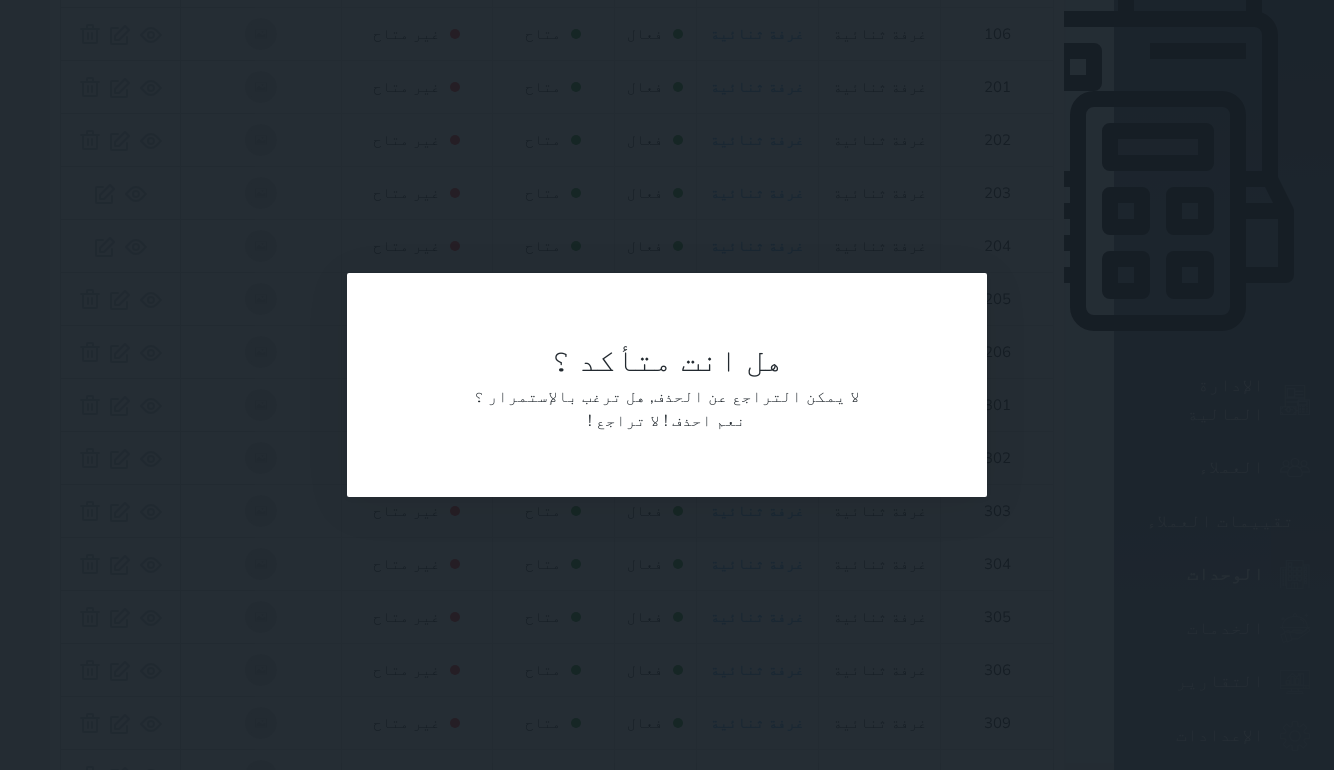 click on "نعم احذف !" at bounding box center [705, 421] 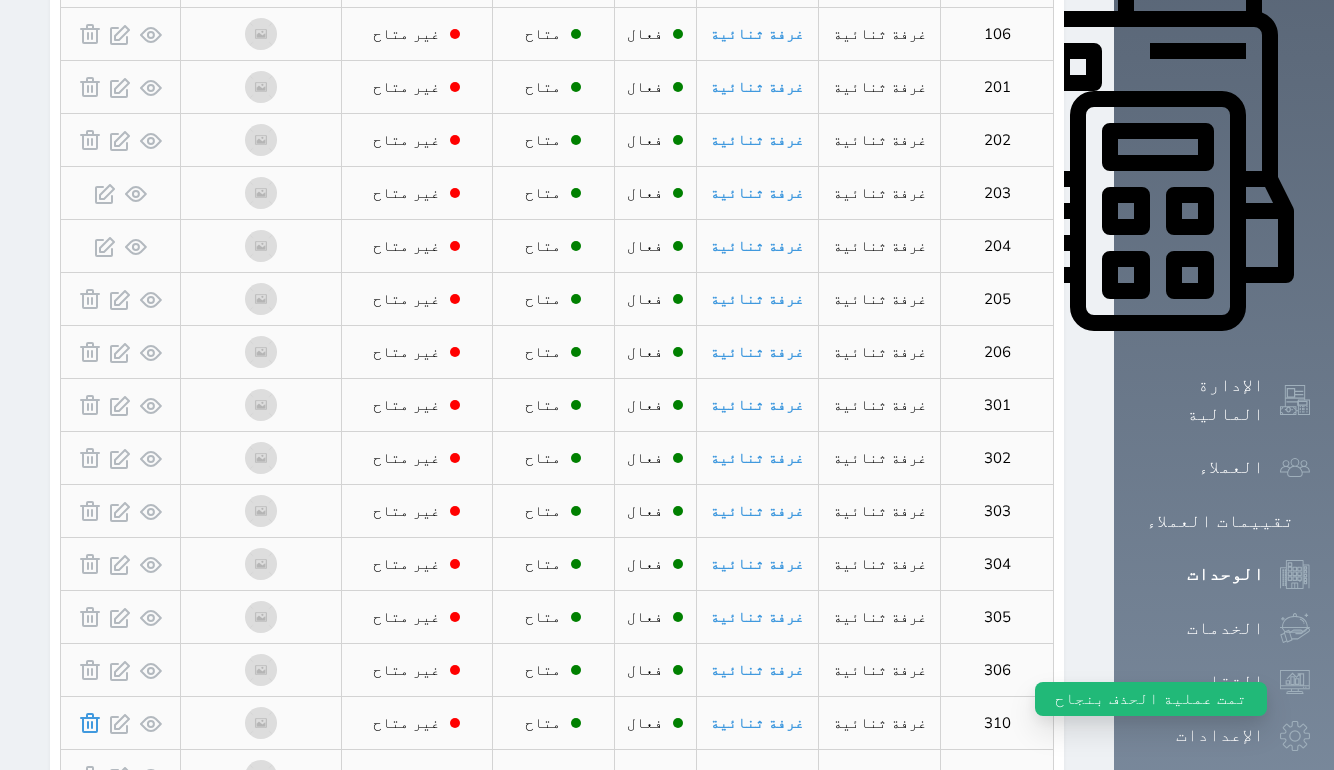 click 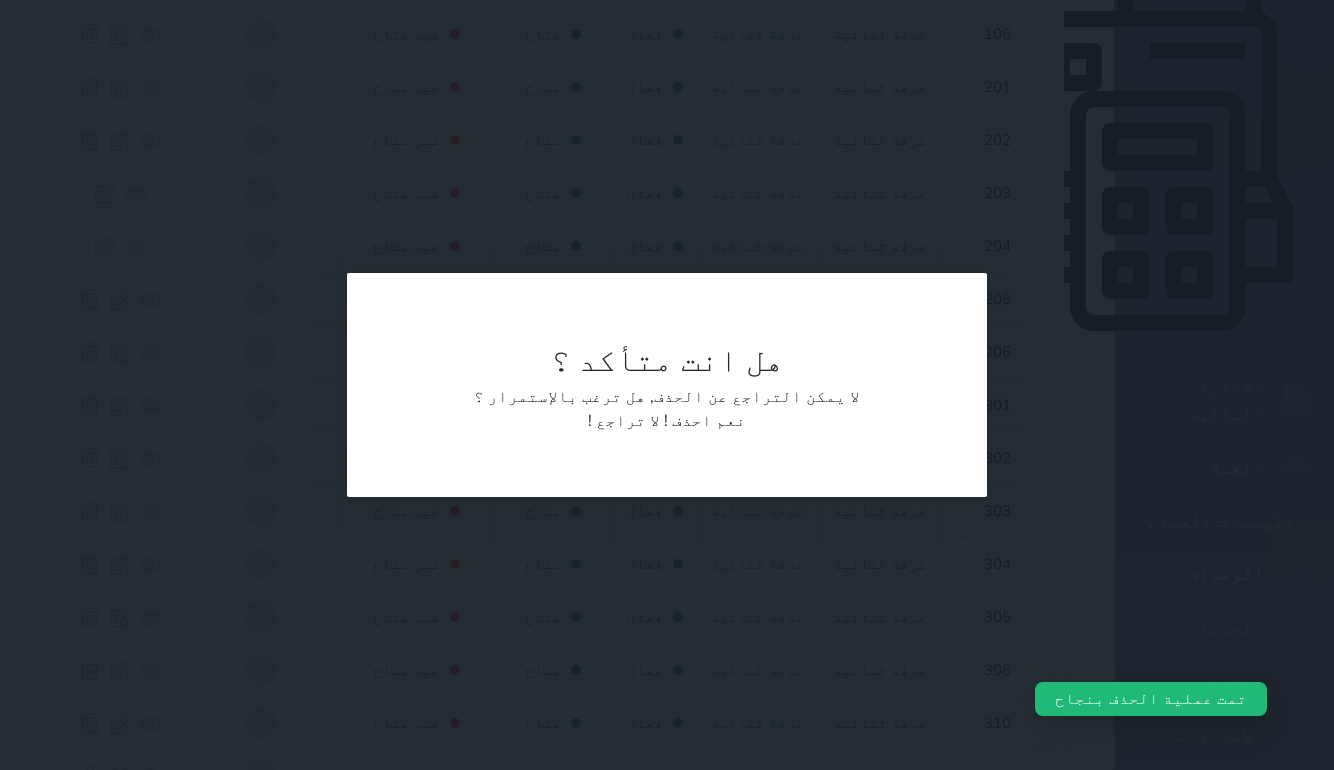 click on "نعم احذف !" at bounding box center (705, 421) 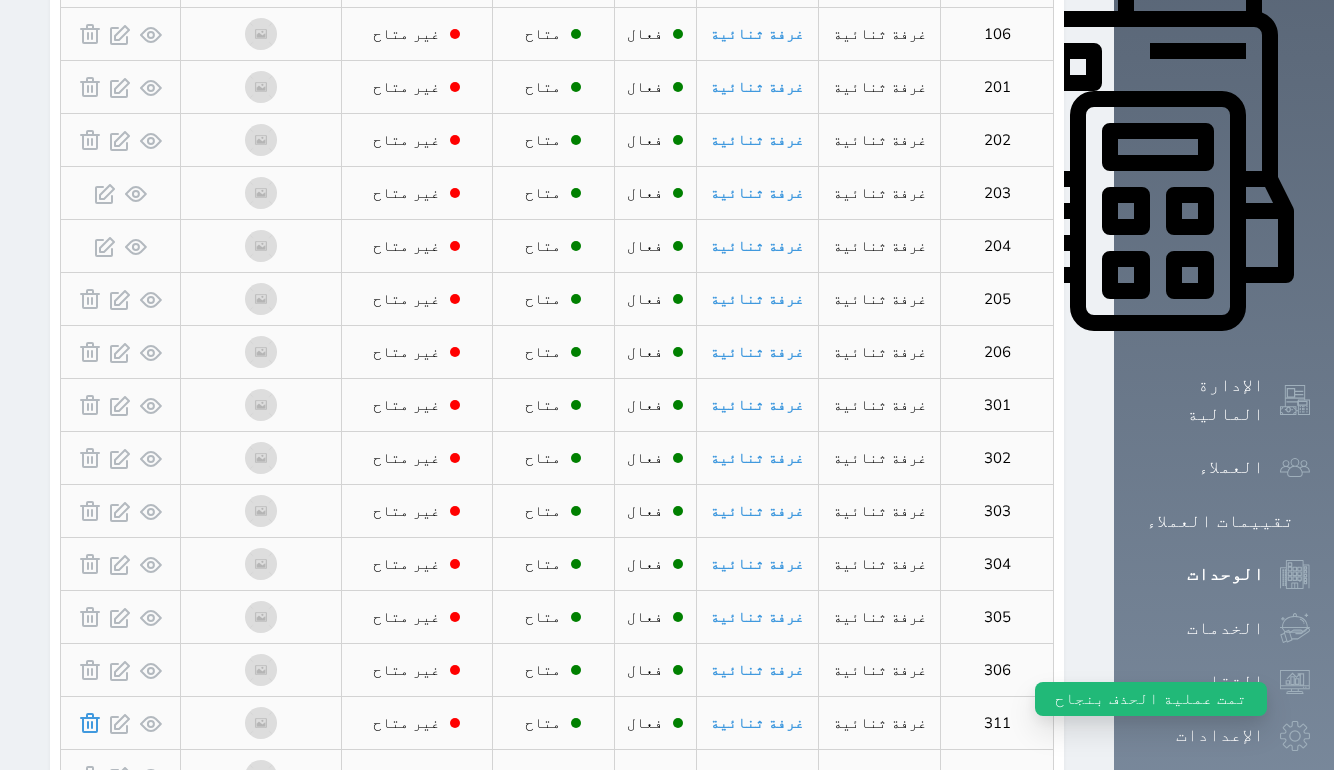 click 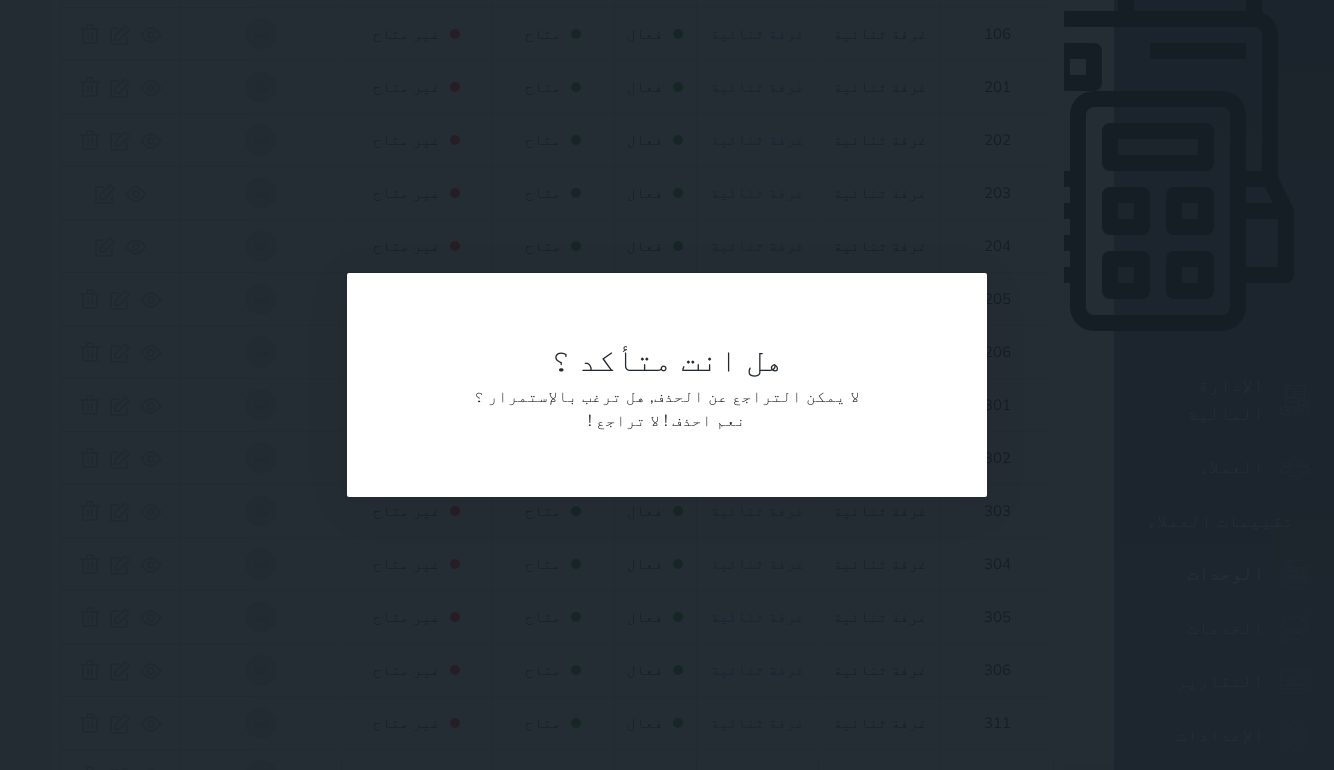 click on "نعم احذف !" at bounding box center [705, 421] 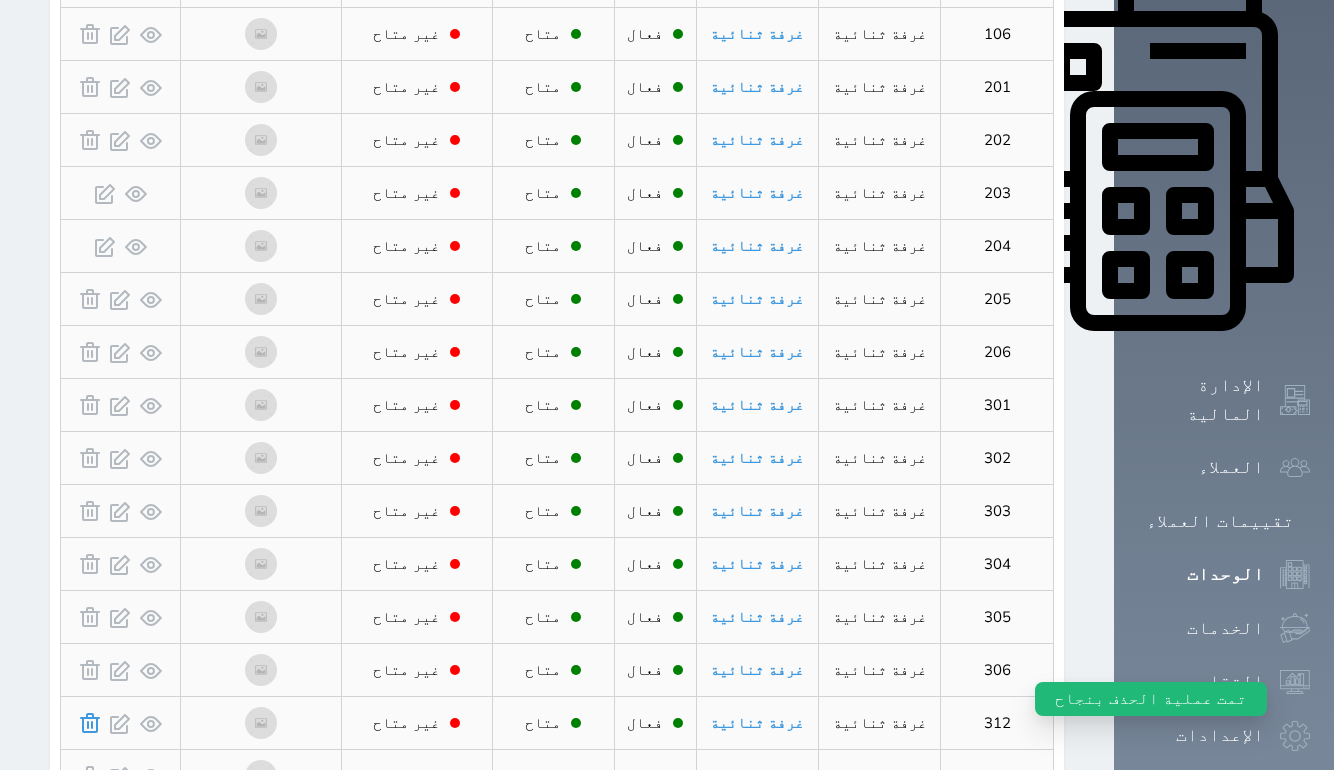 click 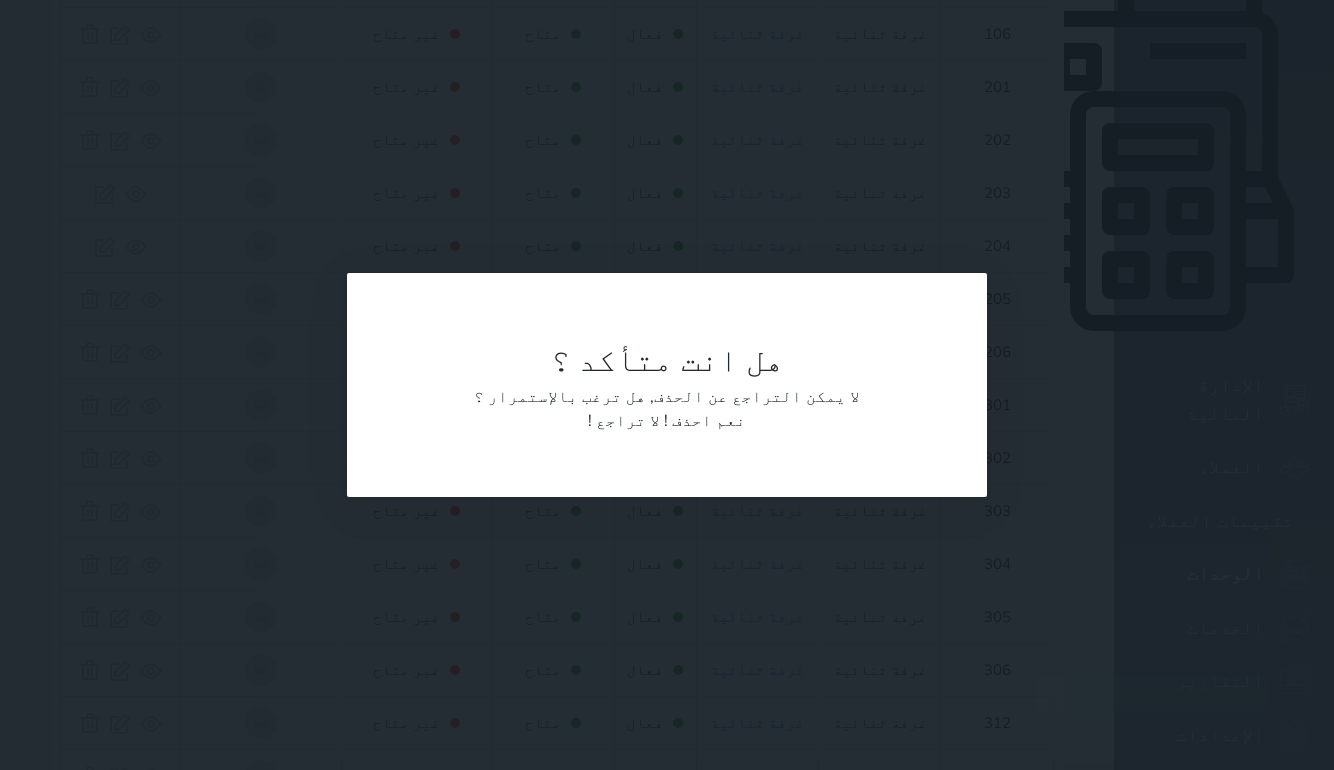 click on "نعم احذف !" at bounding box center (705, 421) 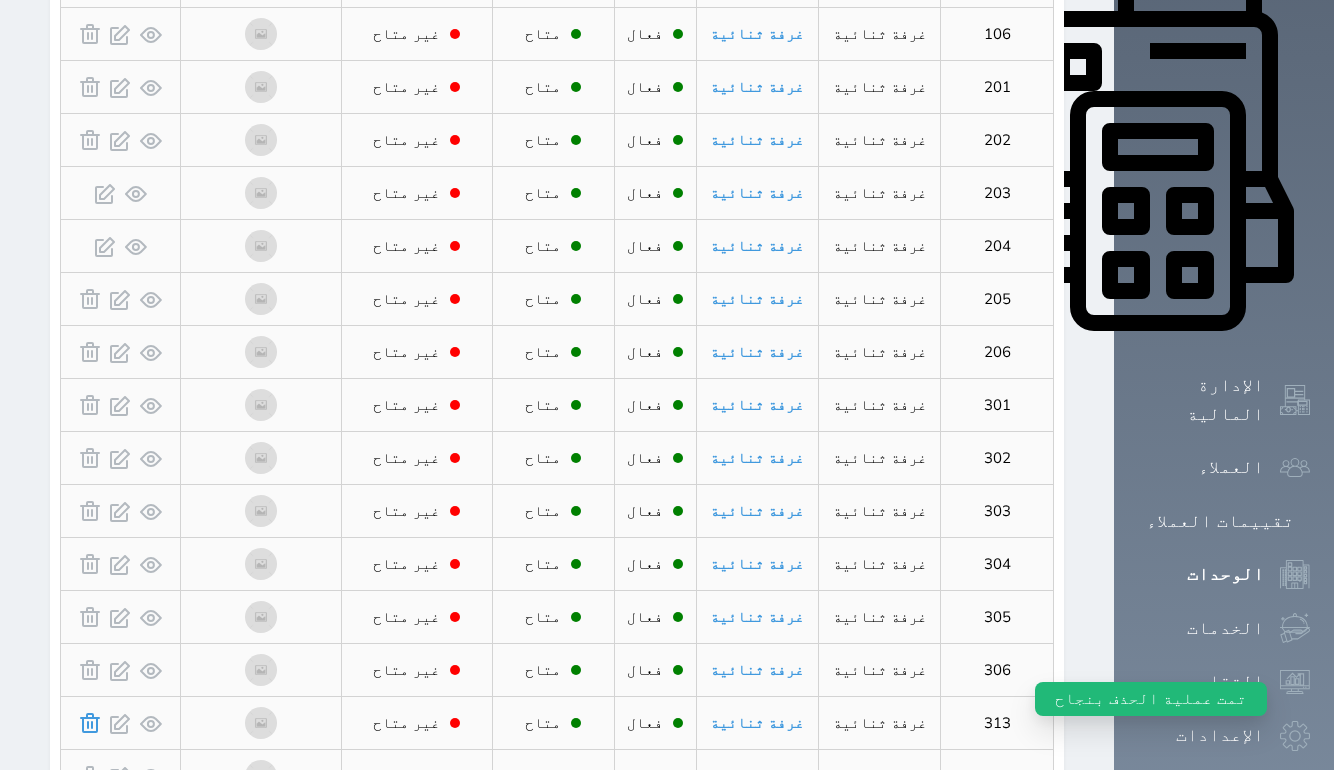 click 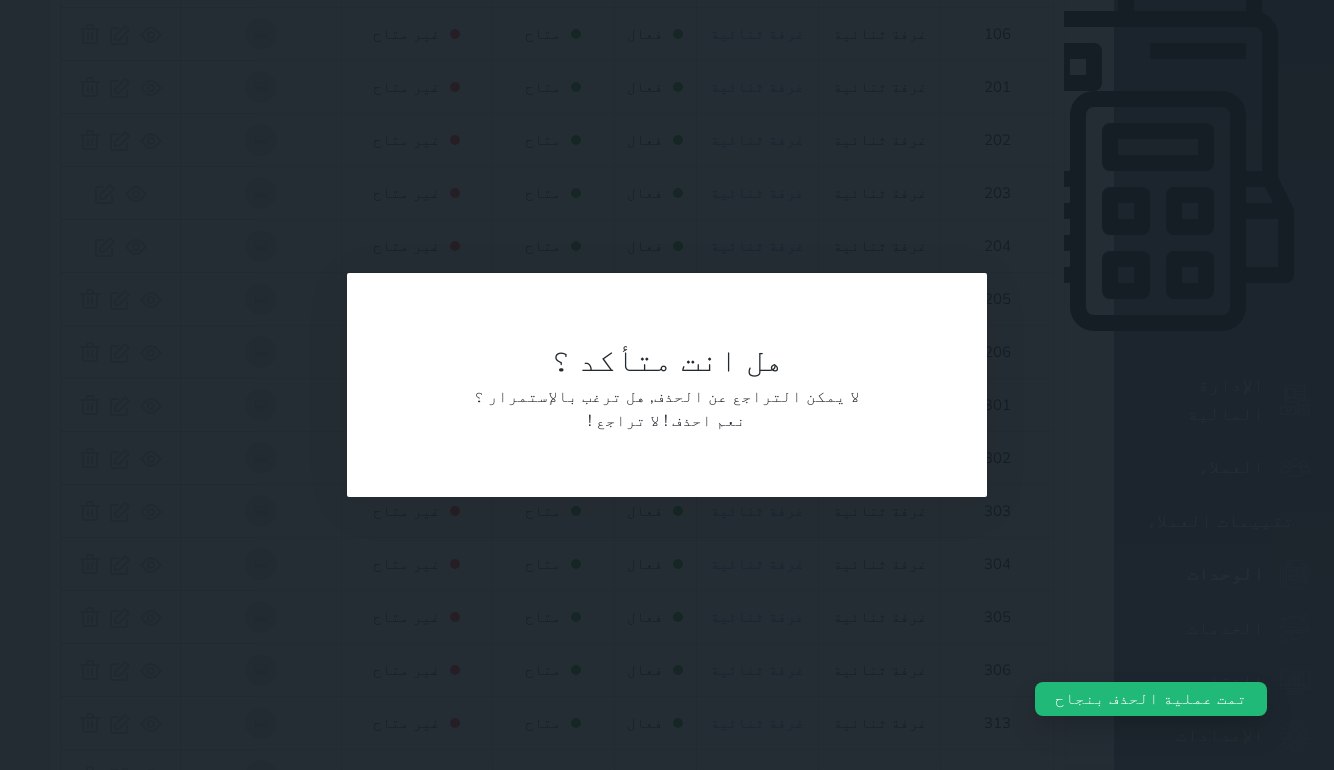 click on "نعم احذف !" at bounding box center [705, 421] 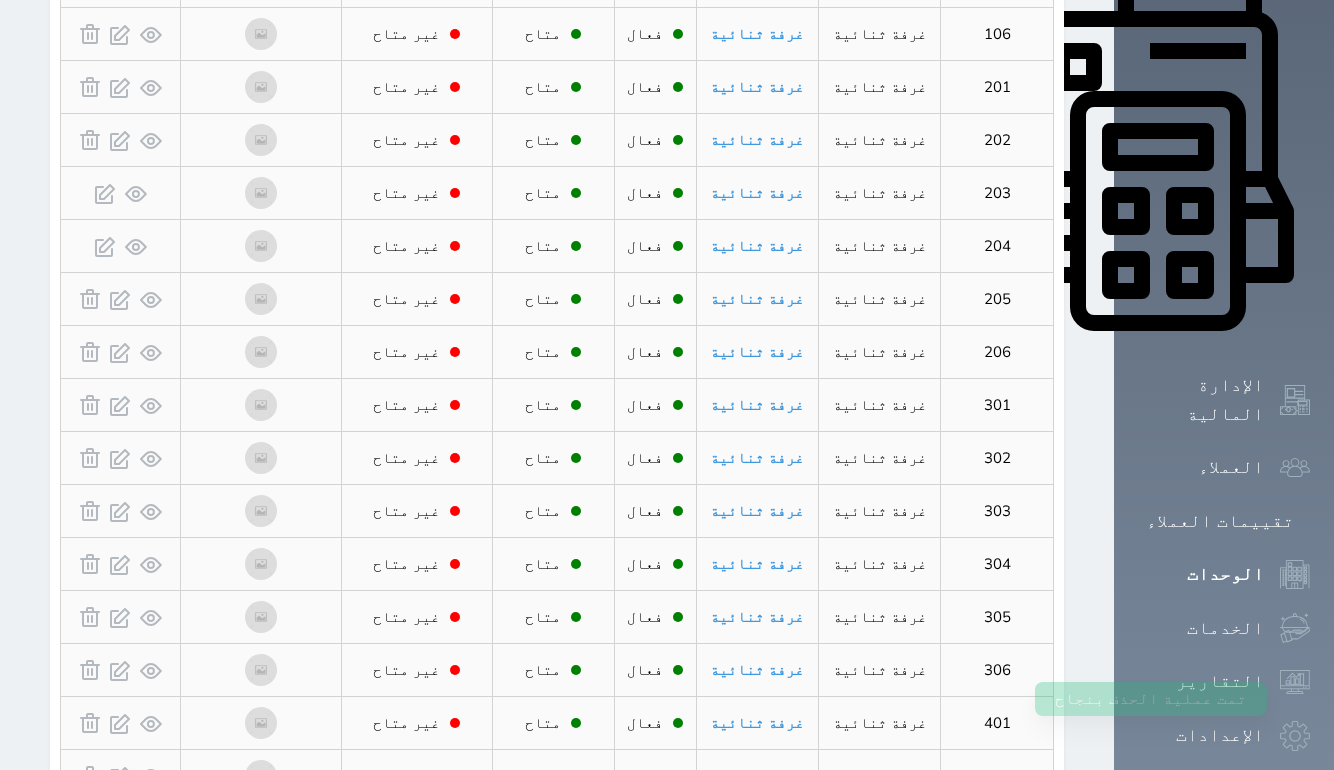 click on "2" at bounding box center (561, 844) 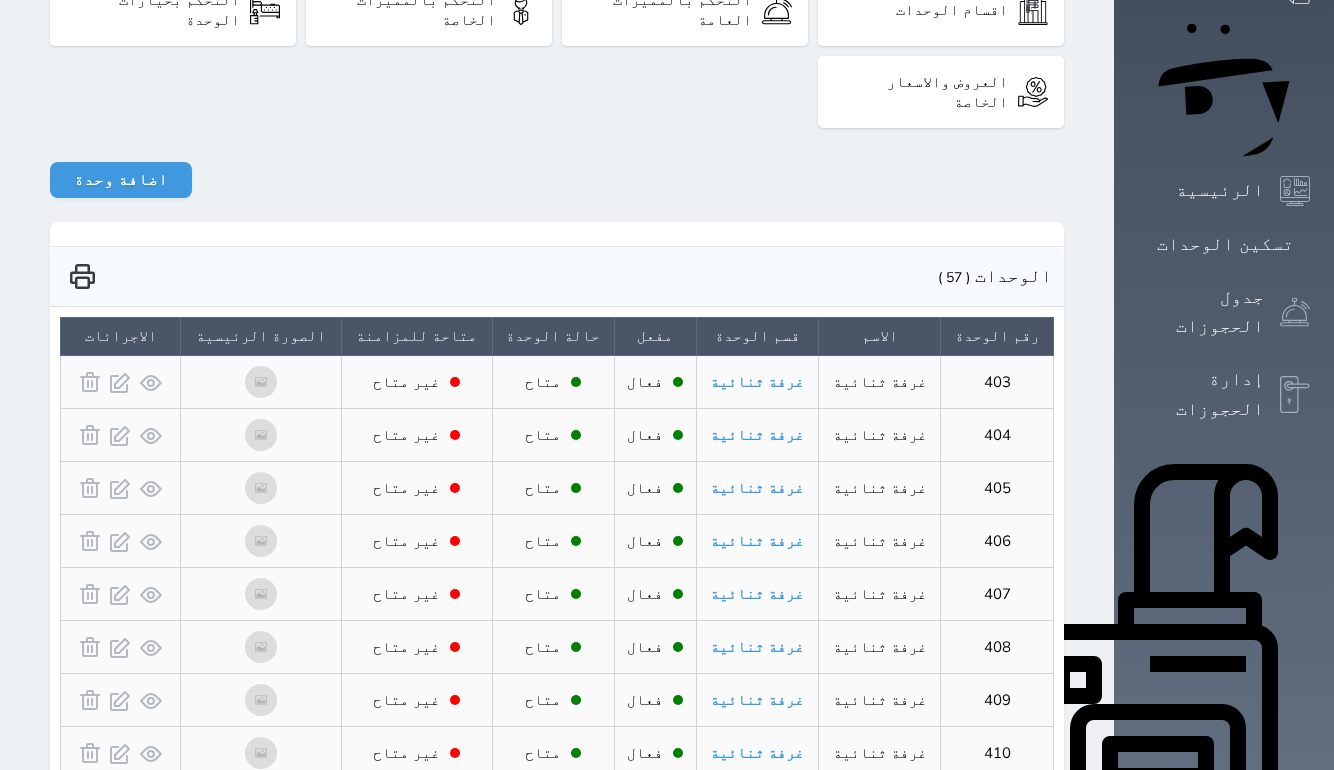 scroll, scrollTop: 208, scrollLeft: 0, axis: vertical 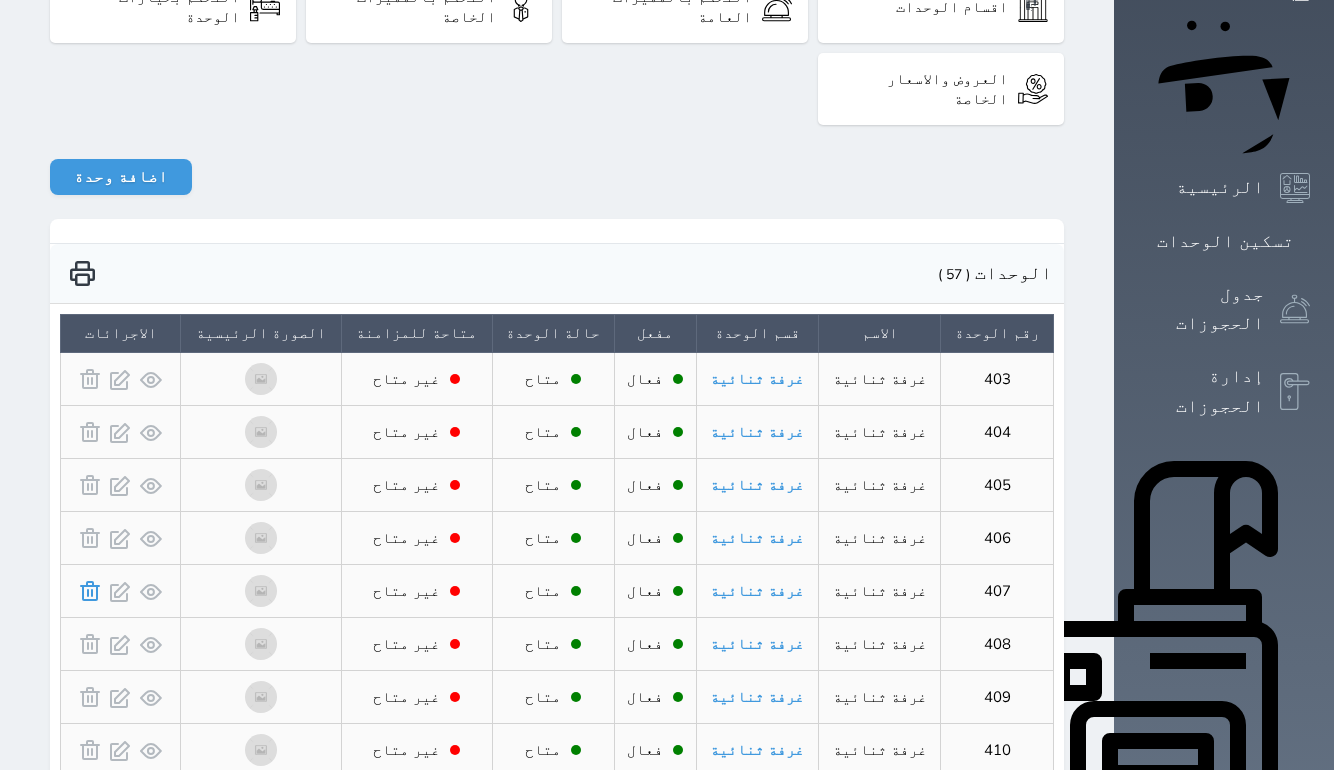 click 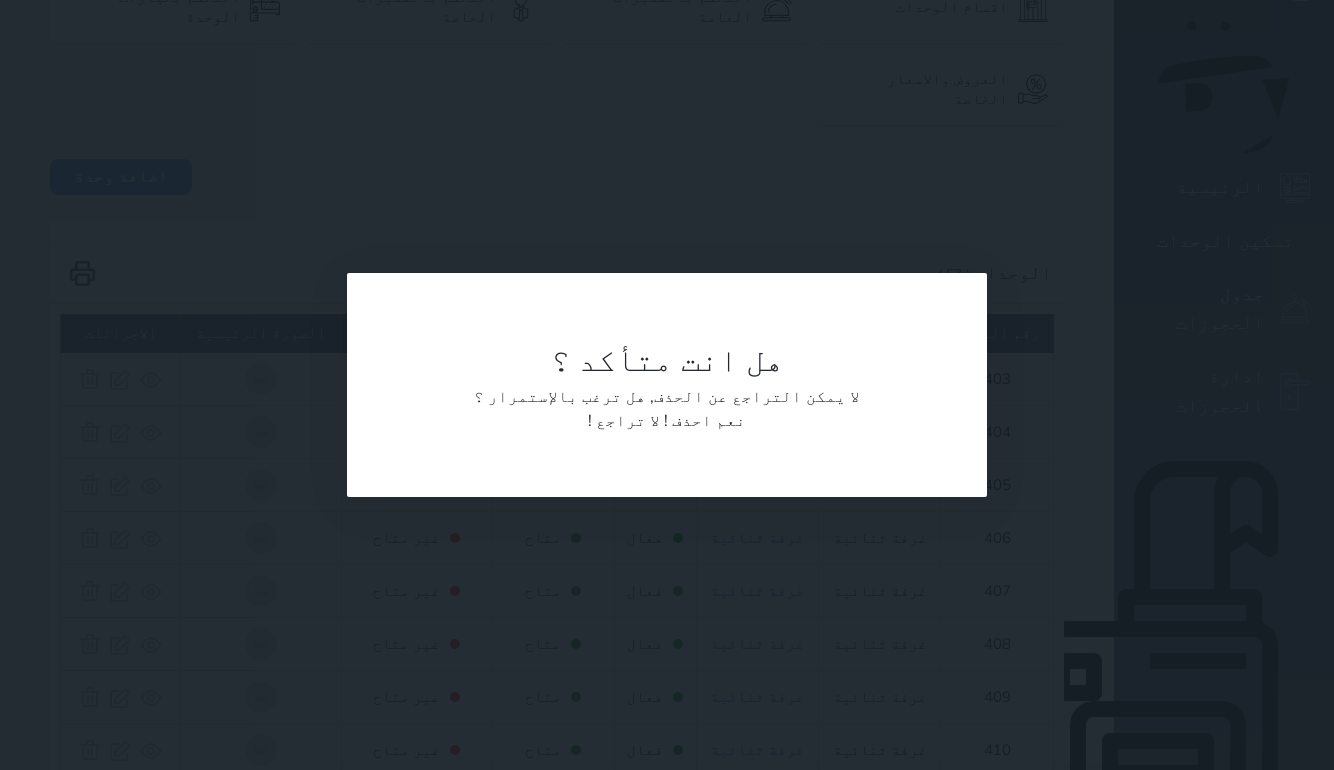 click on "نعم احذف !" at bounding box center [705, 421] 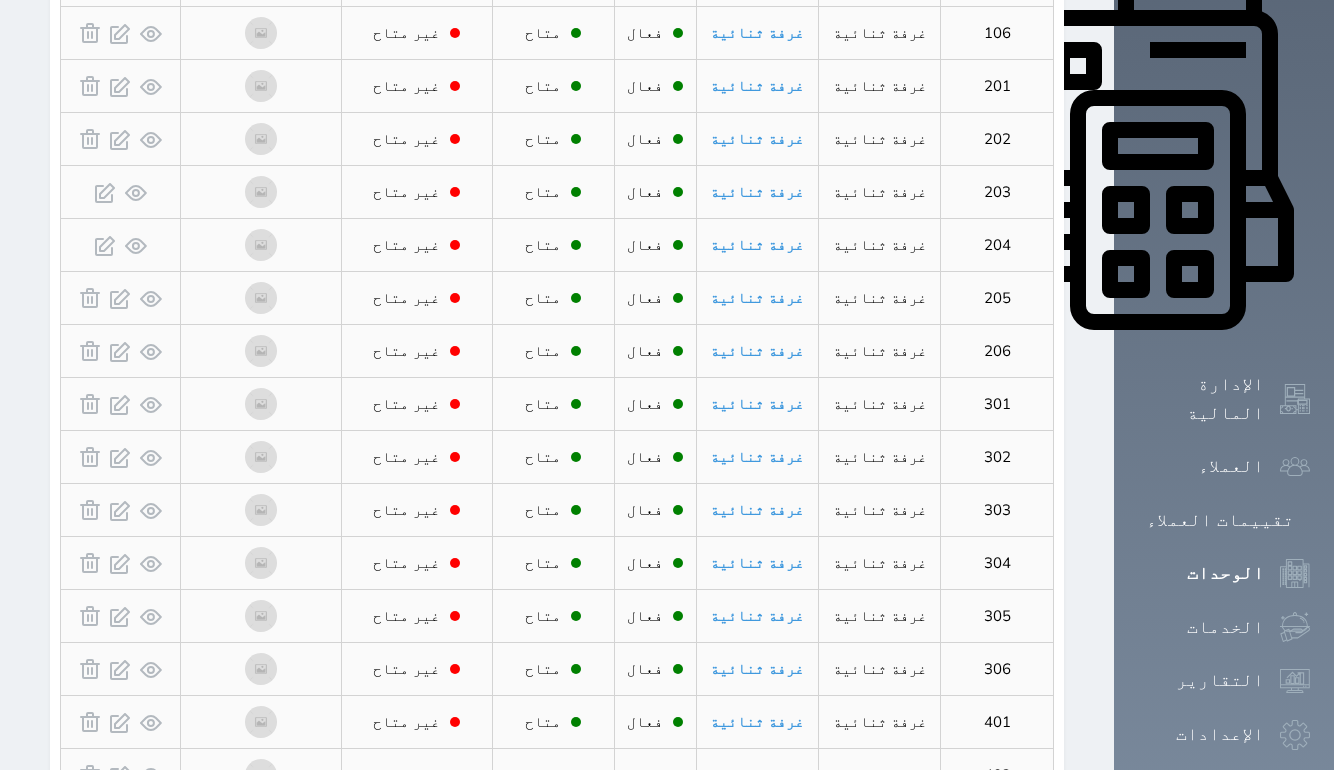 scroll, scrollTop: 818, scrollLeft: 0, axis: vertical 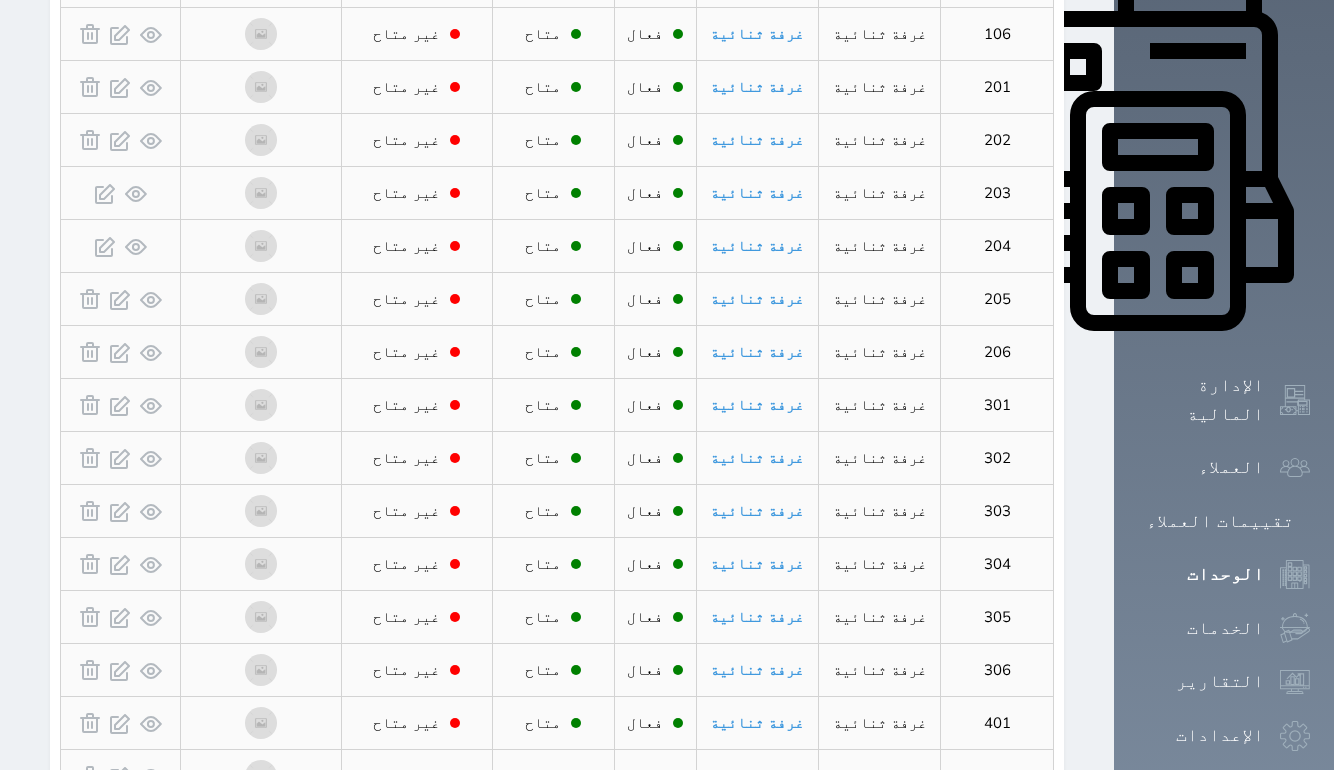click on "2" at bounding box center [561, 844] 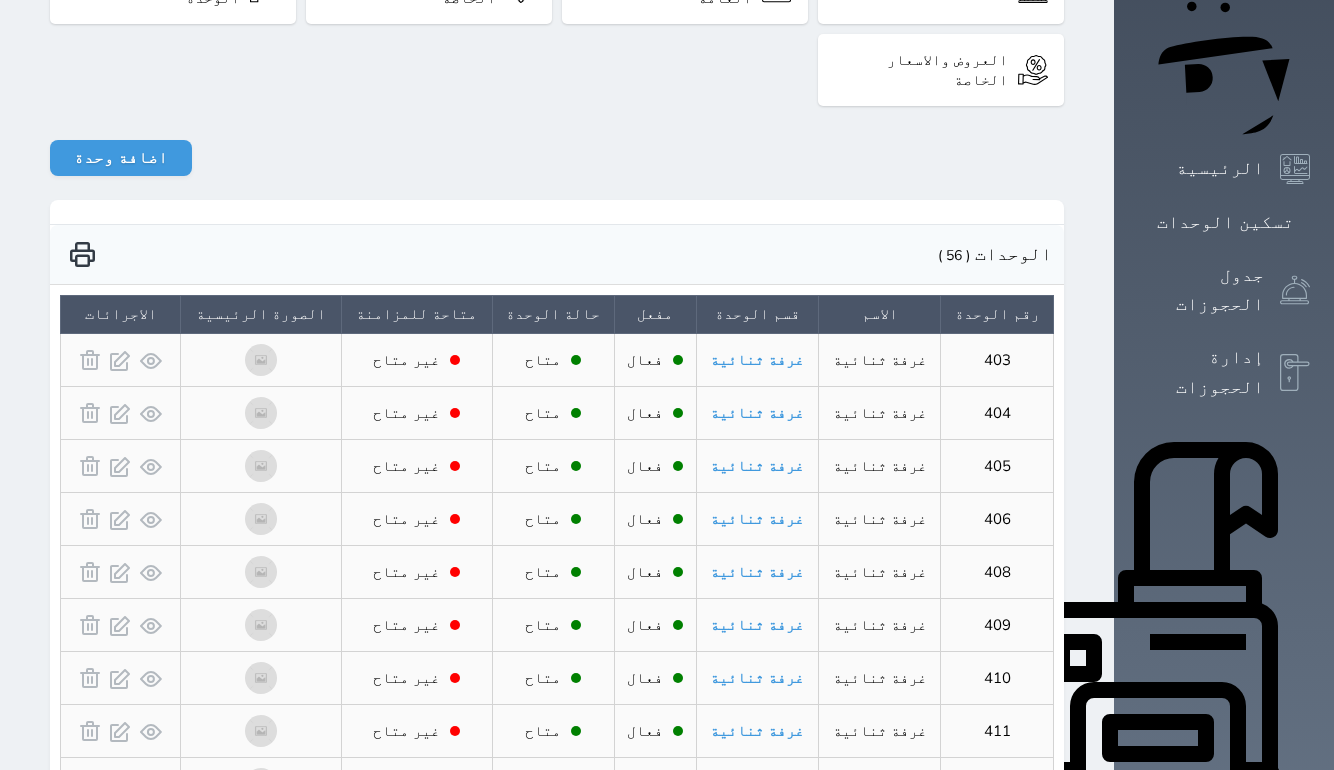scroll, scrollTop: 259, scrollLeft: 0, axis: vertical 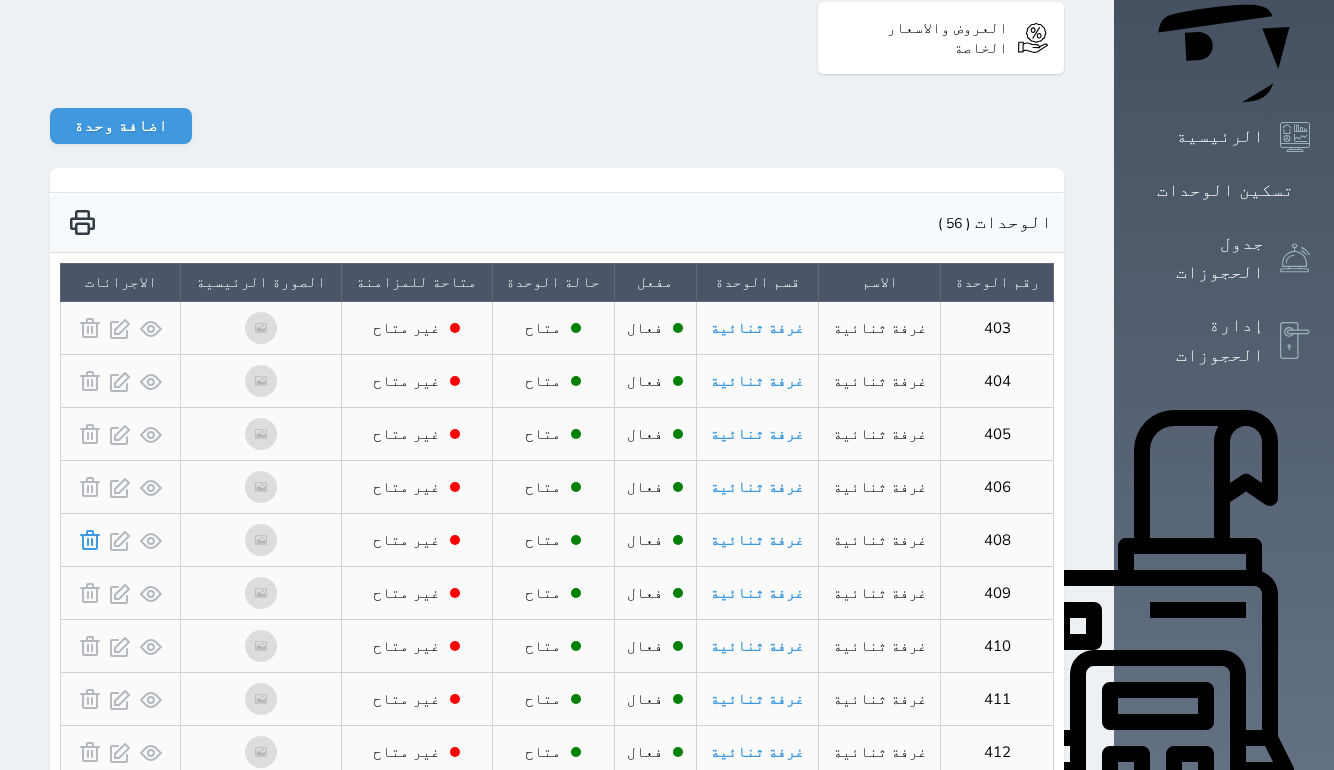 click 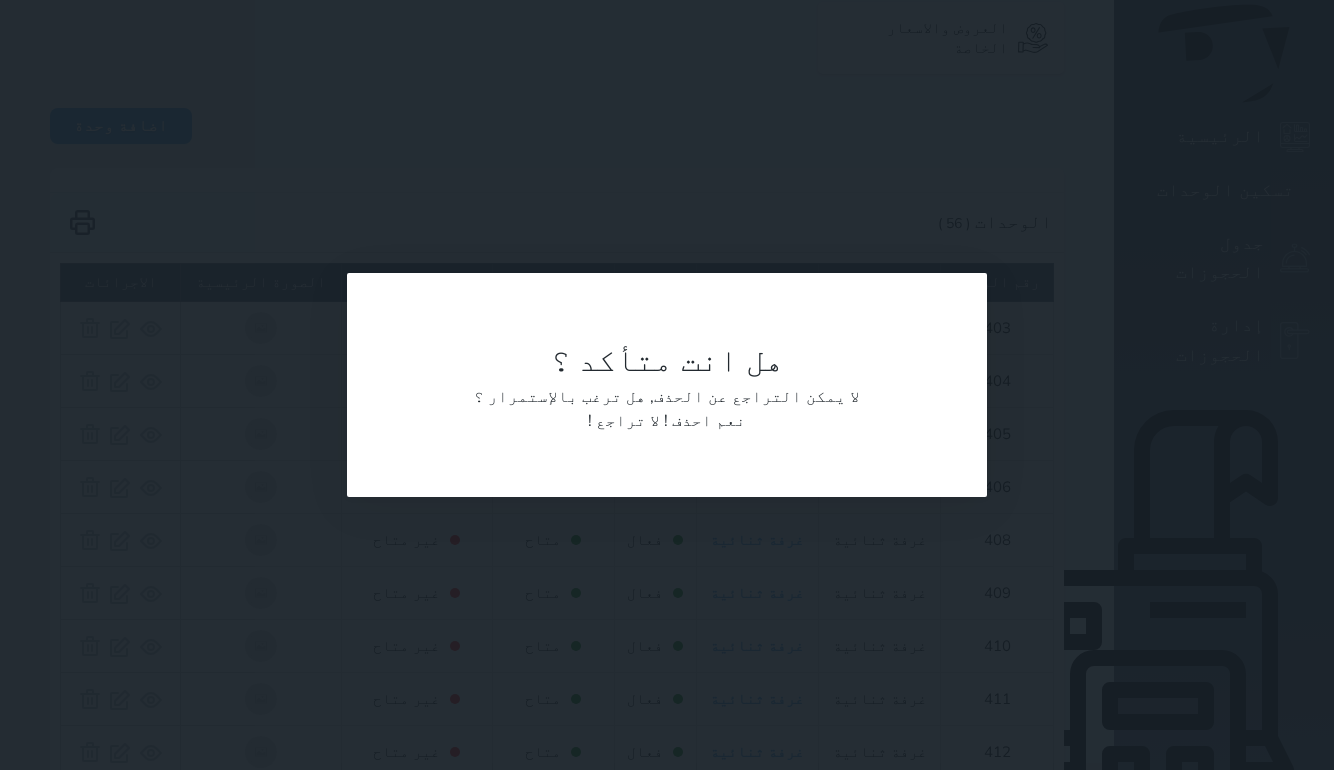 click on "نعم احذف !" at bounding box center (705, 421) 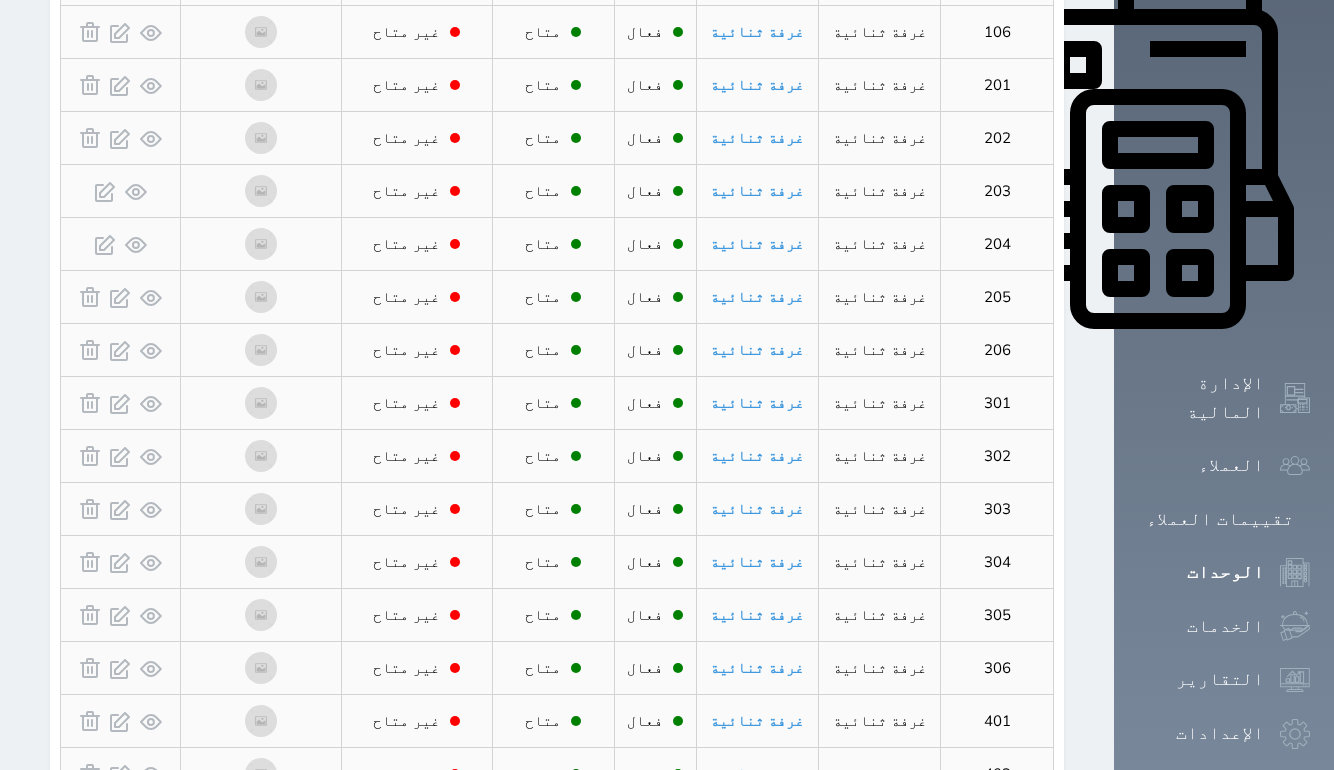 scroll, scrollTop: 818, scrollLeft: 0, axis: vertical 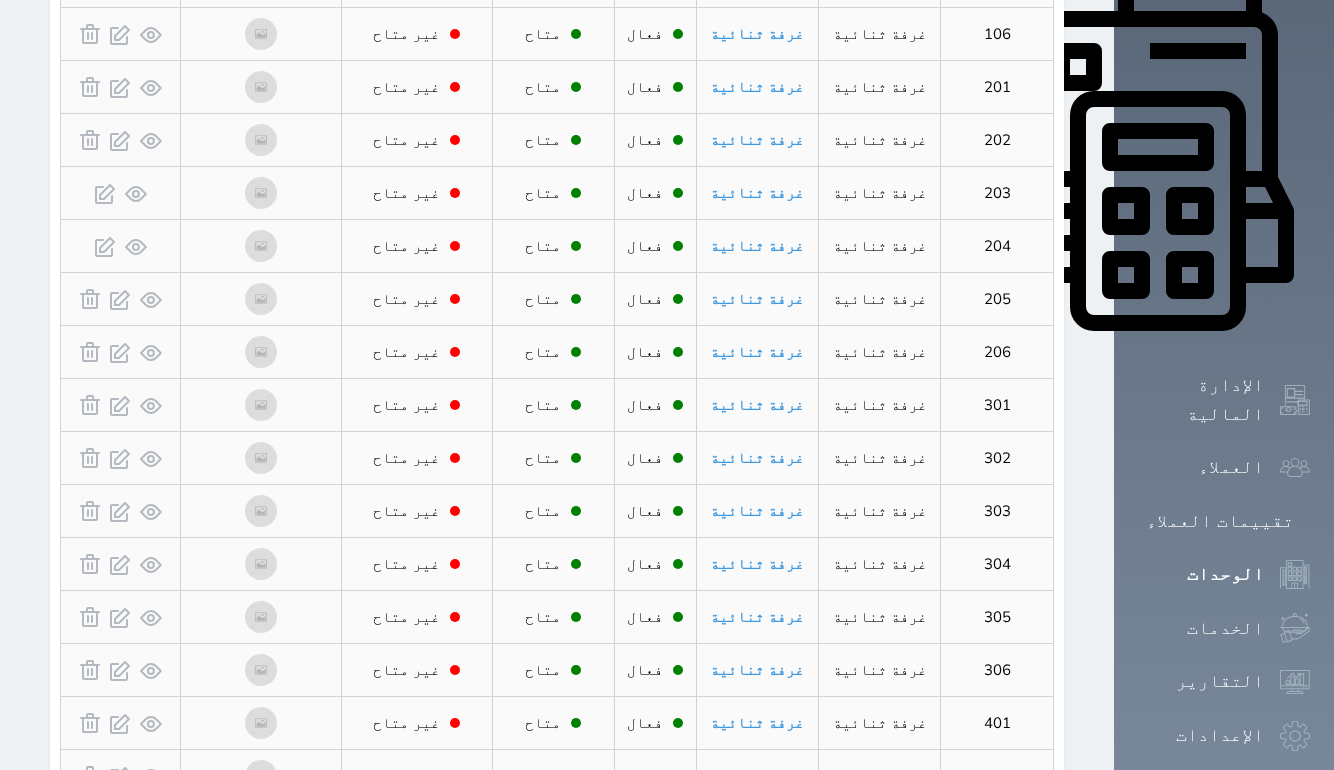 click on "2" at bounding box center [561, 844] 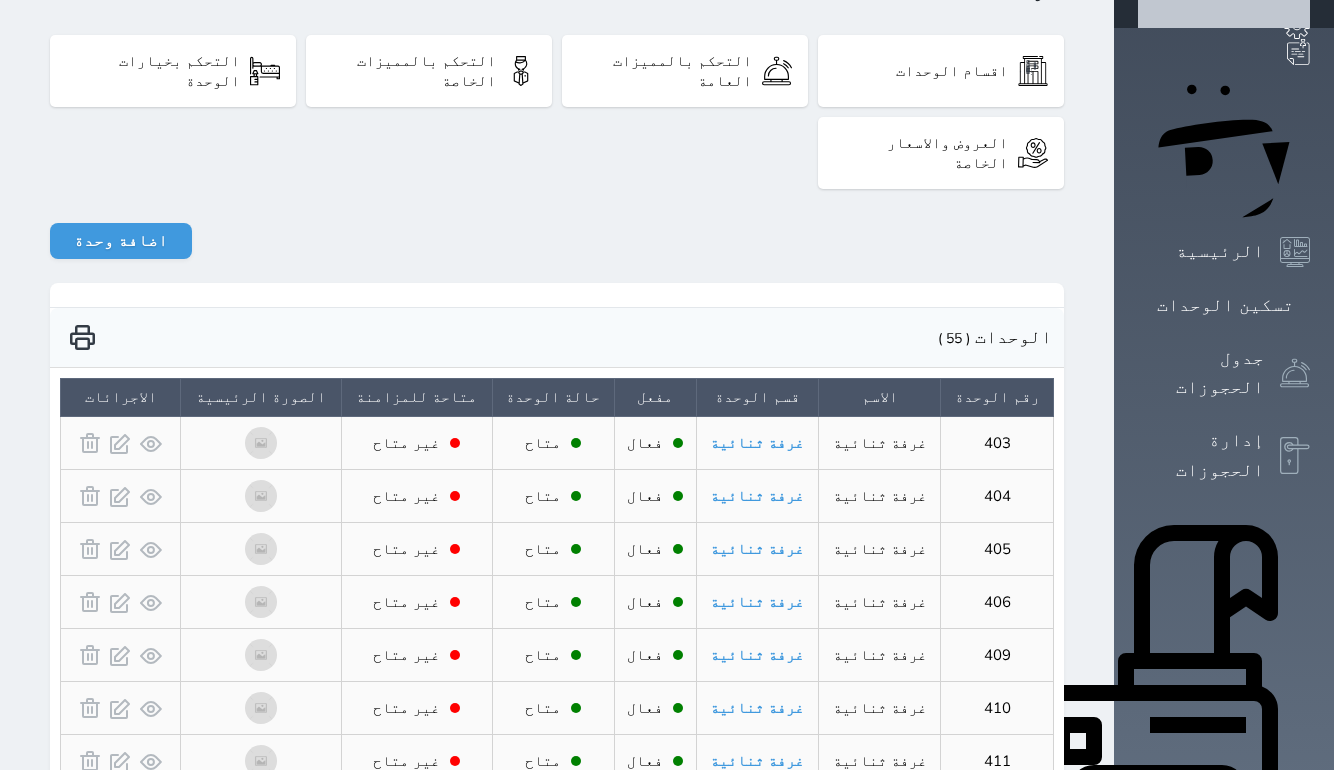 scroll, scrollTop: 184, scrollLeft: 0, axis: vertical 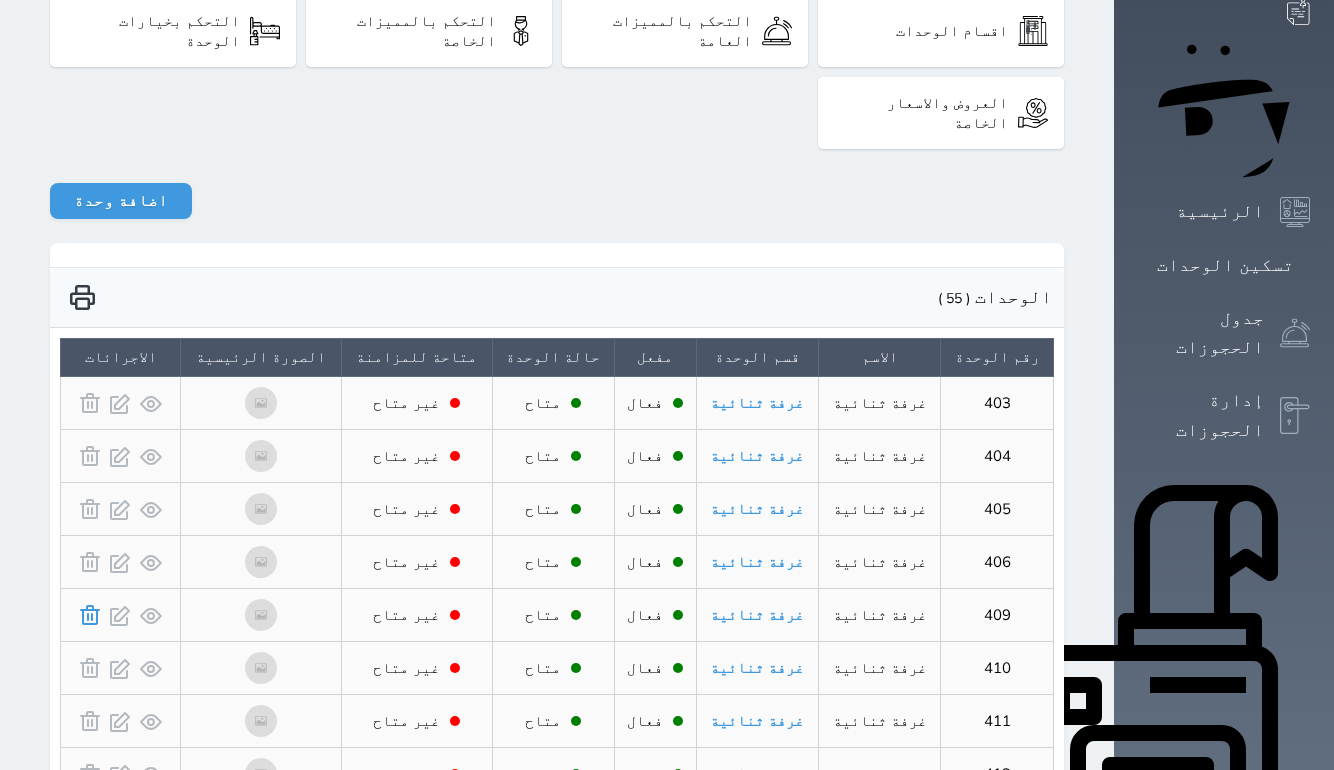 click 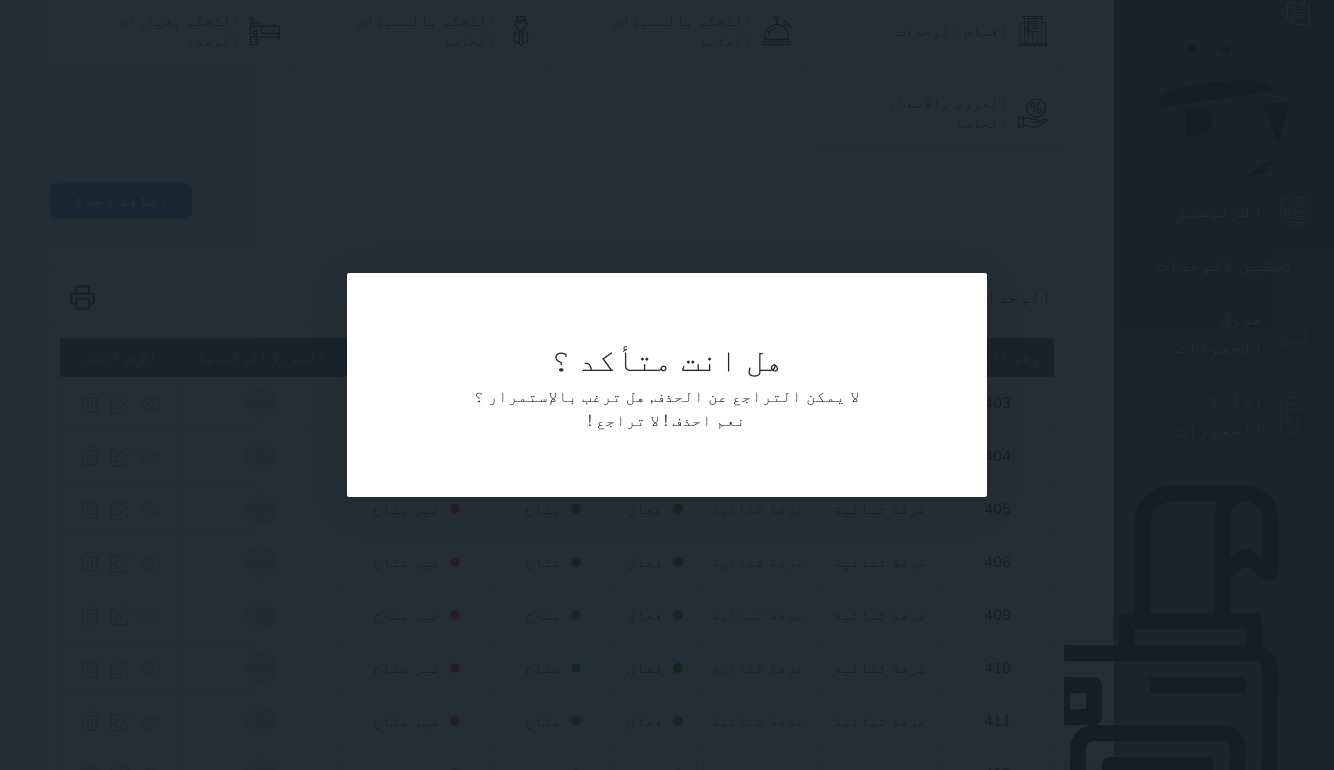 click on "نعم احذف !" at bounding box center [705, 421] 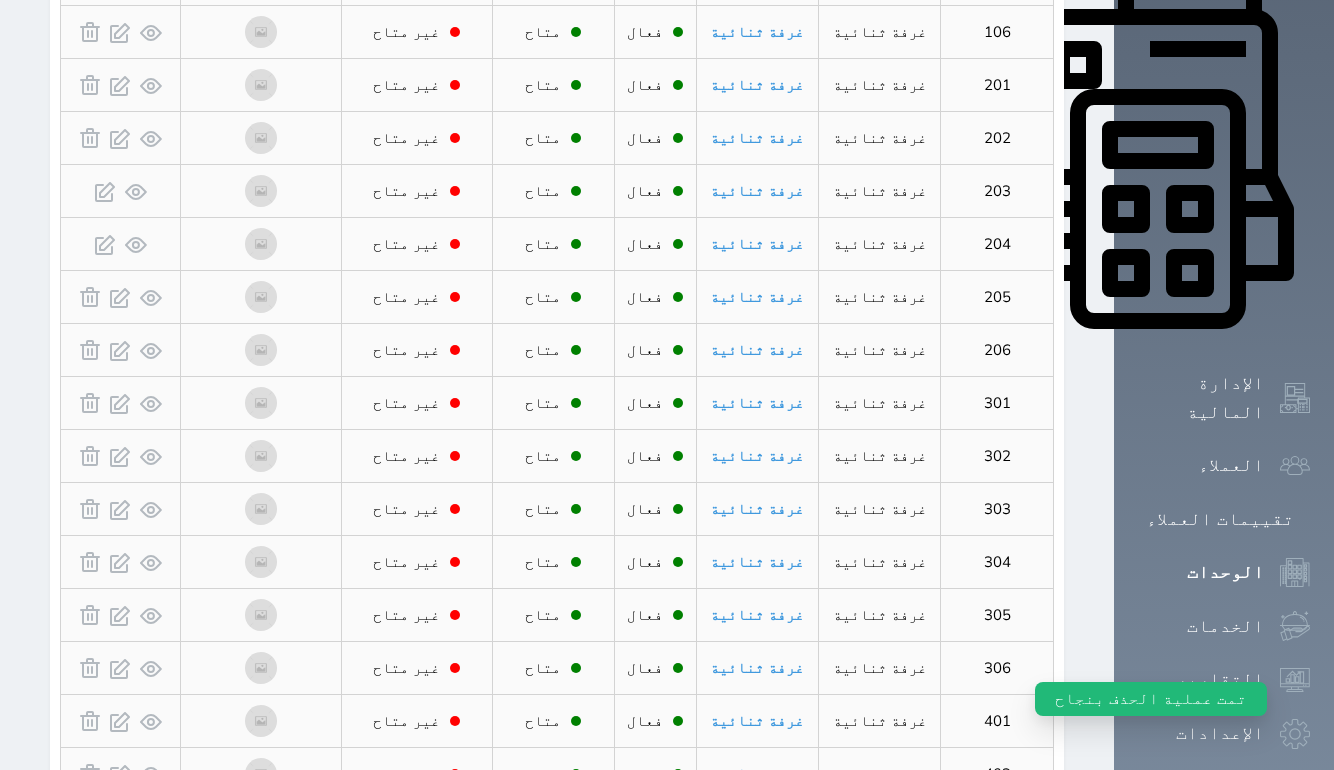 scroll, scrollTop: 818, scrollLeft: 0, axis: vertical 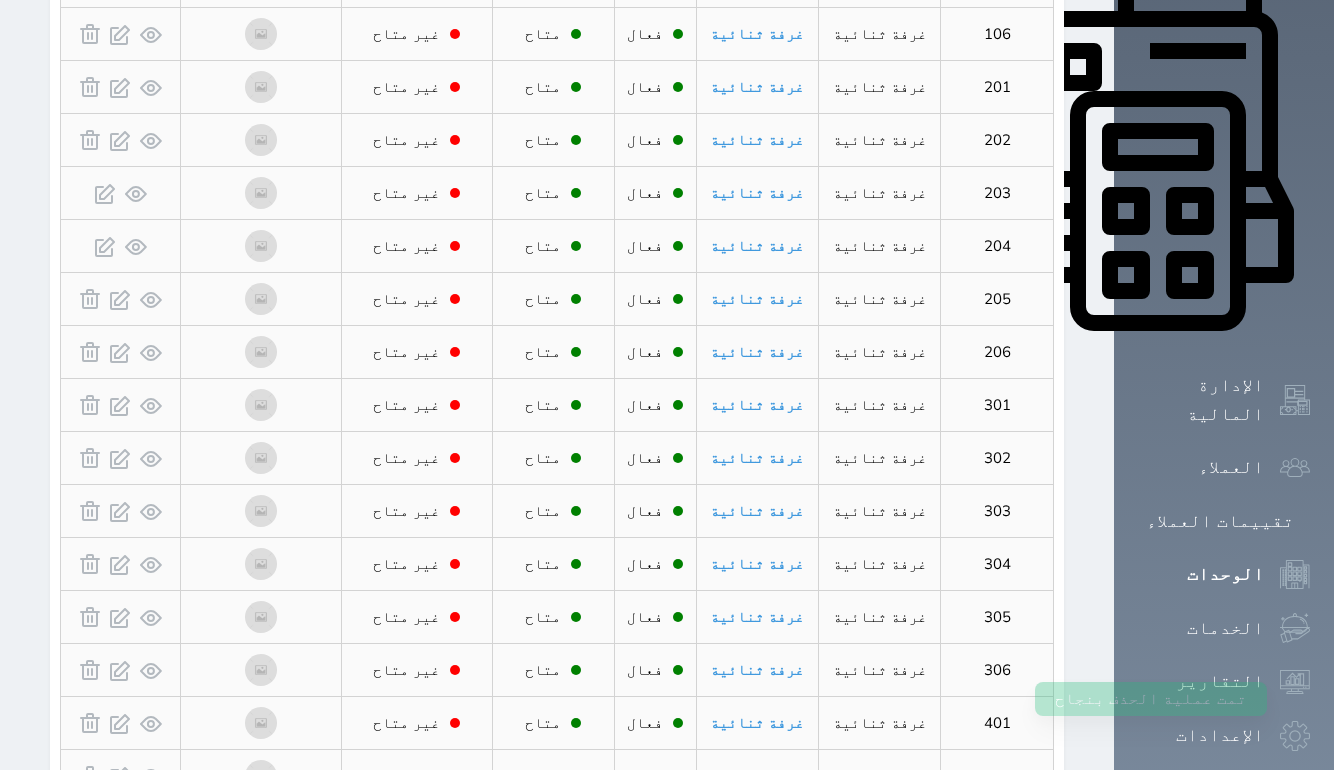 click on "2" at bounding box center [561, 844] 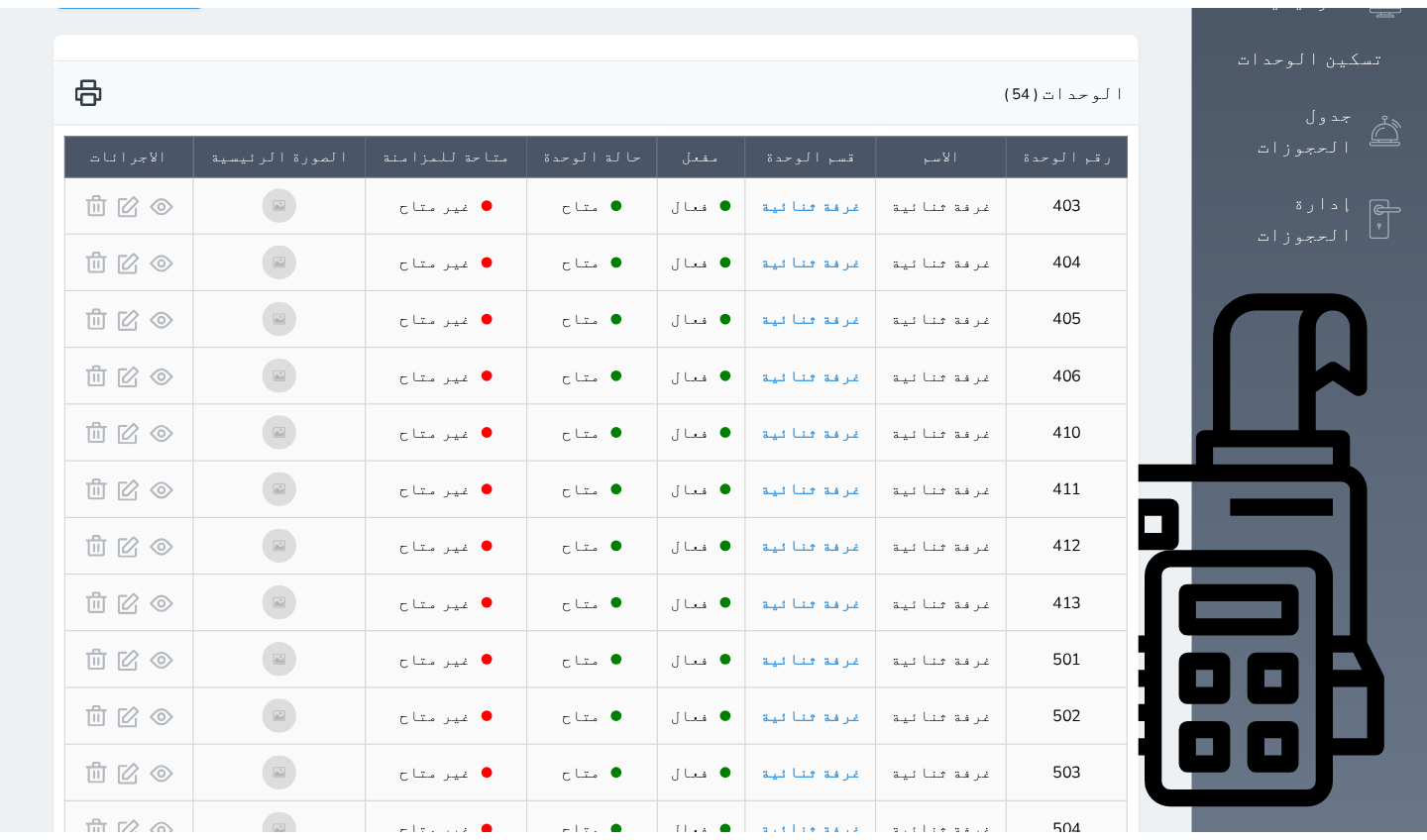 scroll, scrollTop: 392, scrollLeft: 0, axis: vertical 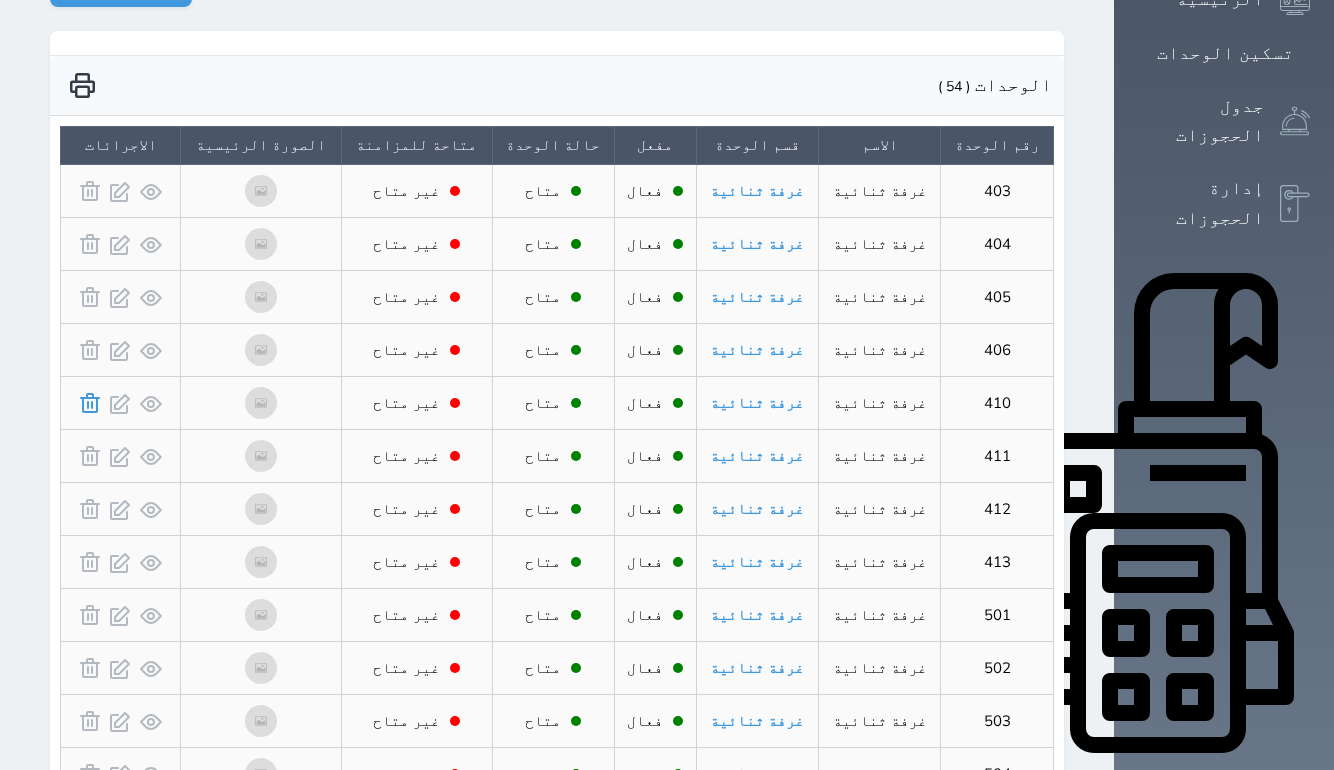 click 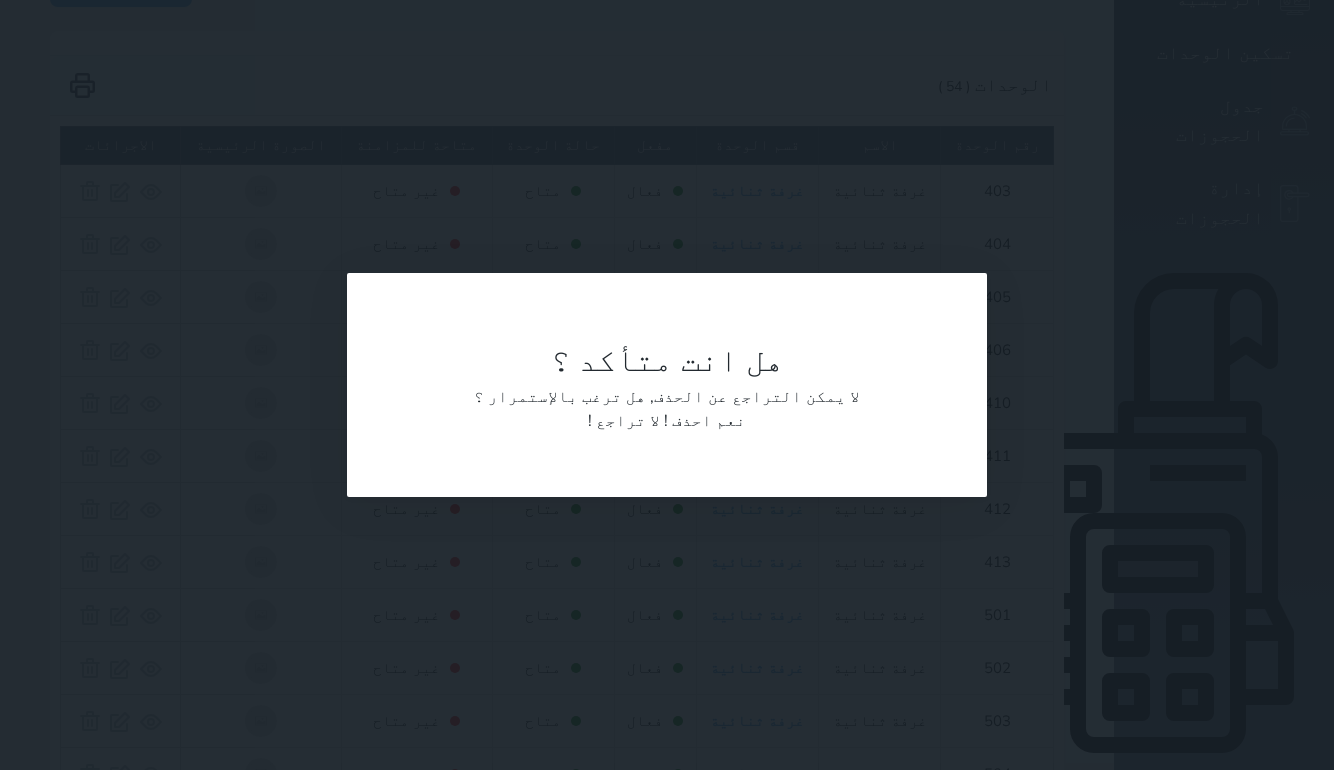 click on "نعم احذف !" at bounding box center [705, 421] 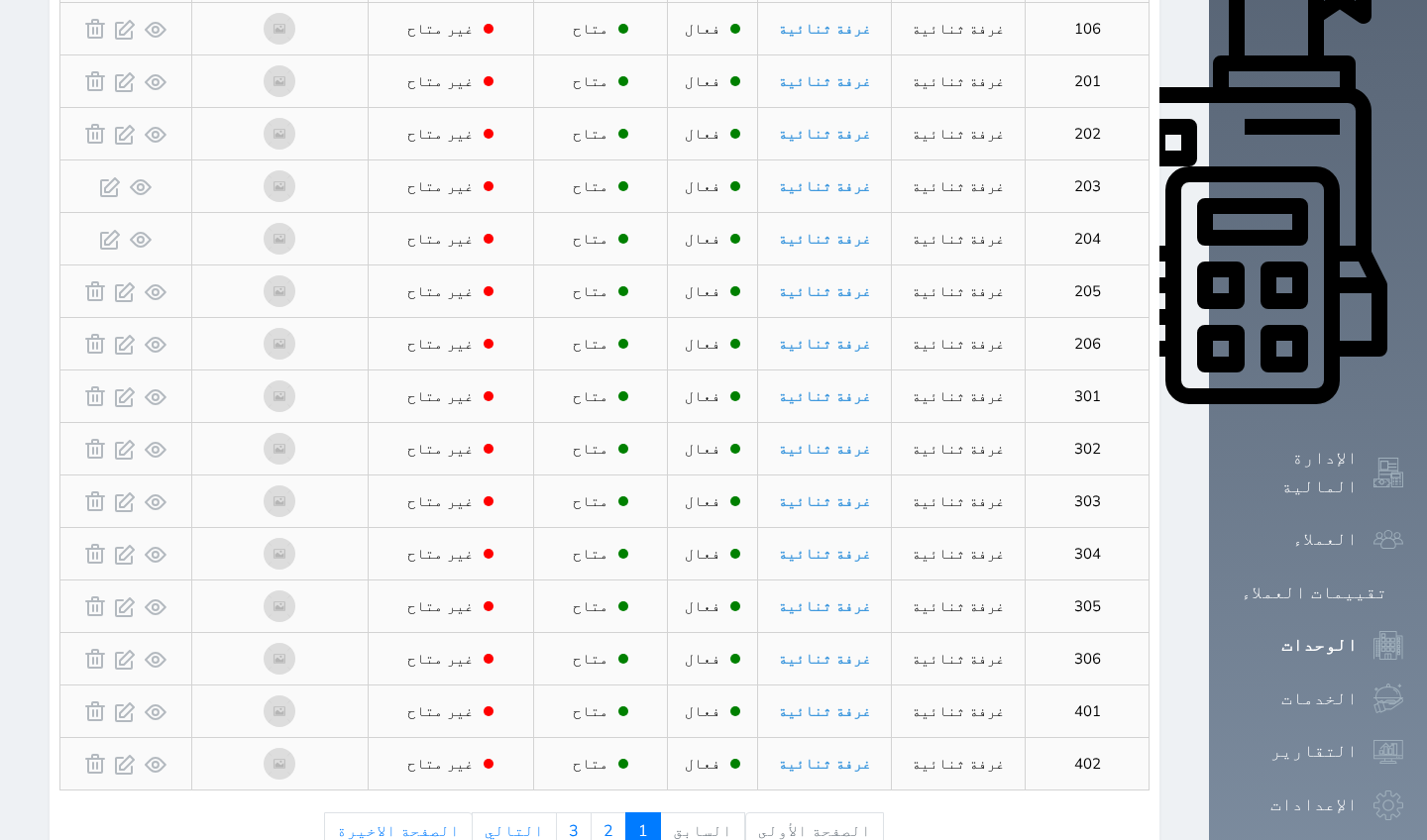 scroll, scrollTop: 733, scrollLeft: 0, axis: vertical 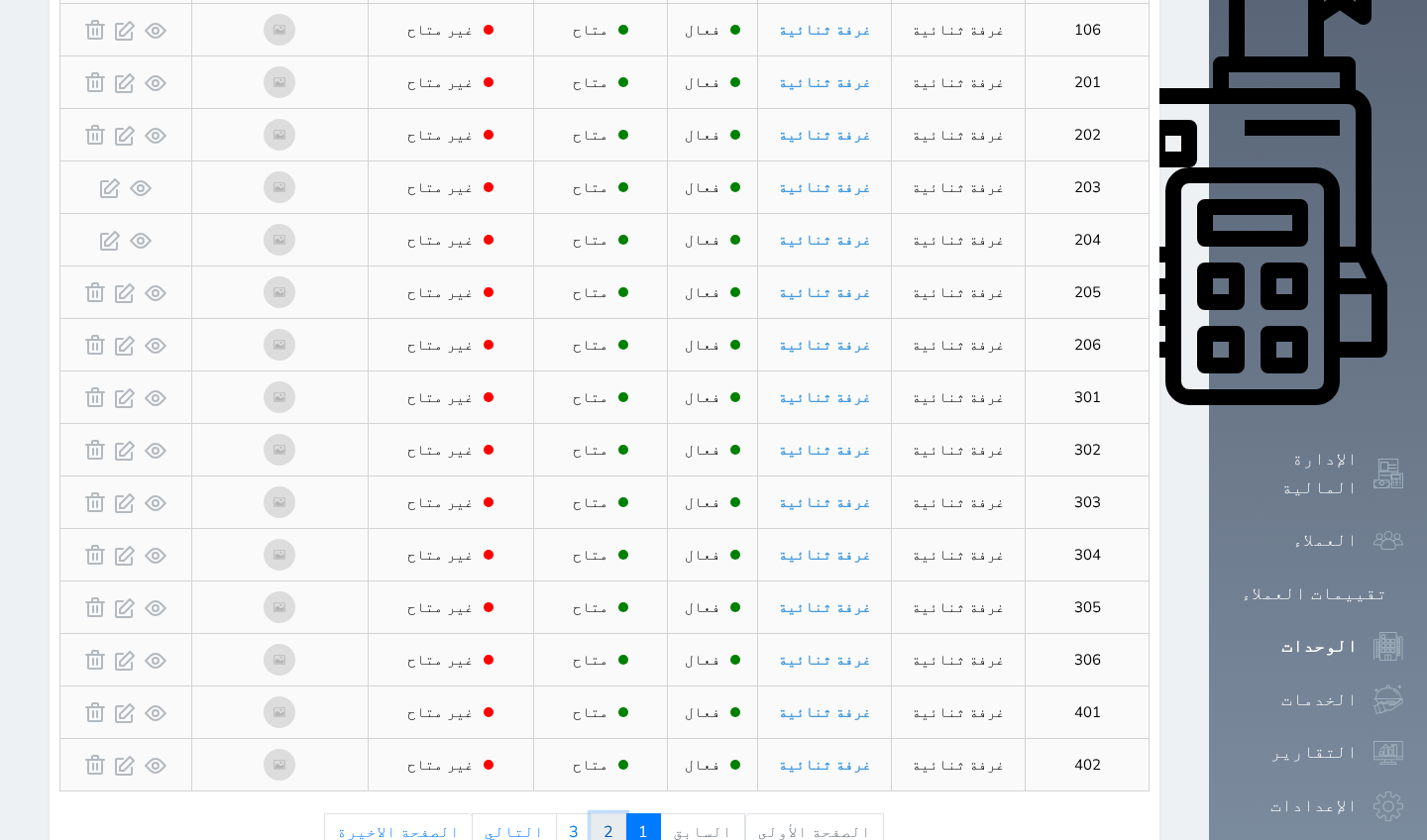 click on "2" at bounding box center [608, 832] 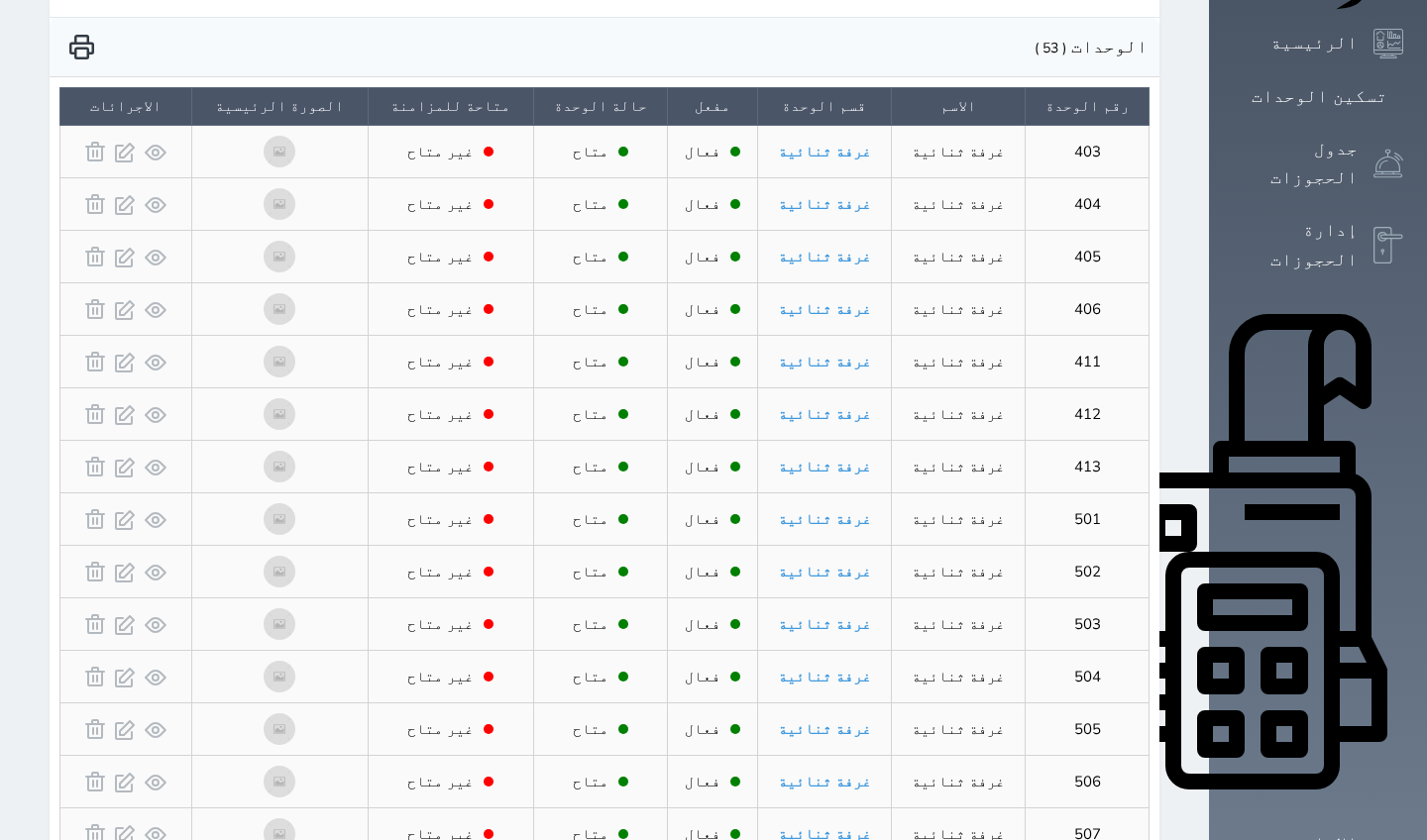 scroll, scrollTop: 330, scrollLeft: 0, axis: vertical 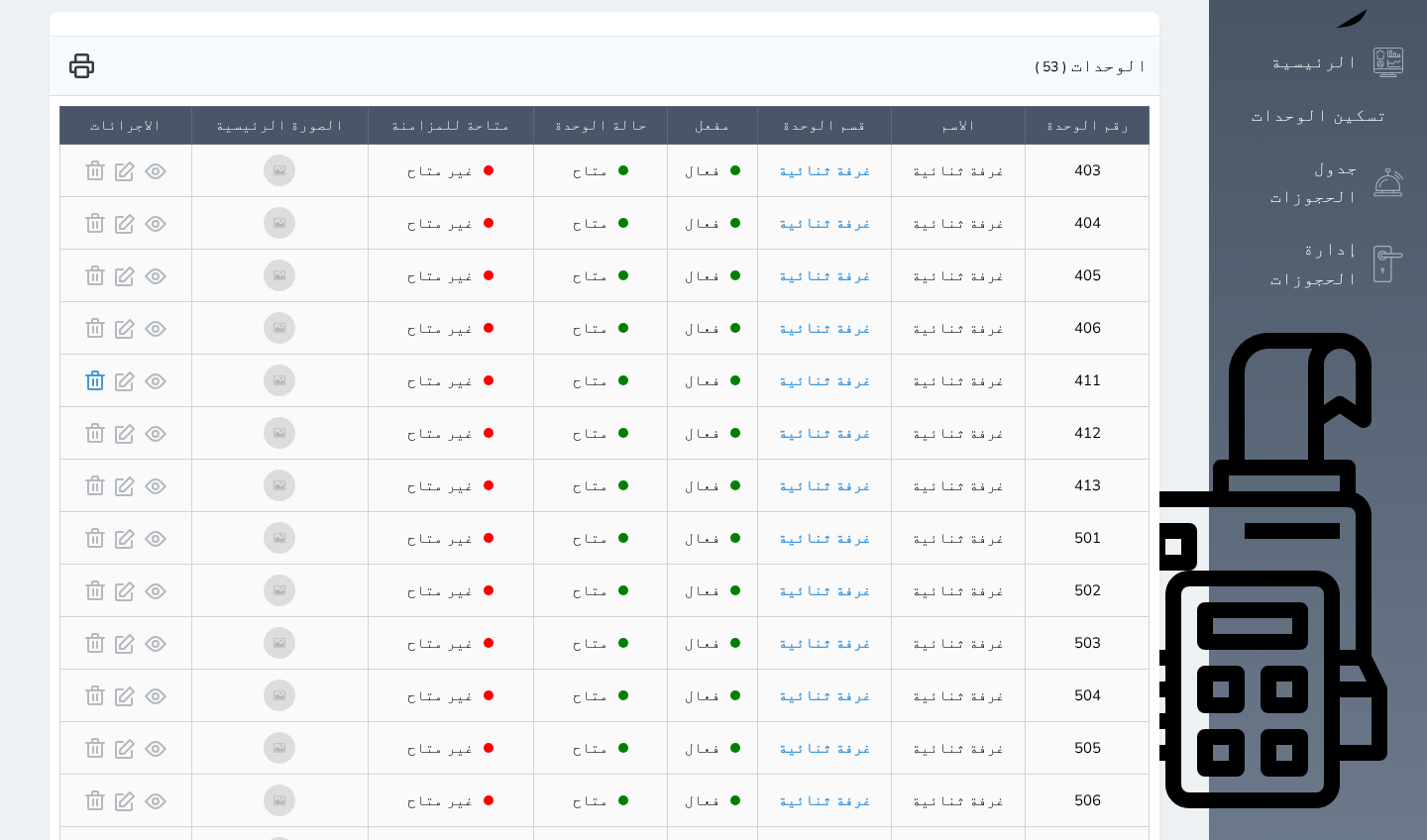 click 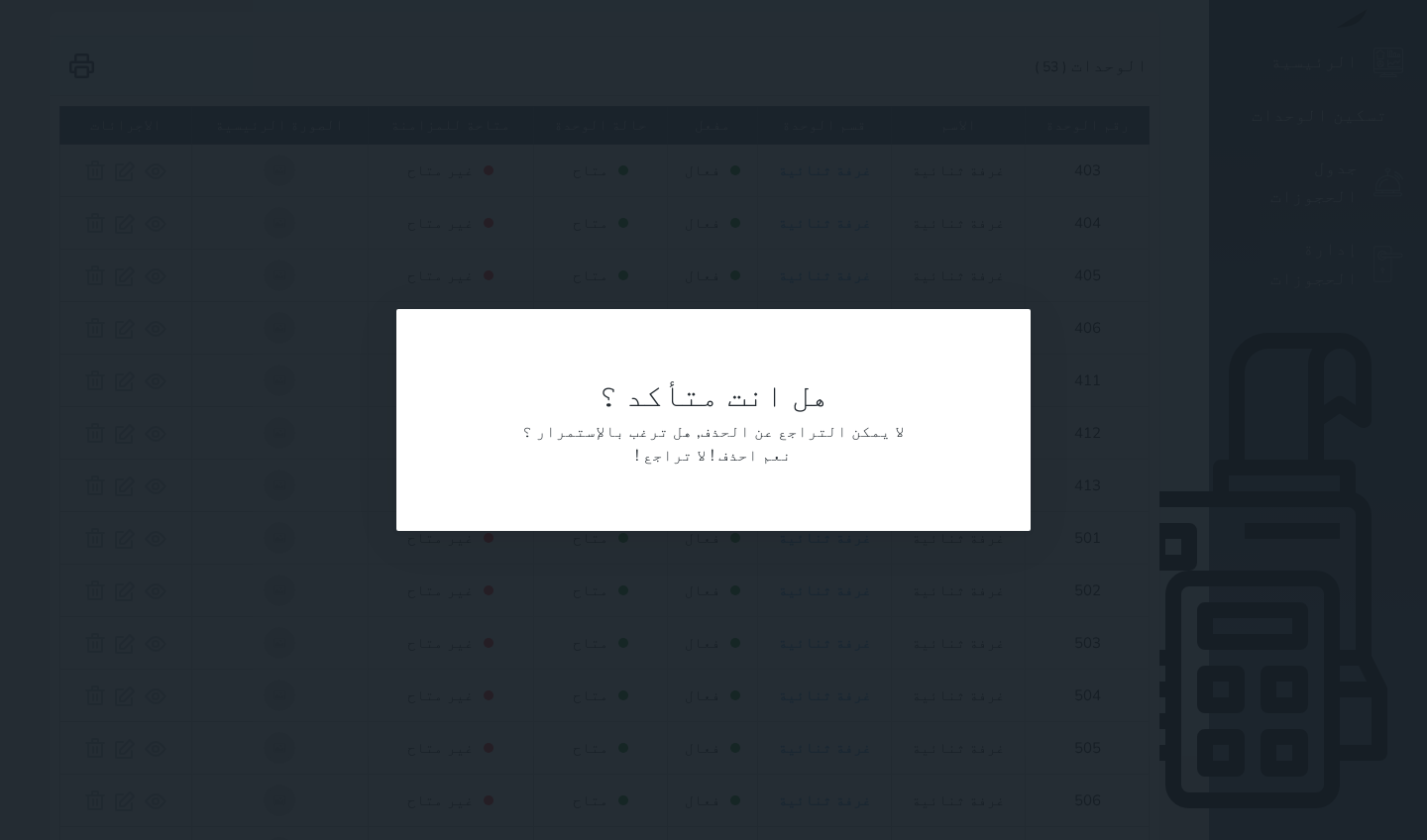 click on "نعم احذف !" at bounding box center [751, 456] 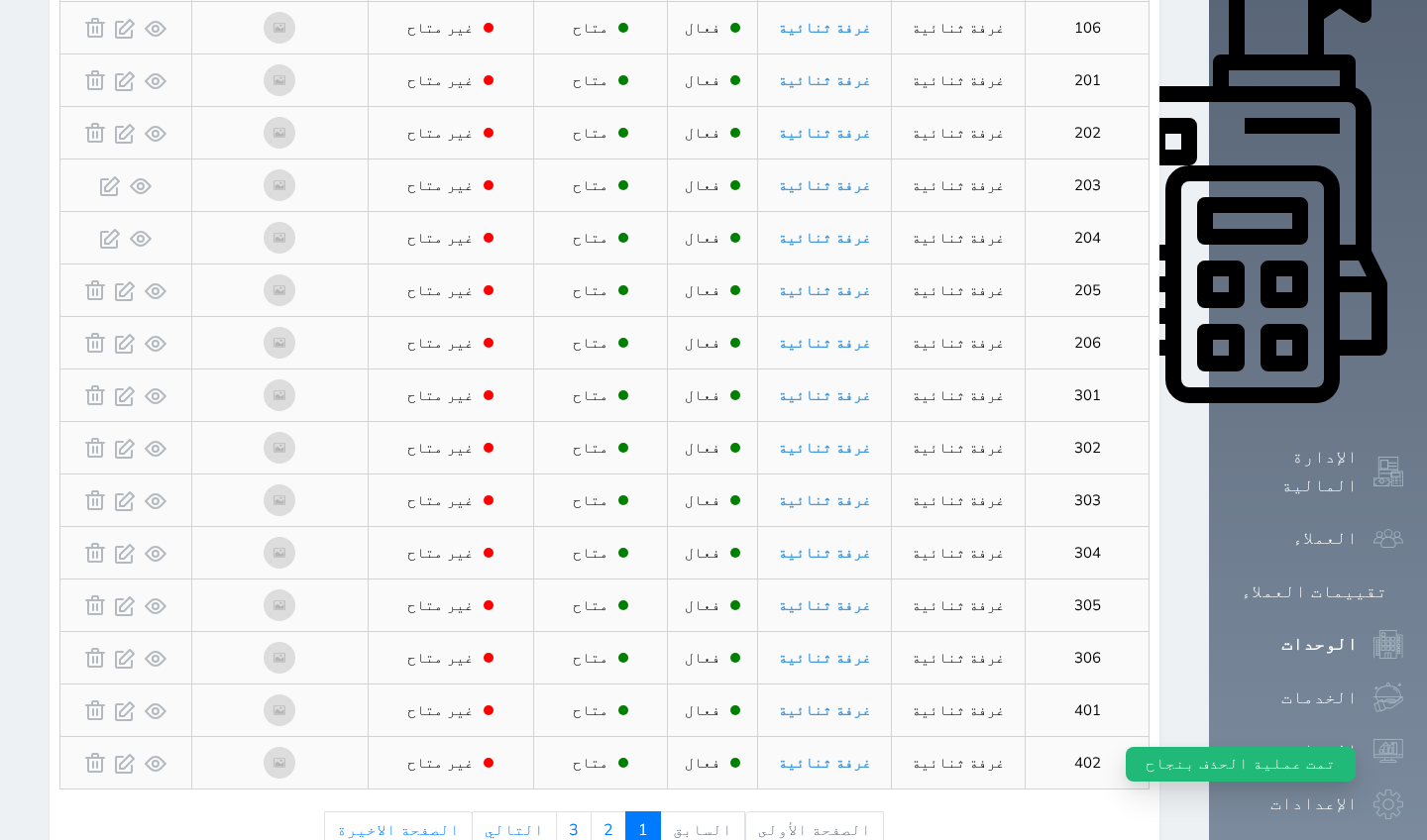 scroll, scrollTop: 733, scrollLeft: 0, axis: vertical 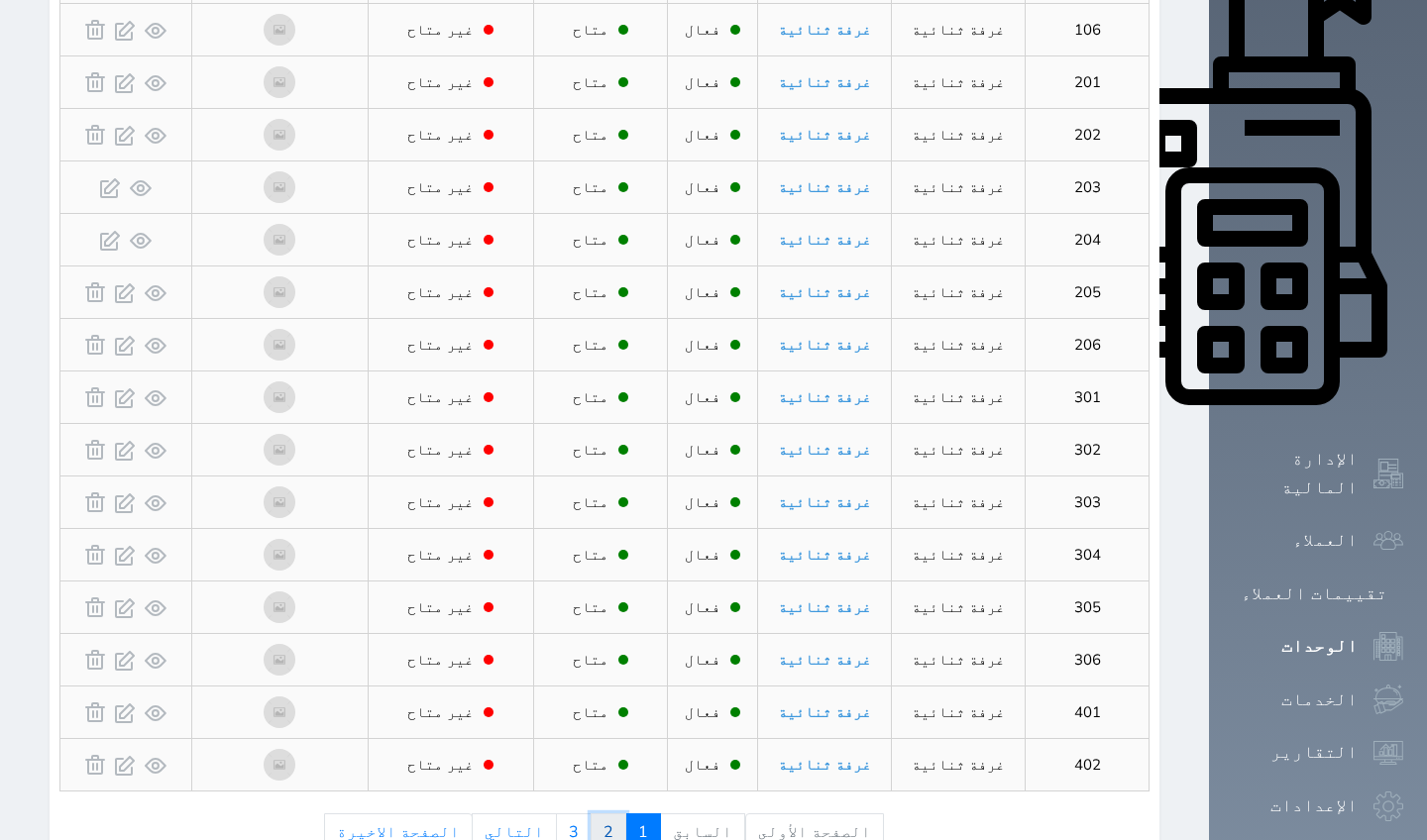 click on "2" at bounding box center [608, 832] 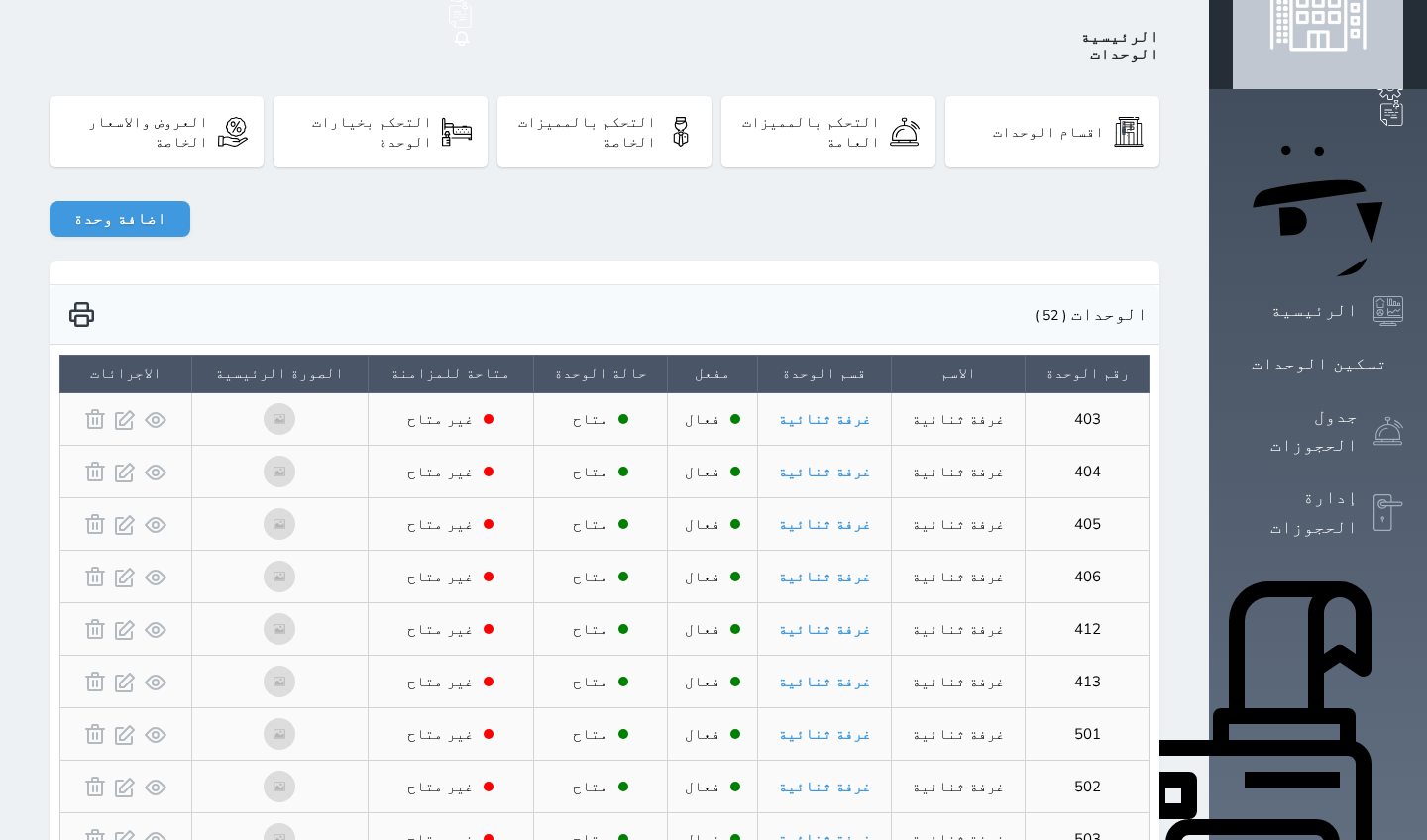 scroll, scrollTop: 99, scrollLeft: 0, axis: vertical 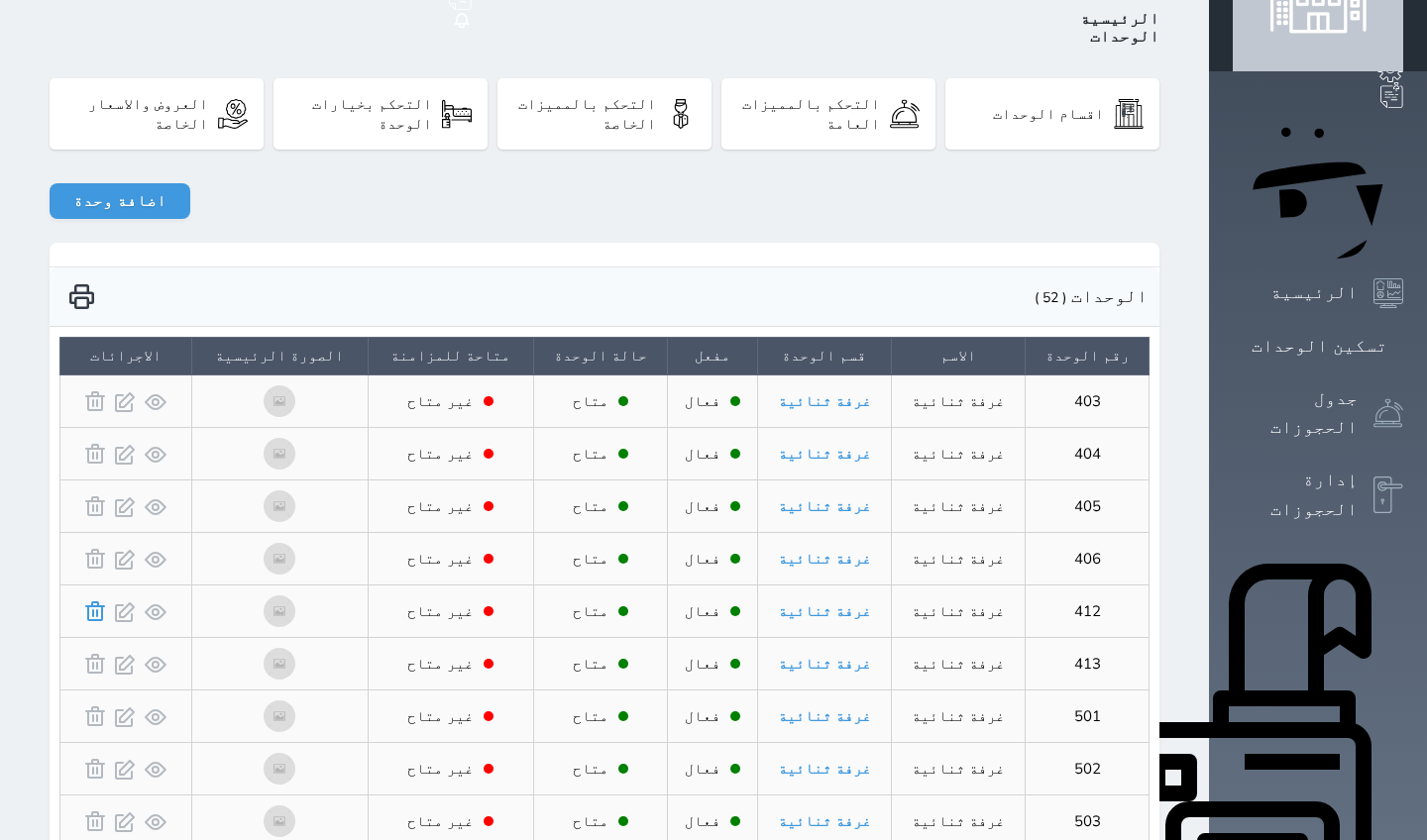 click 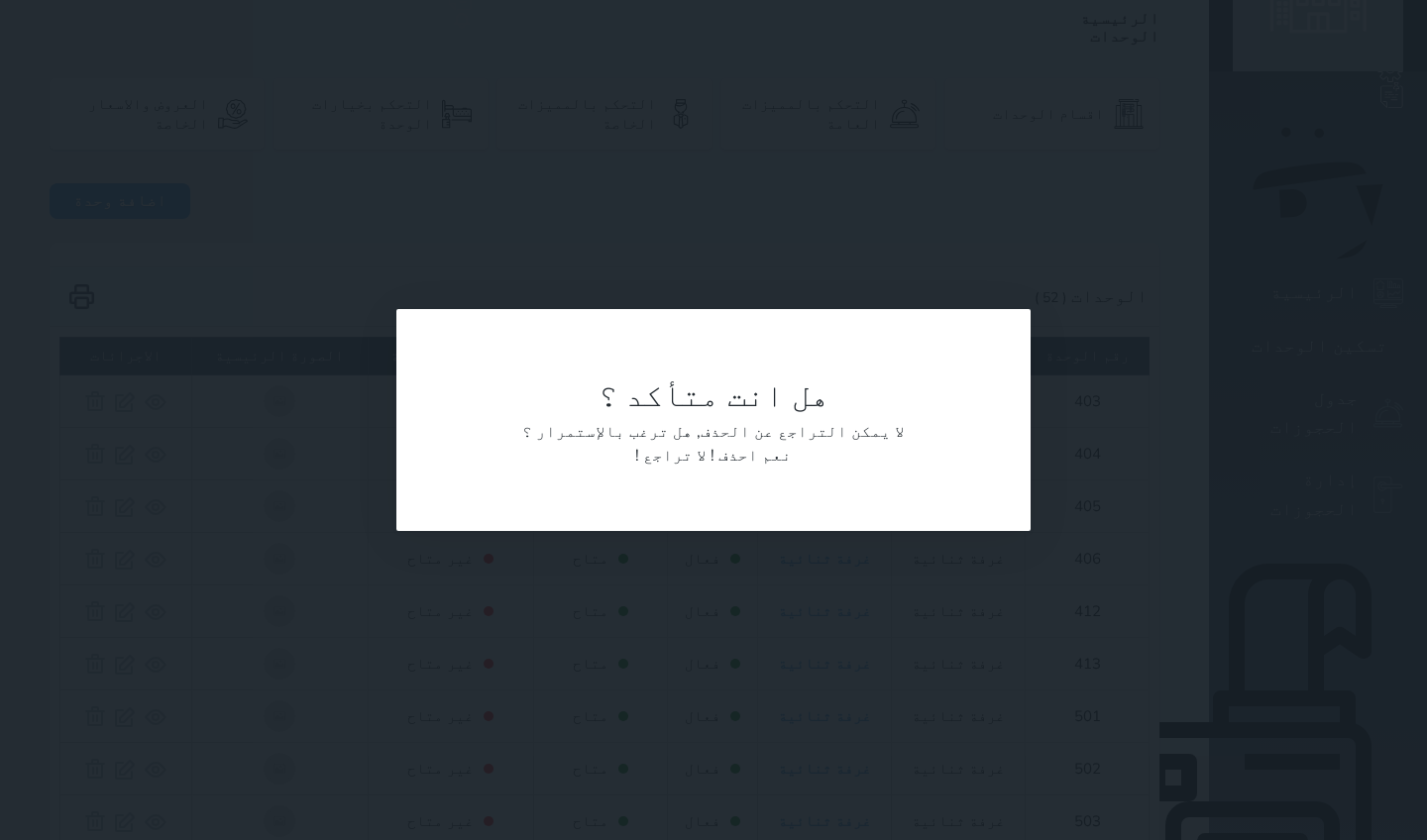 click on "نعم احذف !" at bounding box center (751, 456) 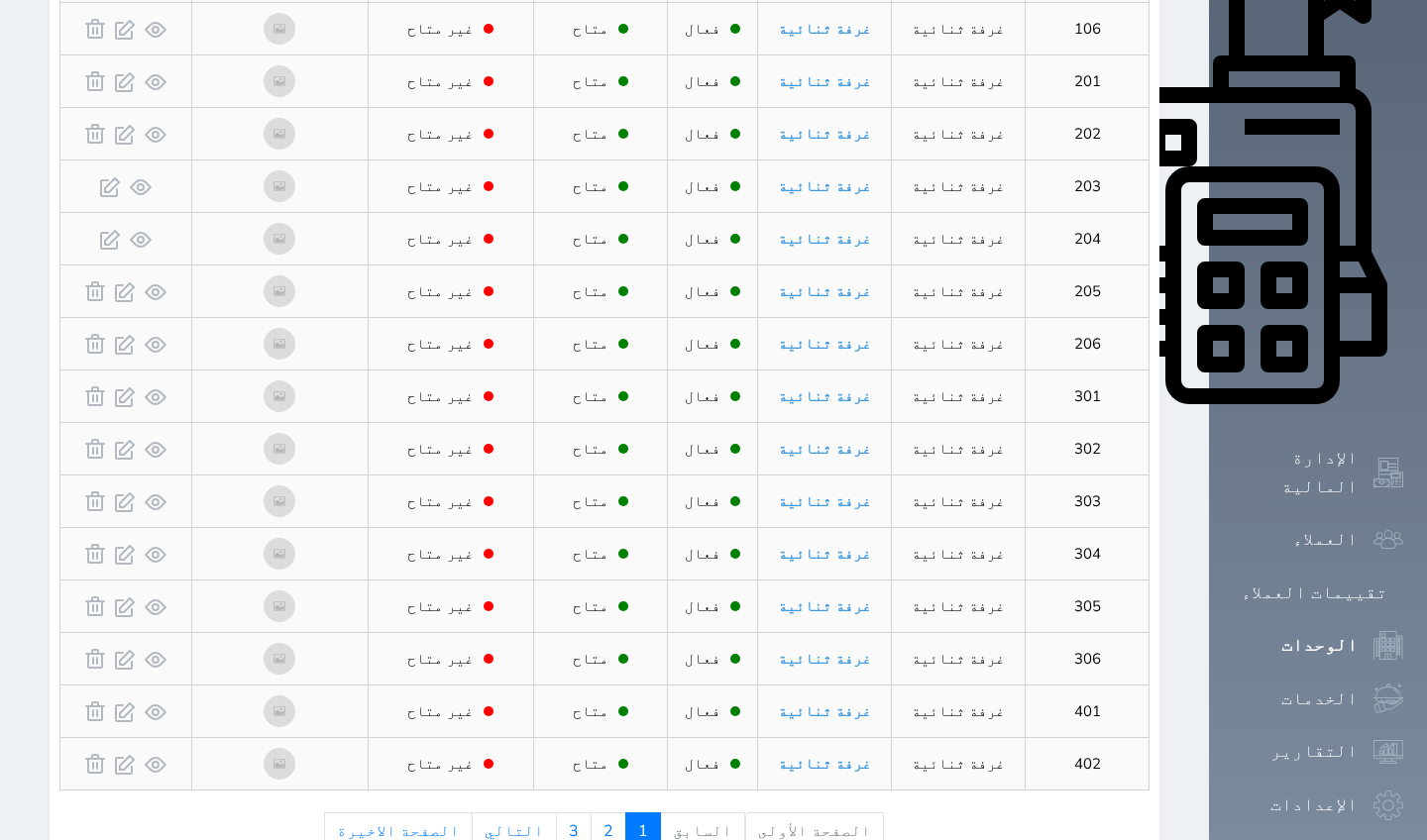 scroll, scrollTop: 733, scrollLeft: 0, axis: vertical 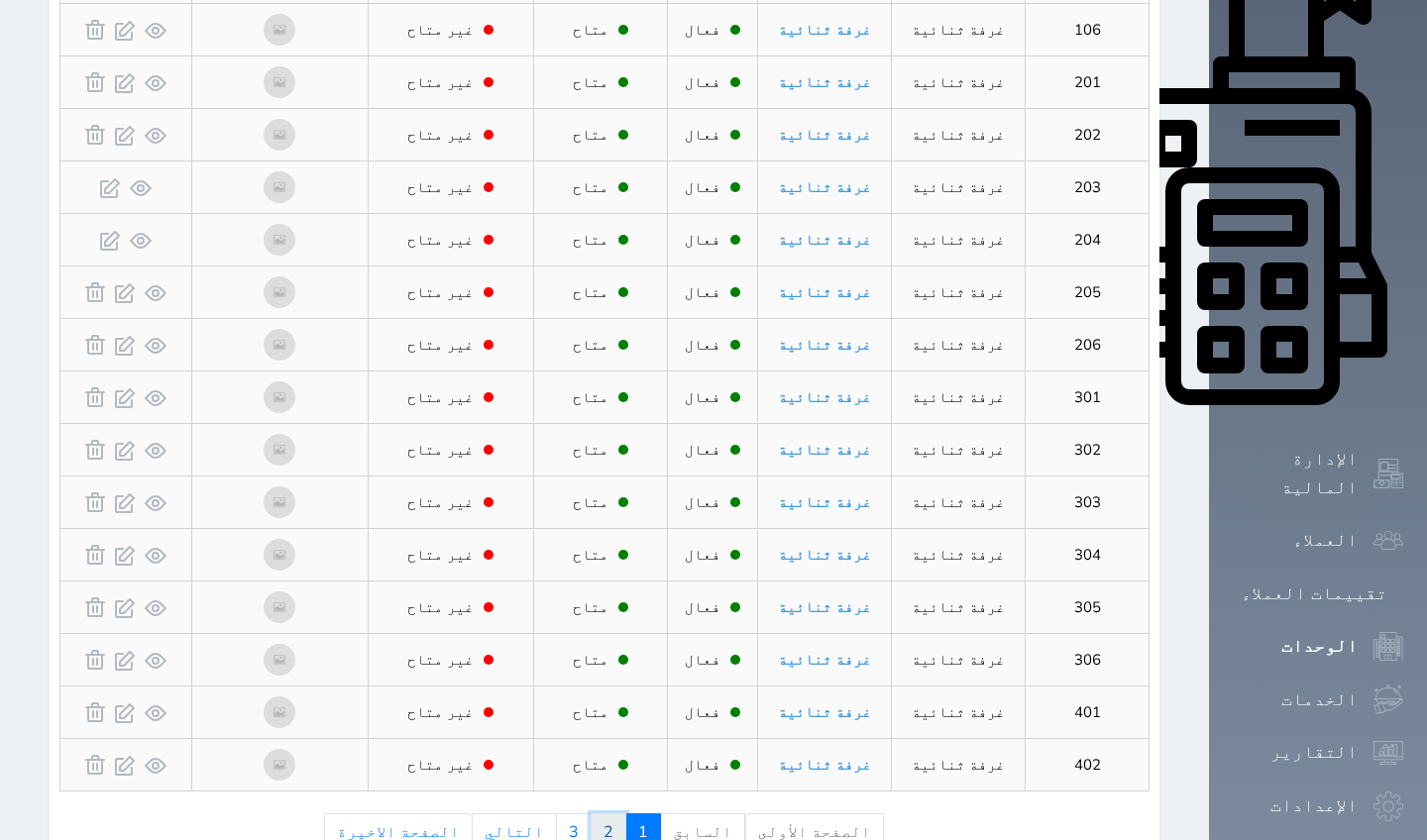 click on "2" at bounding box center [608, 832] 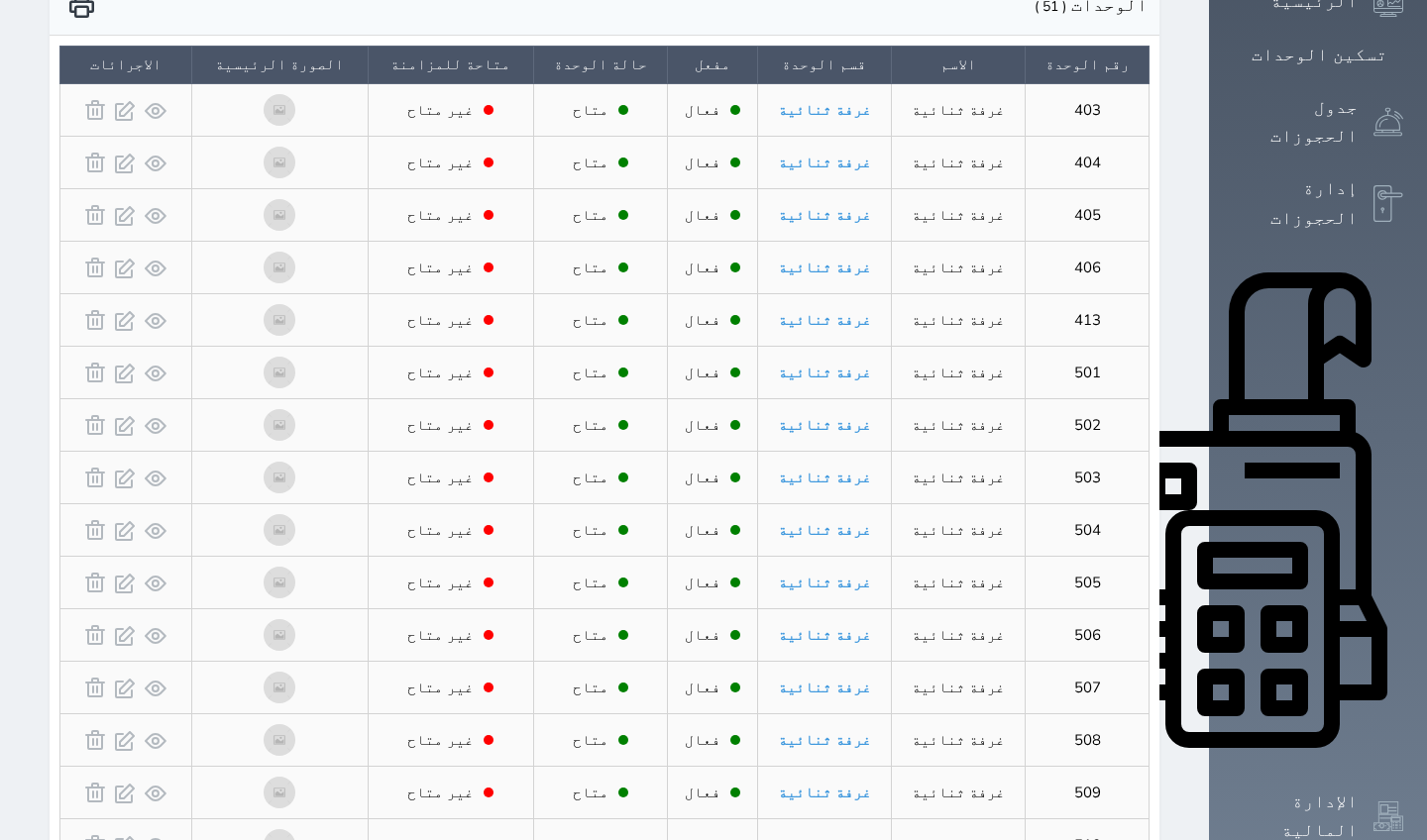scroll, scrollTop: 390, scrollLeft: 0, axis: vertical 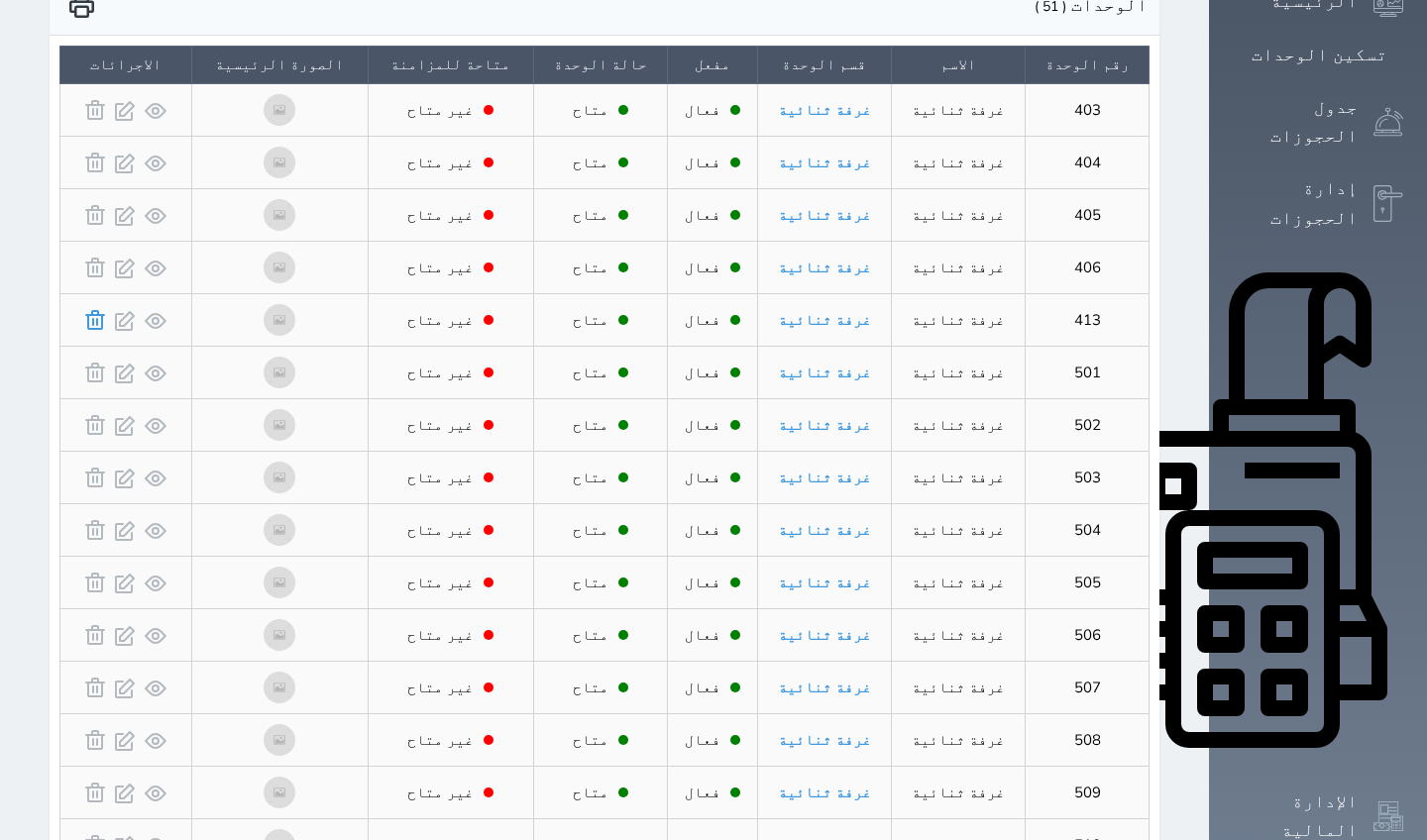 click 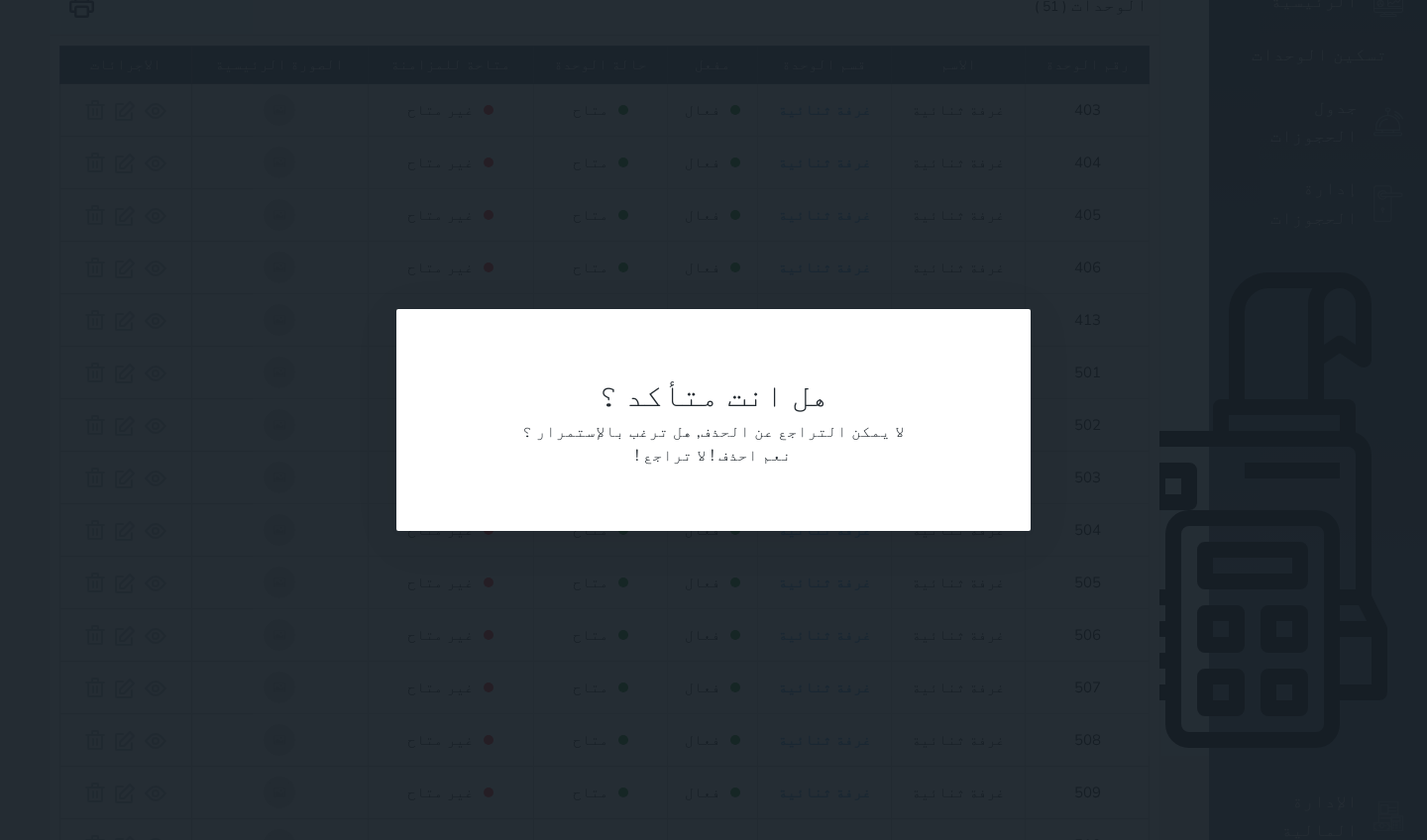 click on "نعم احذف !" at bounding box center [751, 456] 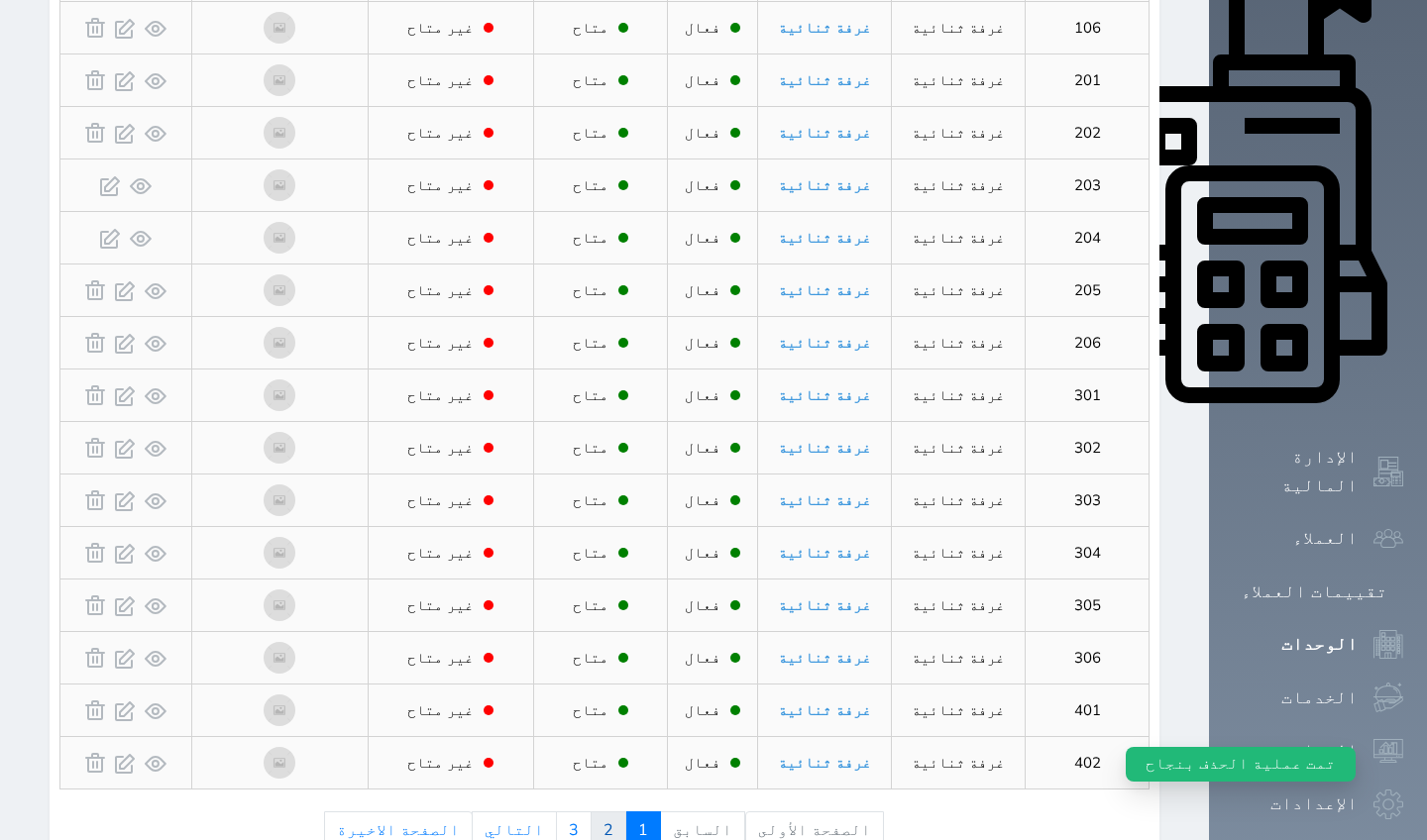 scroll, scrollTop: 733, scrollLeft: 0, axis: vertical 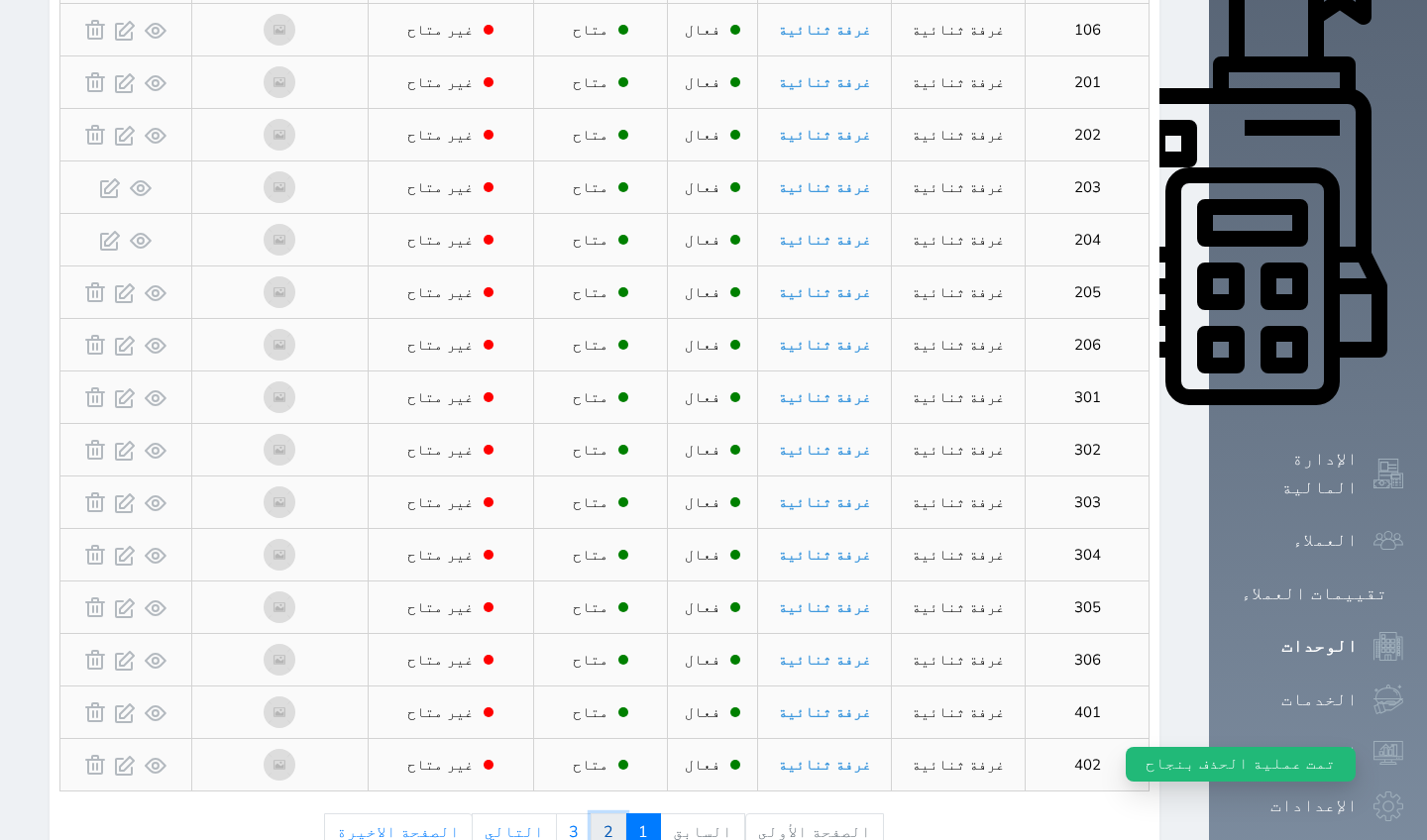 click on "2" at bounding box center [608, 832] 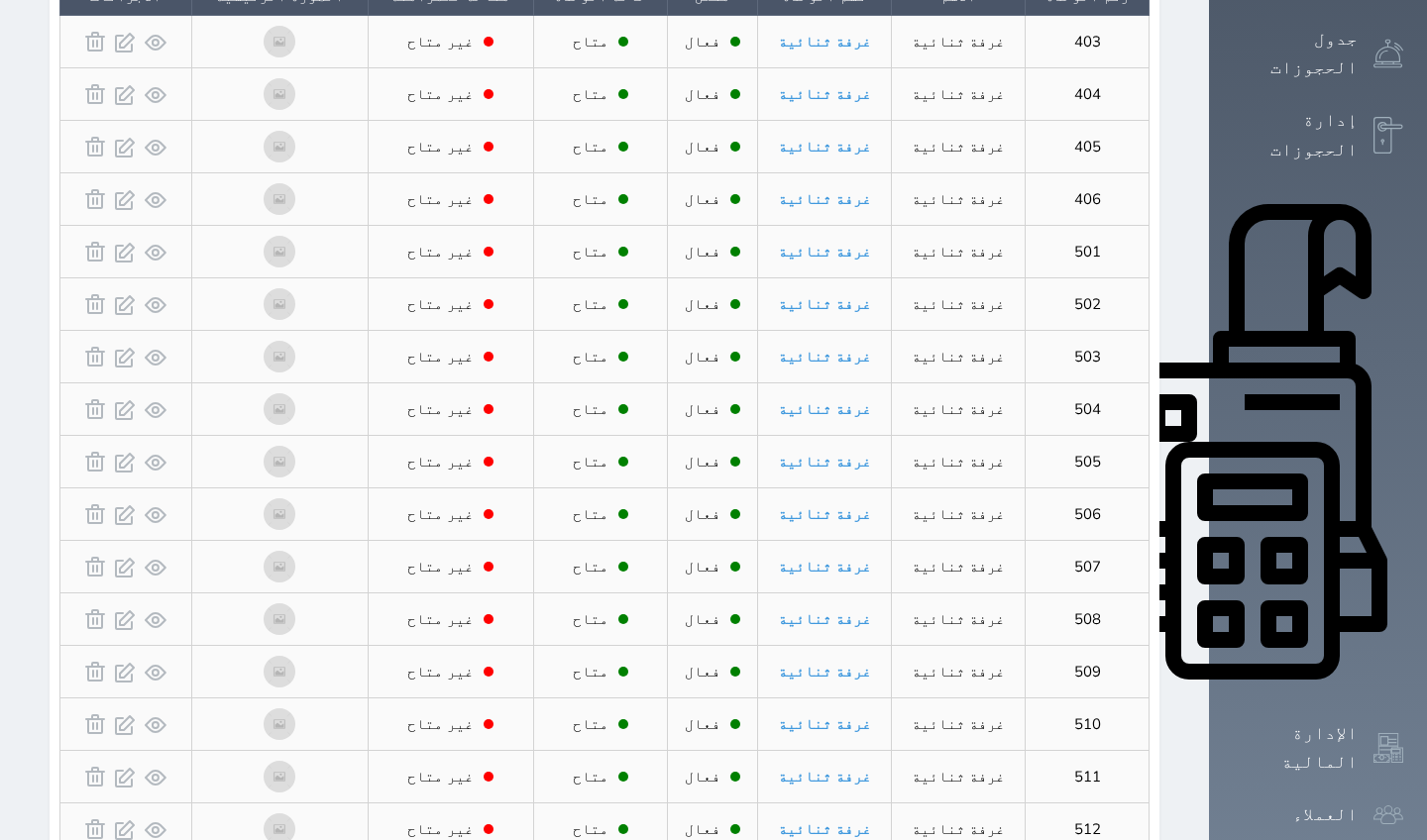 scroll, scrollTop: 511, scrollLeft: 0, axis: vertical 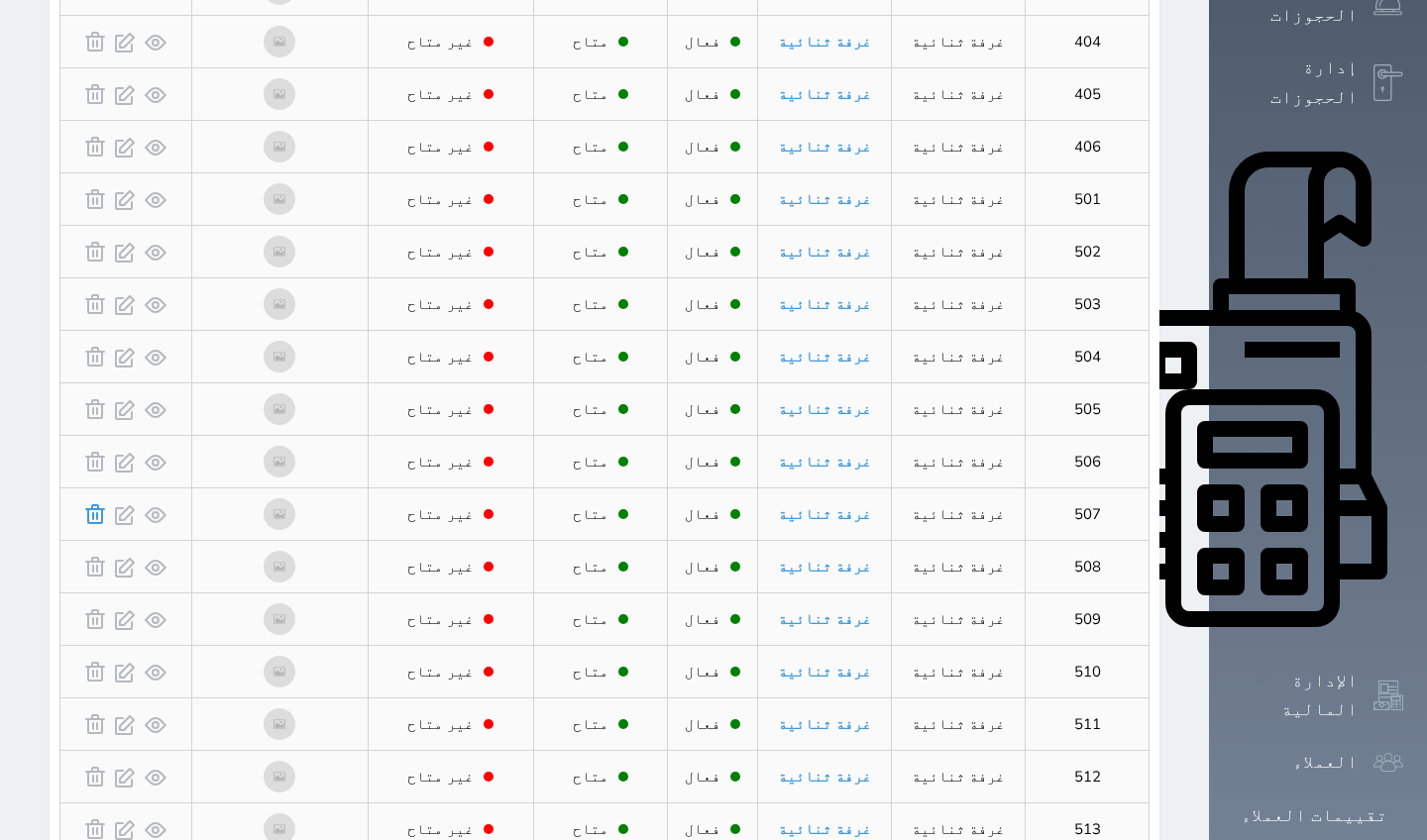 click 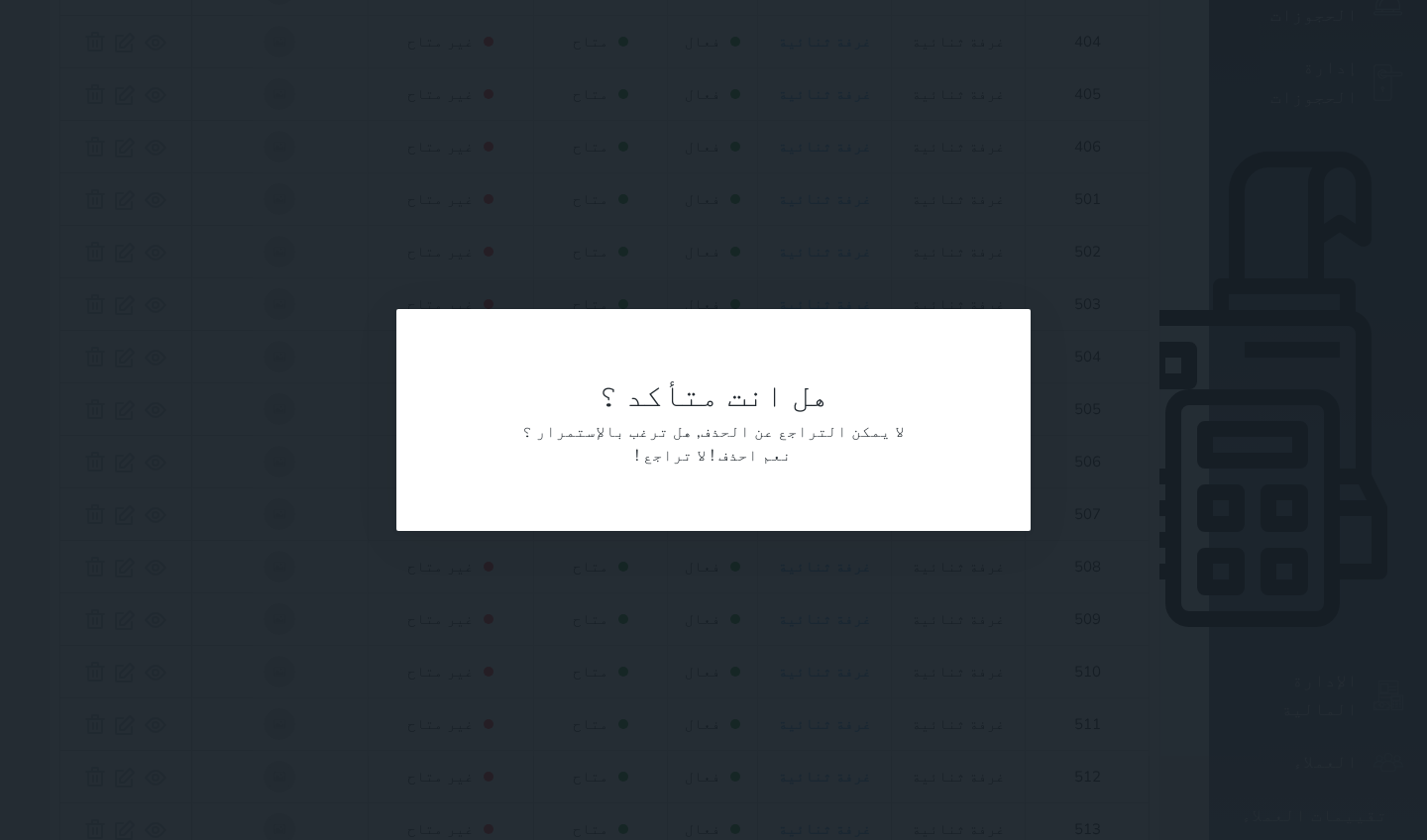 click on "نعم احذف !" at bounding box center (751, 456) 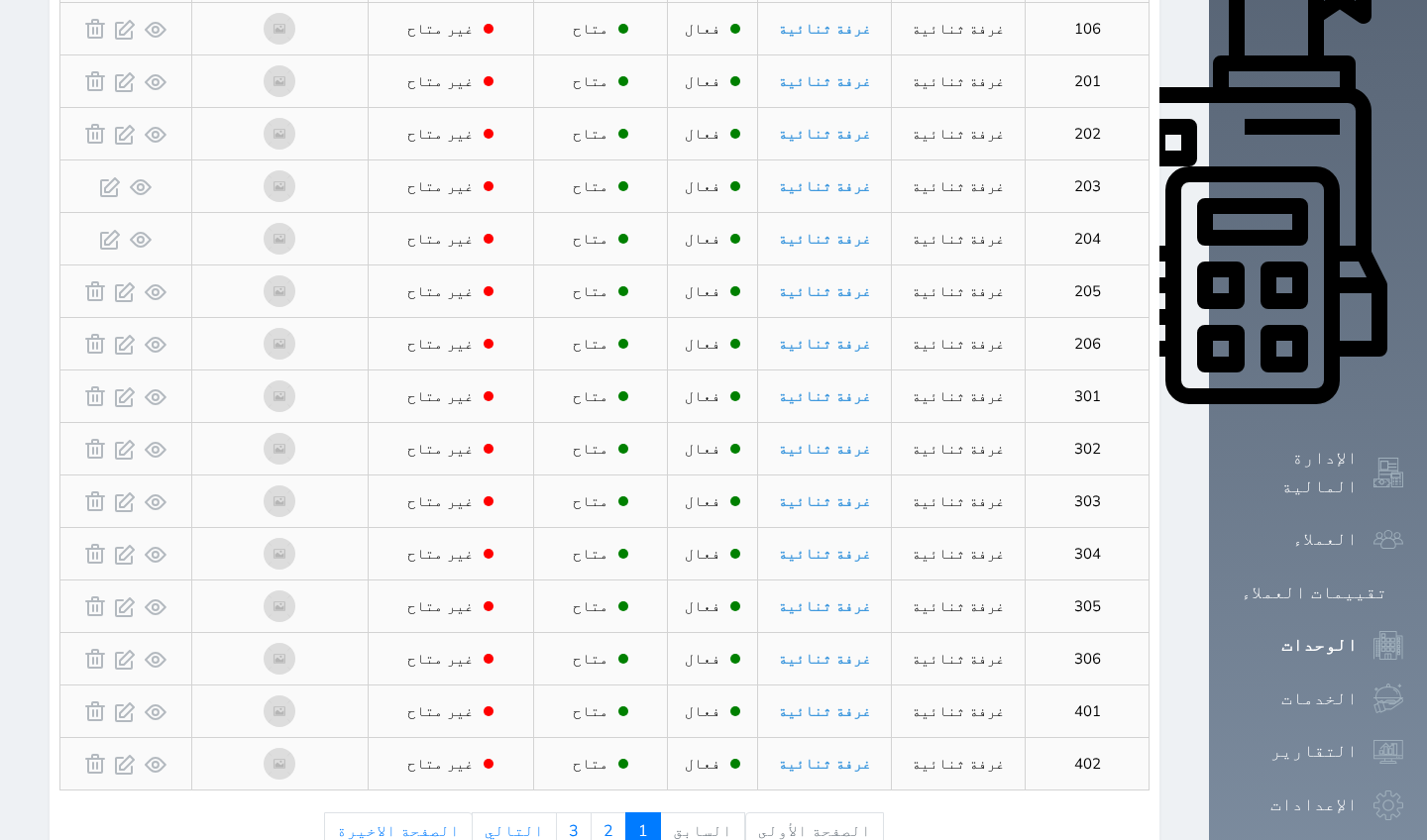 scroll, scrollTop: 733, scrollLeft: 0, axis: vertical 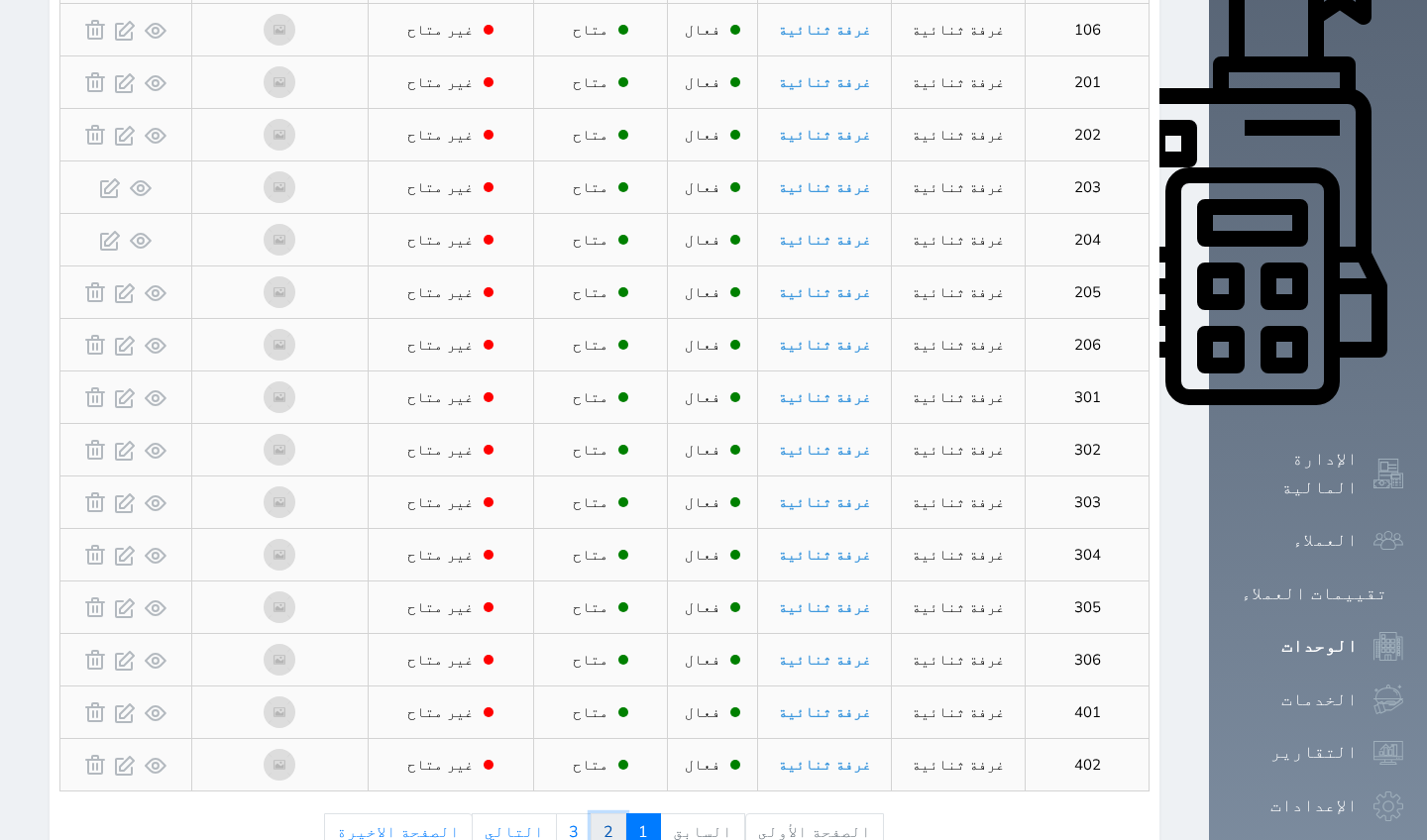 click on "2" at bounding box center (608, 832) 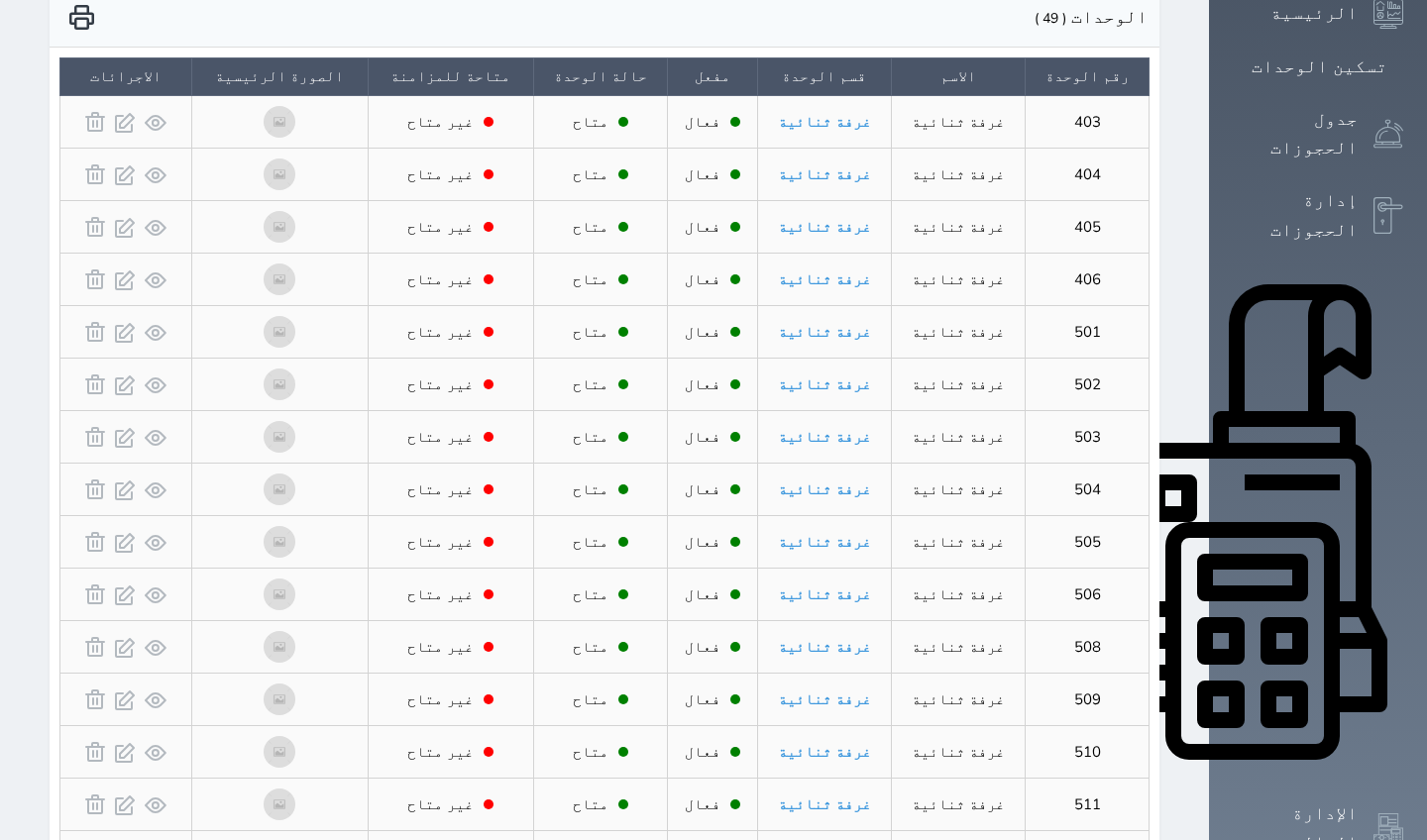 scroll, scrollTop: 381, scrollLeft: 0, axis: vertical 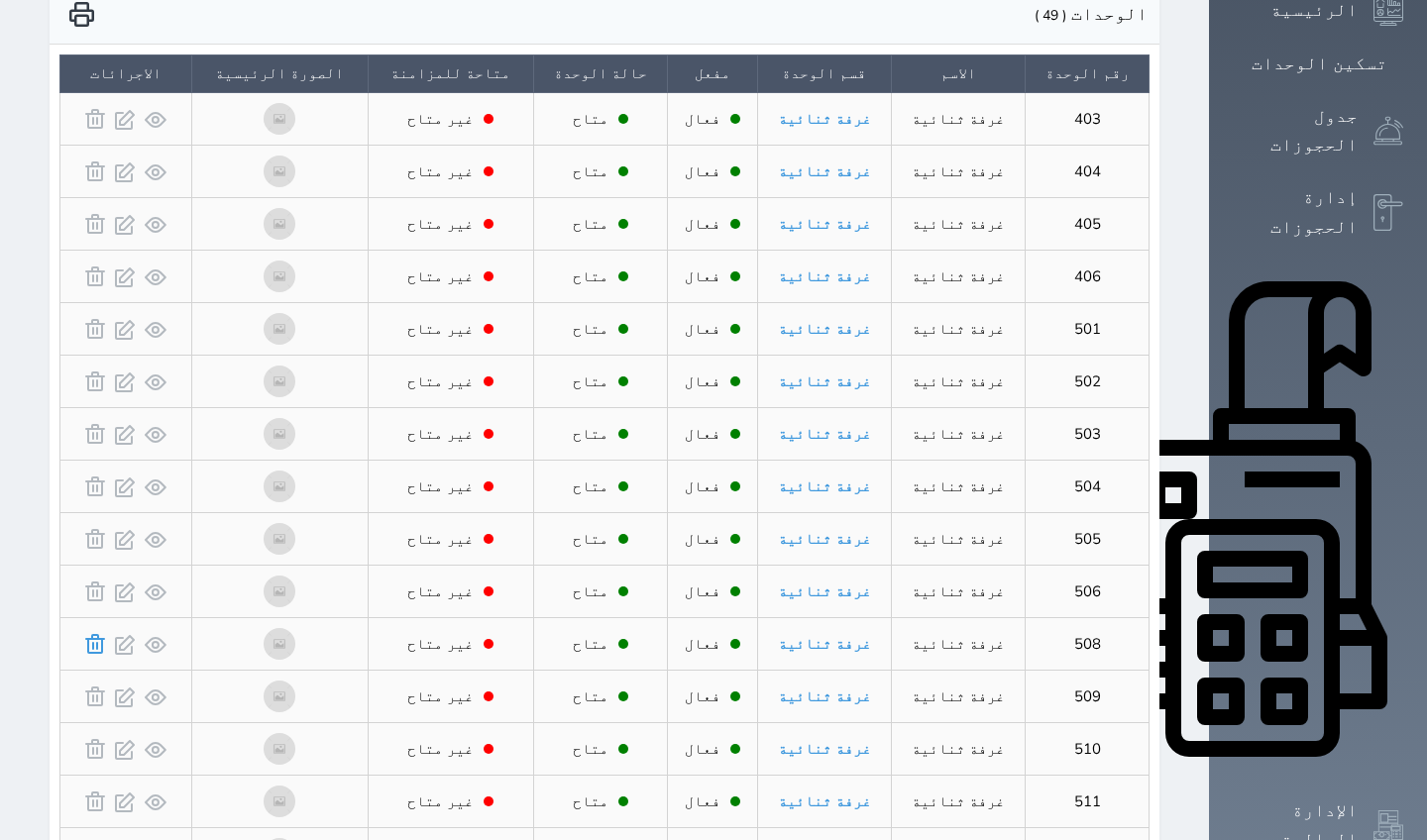 click 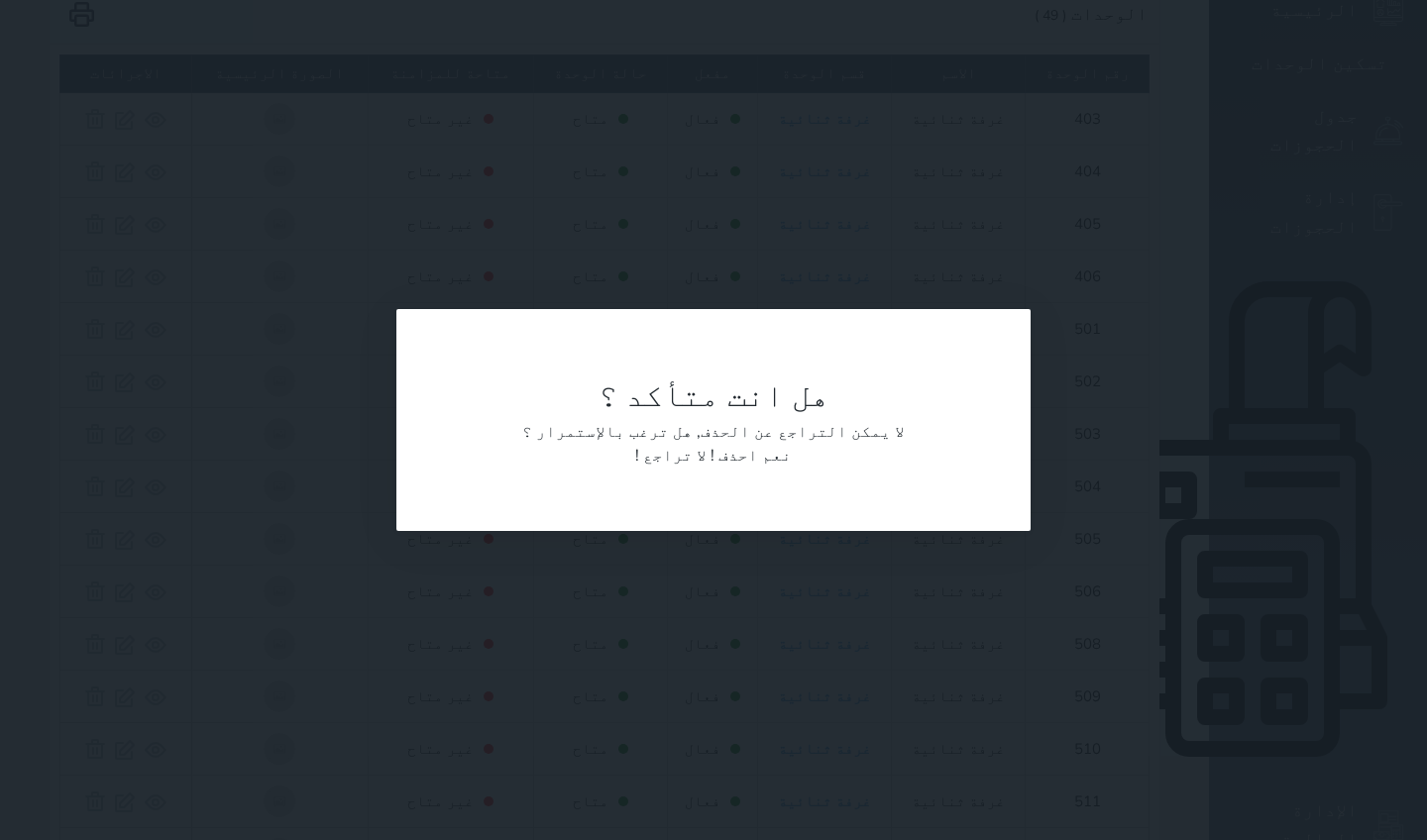 click on "نعم احذف !" at bounding box center (751, 456) 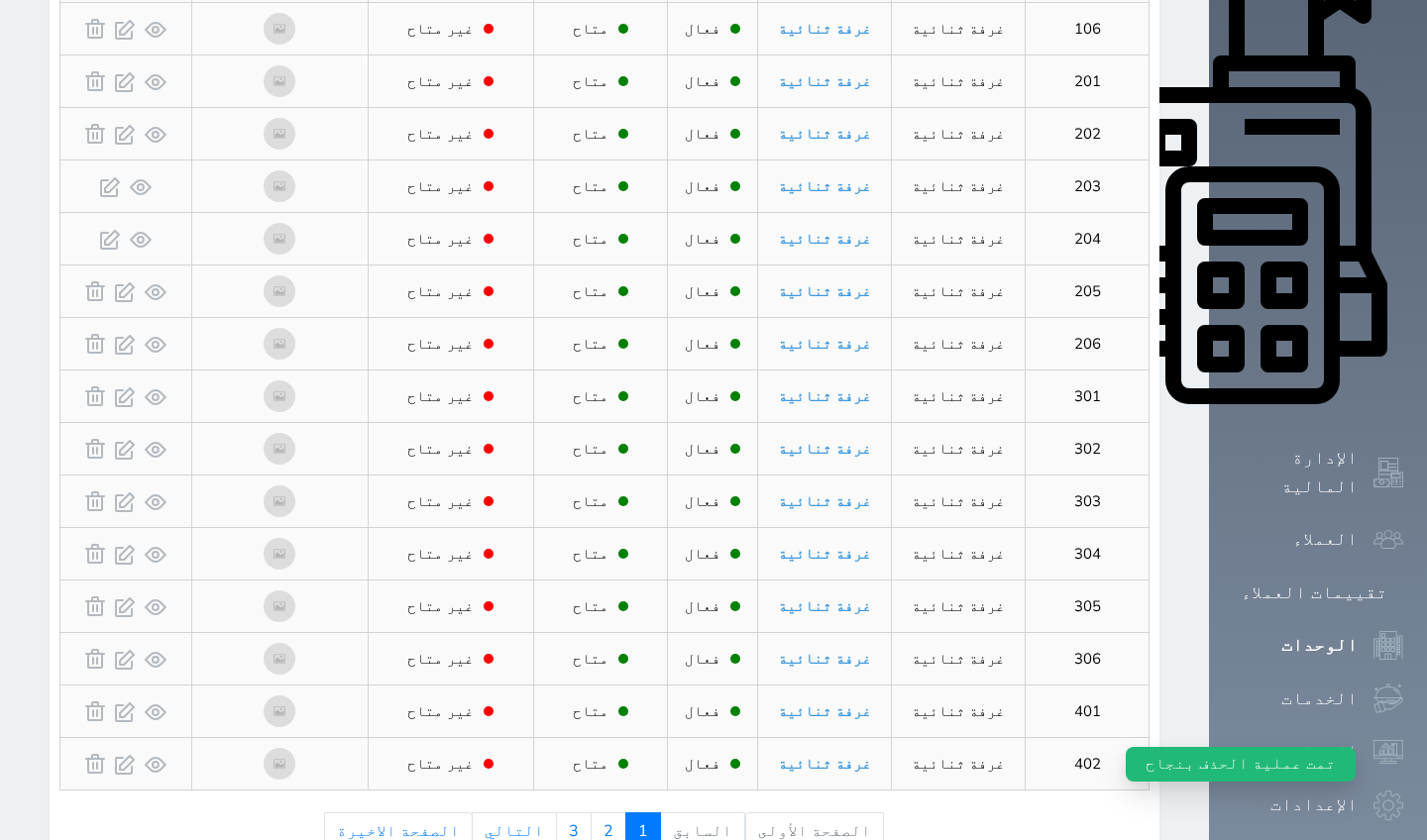 scroll, scrollTop: 733, scrollLeft: 0, axis: vertical 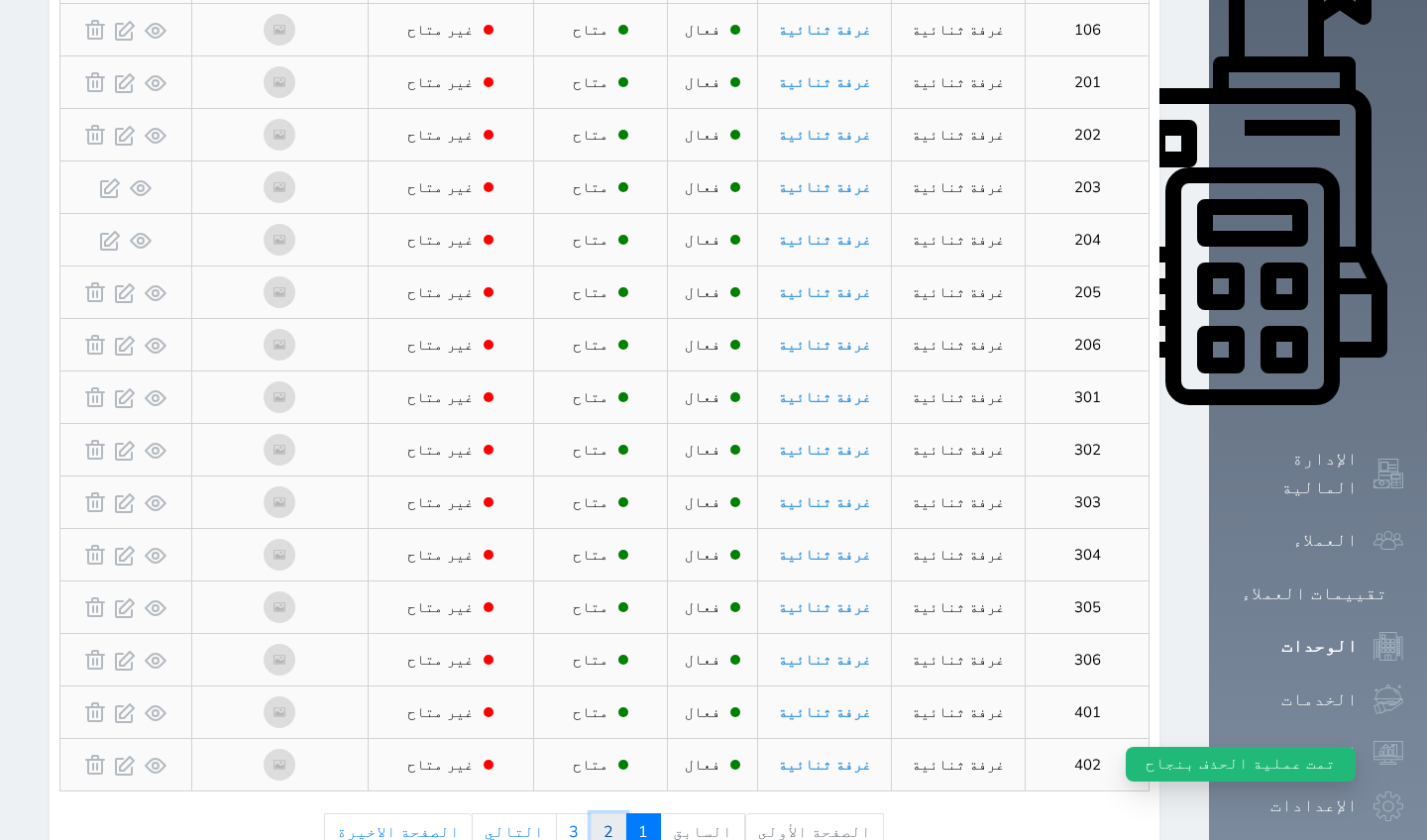 click on "2" at bounding box center [608, 832] 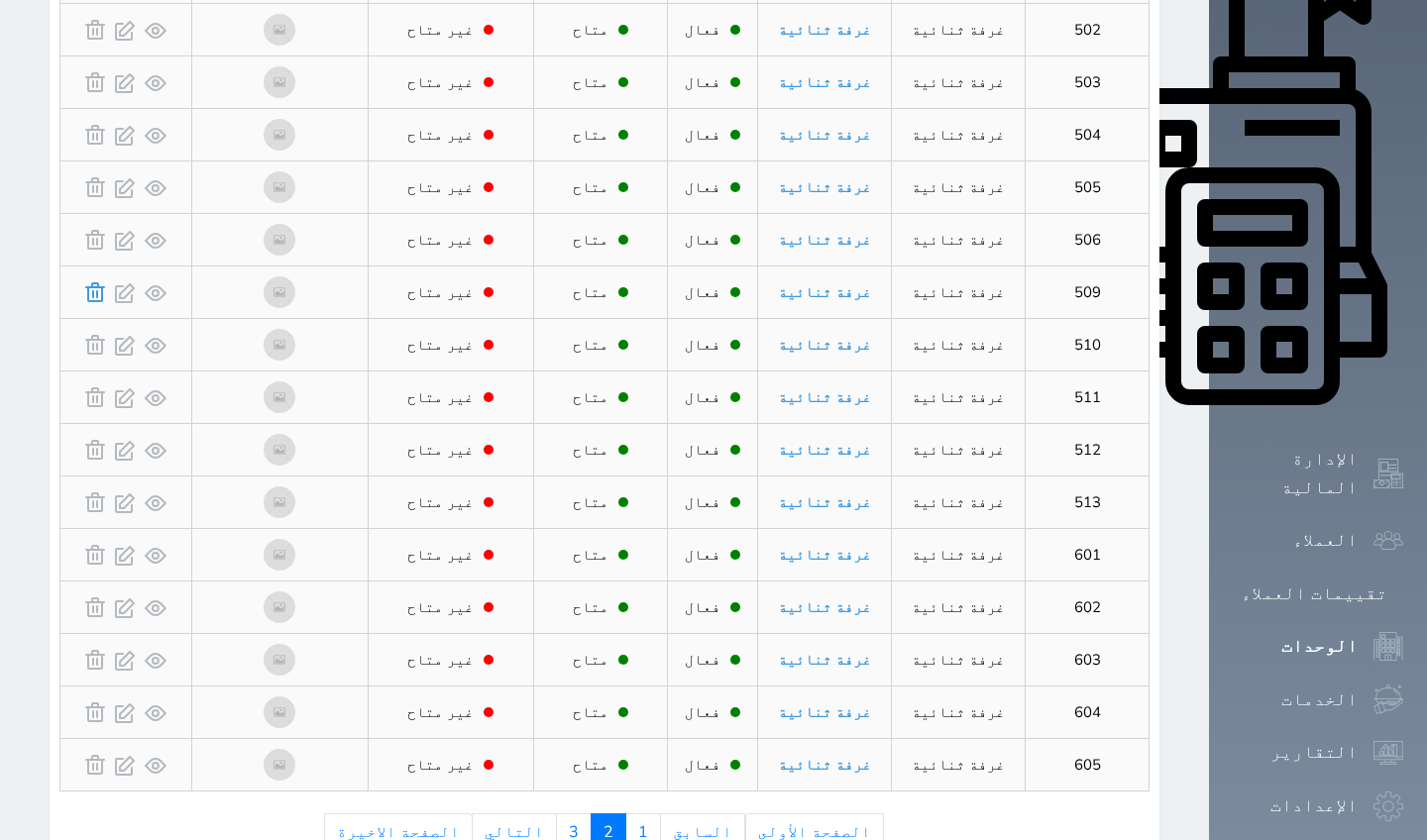 click 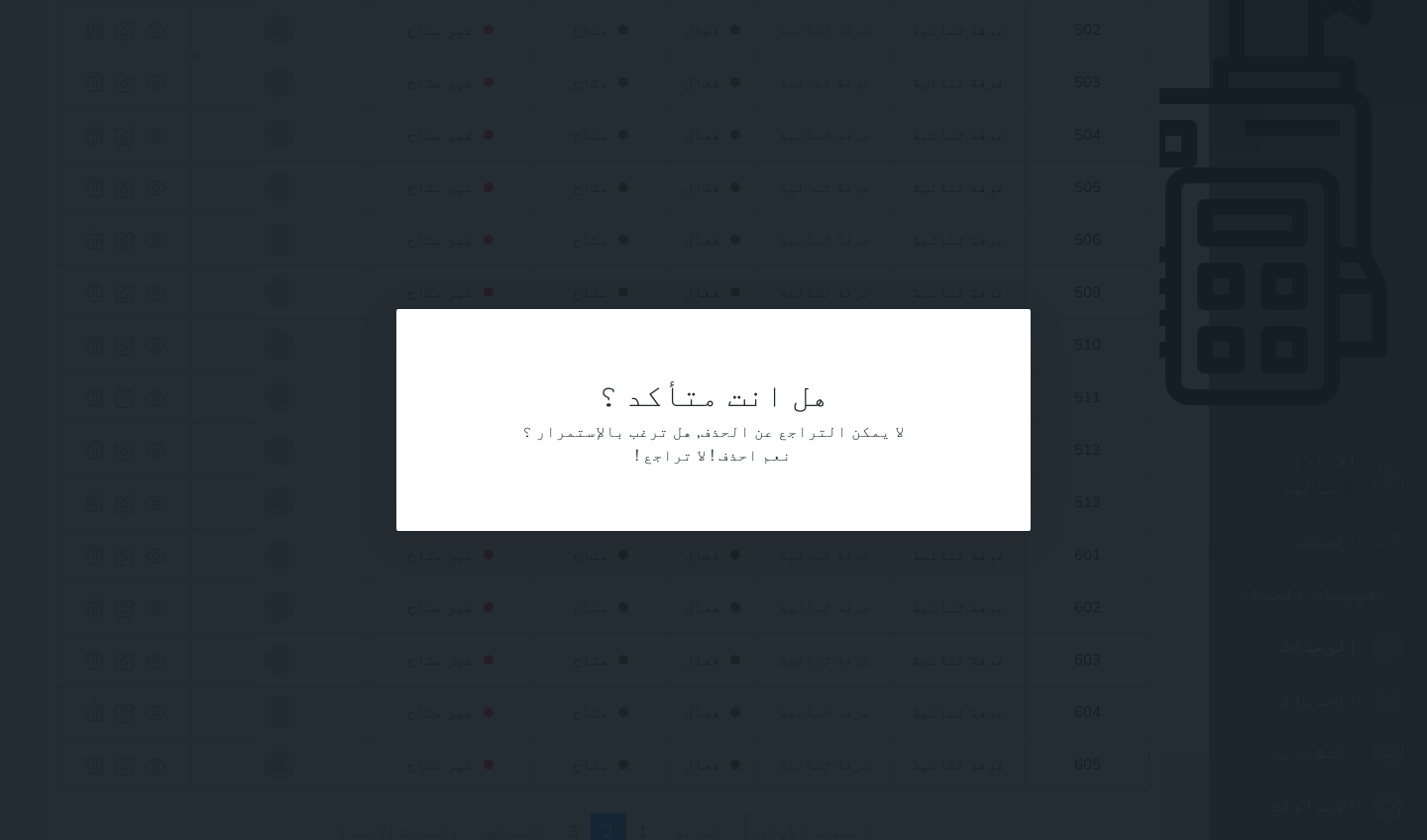 click on "نعم احذف !" at bounding box center (751, 456) 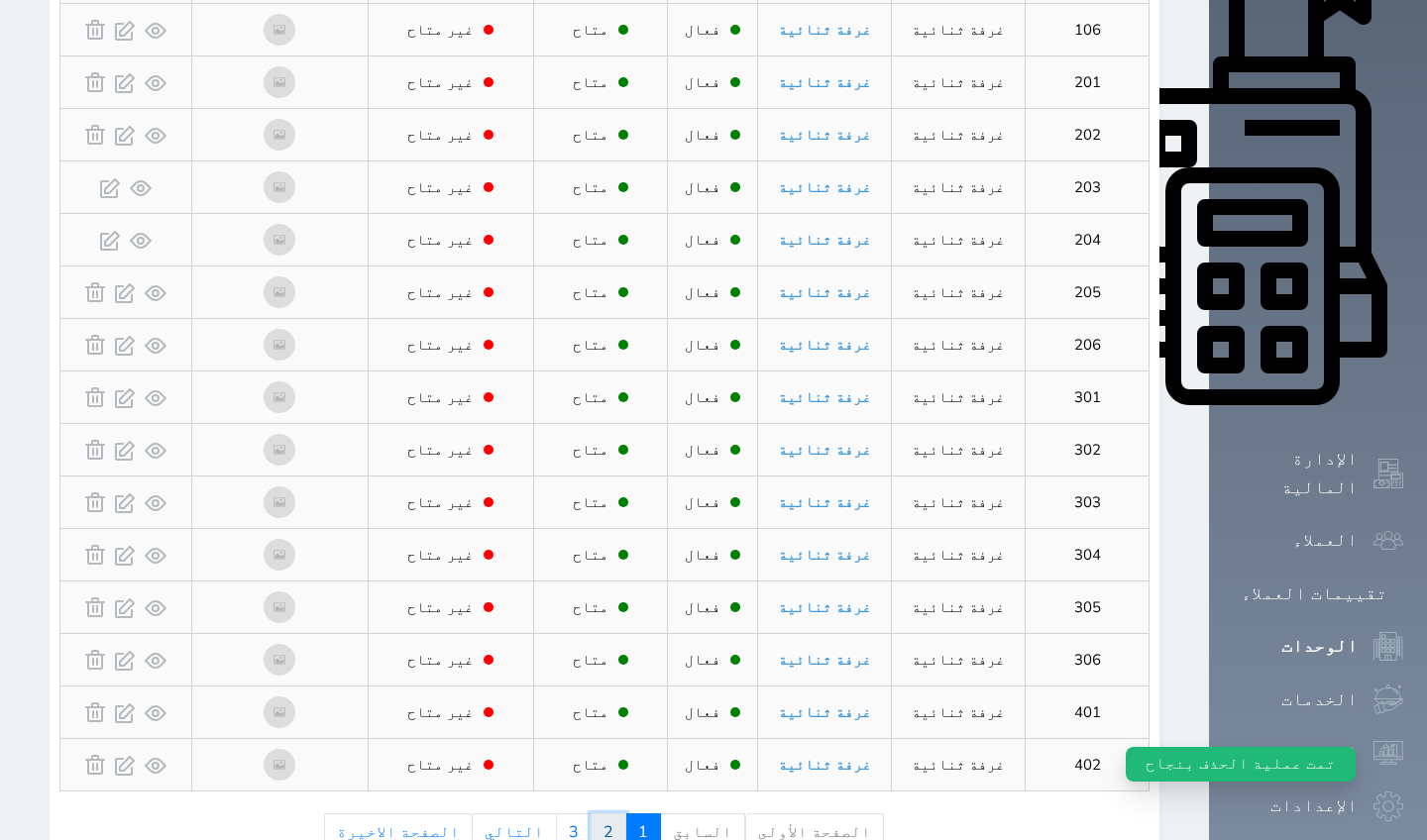 click on "2" at bounding box center (608, 832) 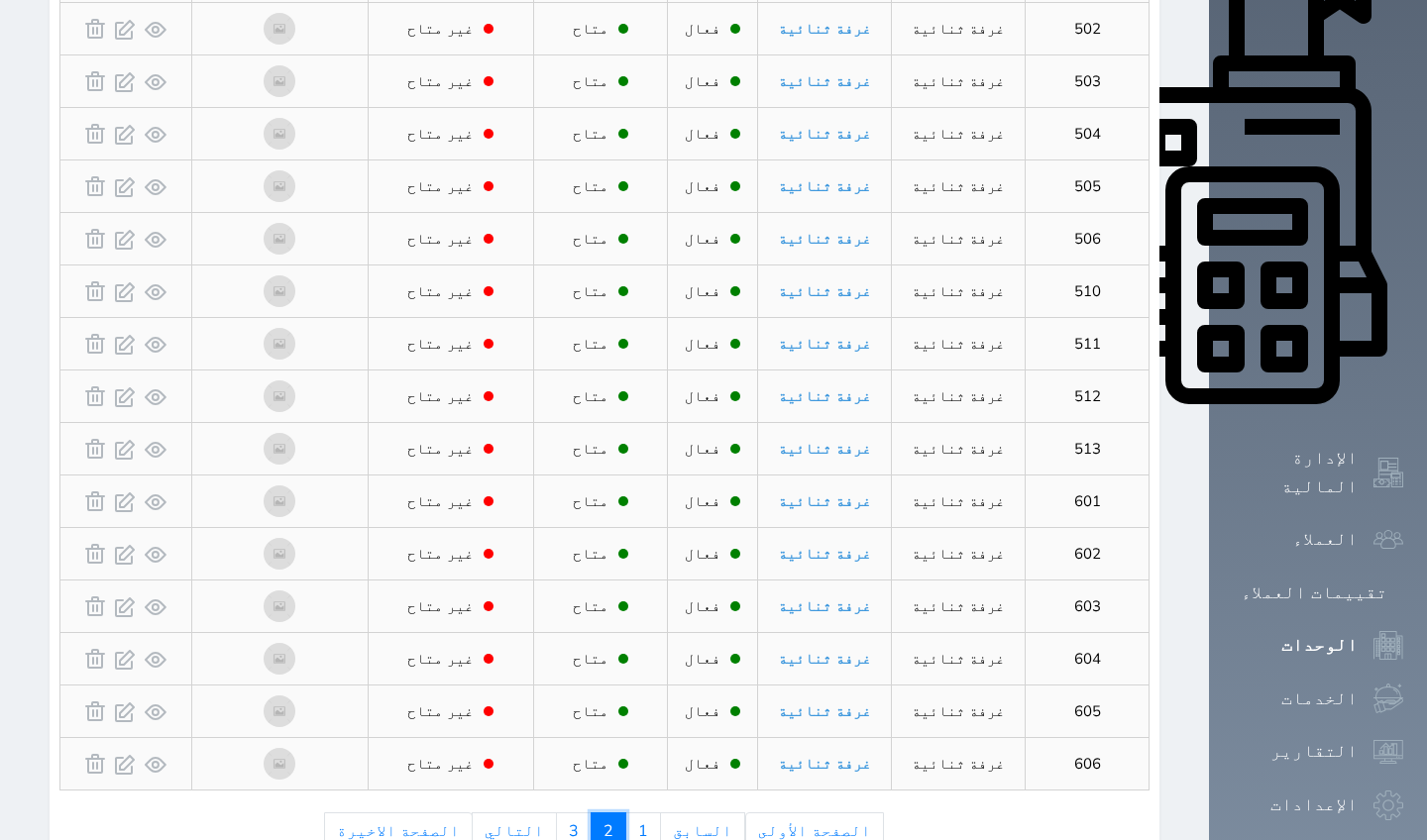 scroll, scrollTop: 733, scrollLeft: 0, axis: vertical 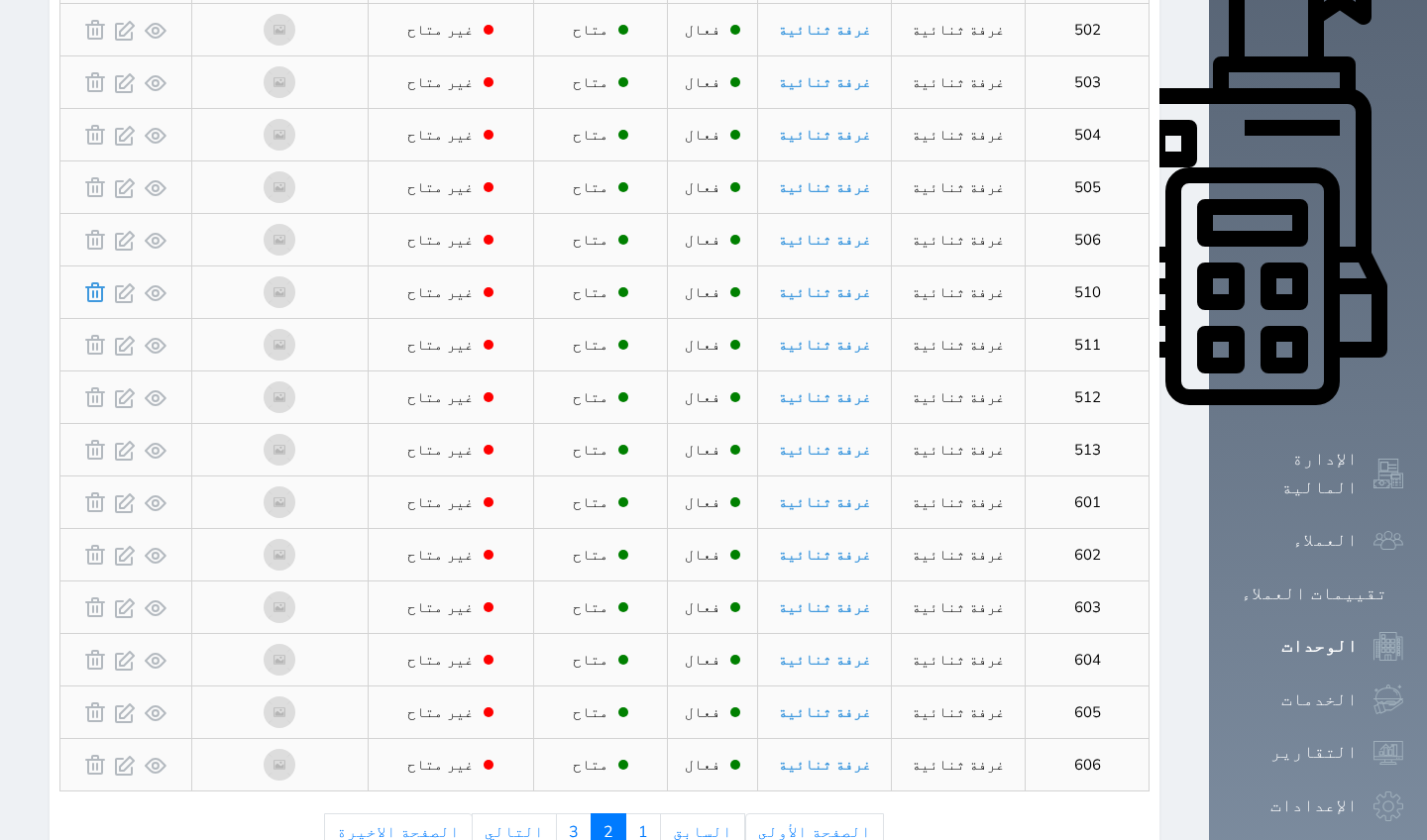 click 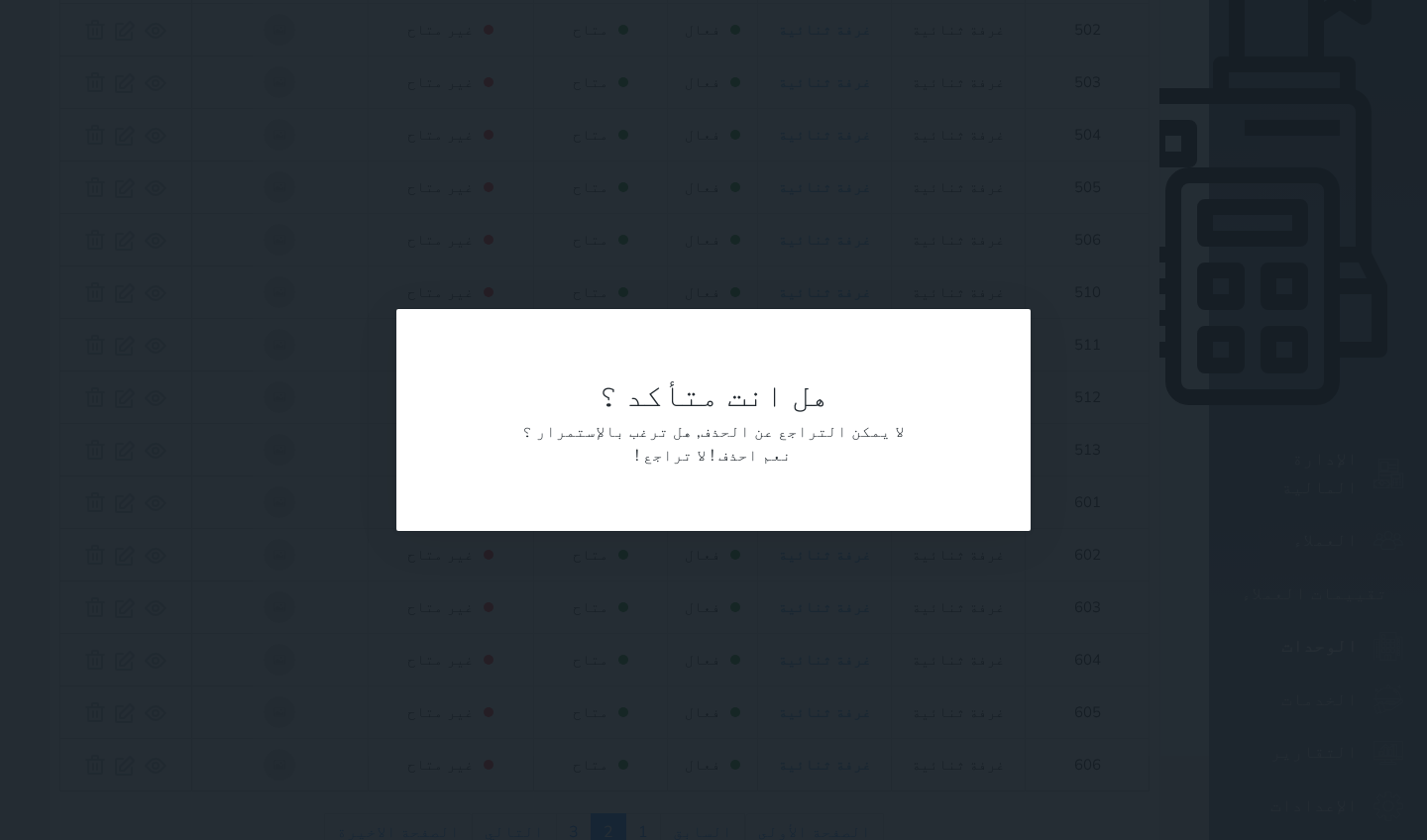 click on "نعم احذف !" at bounding box center [751, 456] 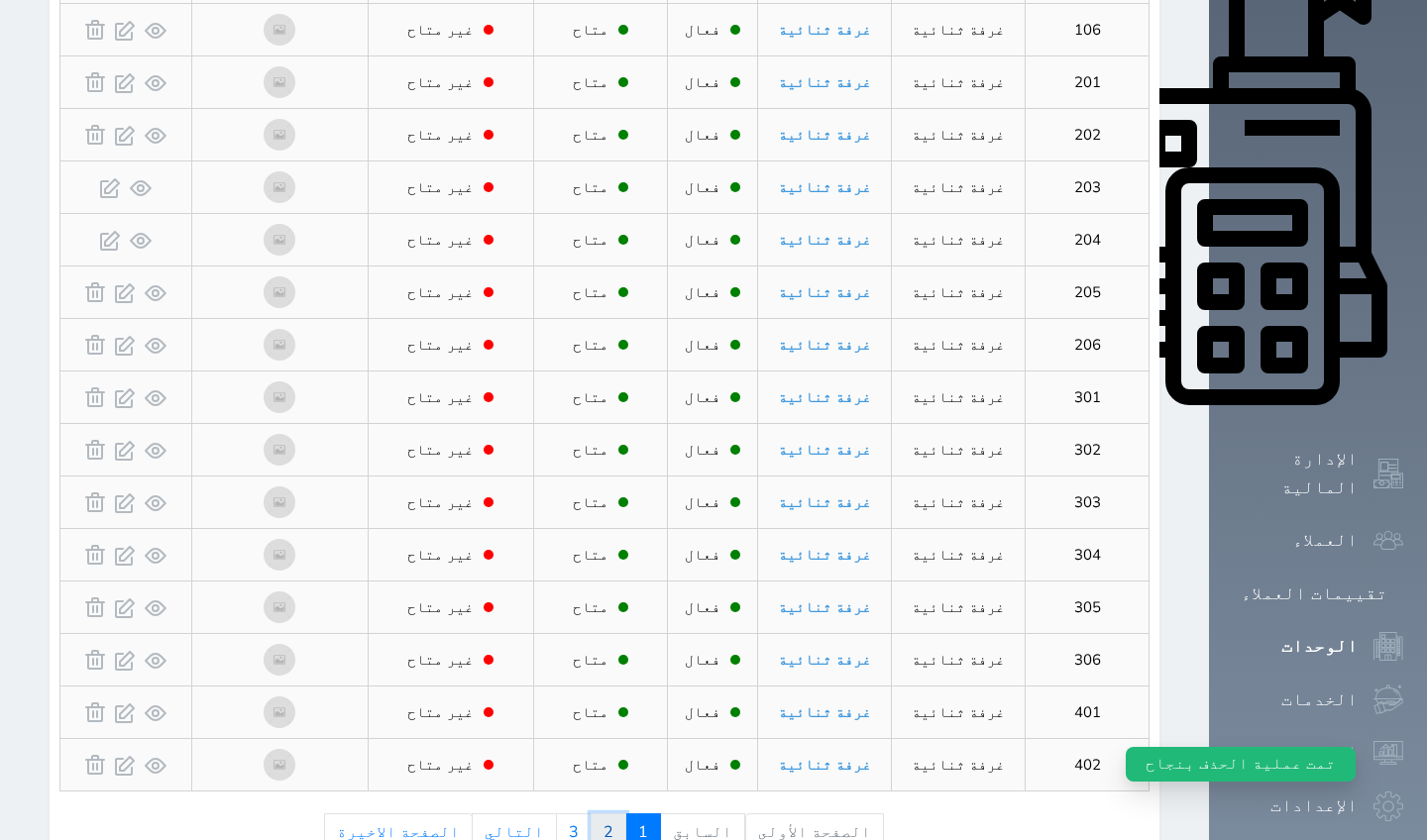 click on "2" at bounding box center (608, 832) 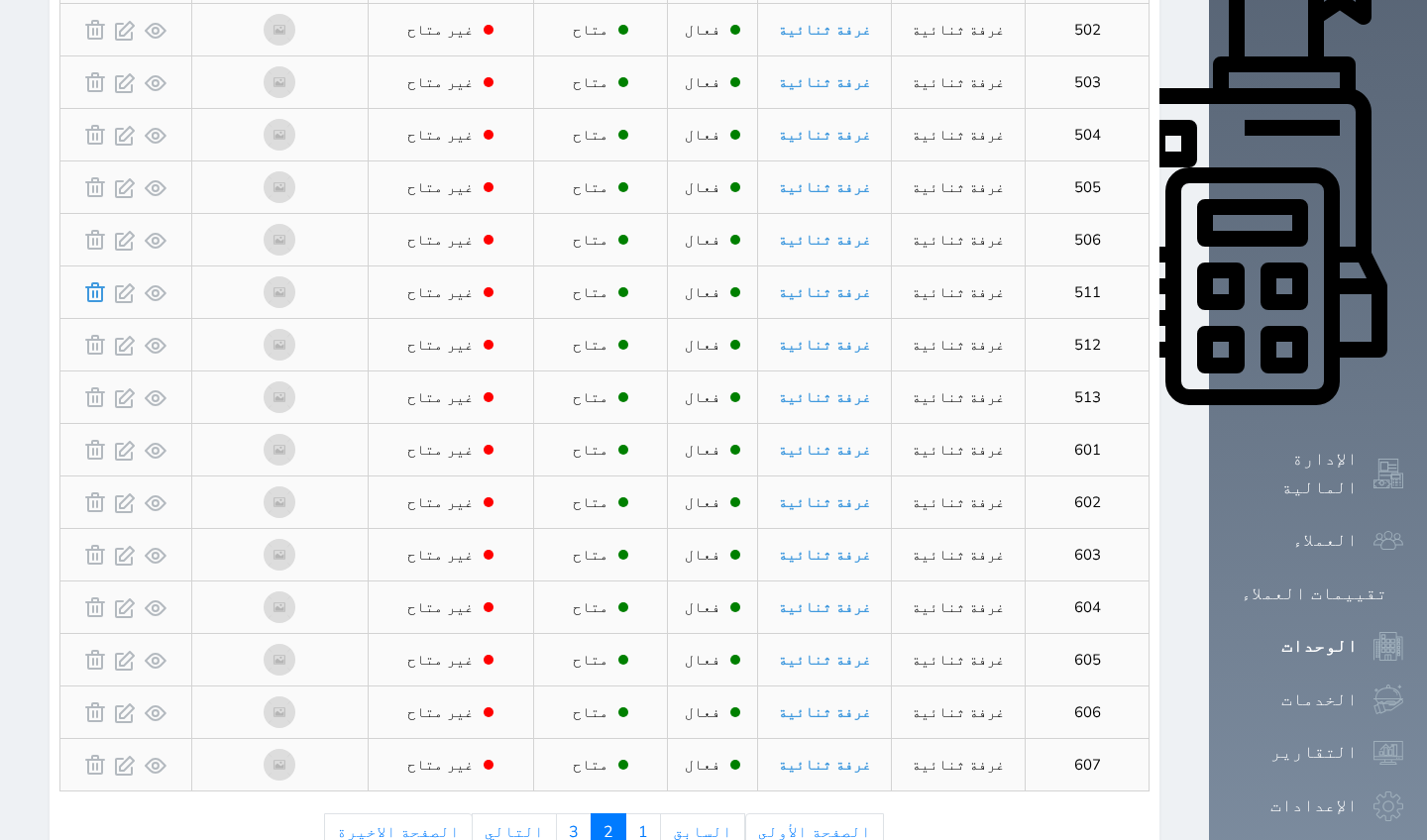 click 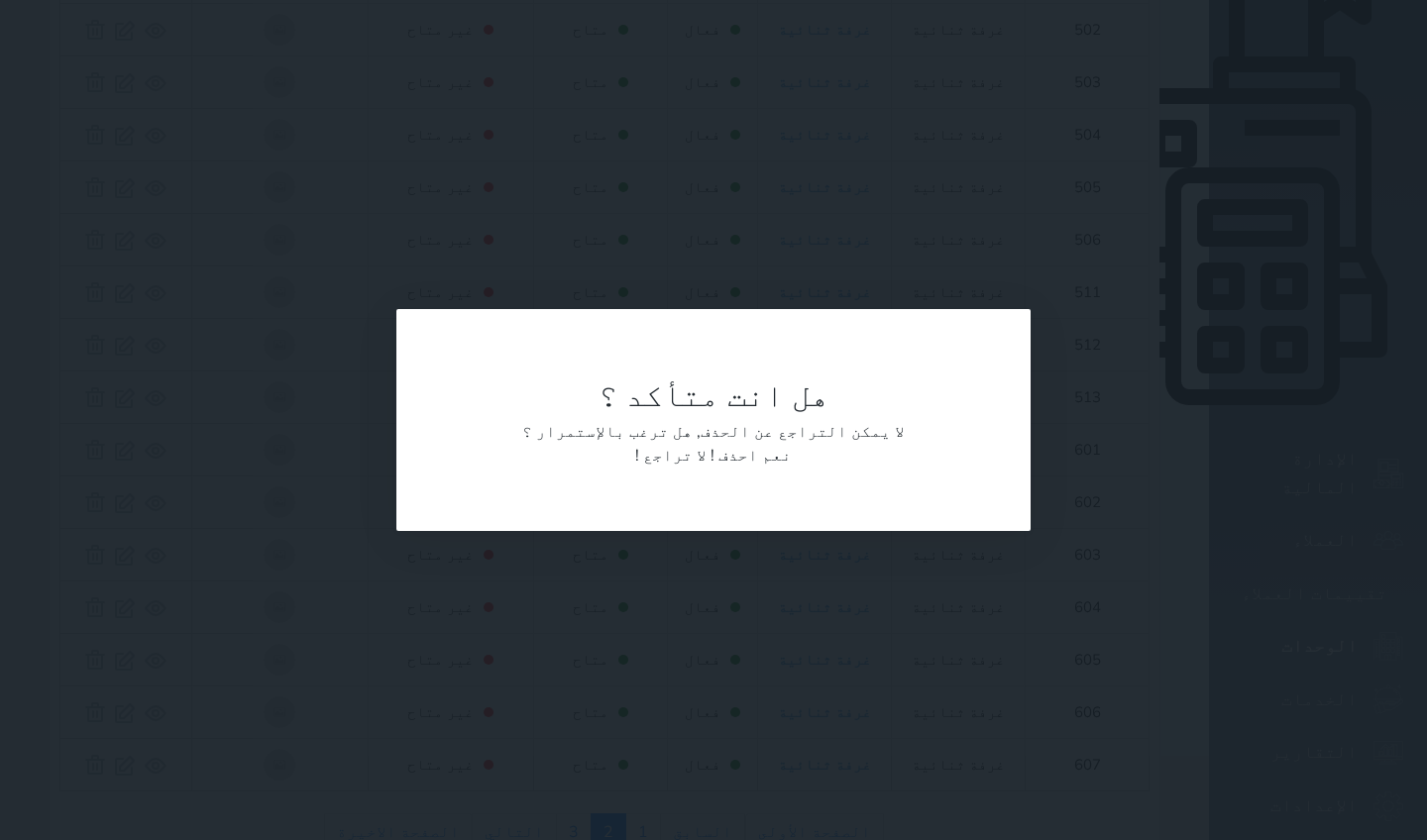 click on "نعم احذف !" at bounding box center (751, 456) 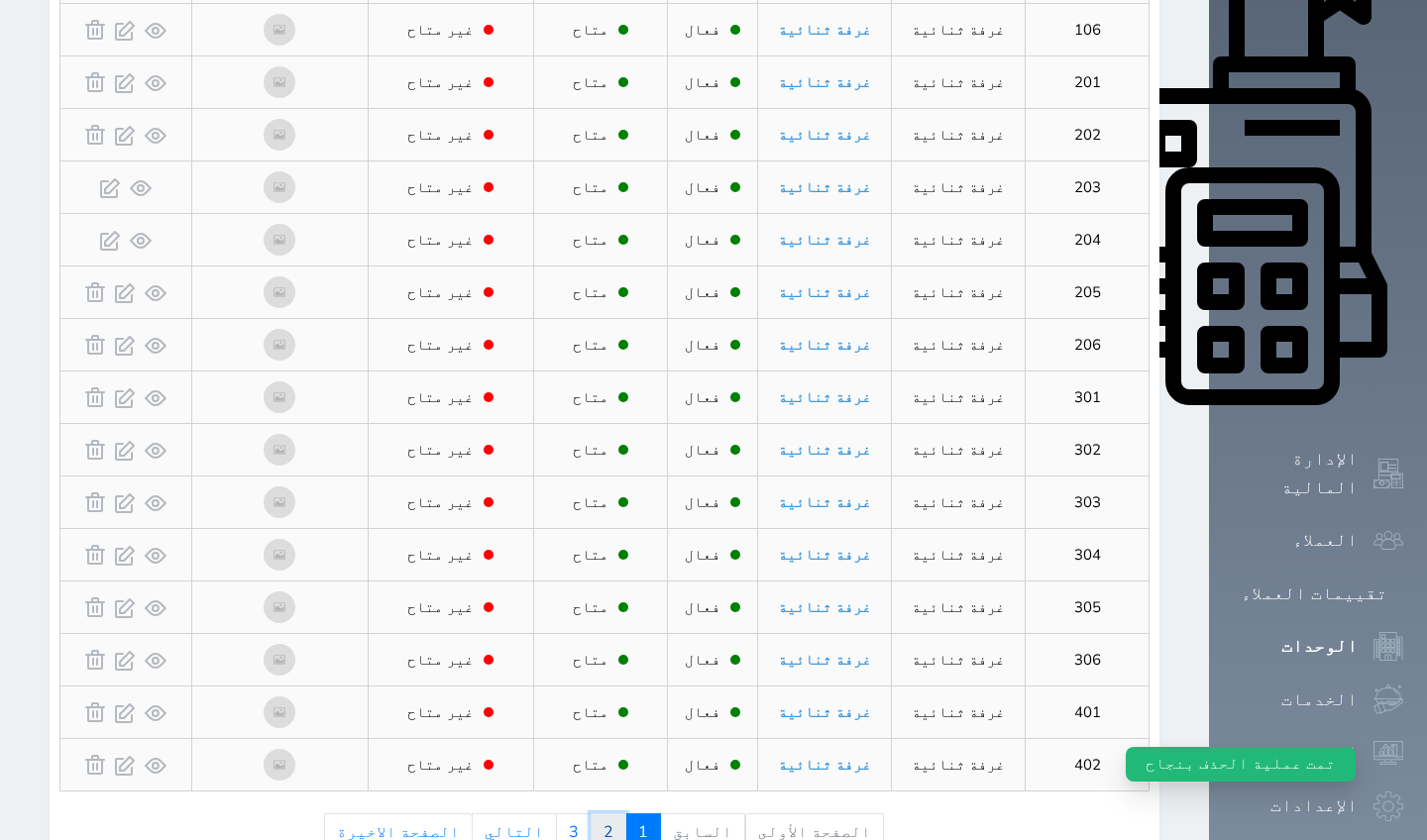 click on "2" at bounding box center (608, 832) 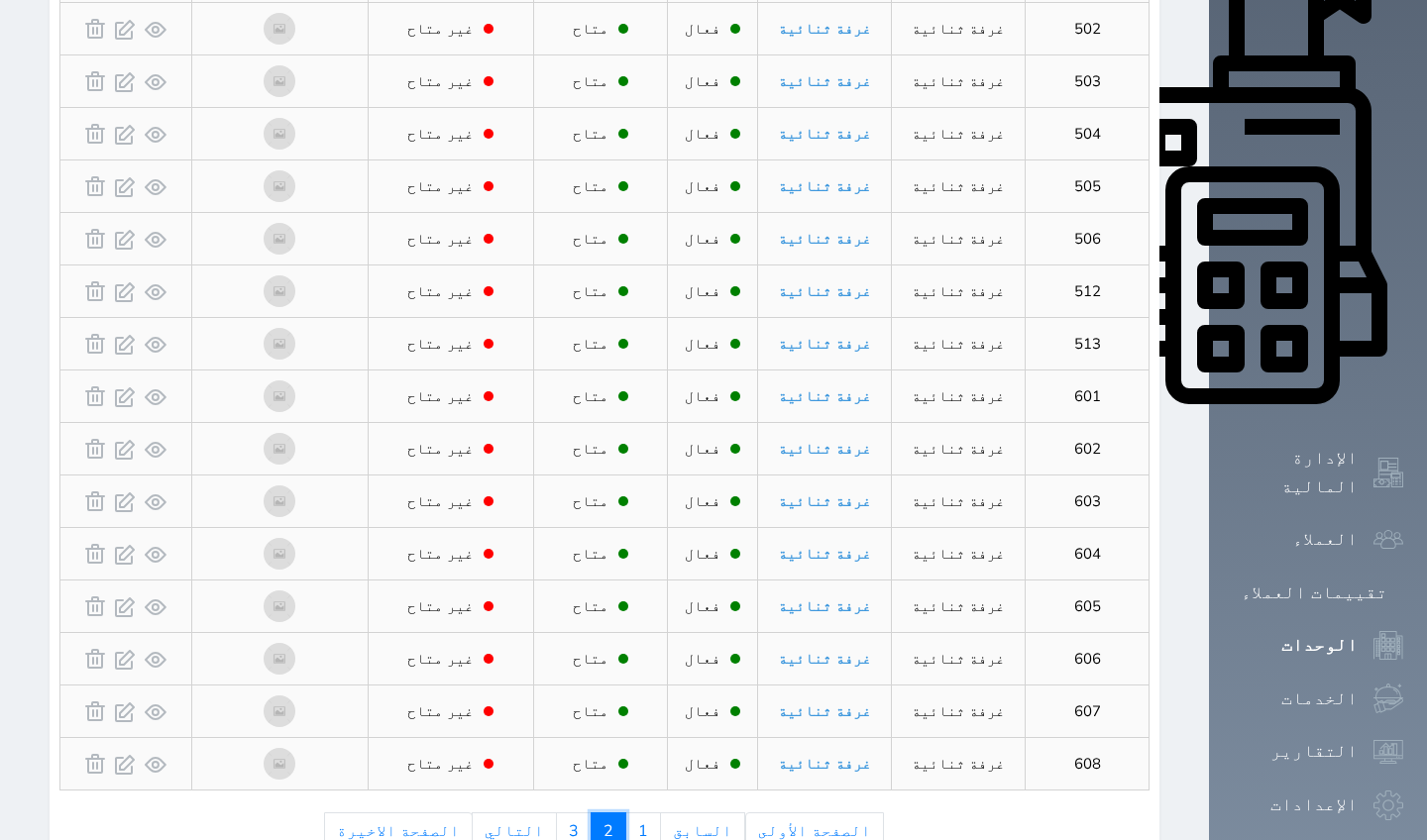 scroll, scrollTop: 733, scrollLeft: 0, axis: vertical 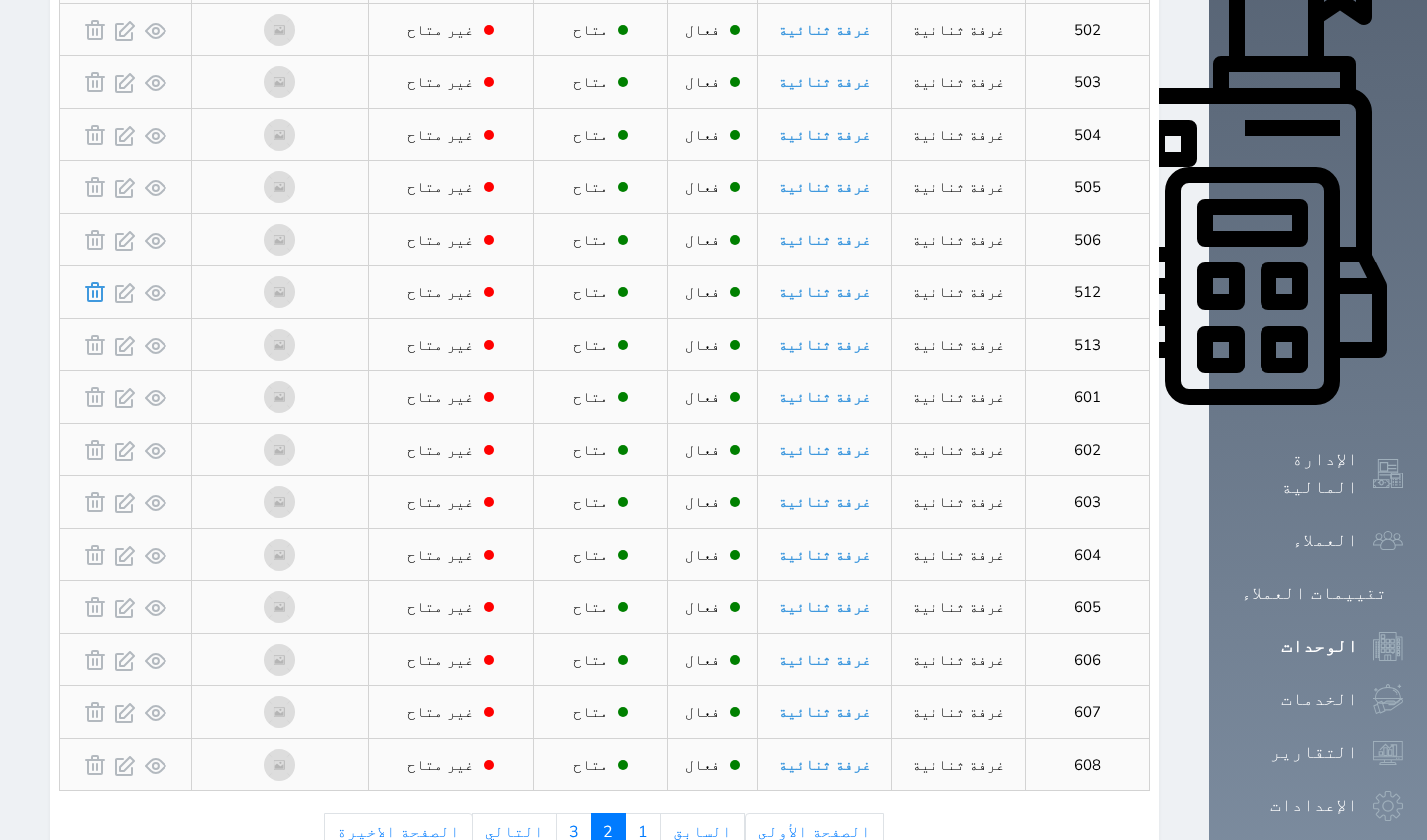 click 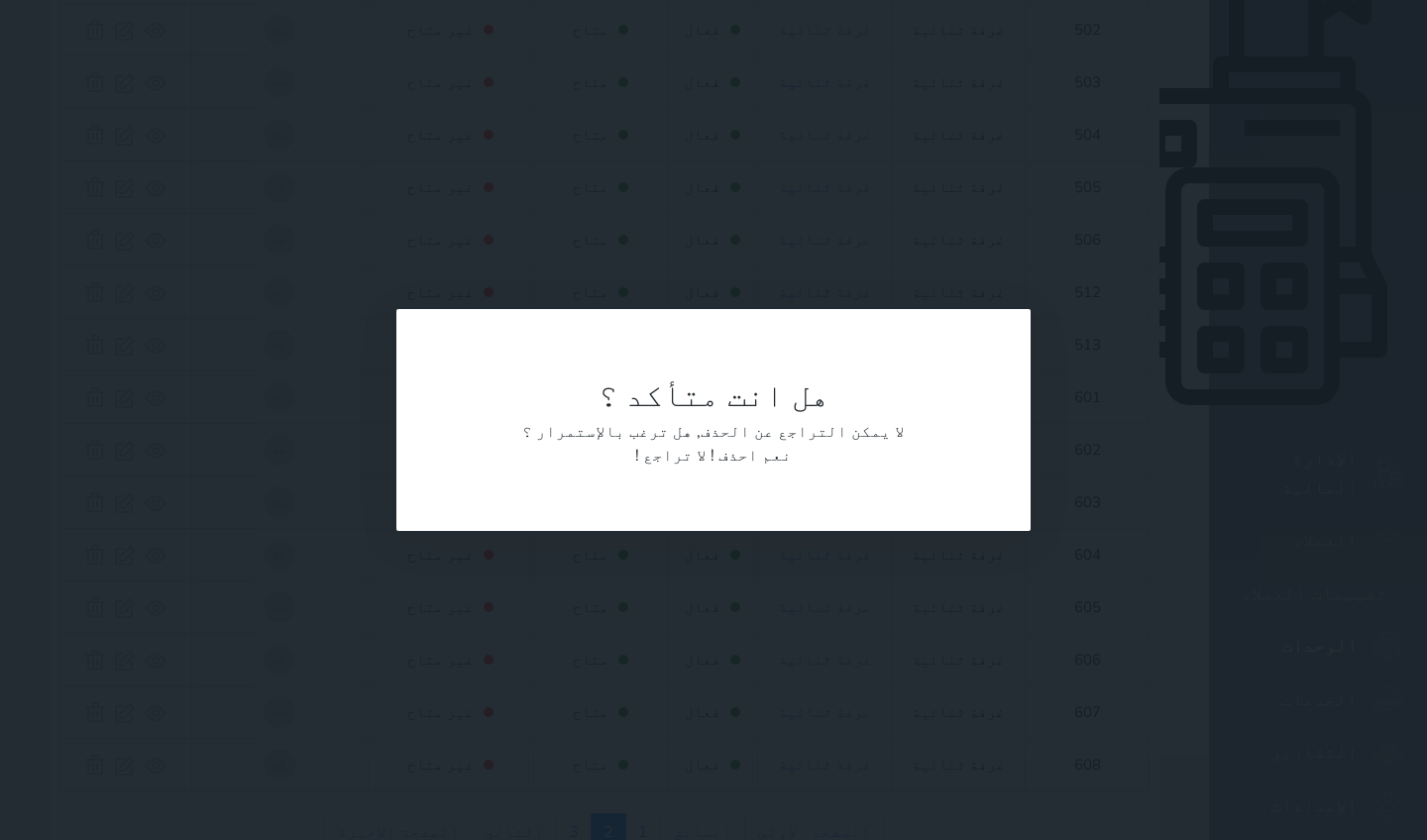 click on "نعم احذف !" at bounding box center [751, 456] 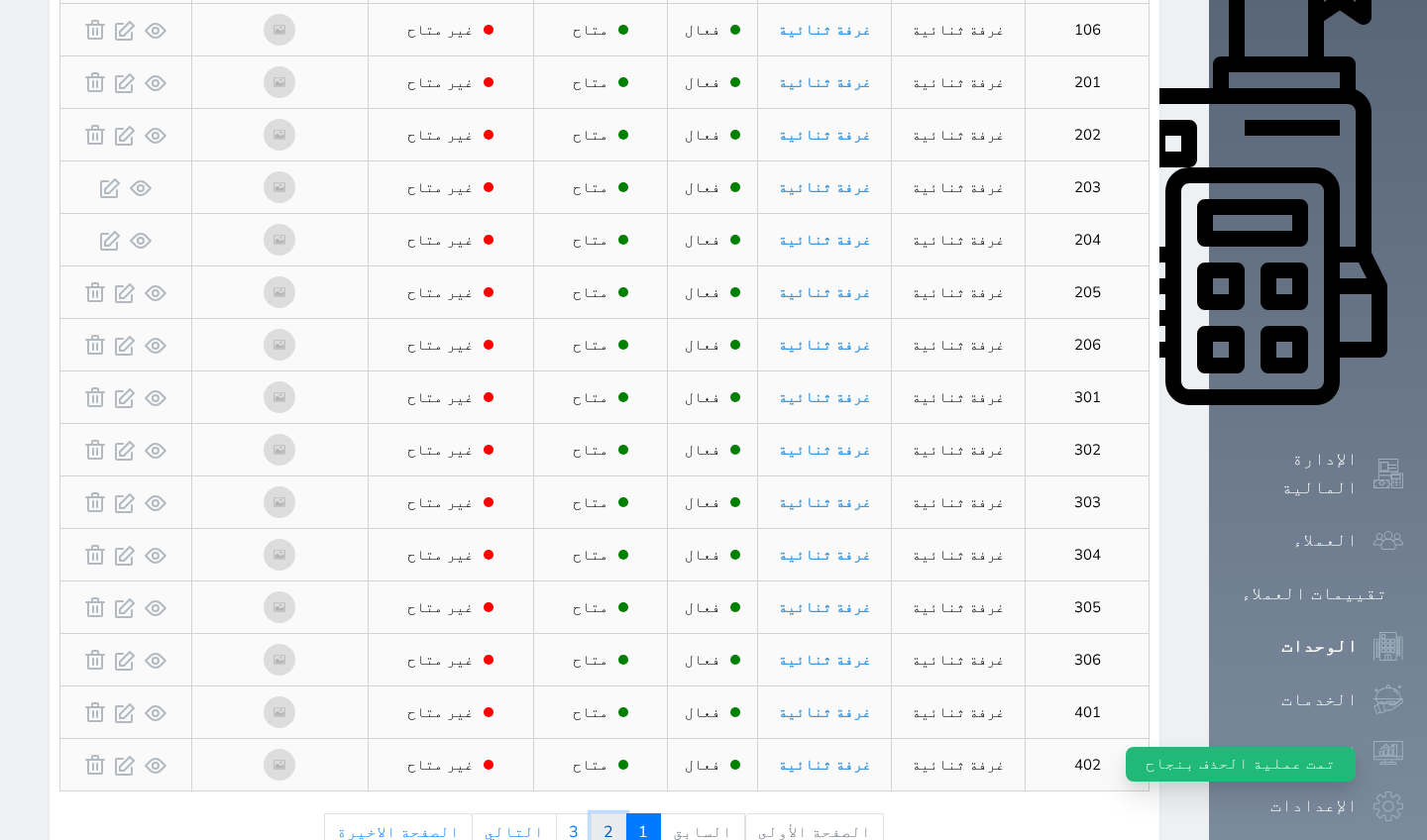 click on "2" at bounding box center (608, 832) 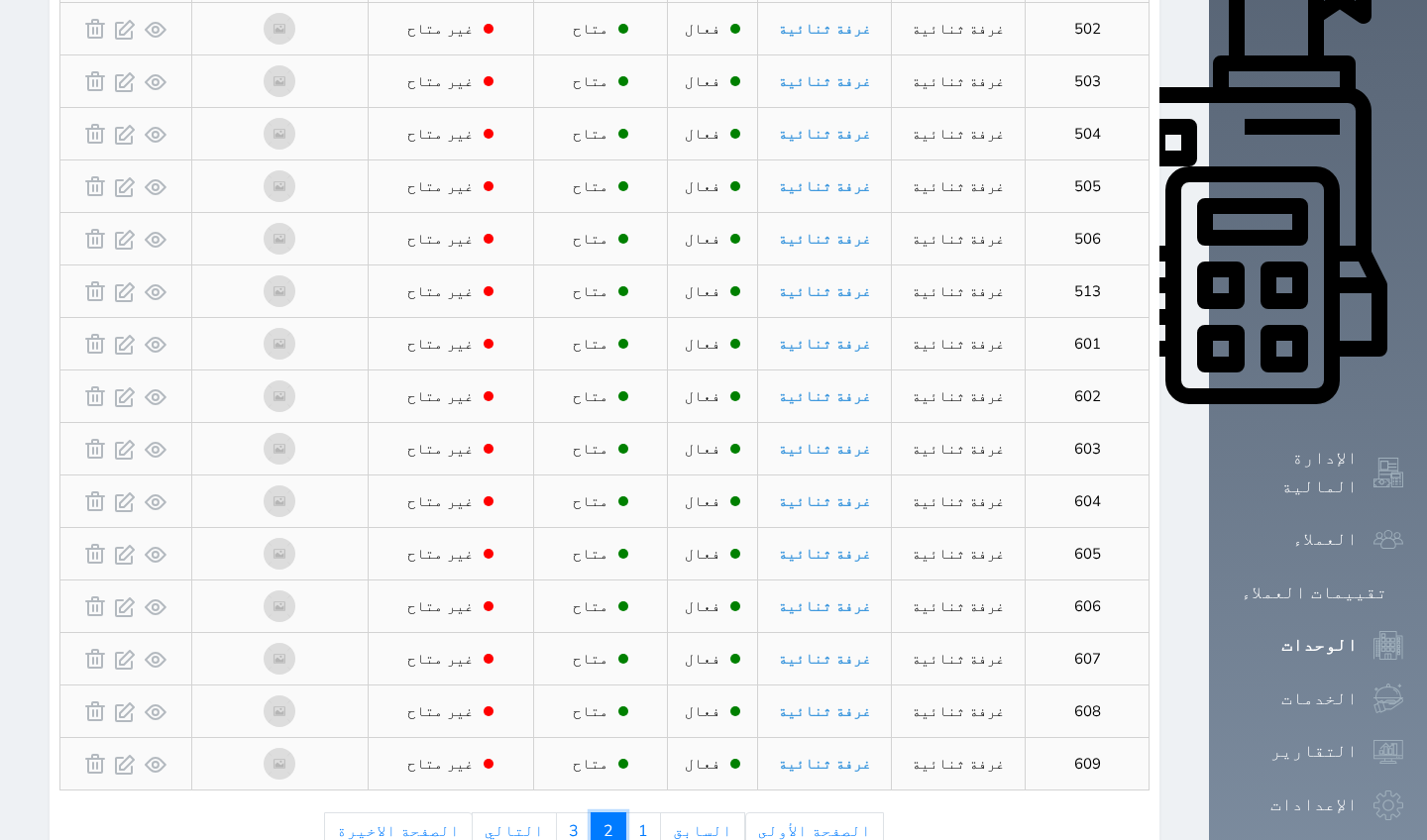 scroll, scrollTop: 733, scrollLeft: 0, axis: vertical 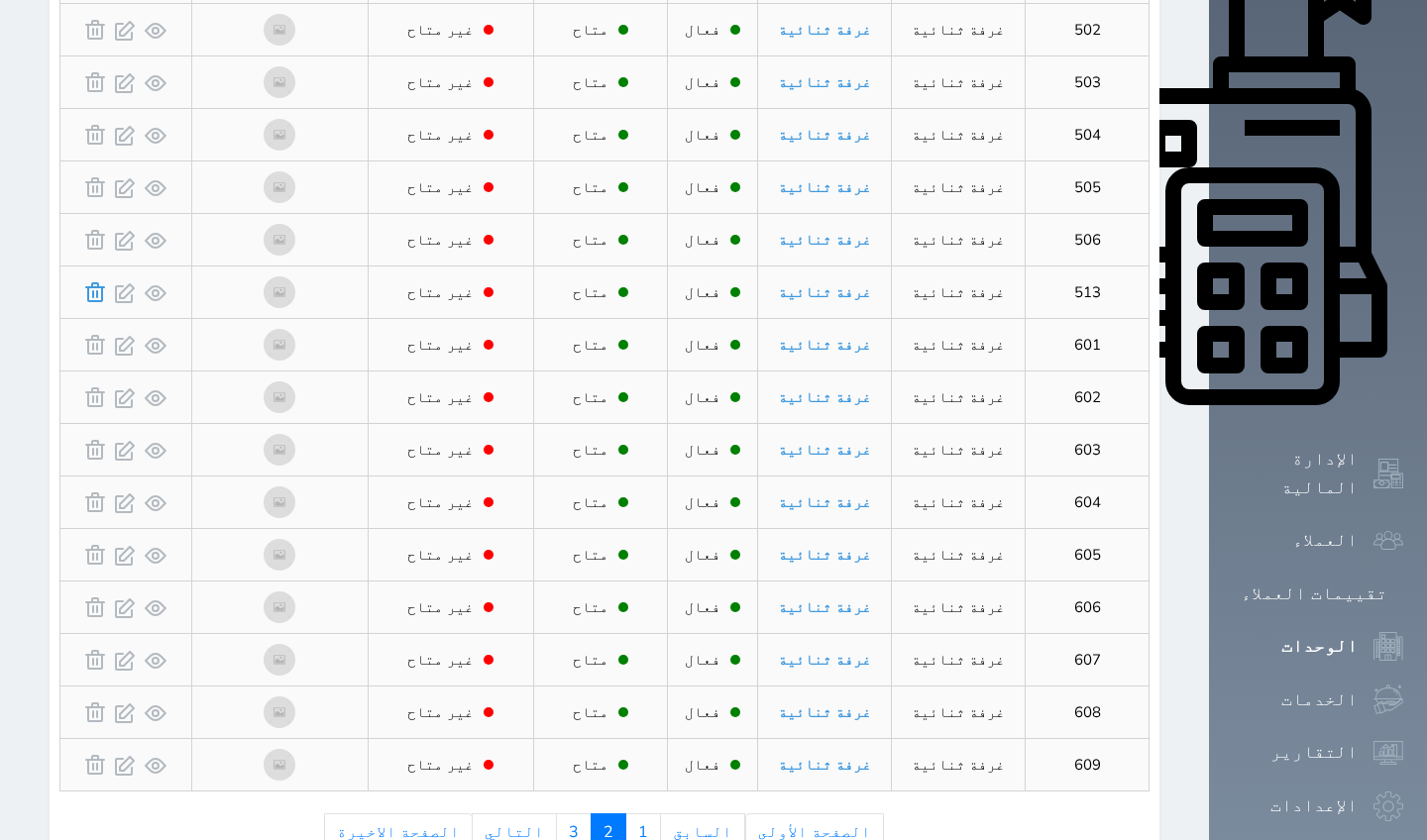 click 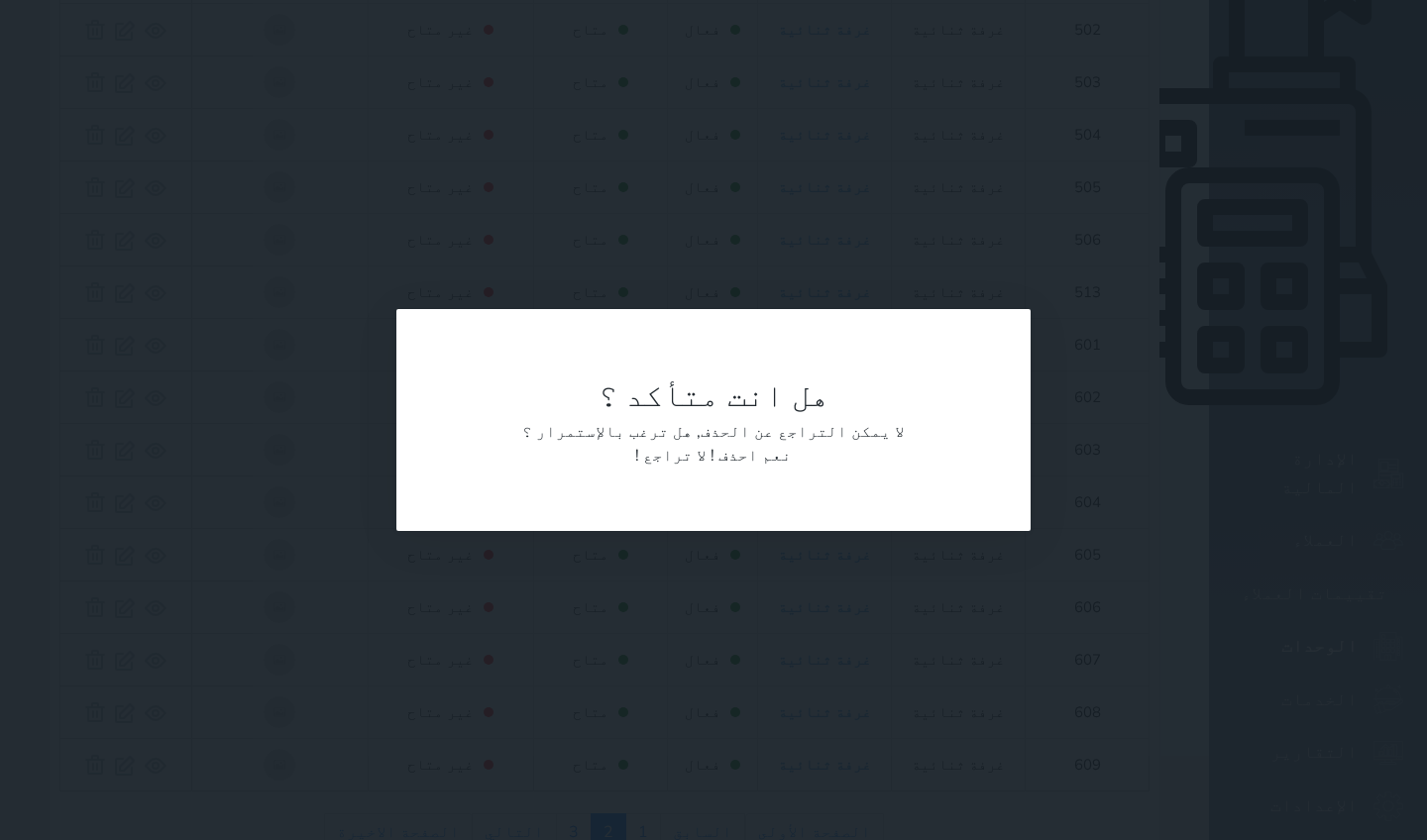 click on "نعم احذف !" at bounding box center (751, 456) 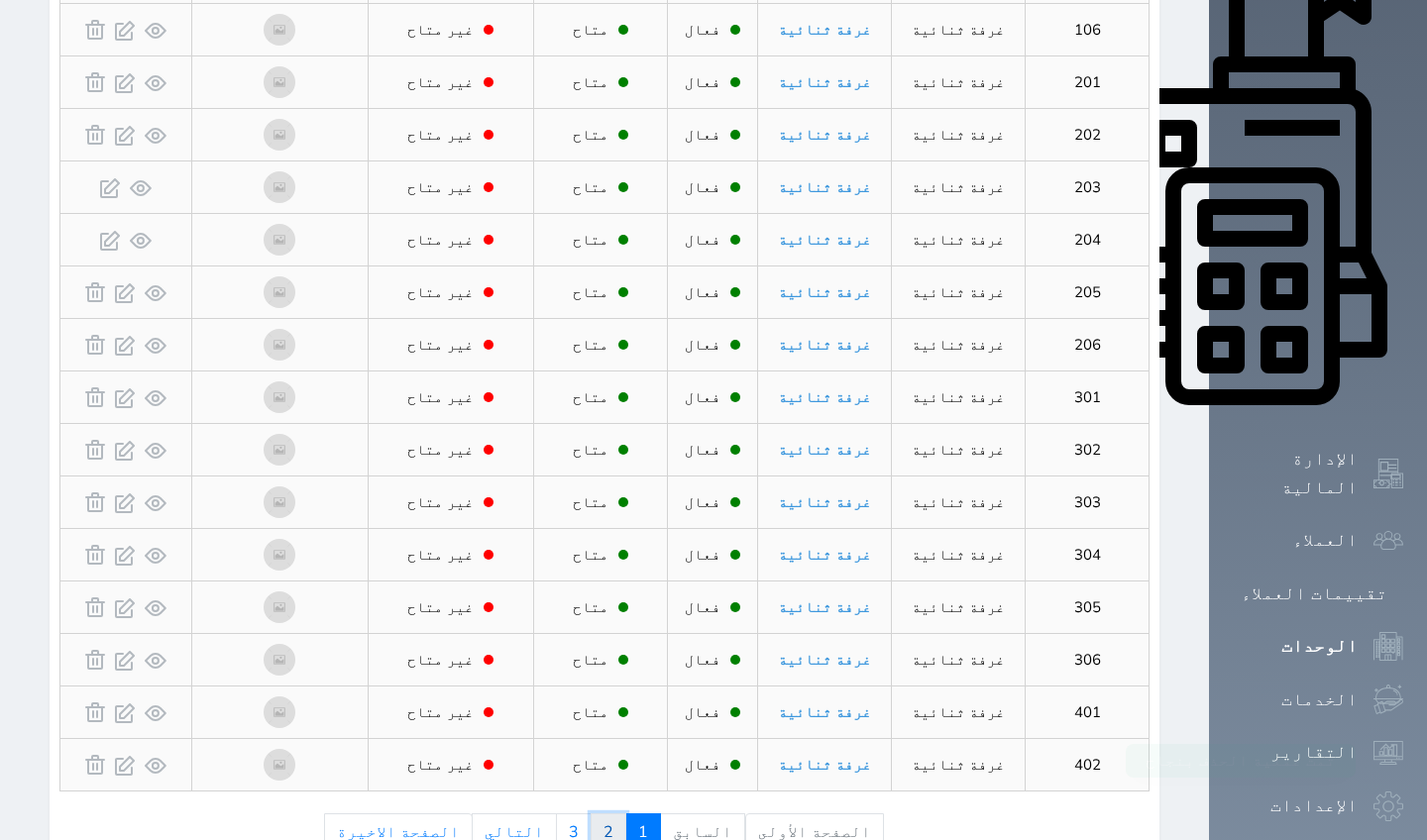 click on "2" at bounding box center (608, 832) 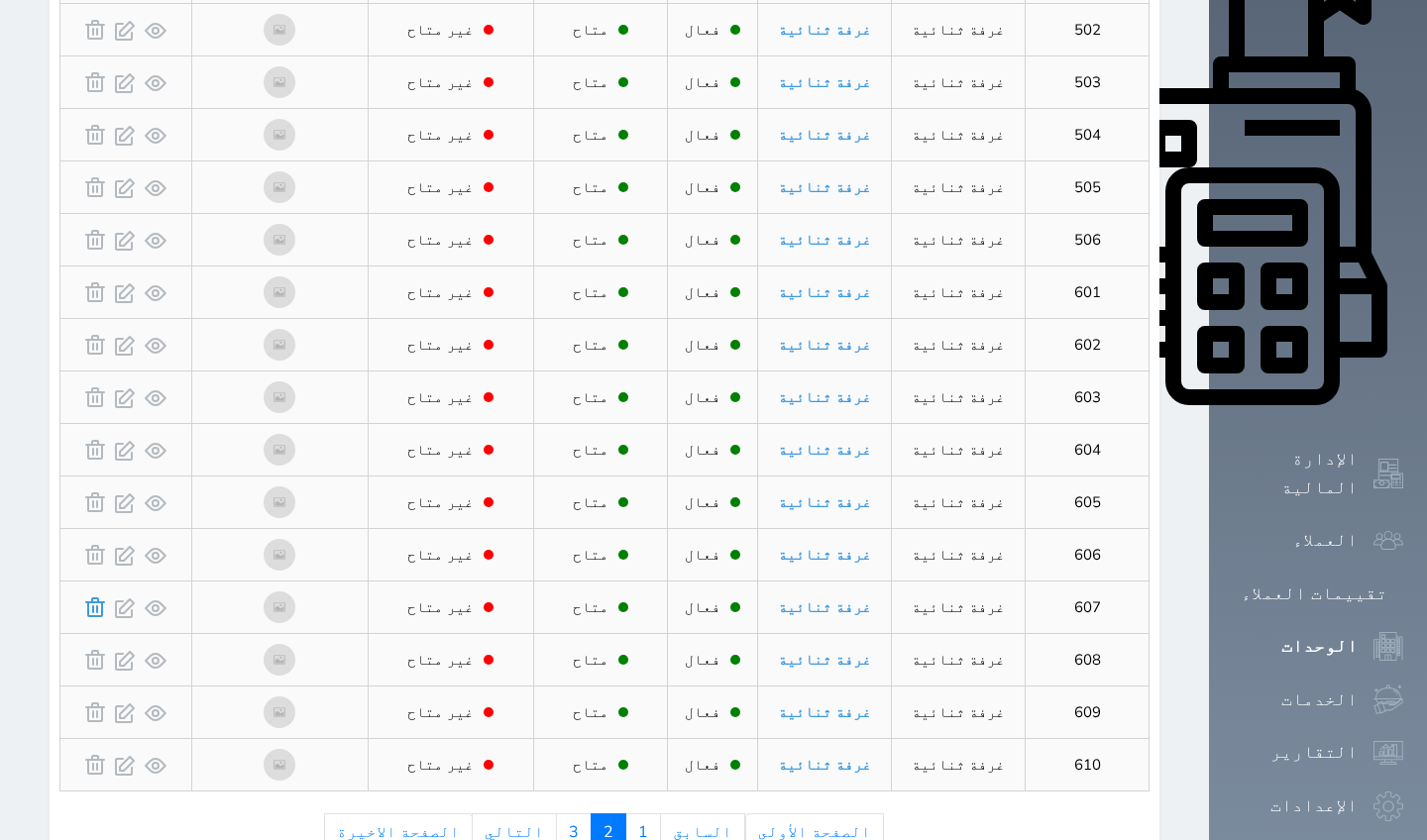 click 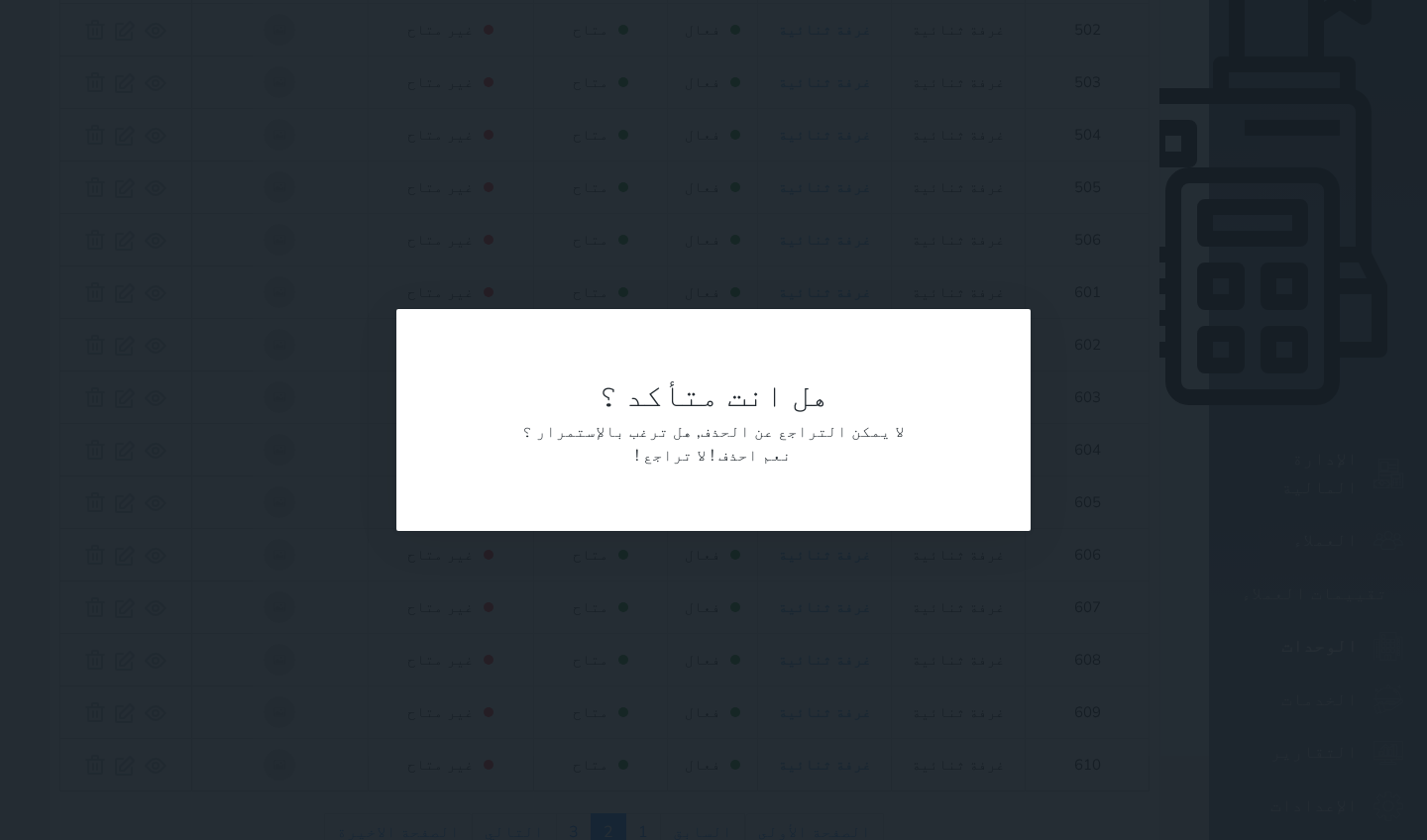 click on "نعم احذف !" at bounding box center (751, 456) 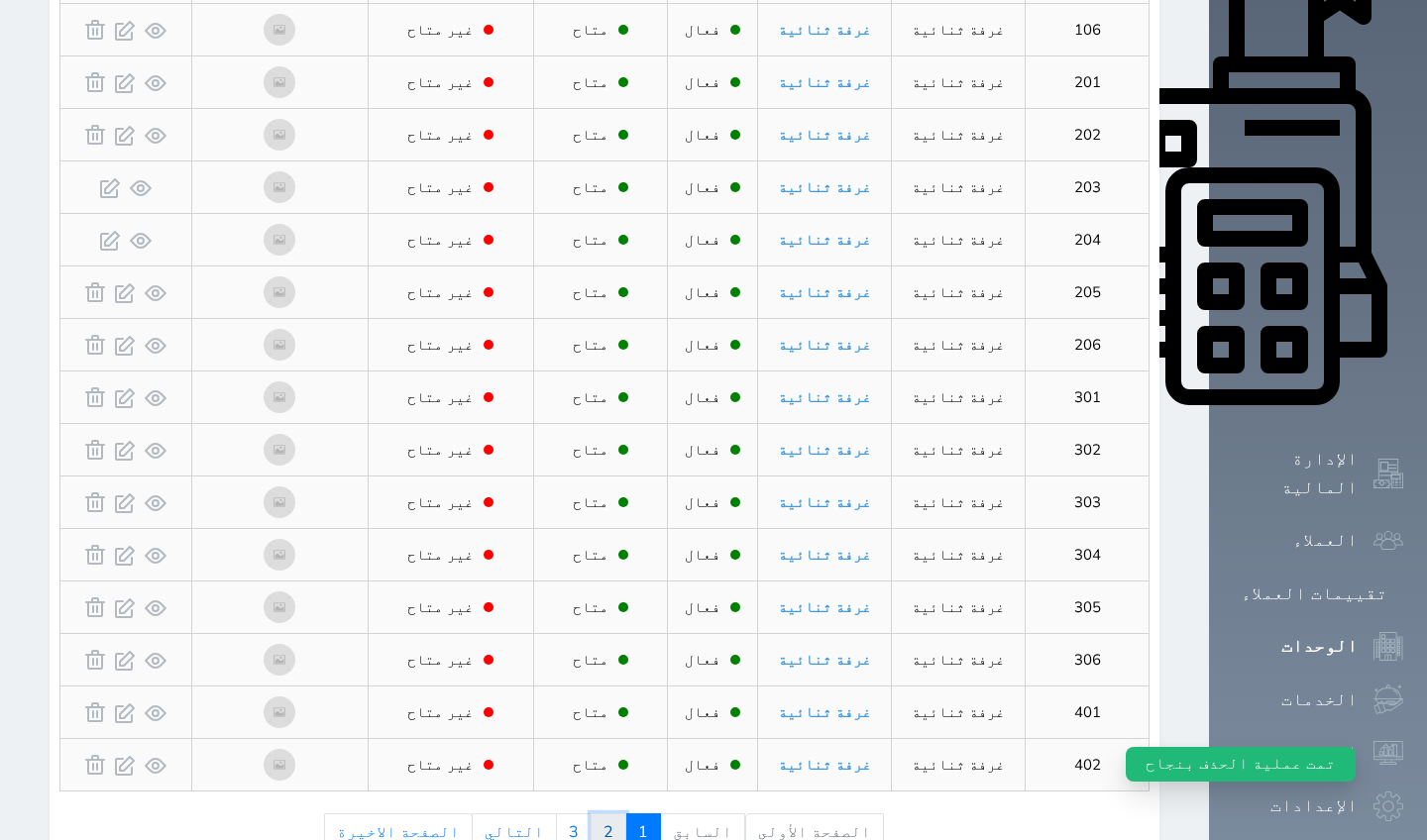 click on "2" at bounding box center (608, 832) 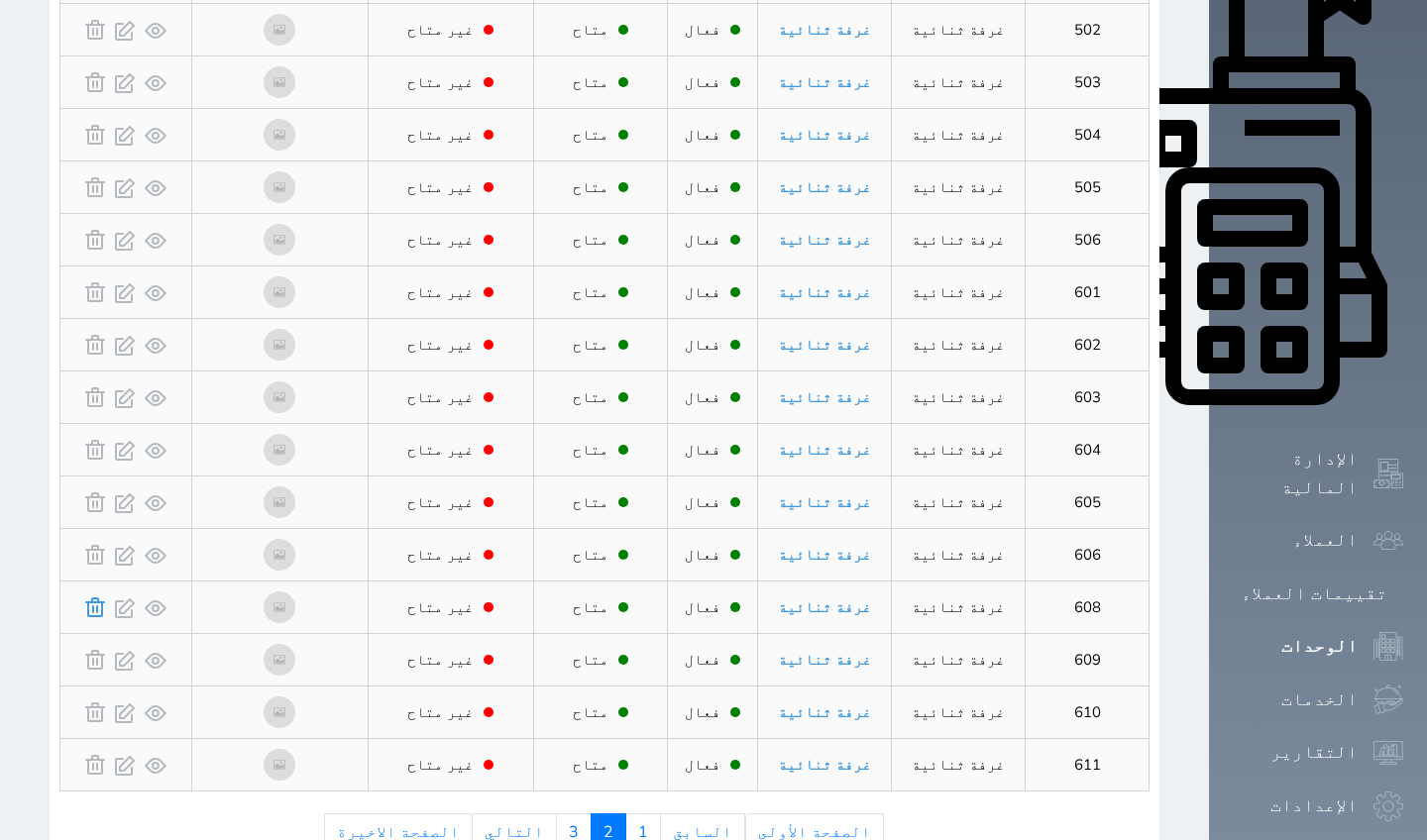 click 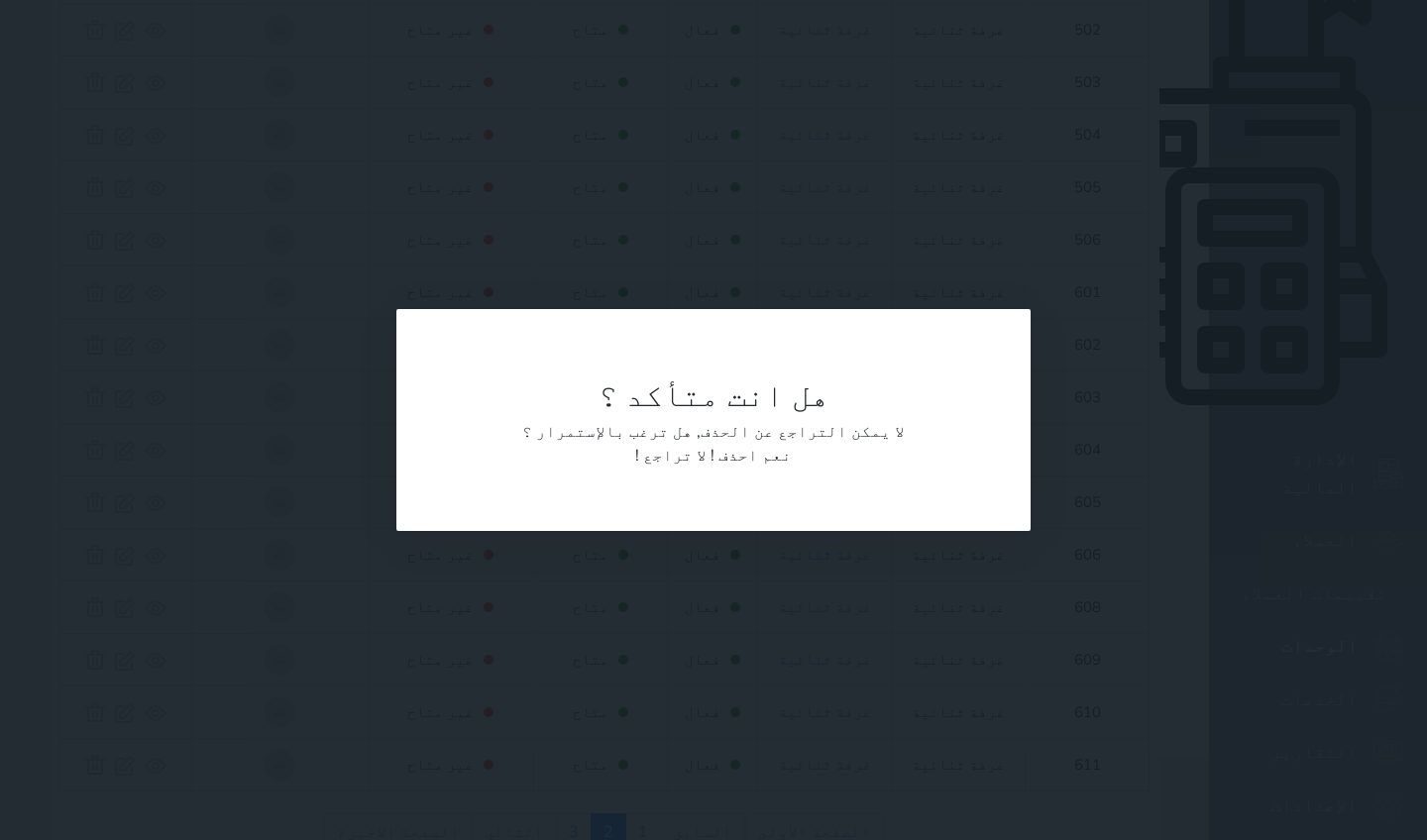 click on "نعم احذف !" at bounding box center (751, 456) 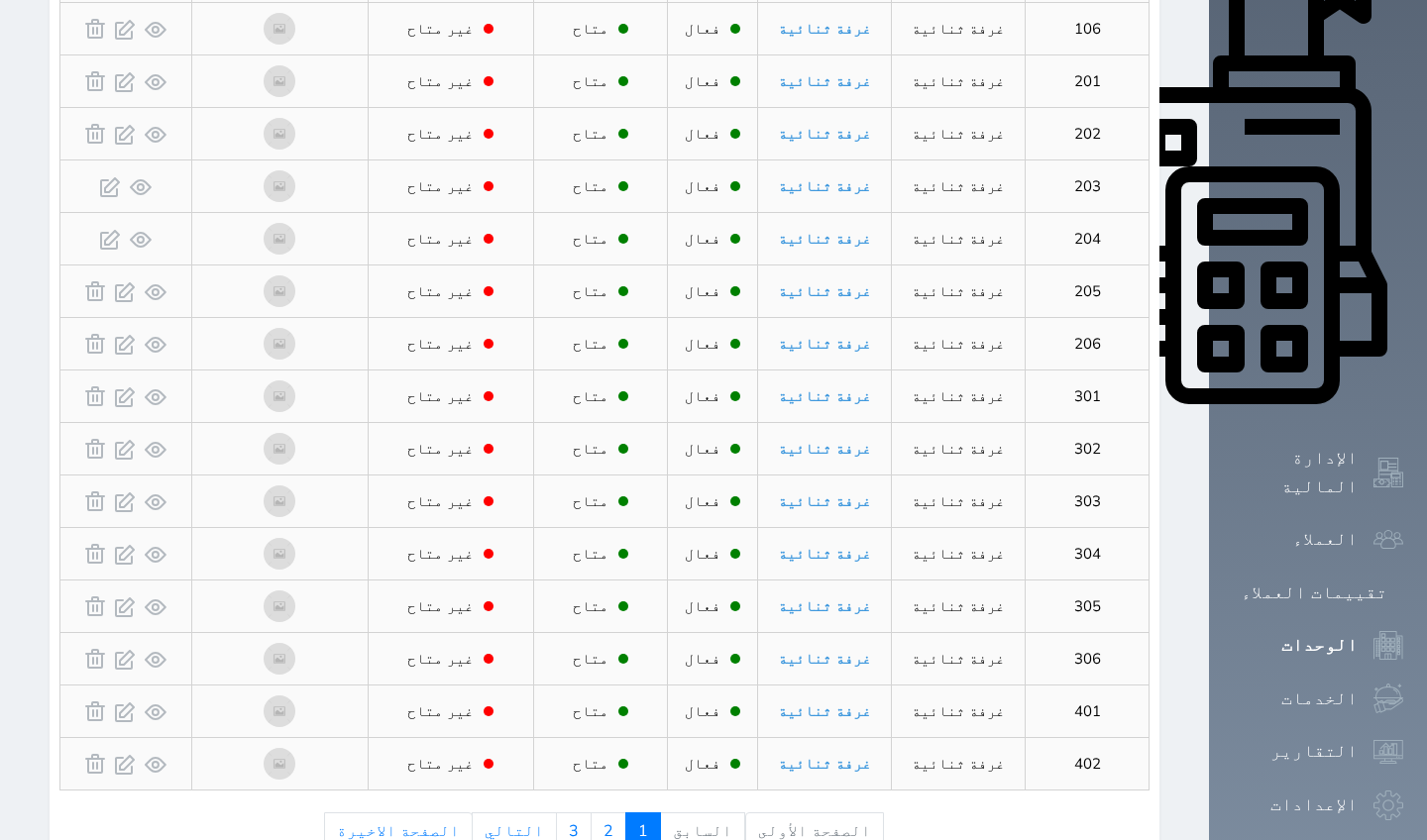 scroll, scrollTop: 733, scrollLeft: 0, axis: vertical 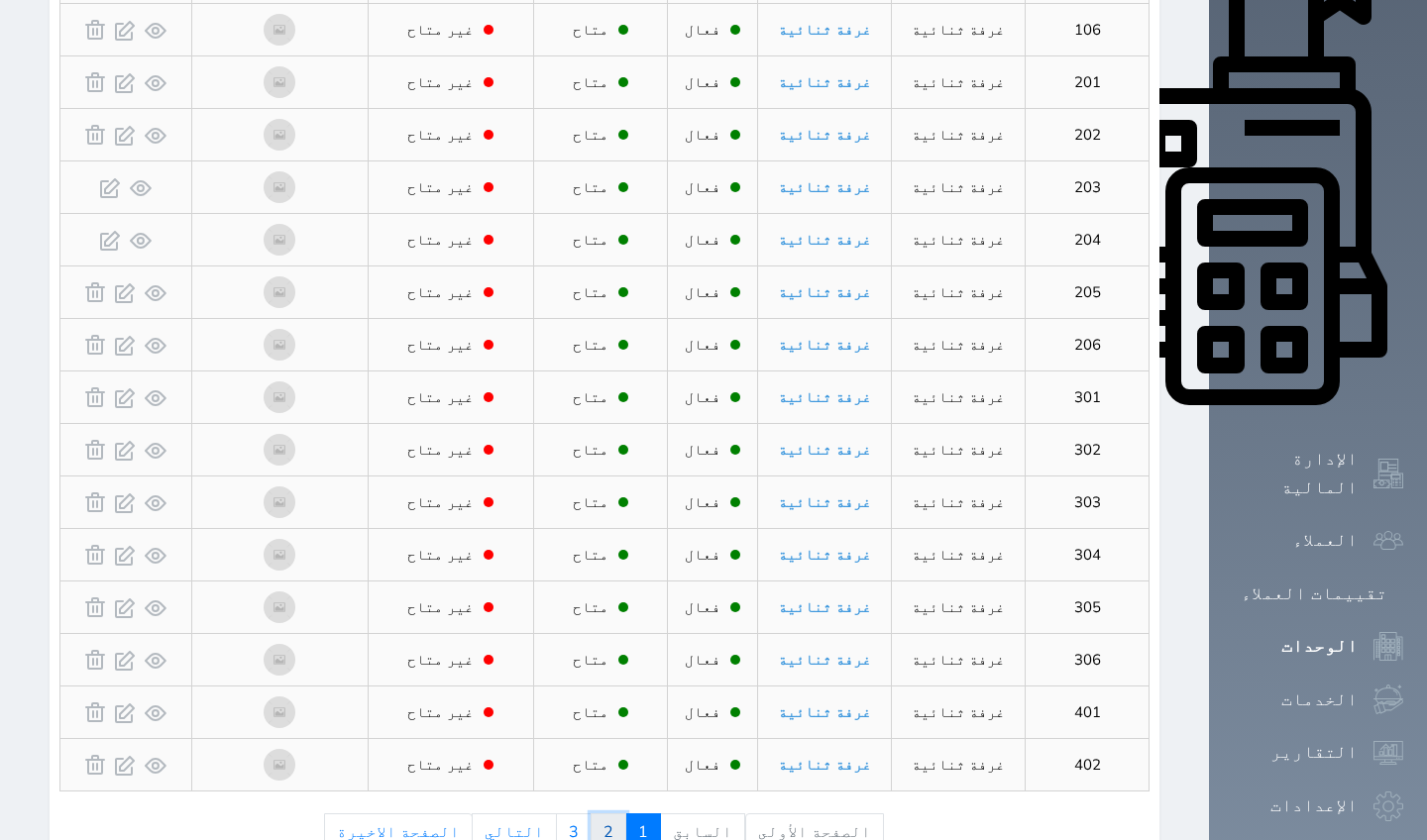 click on "2" at bounding box center (608, 832) 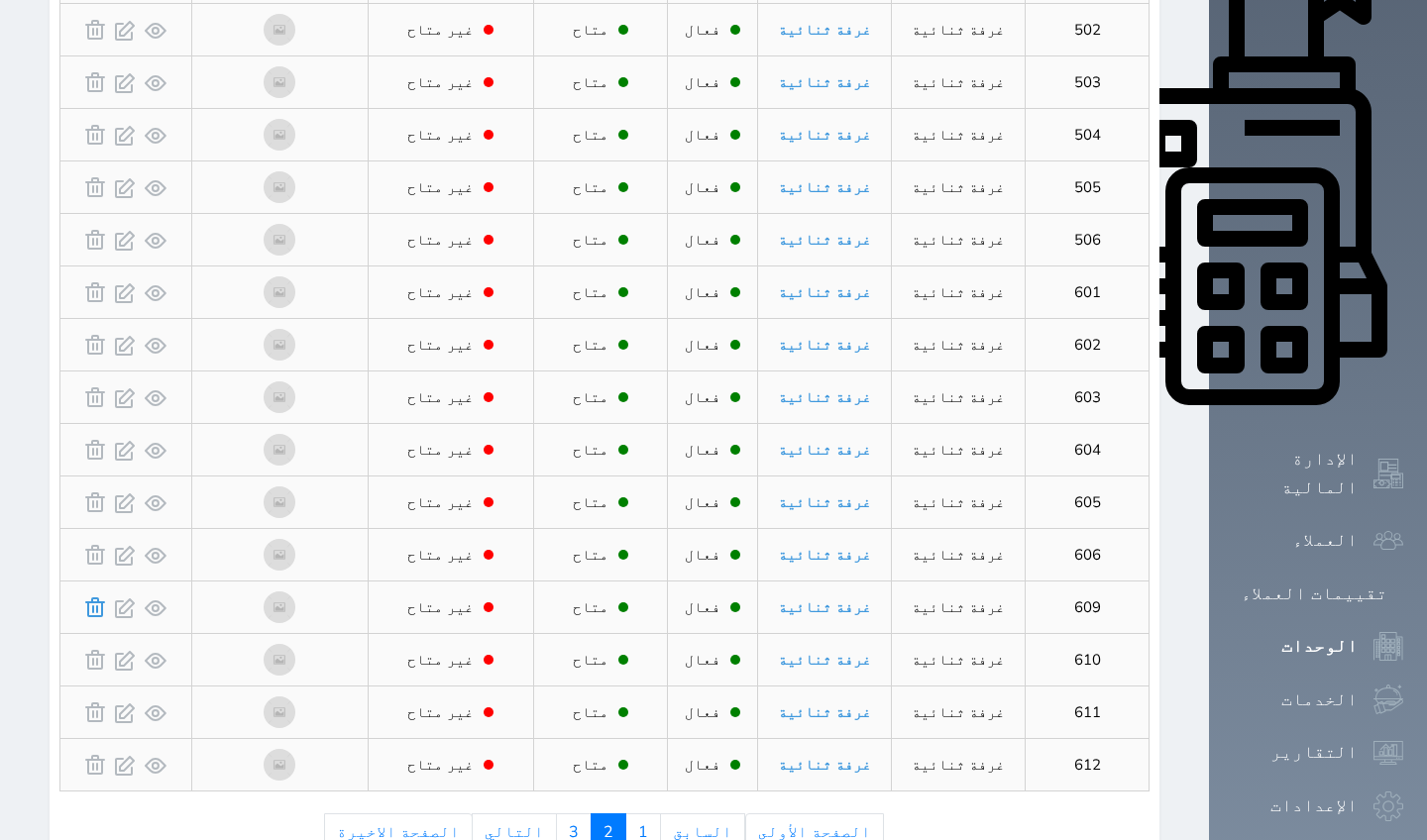 click 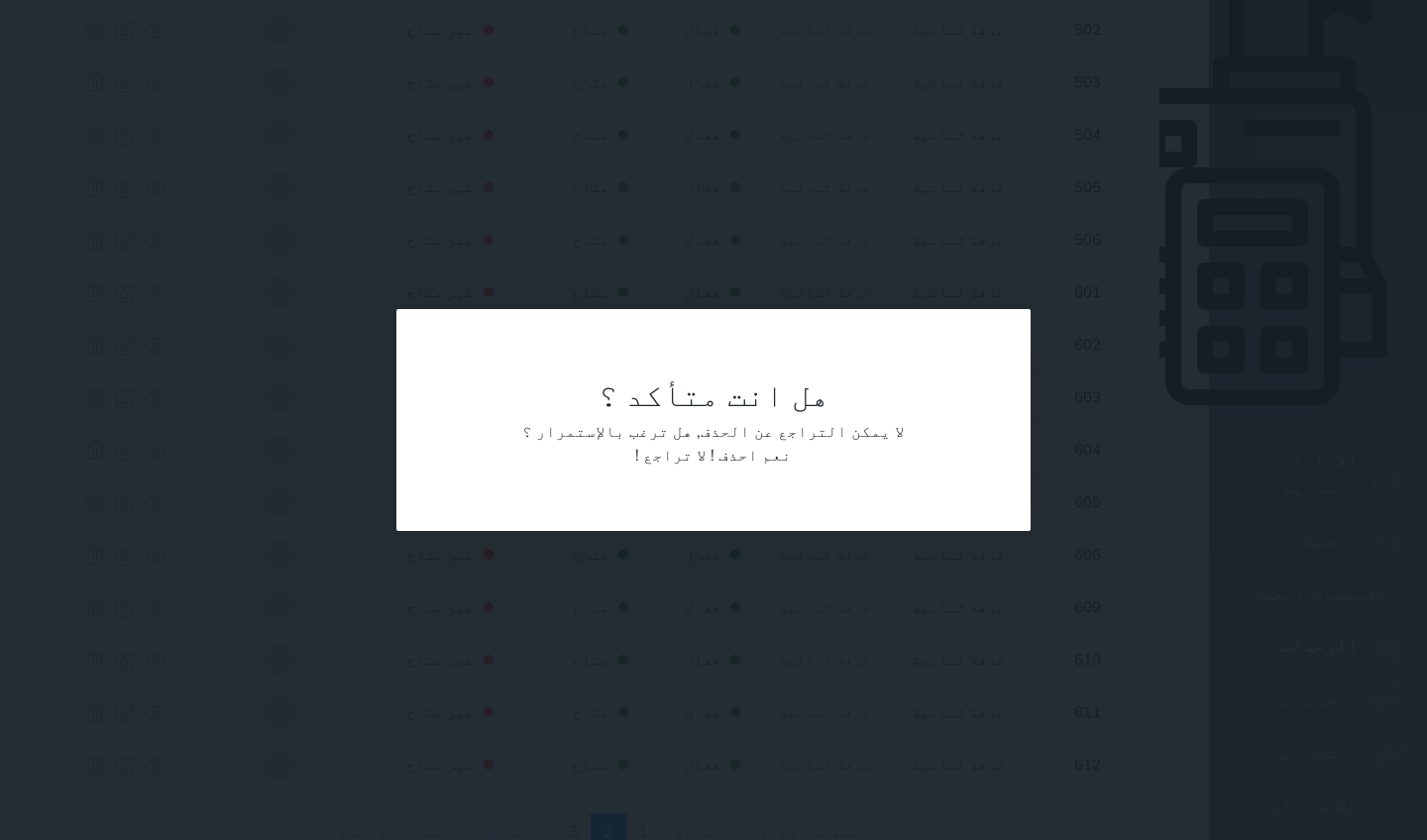 click on "نعم احذف !" at bounding box center [751, 456] 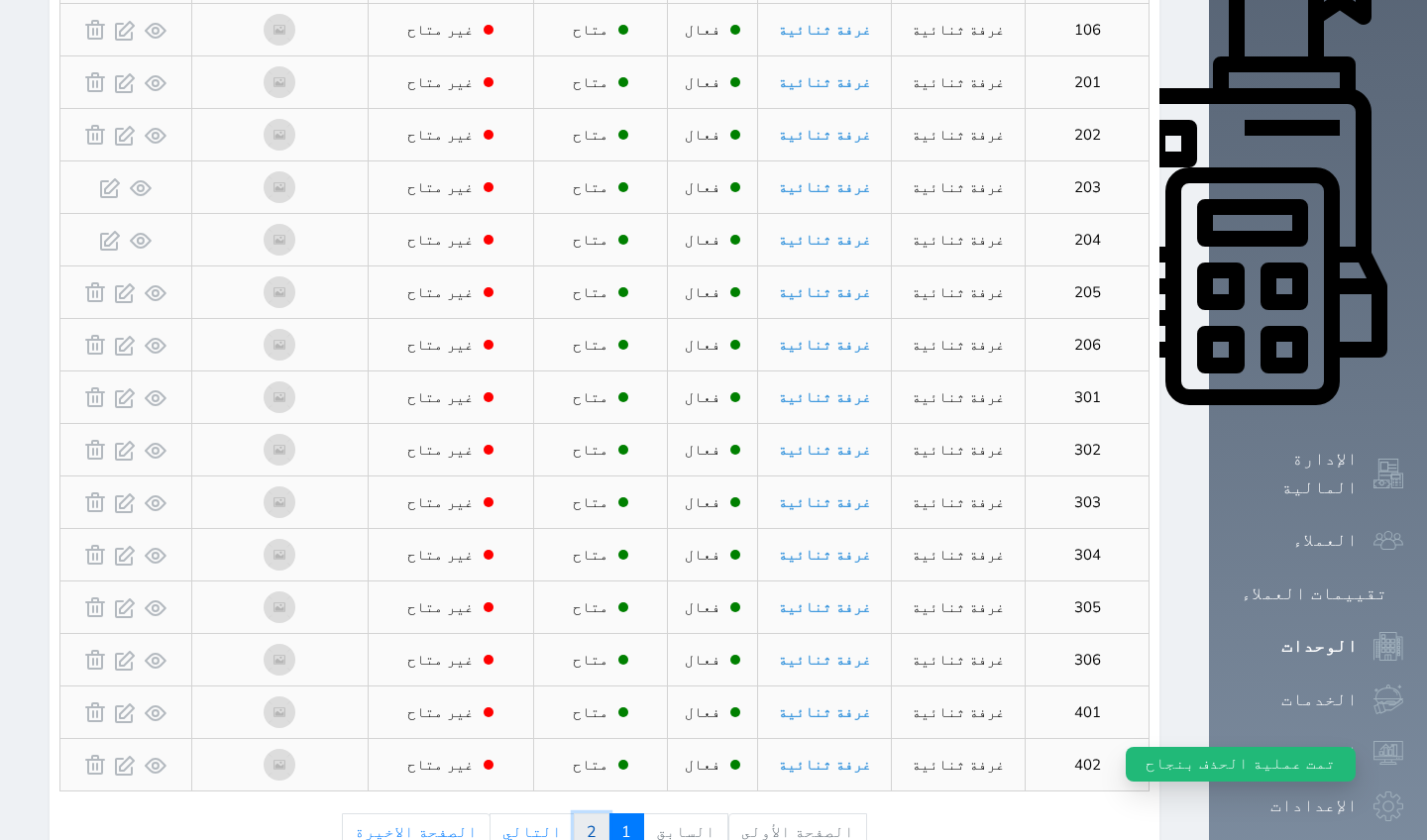 click on "2" at bounding box center (592, 832) 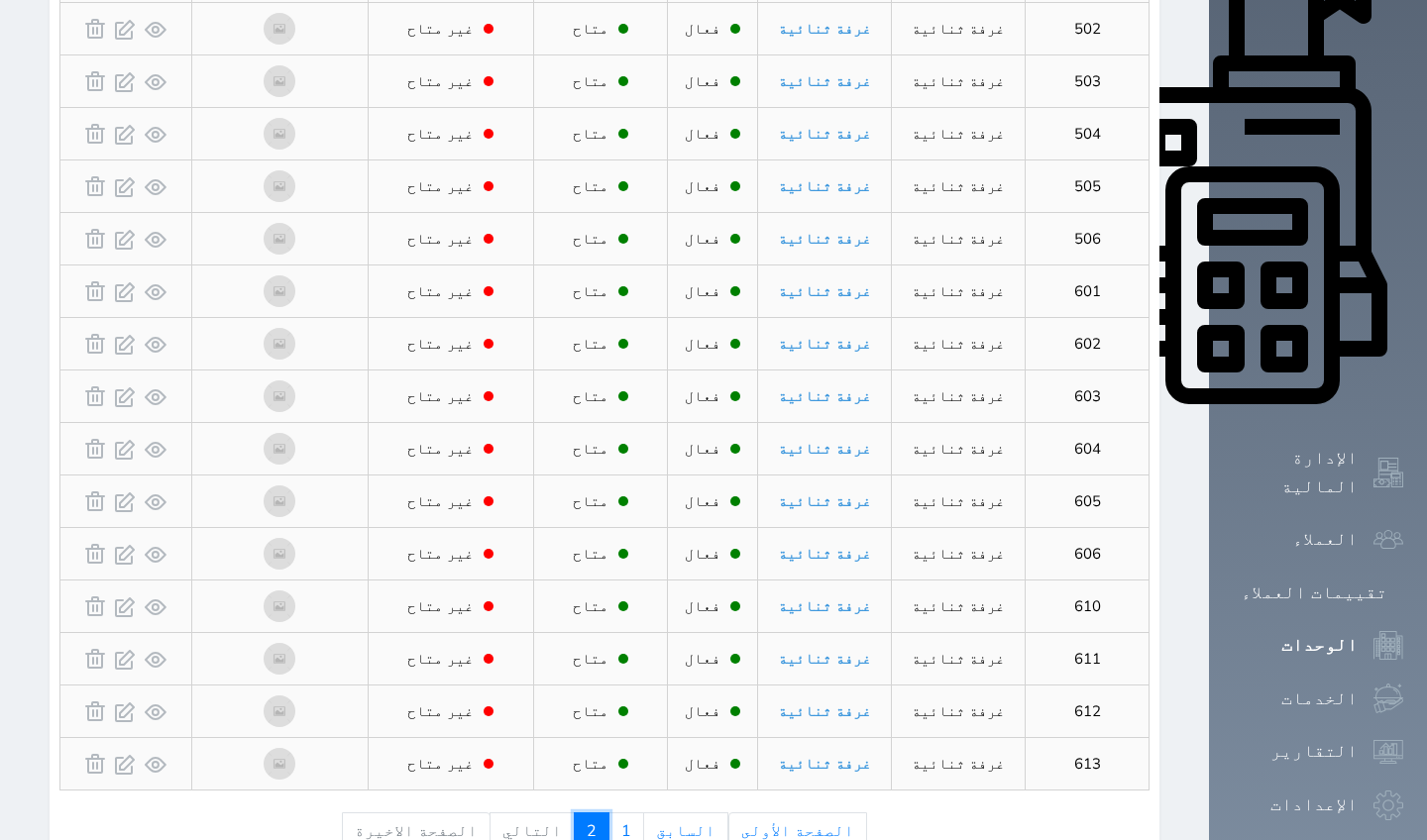 scroll, scrollTop: 733, scrollLeft: 0, axis: vertical 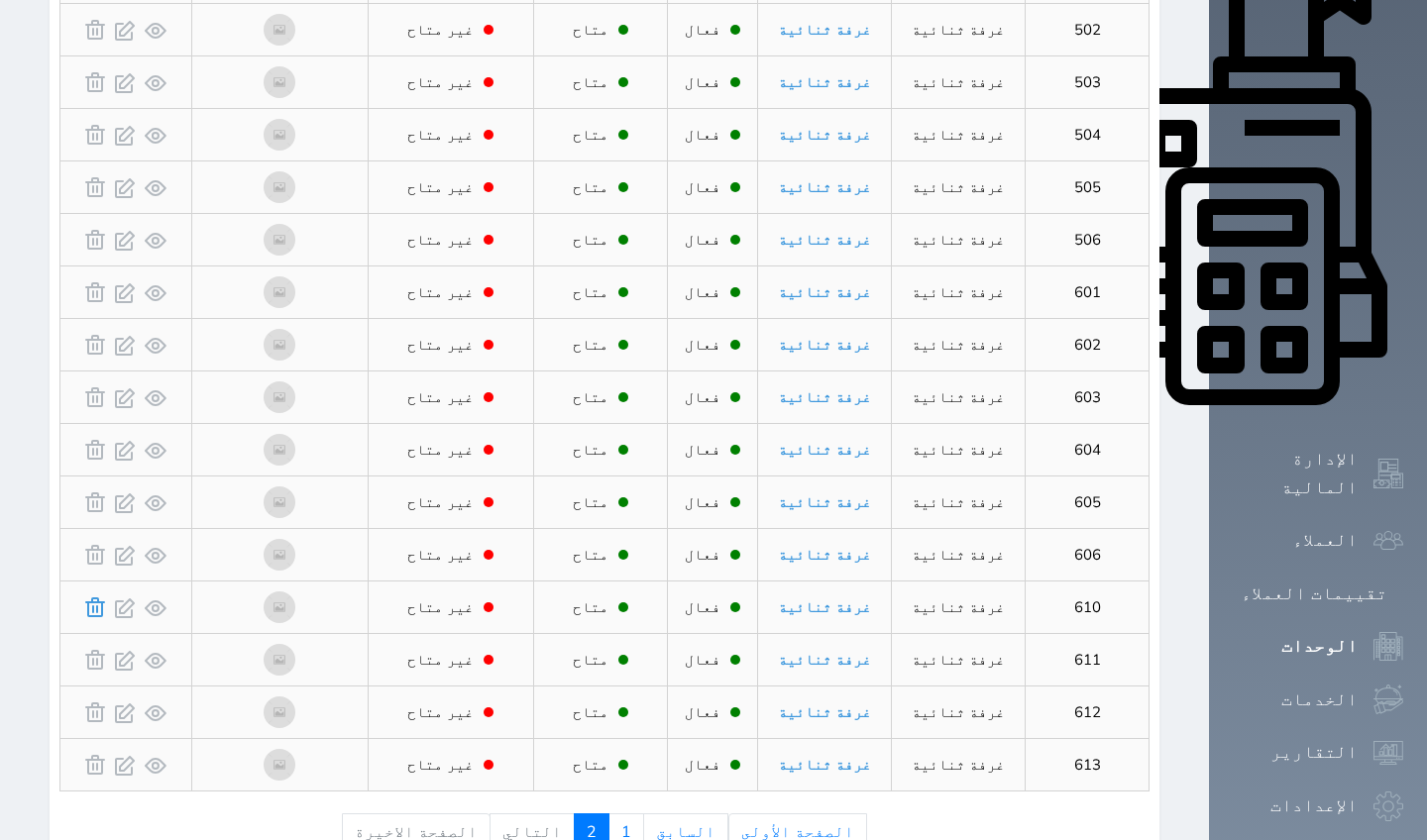 click 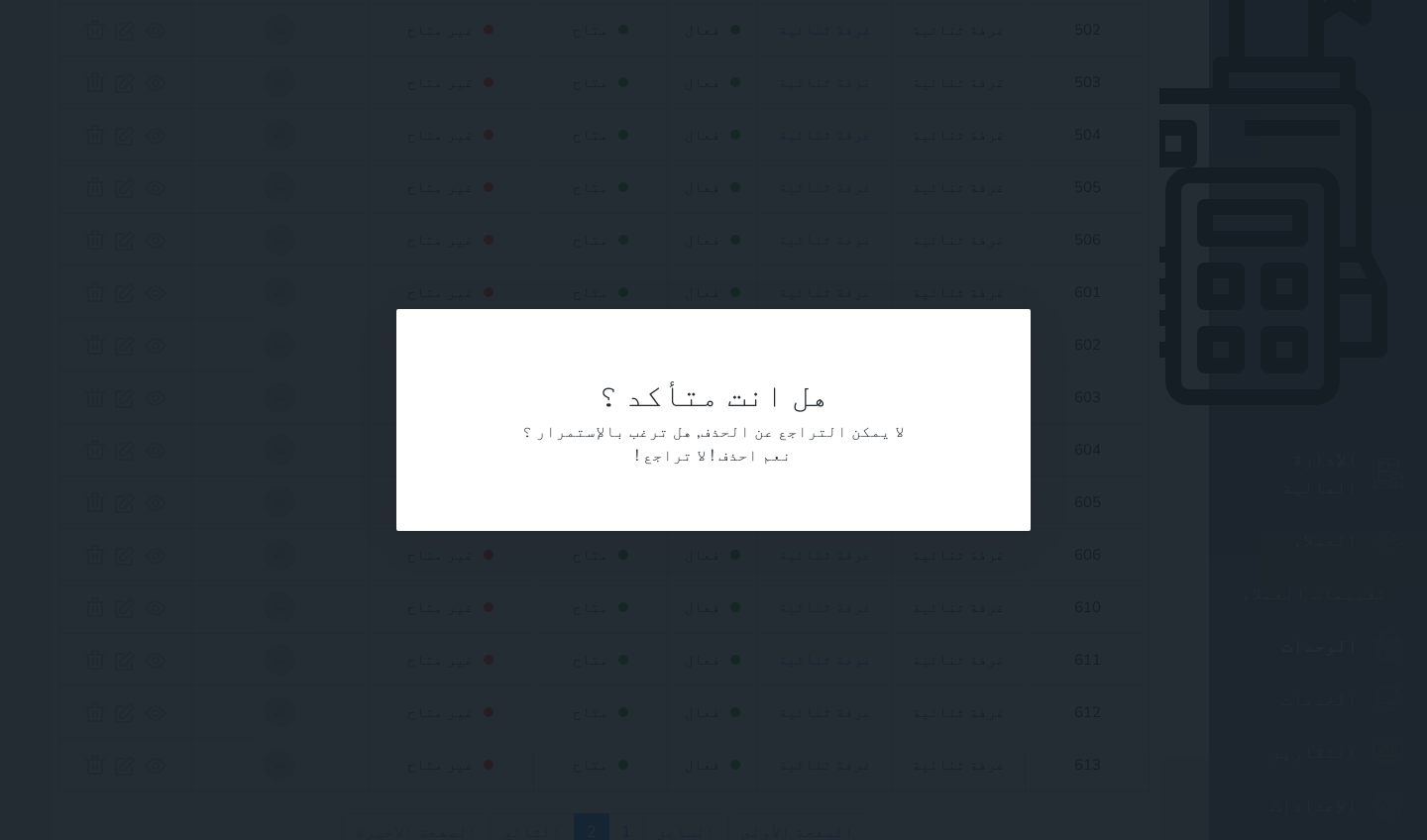 click on "نعم احذف !" at bounding box center (751, 456) 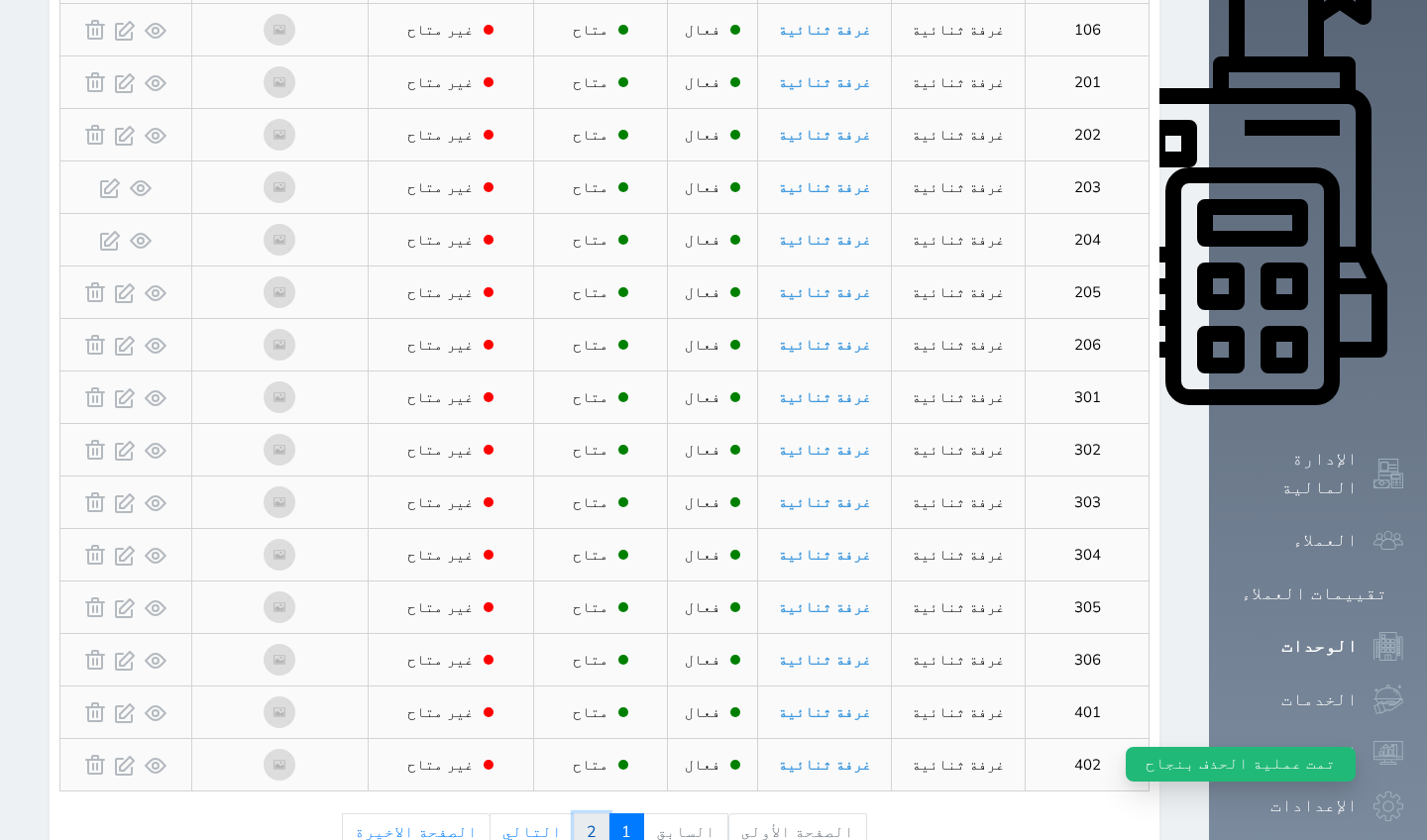 click on "2" at bounding box center (592, 832) 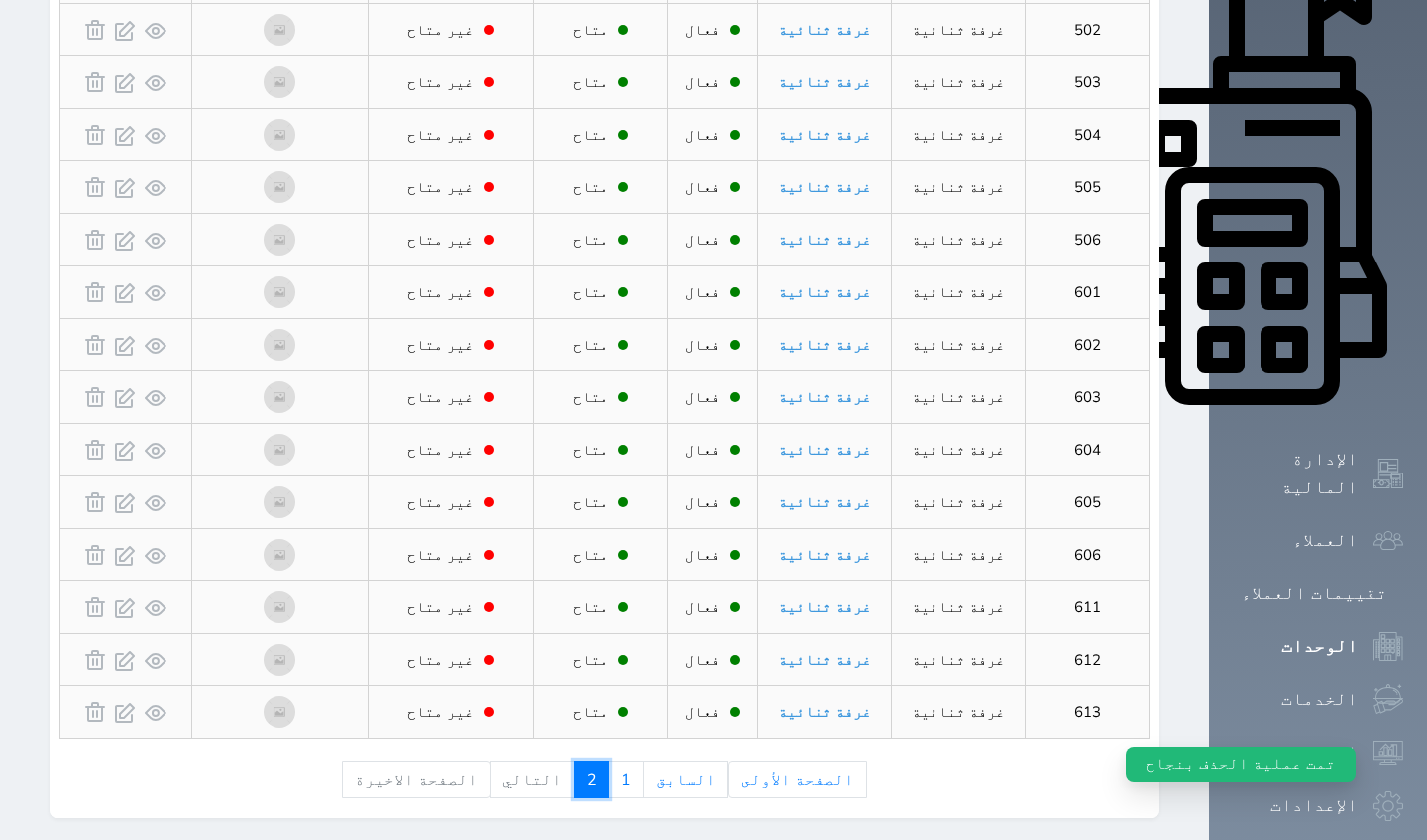 scroll, scrollTop: 681, scrollLeft: 0, axis: vertical 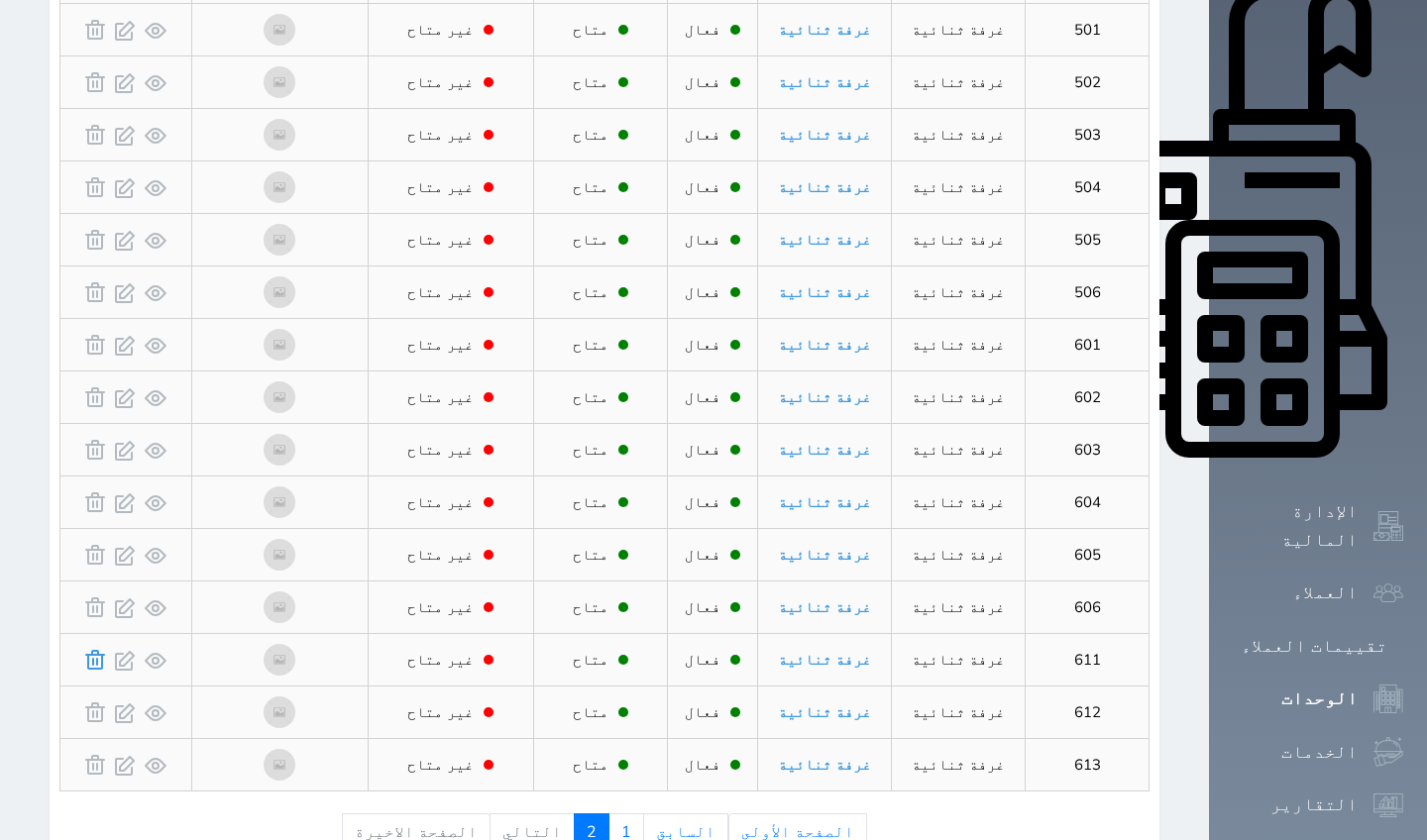 click 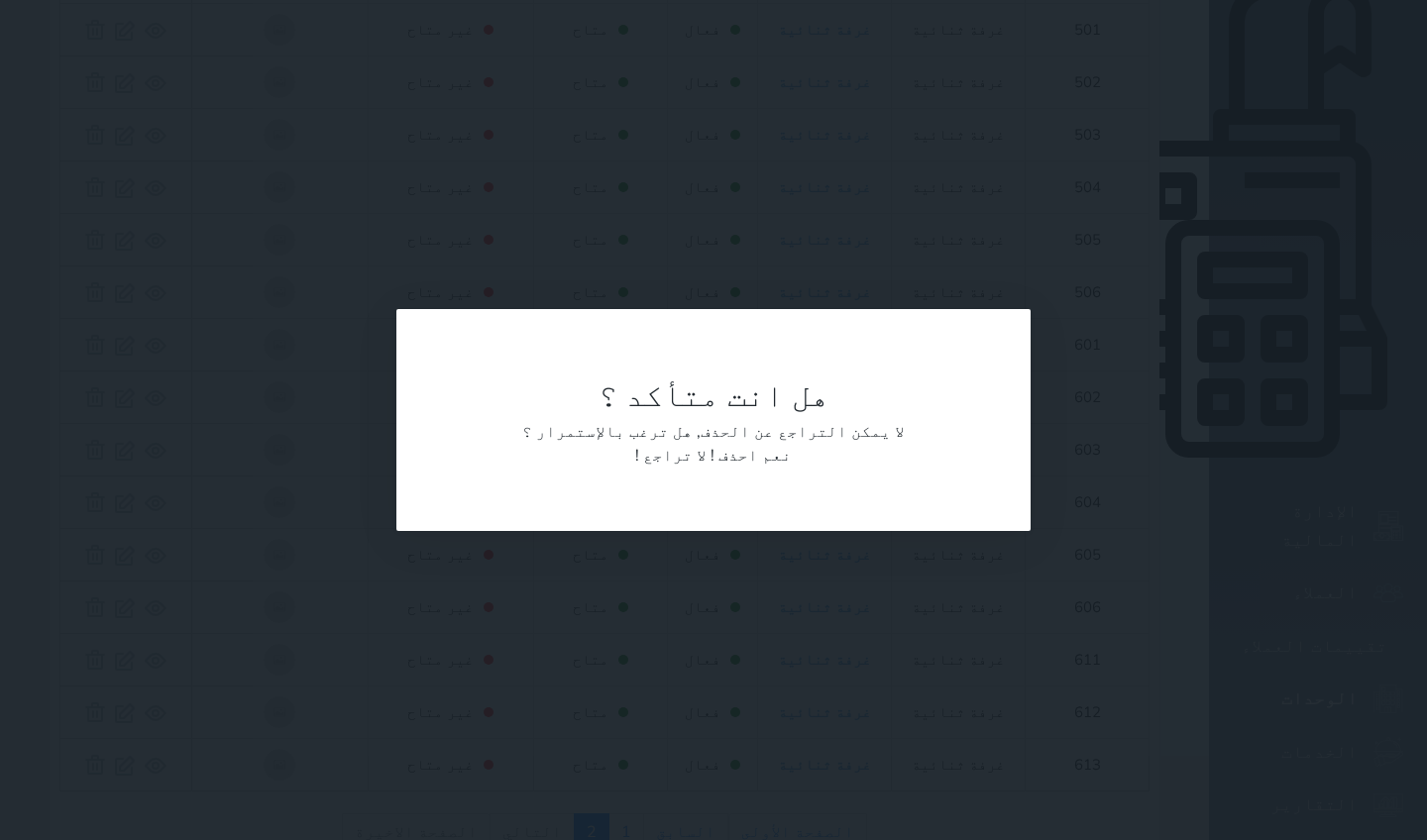 click on "نعم احذف !" at bounding box center (751, 456) 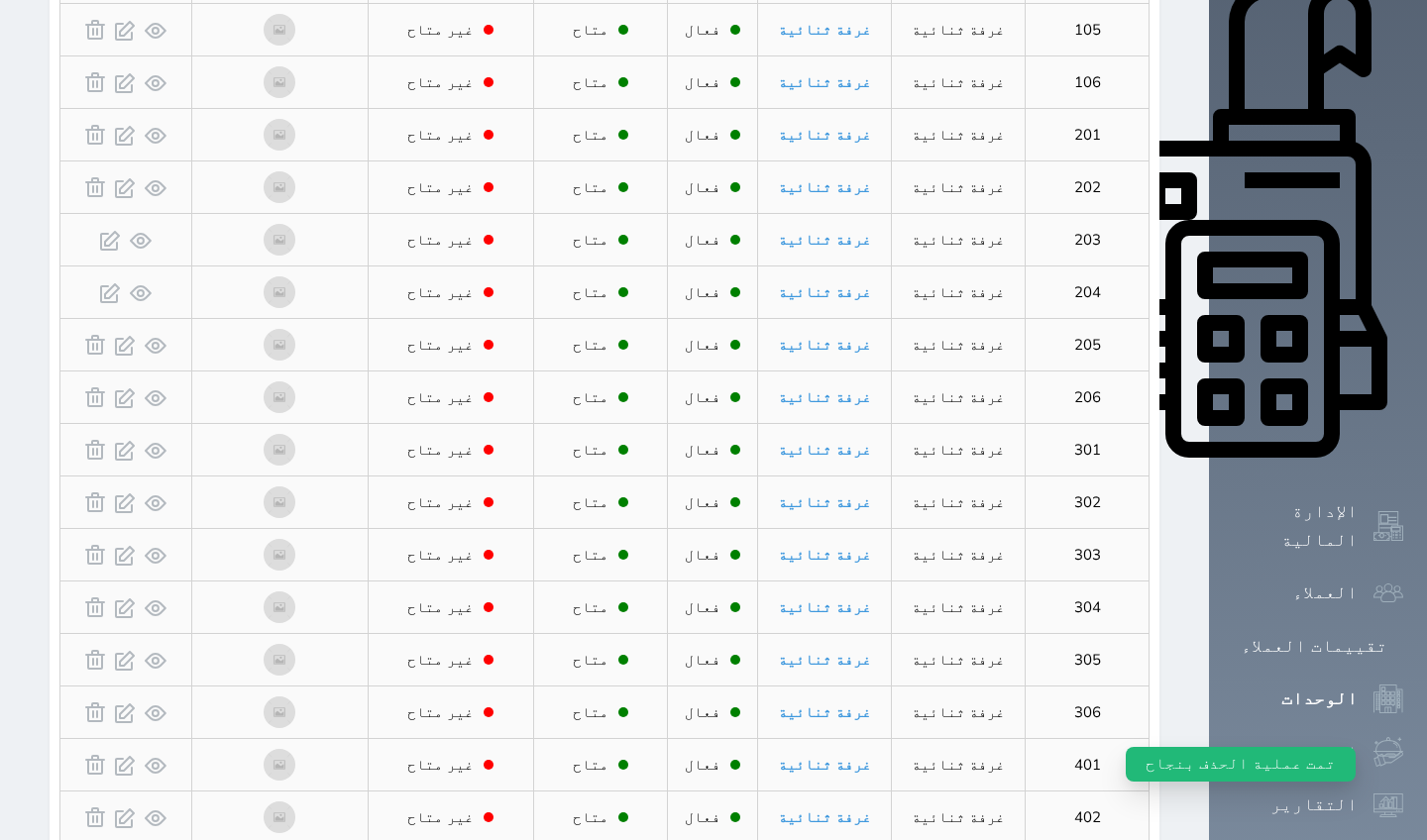 click on "2" at bounding box center (592, 885) 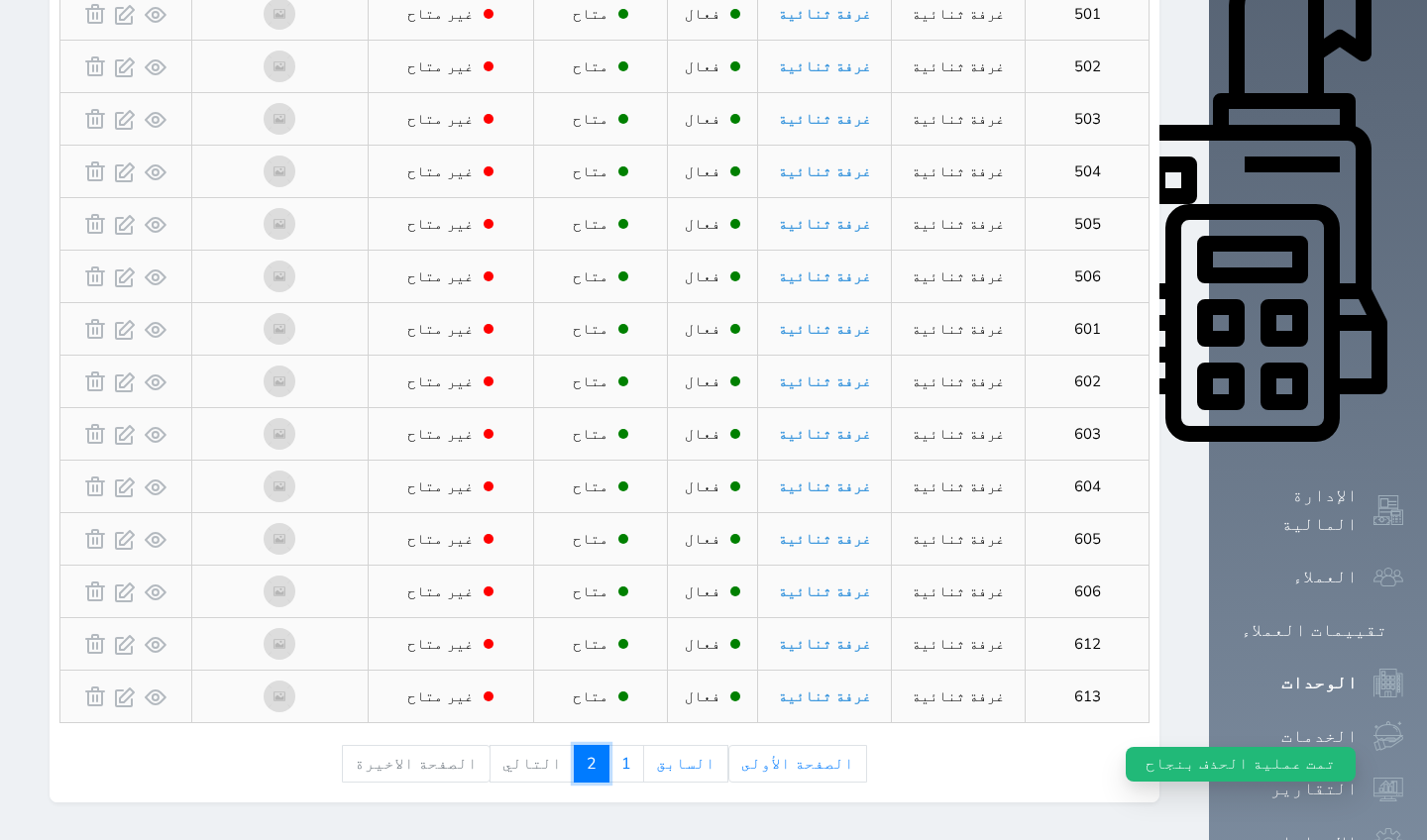 scroll, scrollTop: 628, scrollLeft: 0, axis: vertical 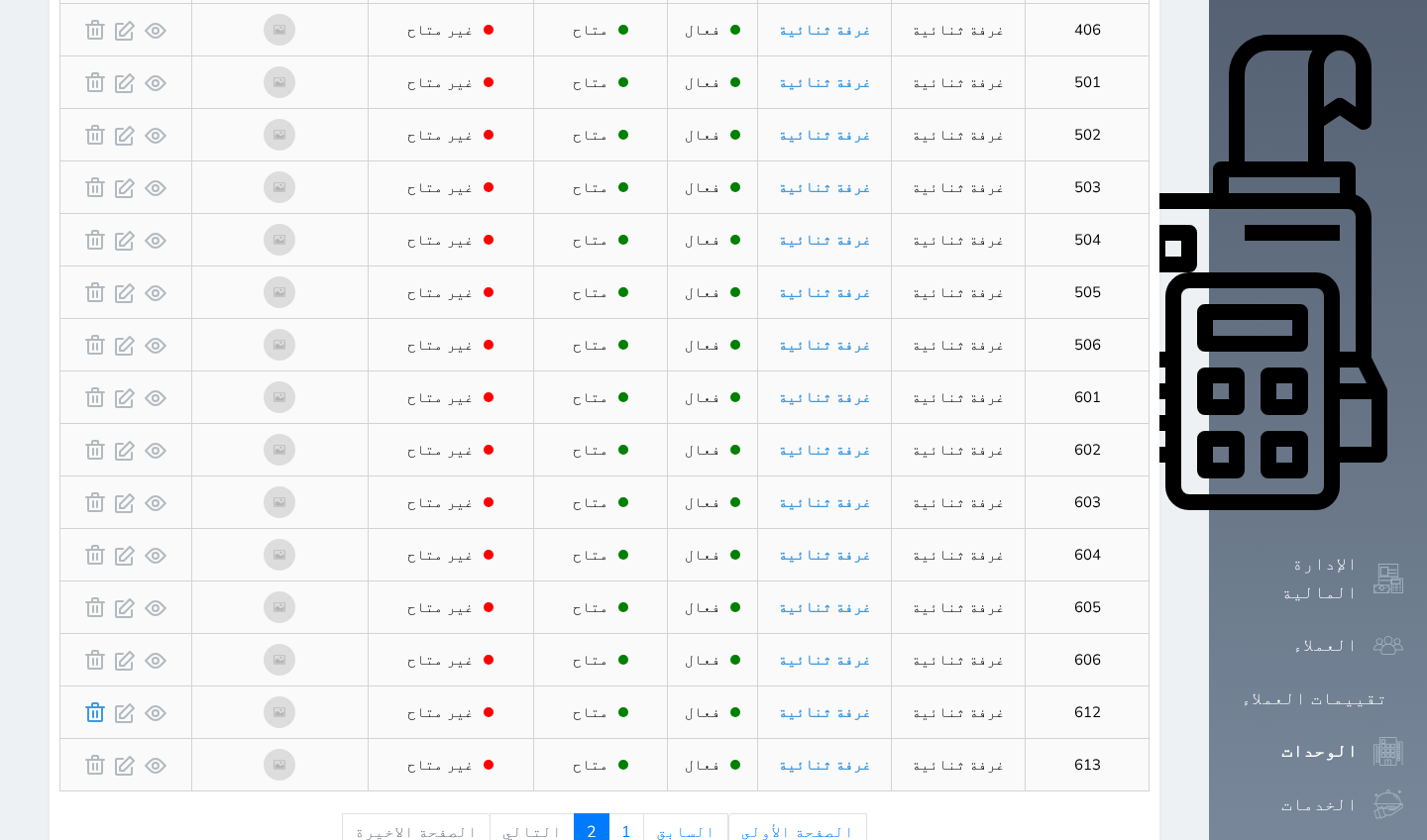 click 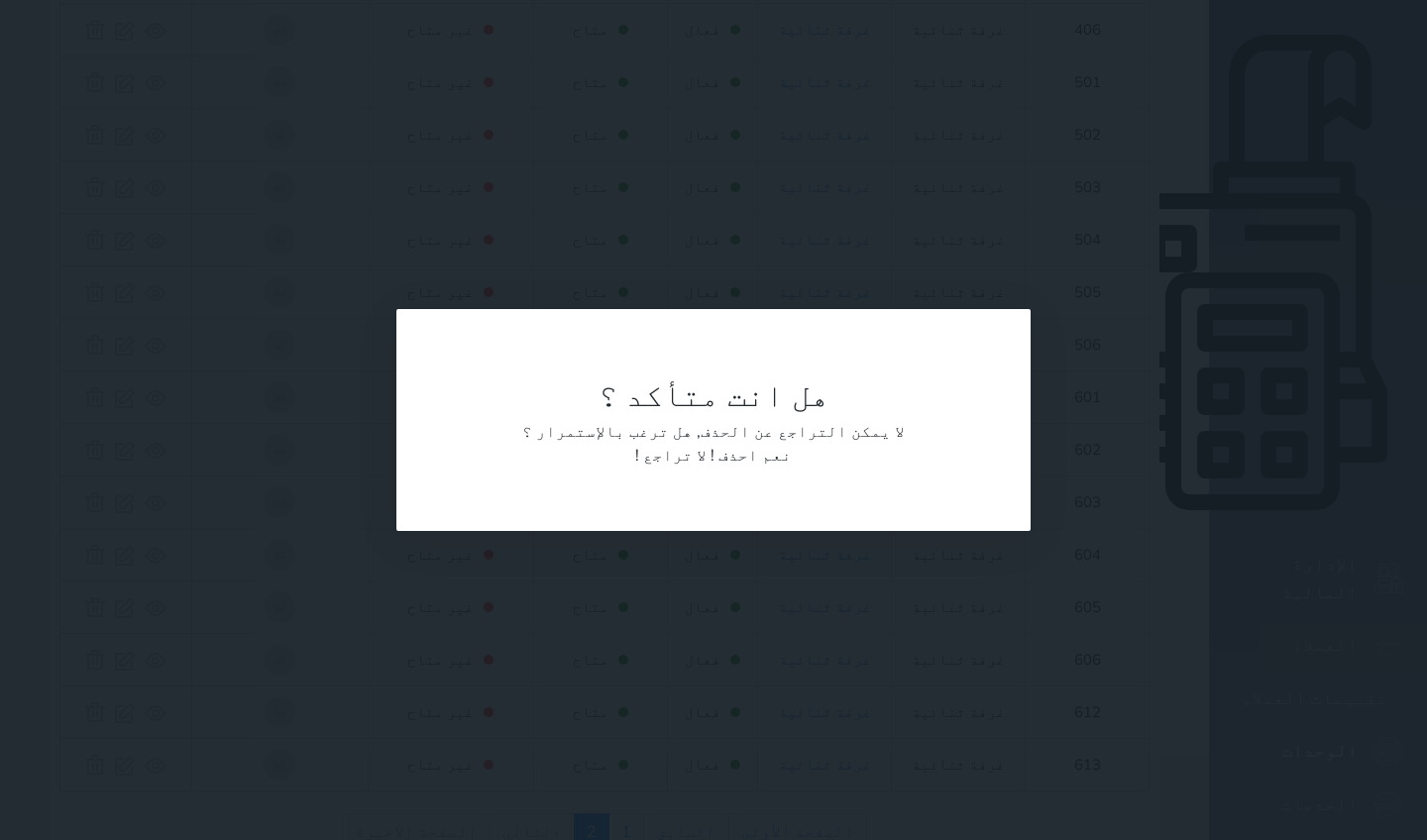 click on "نعم احذف !" at bounding box center (751, 456) 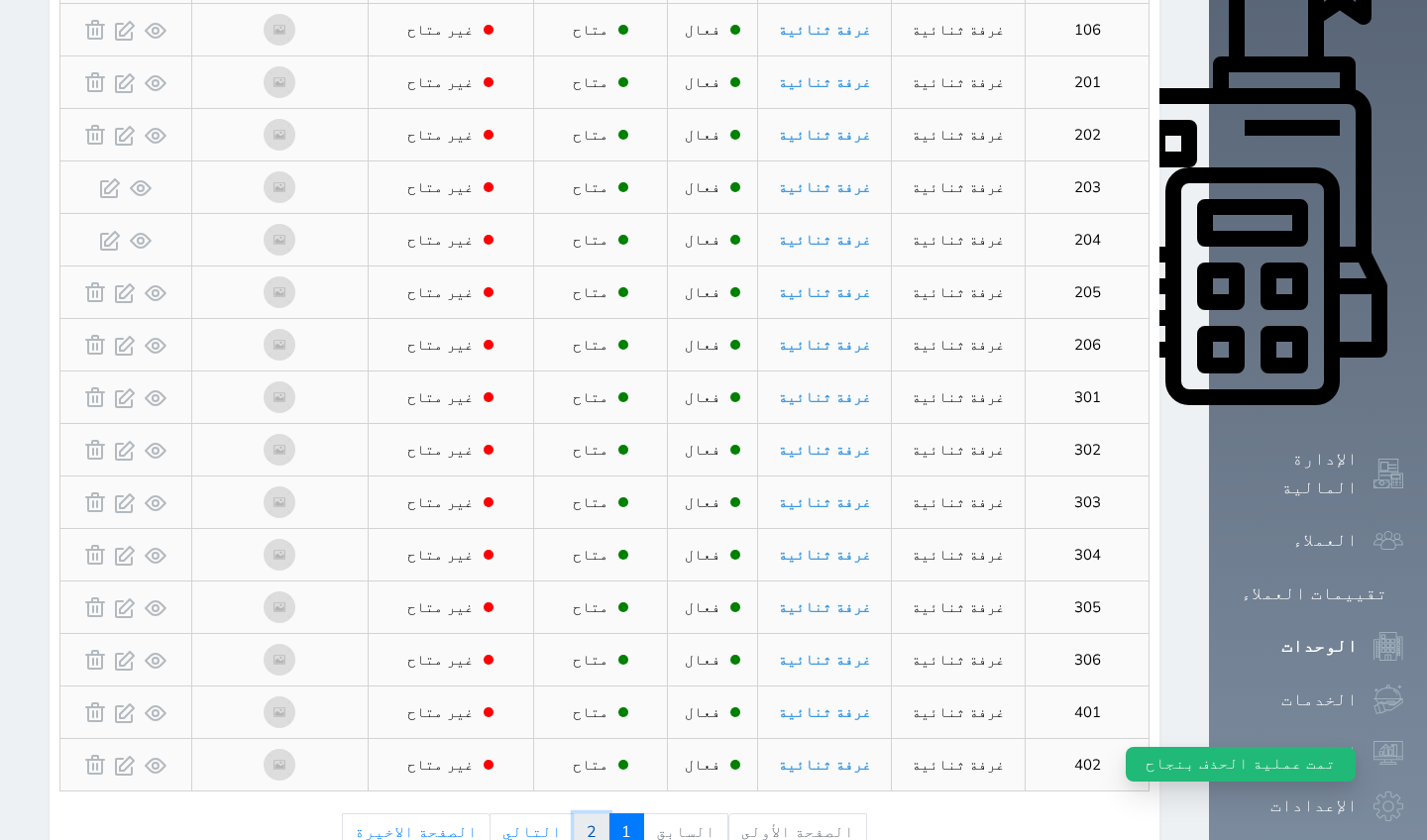click on "2" at bounding box center [592, 832] 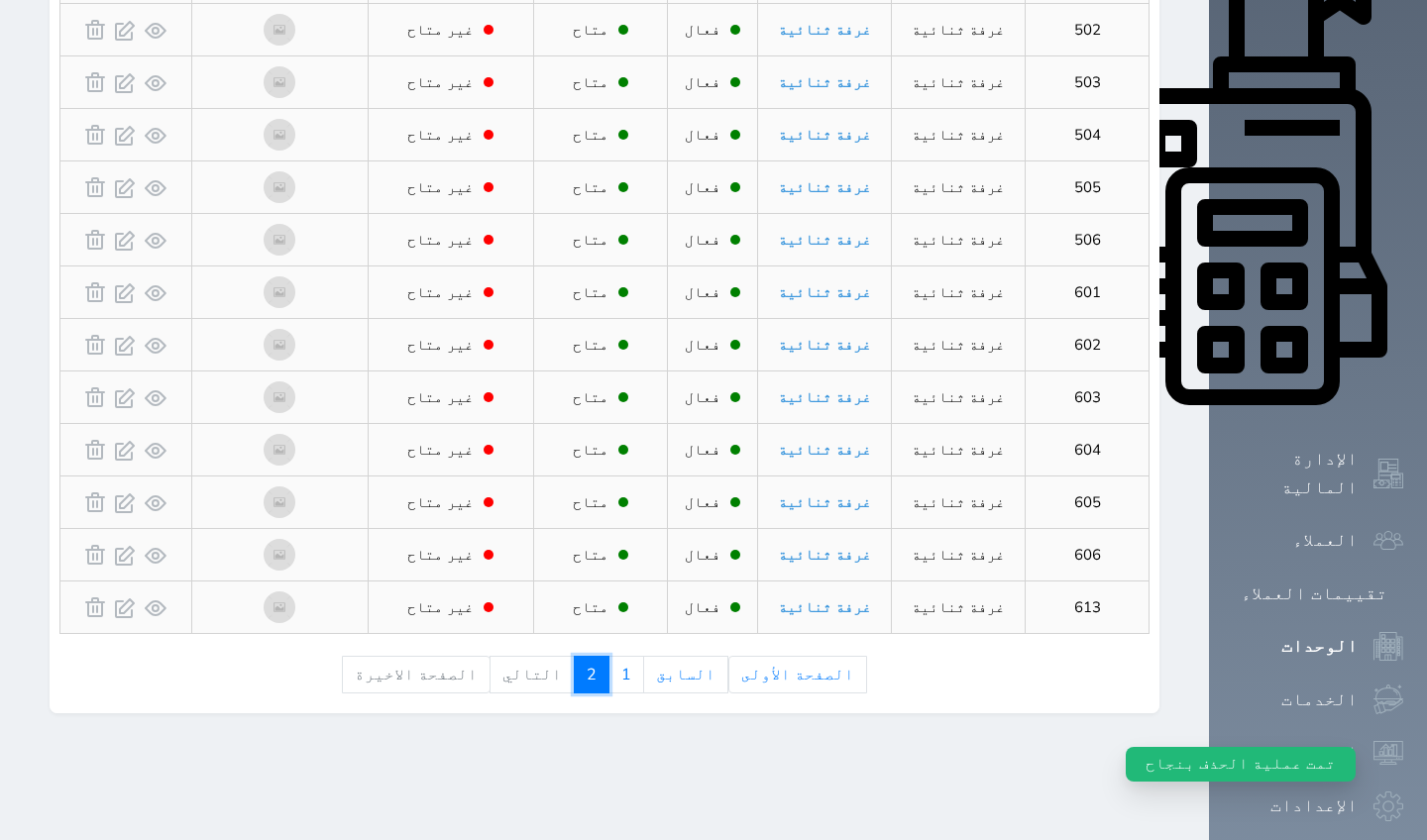scroll, scrollTop: 576, scrollLeft: 0, axis: vertical 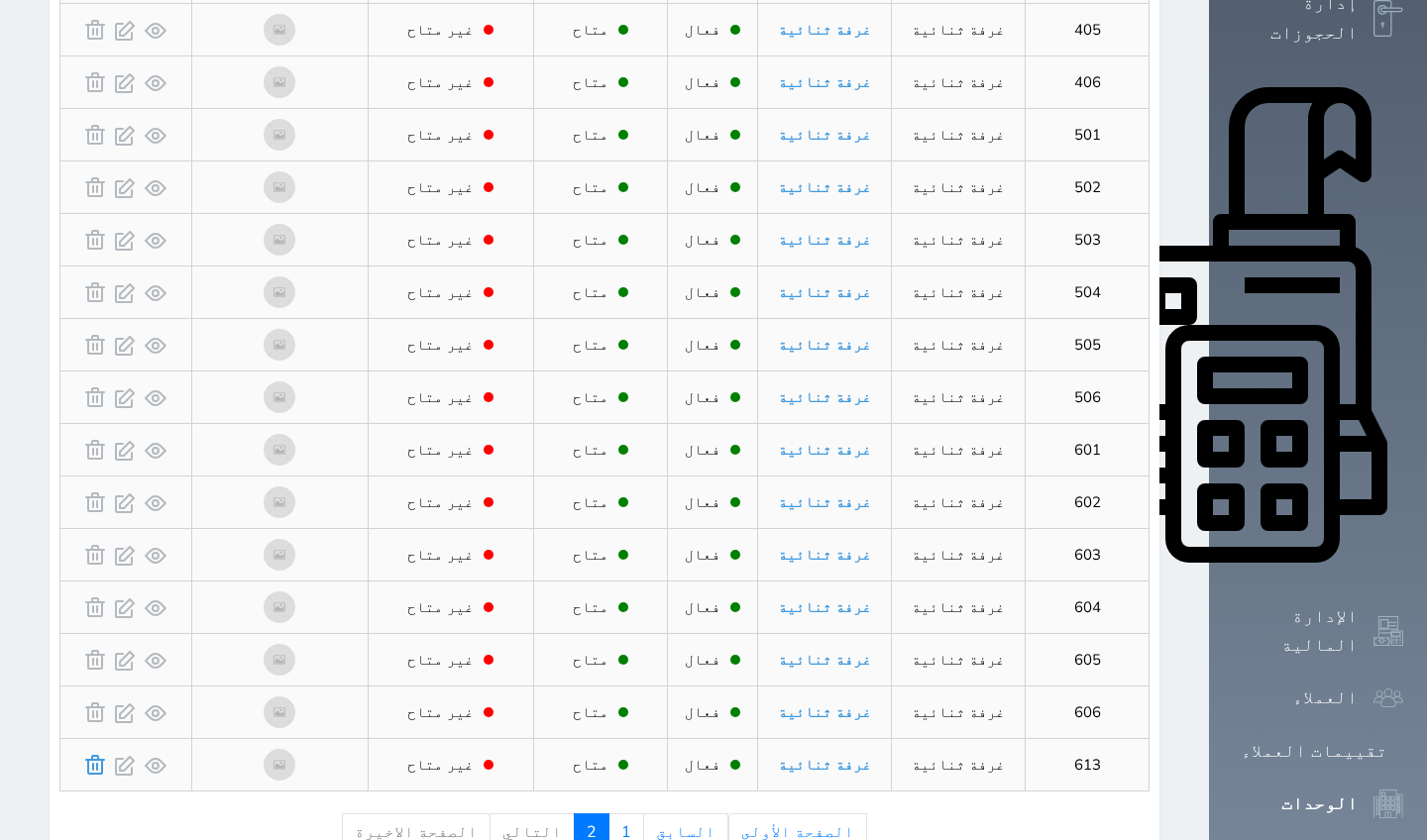 click 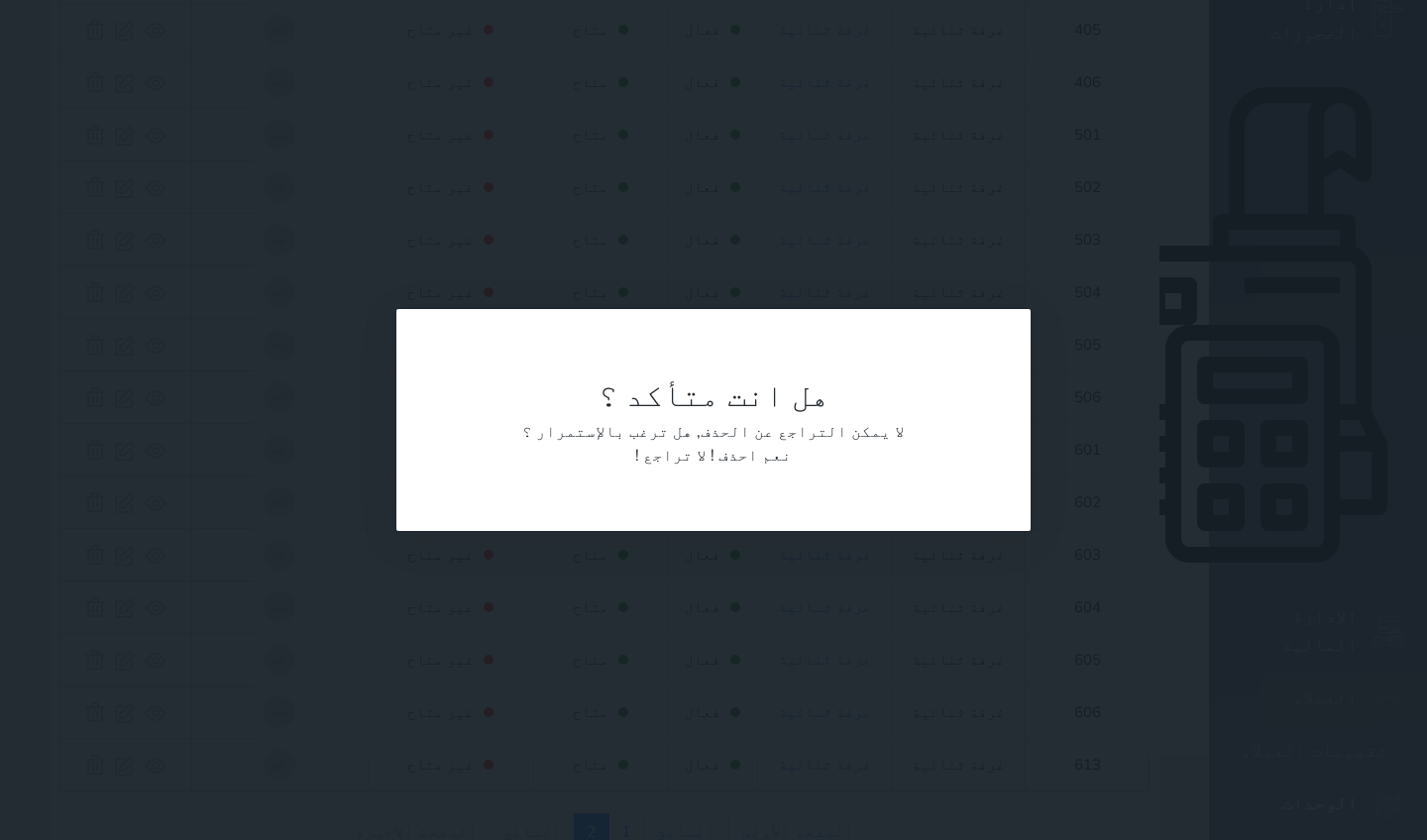 click on "نعم احذف !" at bounding box center (751, 456) 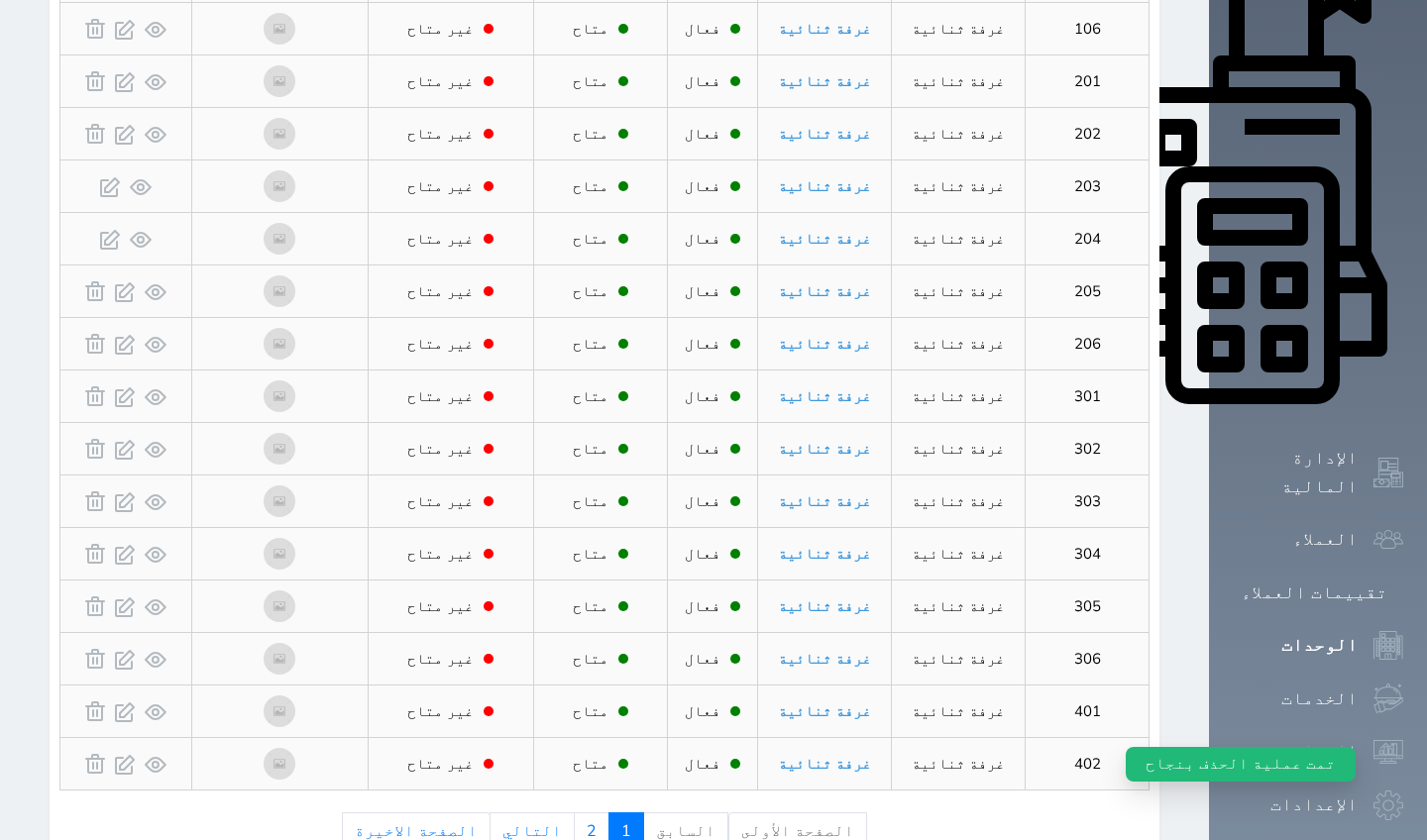 scroll, scrollTop: 733, scrollLeft: 0, axis: vertical 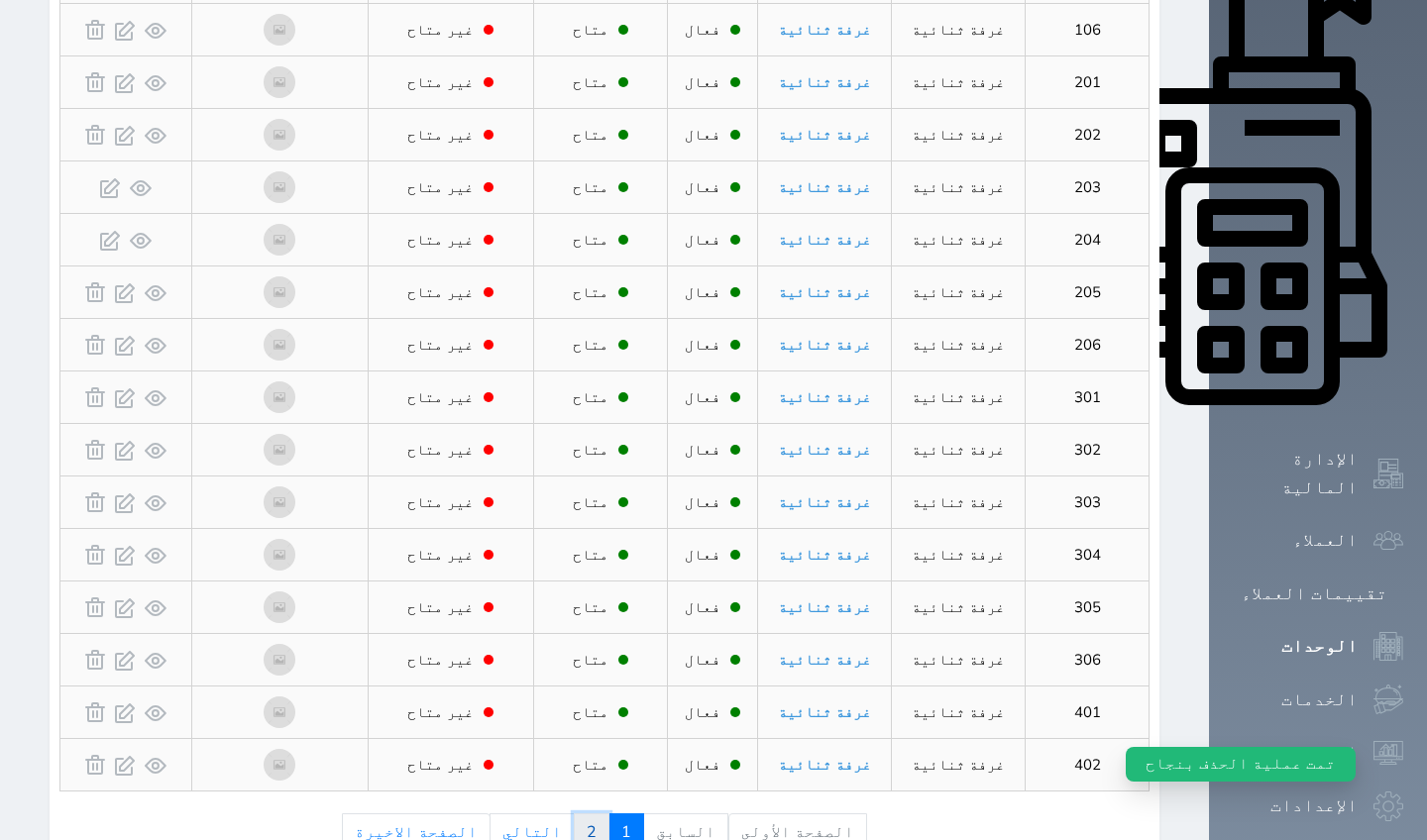 click on "2" at bounding box center [592, 832] 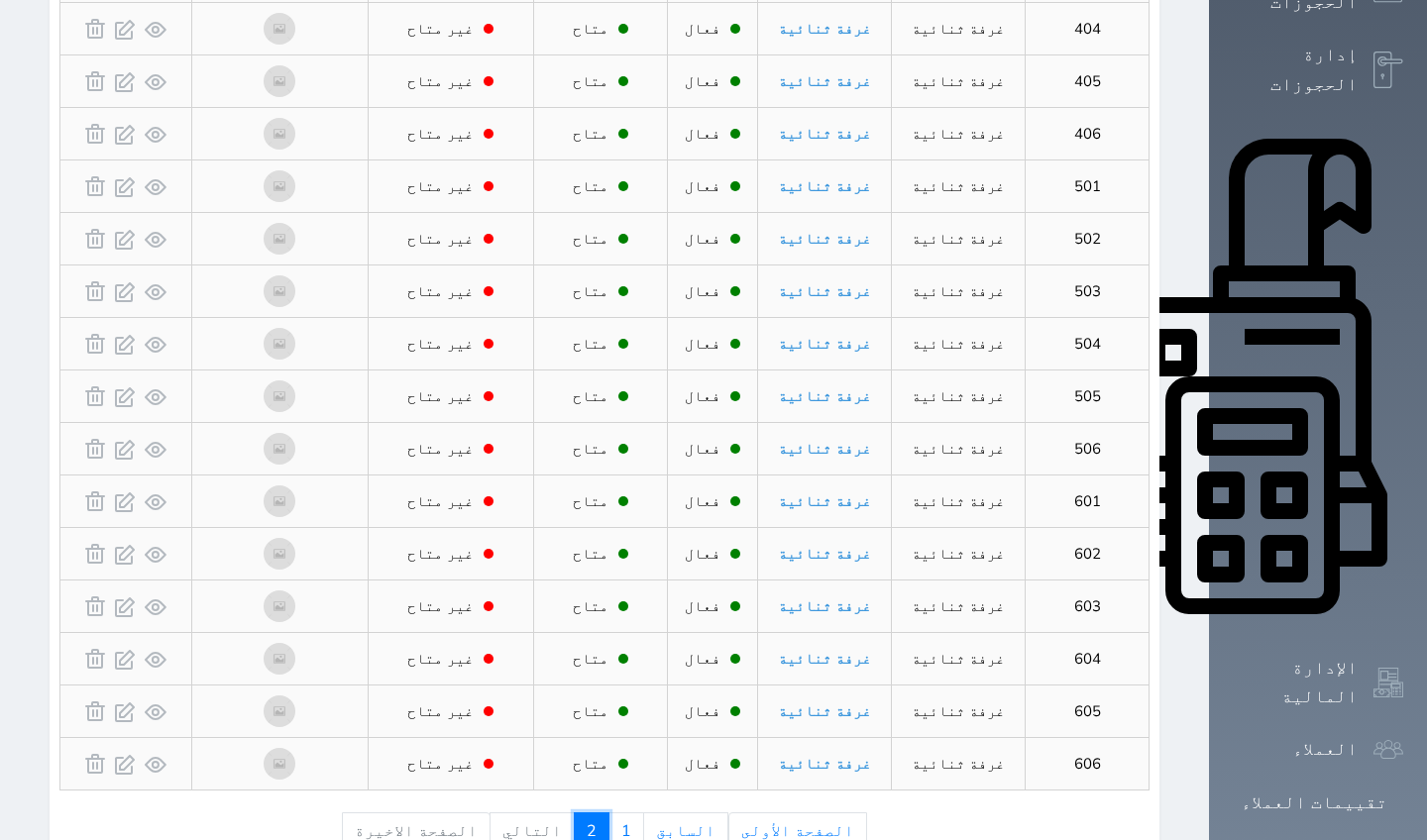 scroll, scrollTop: 523, scrollLeft: 0, axis: vertical 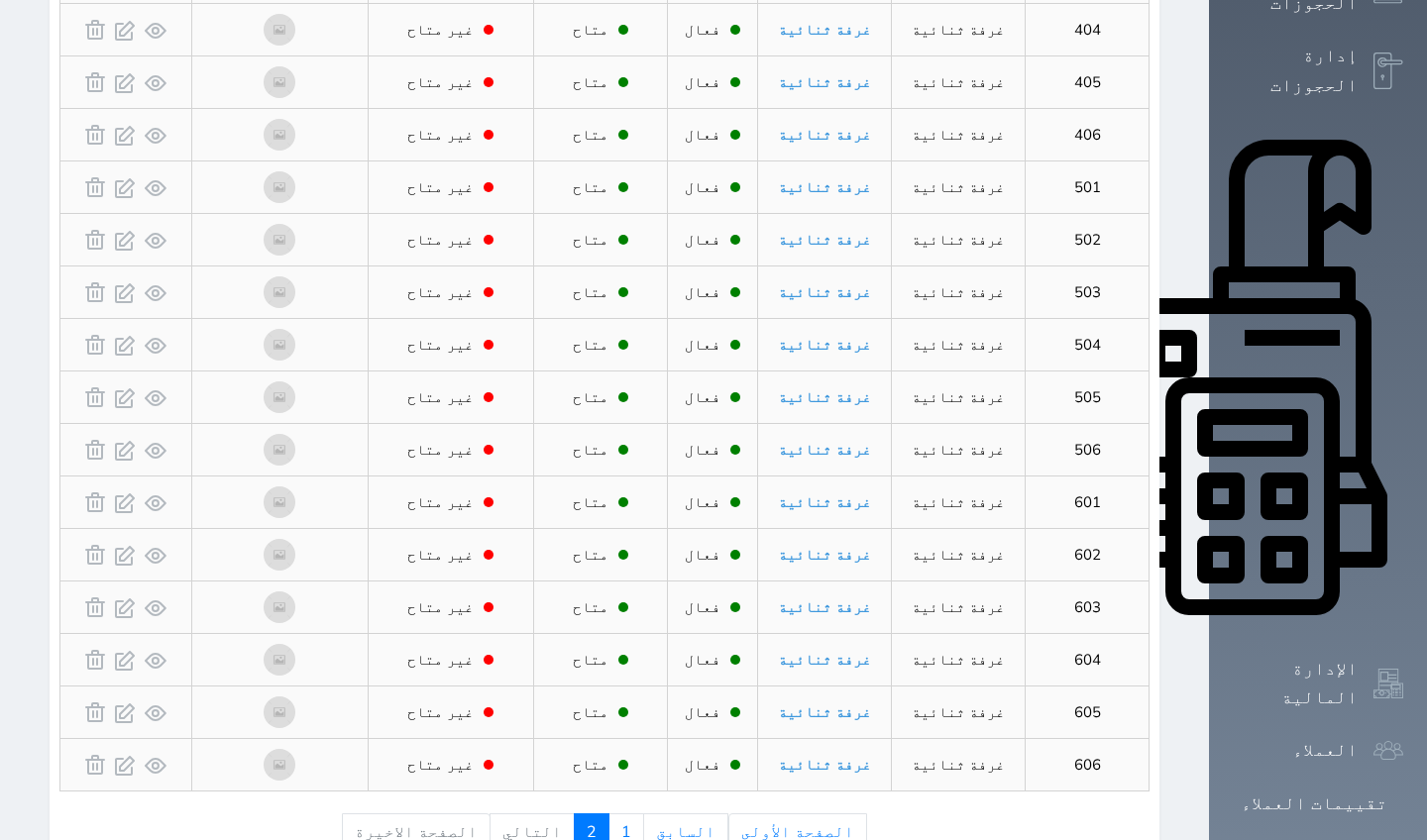 click on "التالي" at bounding box center [532, 832] 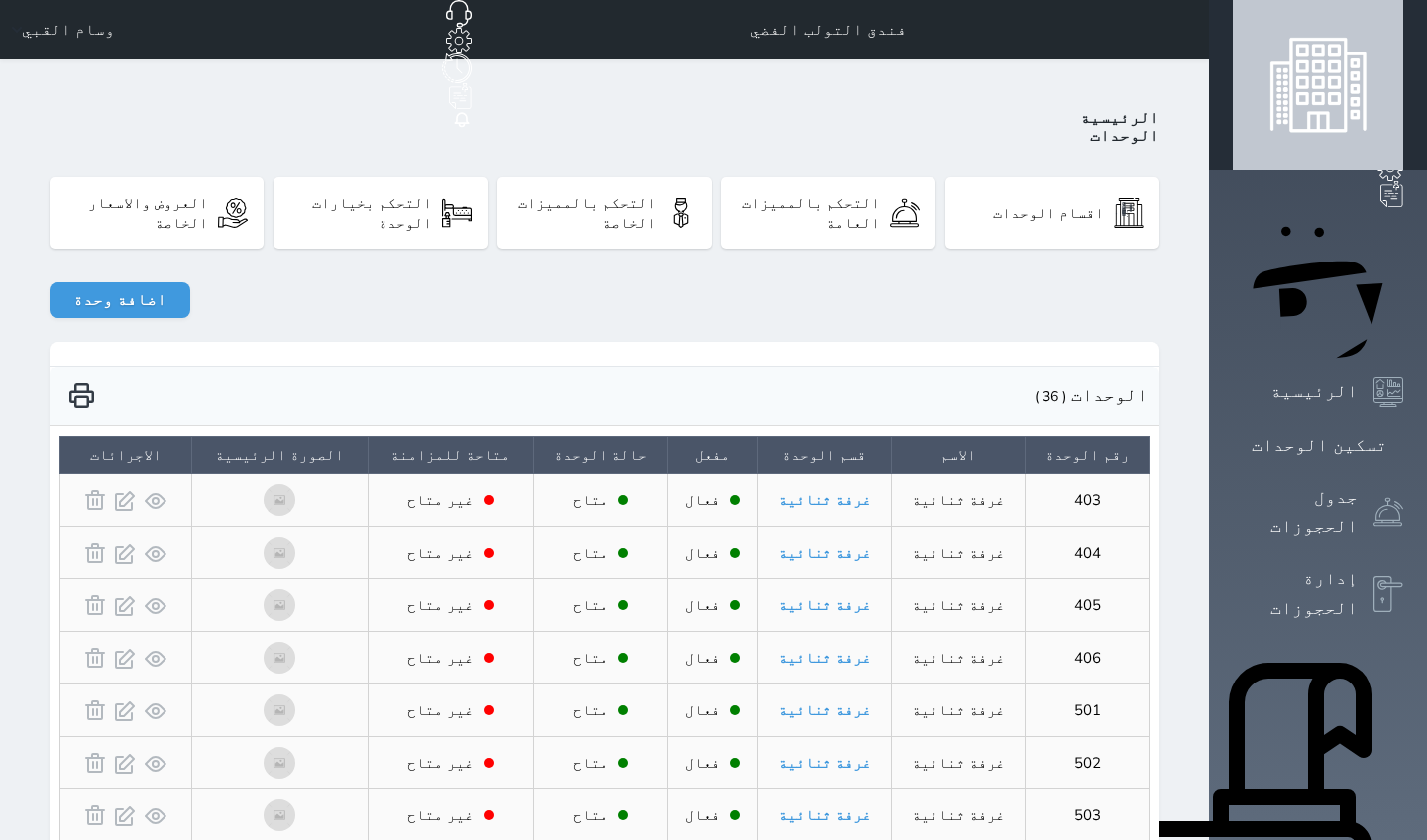 scroll, scrollTop: 0, scrollLeft: 0, axis: both 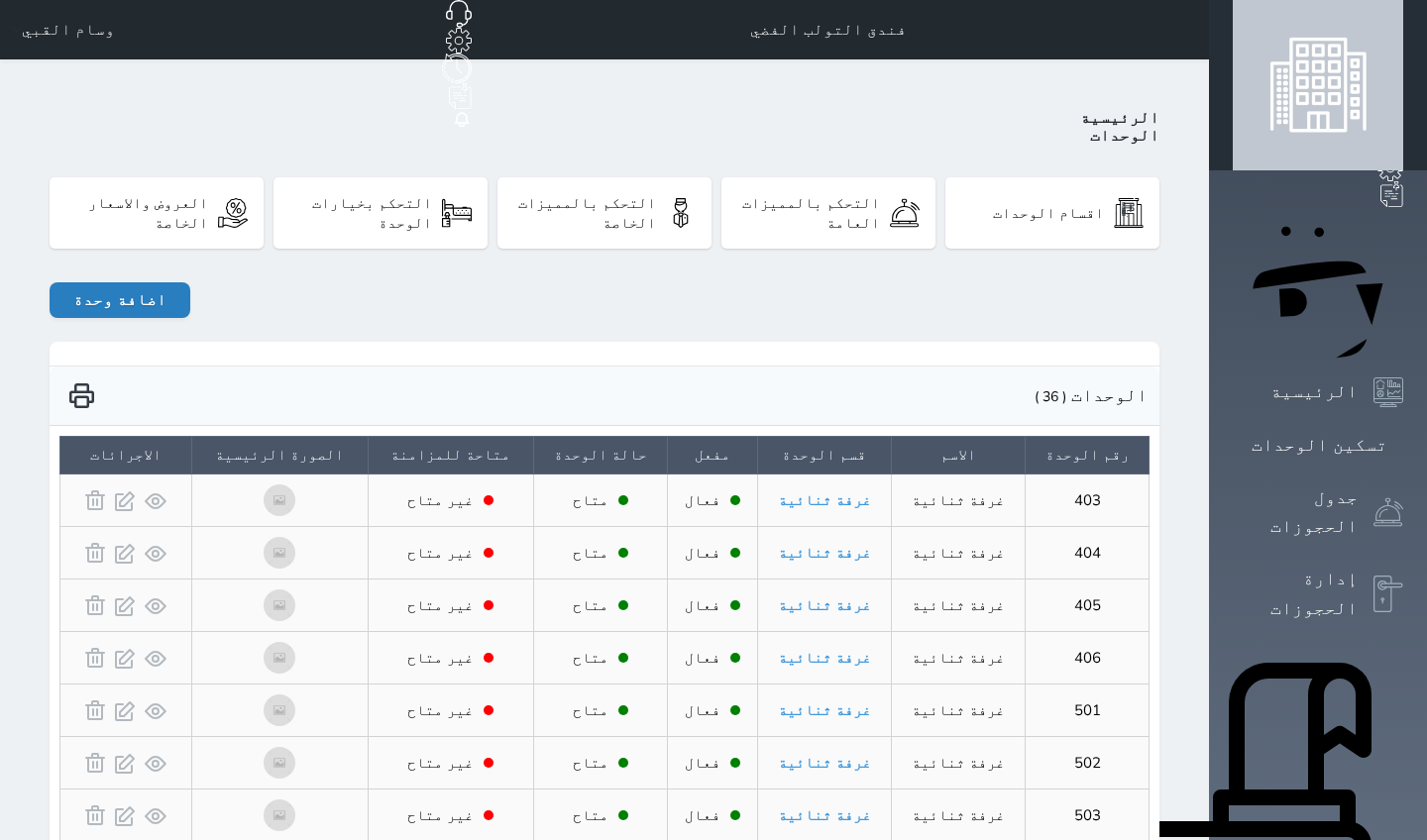 click on "اضافة وحدة" at bounding box center [120, 300] 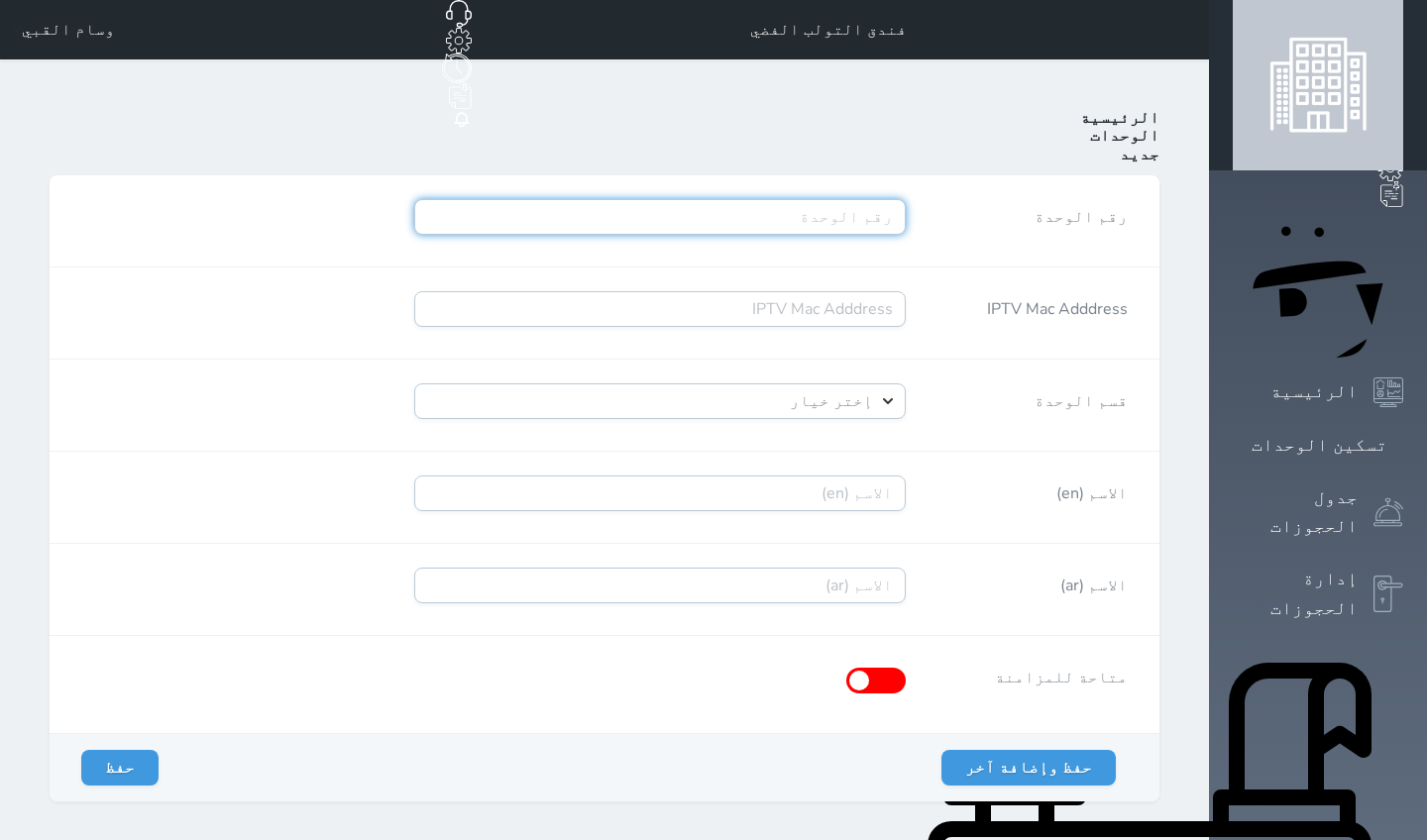 click on "رقم الوحدة" at bounding box center [660, 217] 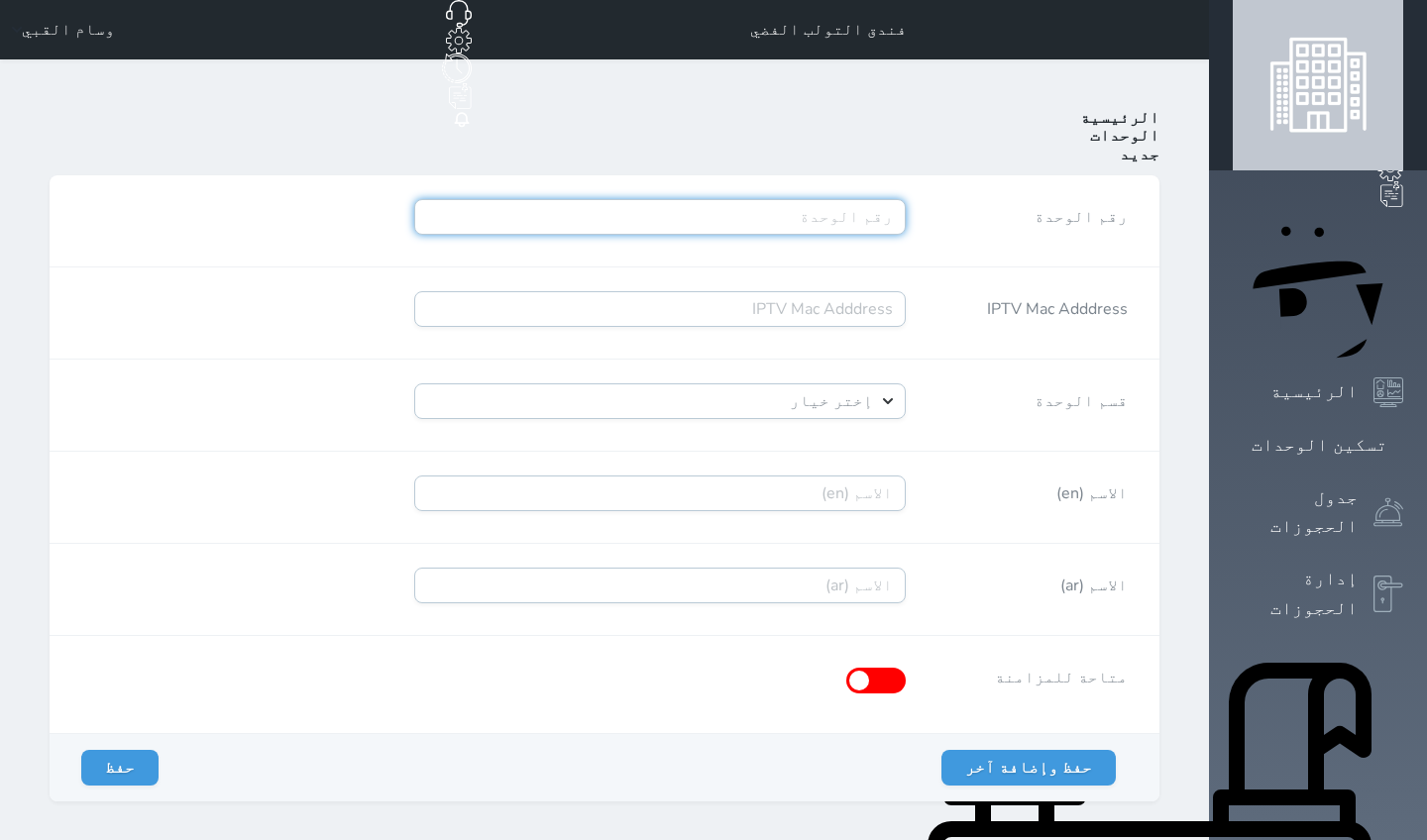 type on "٧" 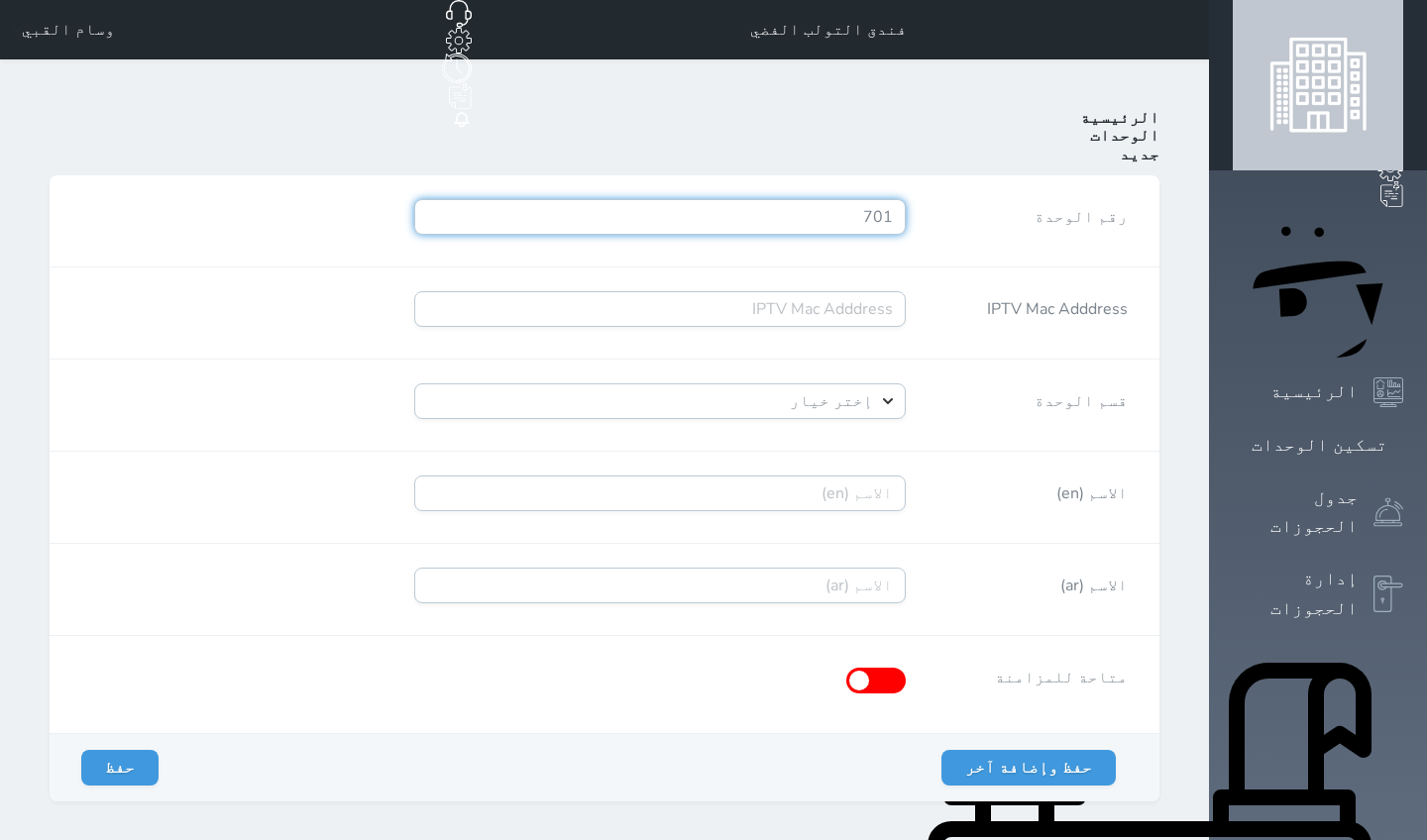 type on "701" 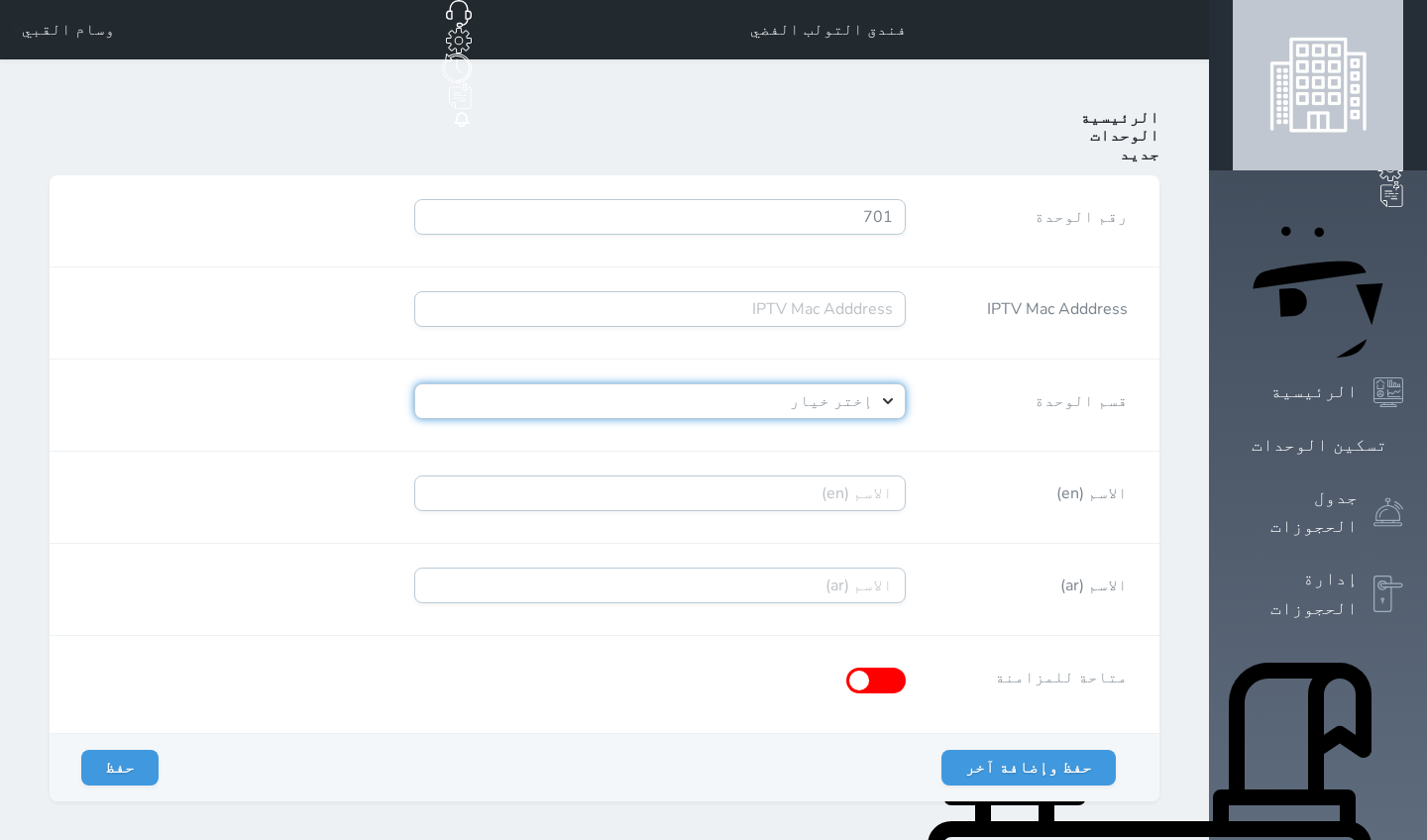 select on "4392" 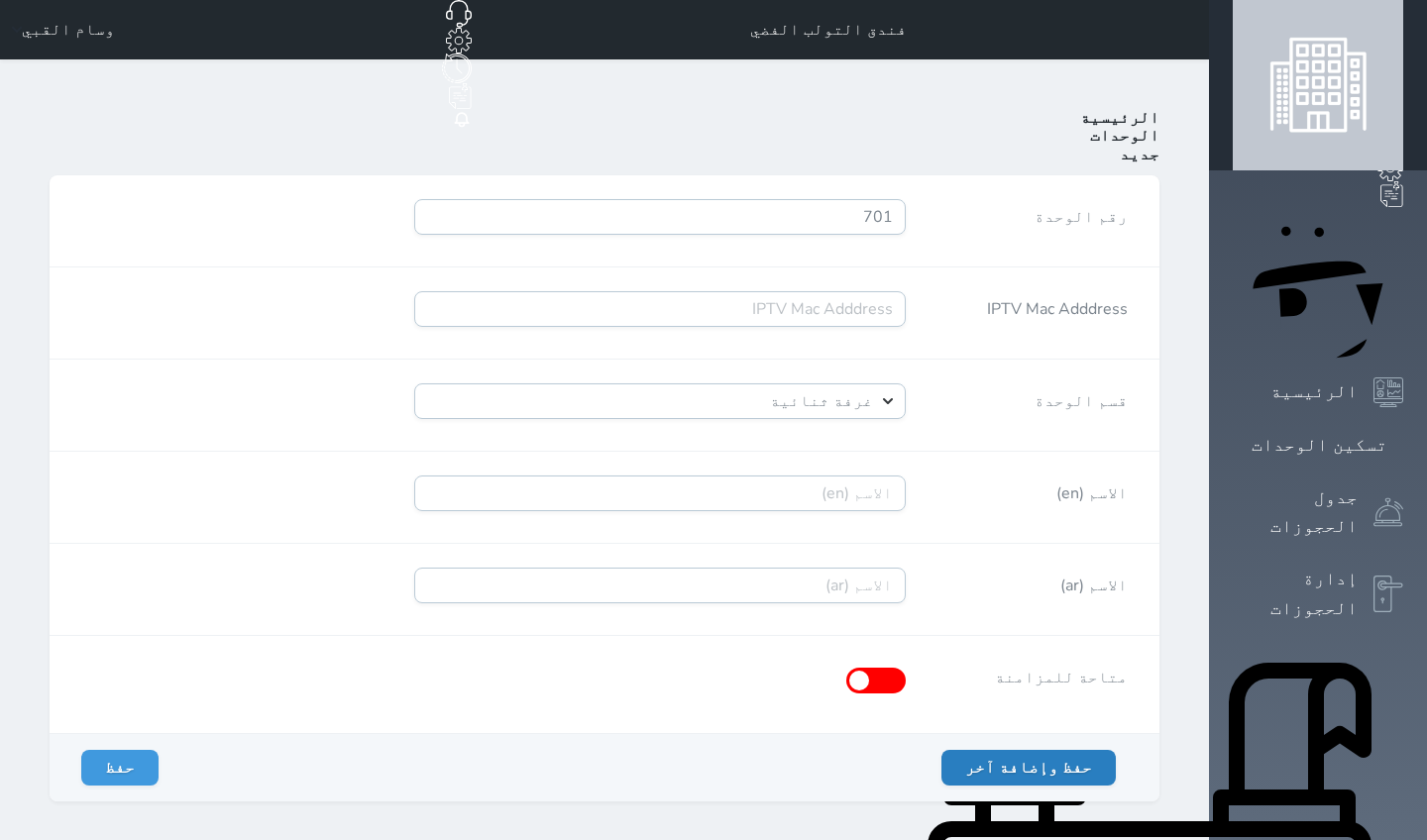 click on "حفظ وإضافة آخر" at bounding box center [1029, 768] 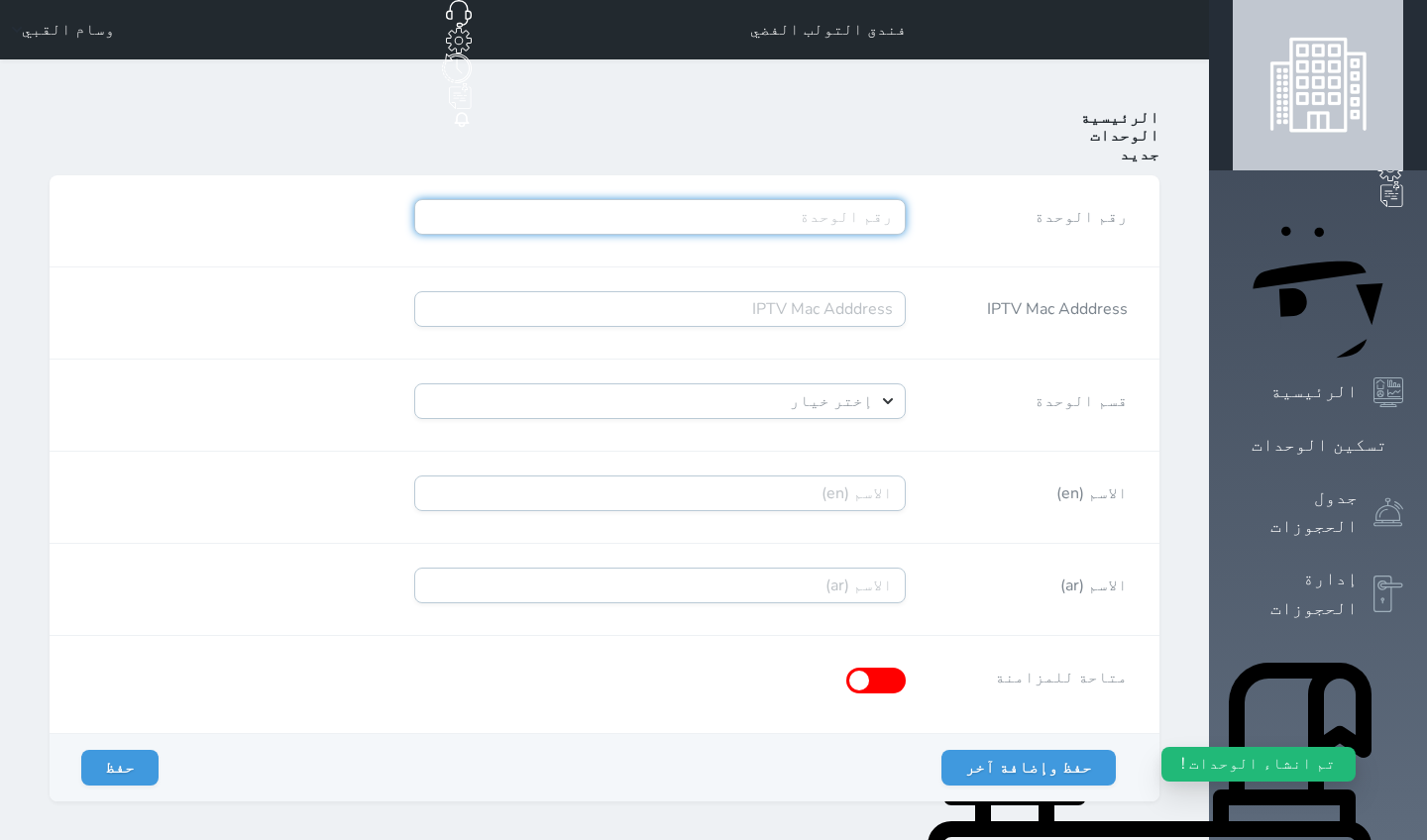 click on "رقم الوحدة" at bounding box center (660, 217) 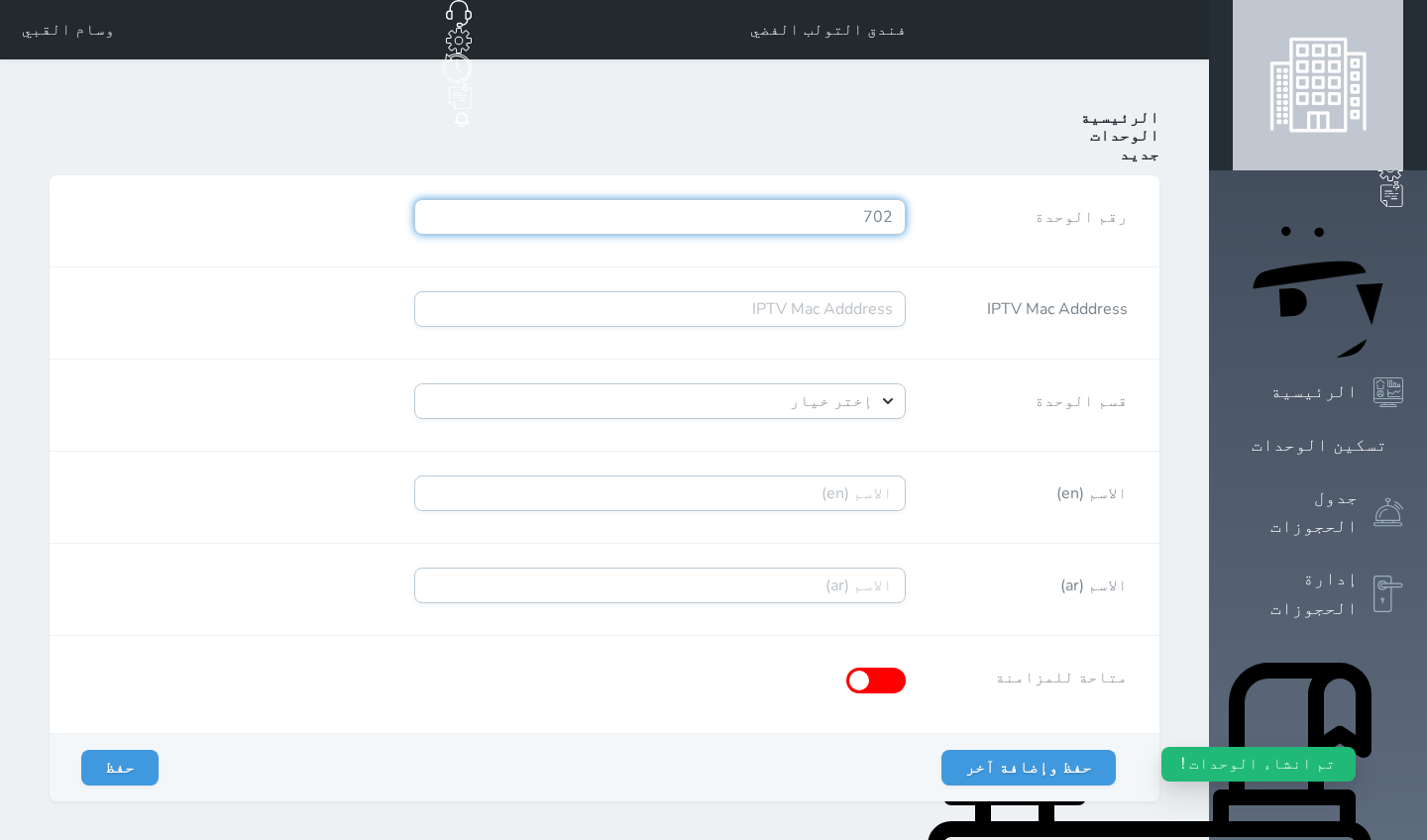 type on "702" 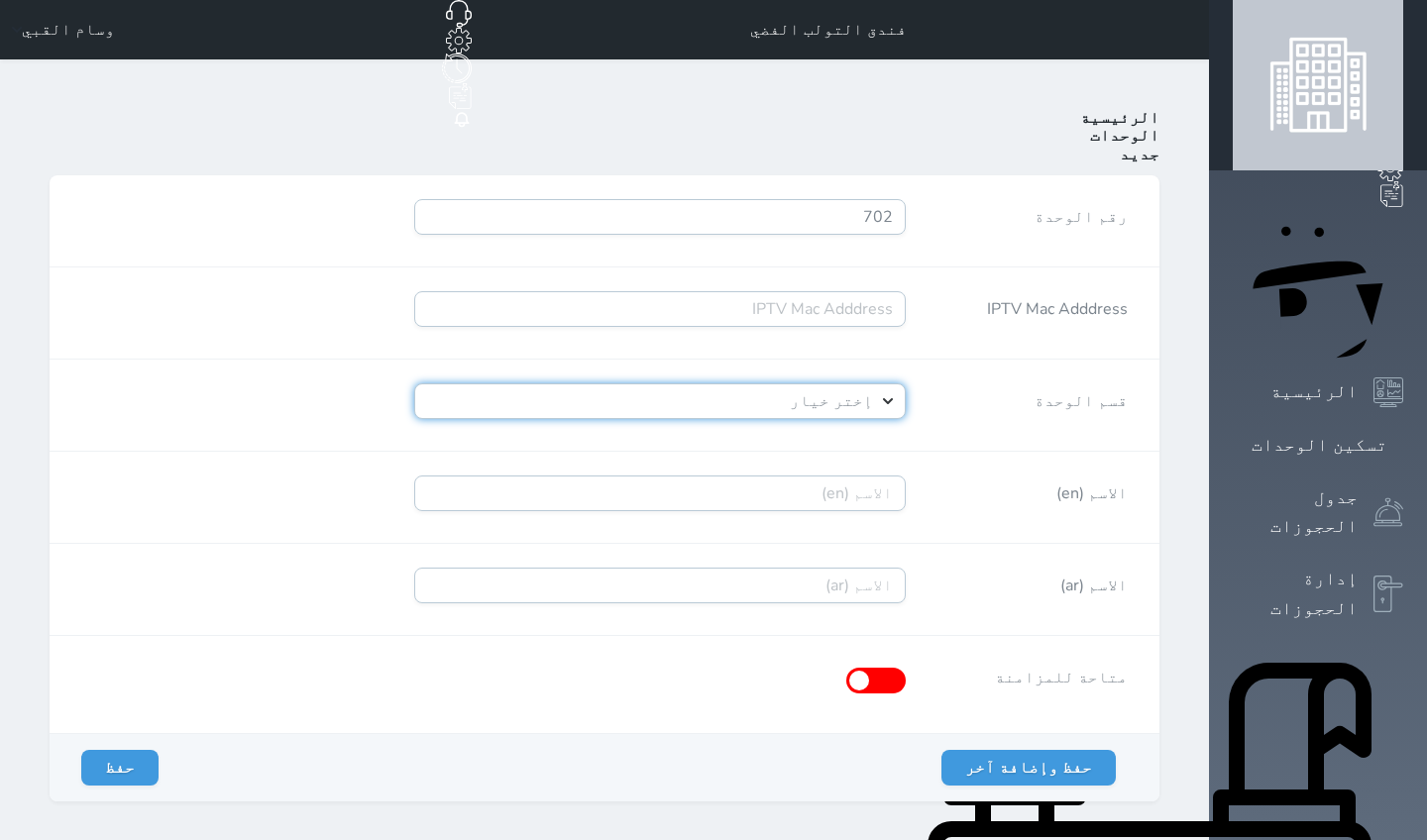 select on "4392" 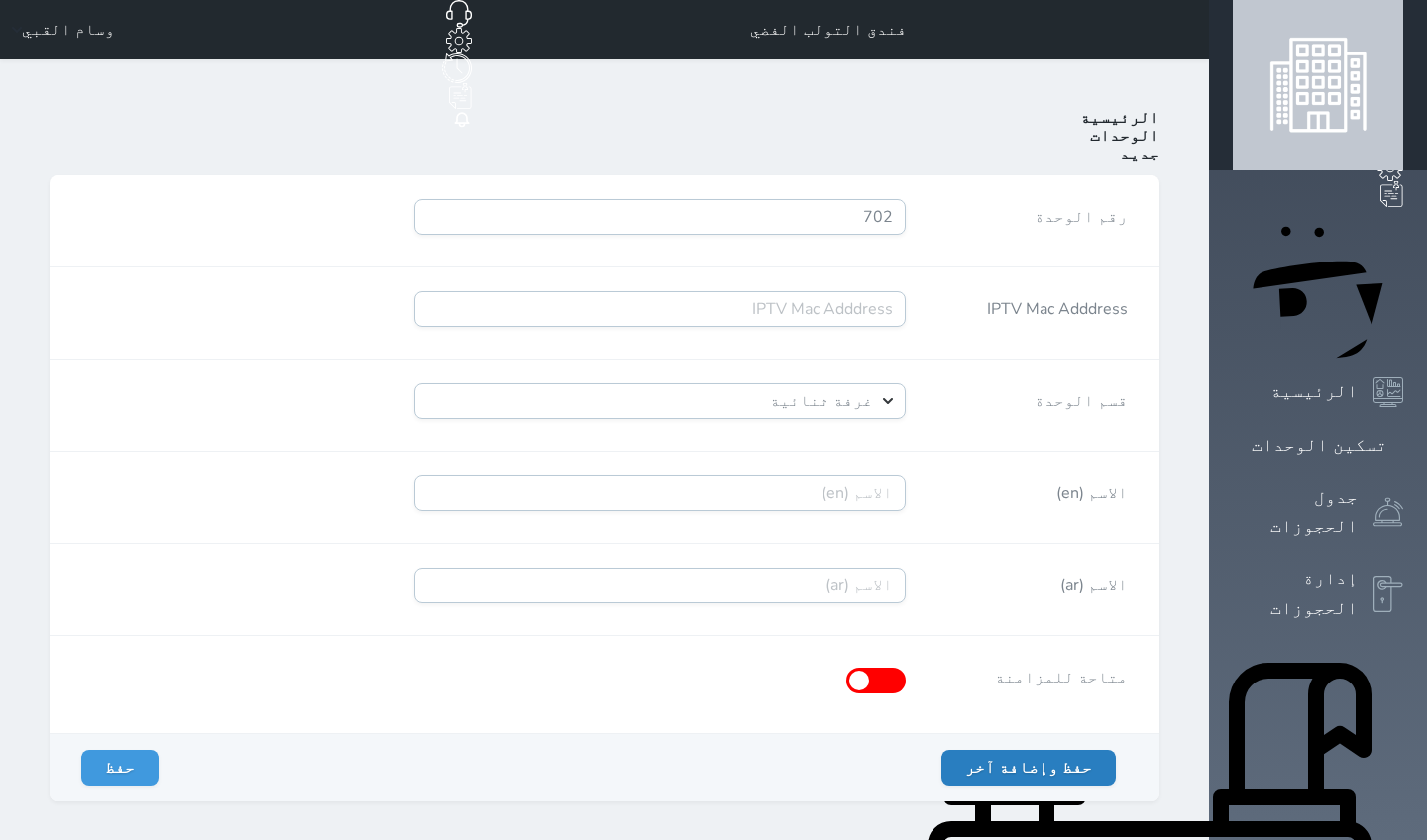 click on "حفظ وإضافة آخر" at bounding box center [1029, 768] 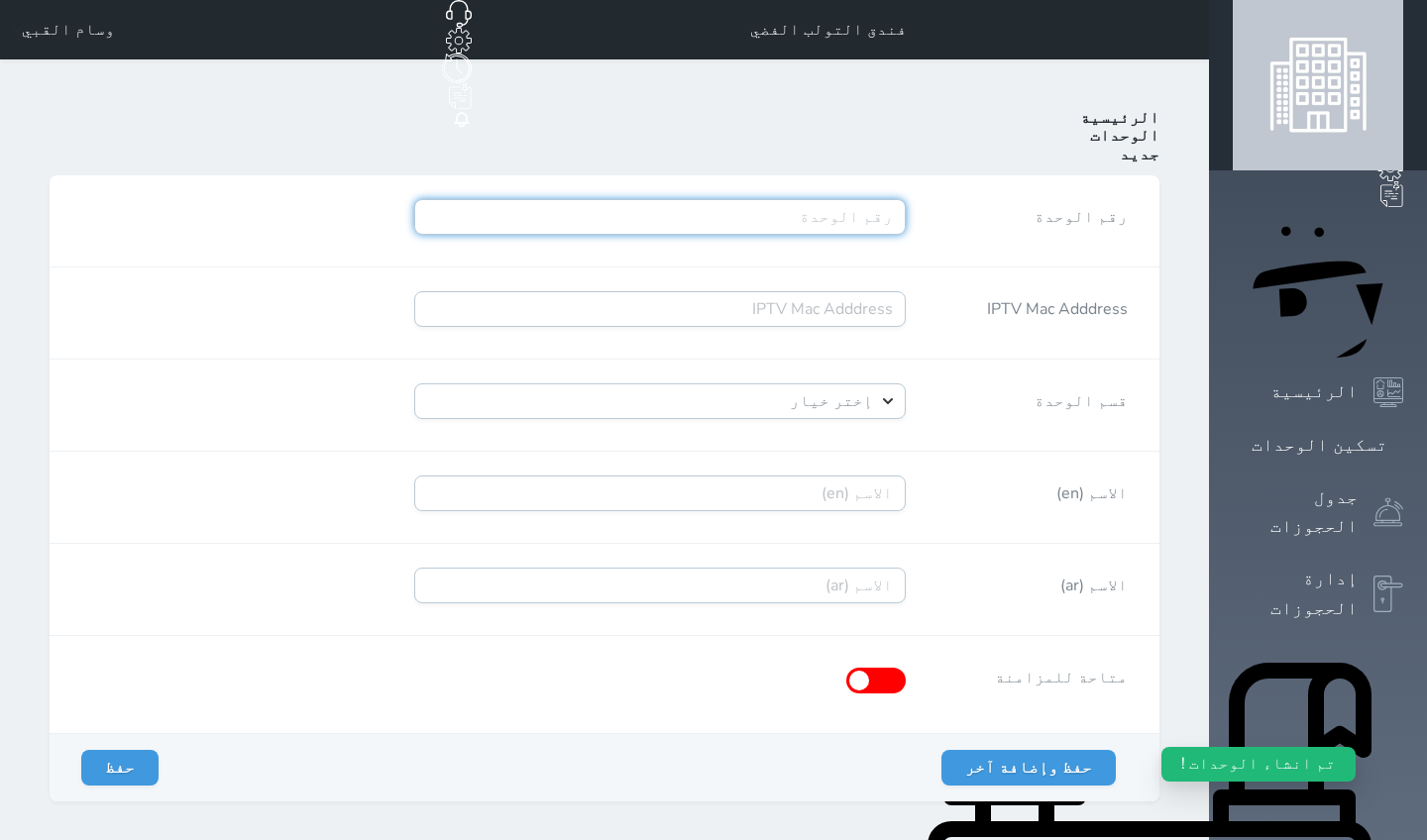 click on "رقم الوحدة" at bounding box center [660, 217] 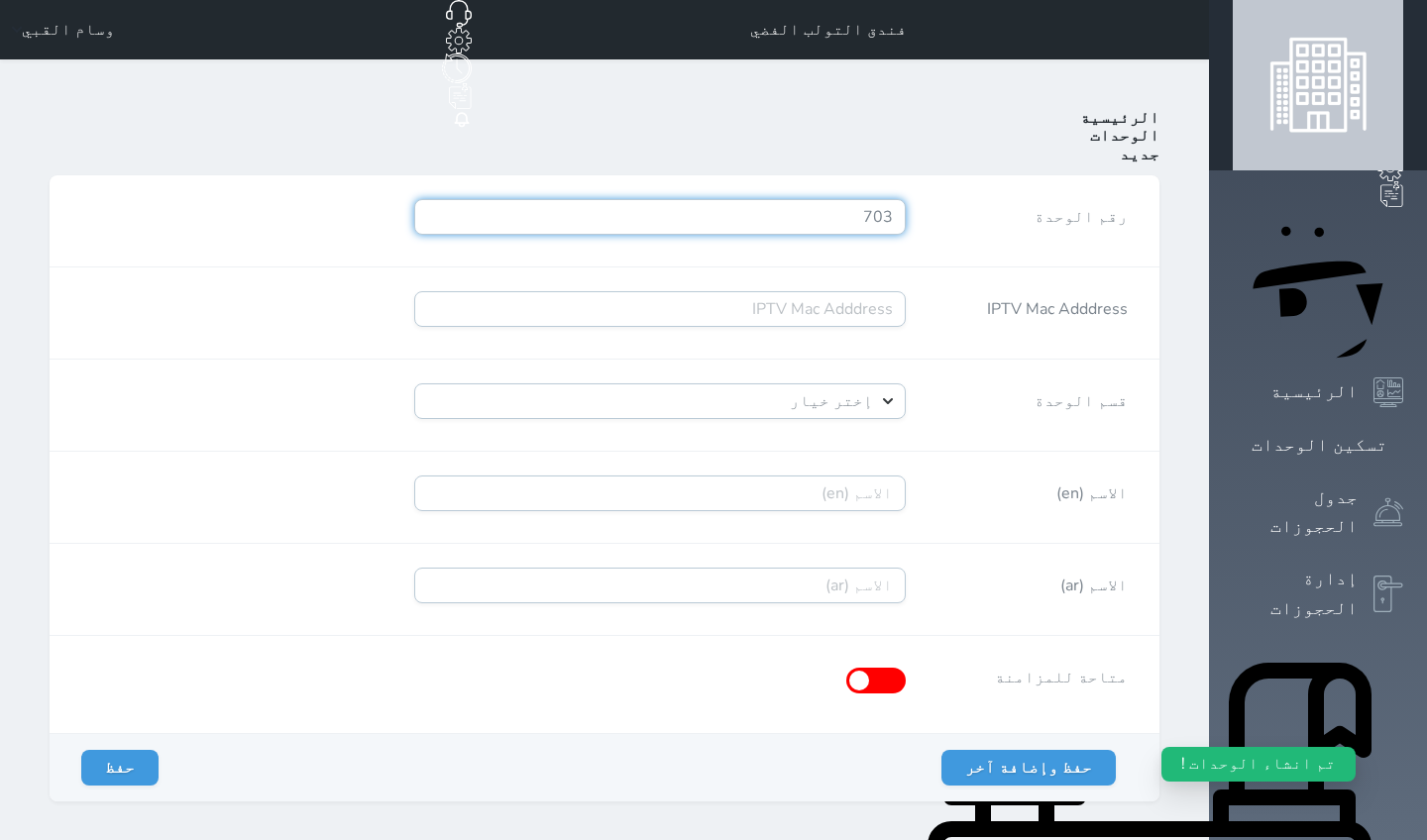 type on "703" 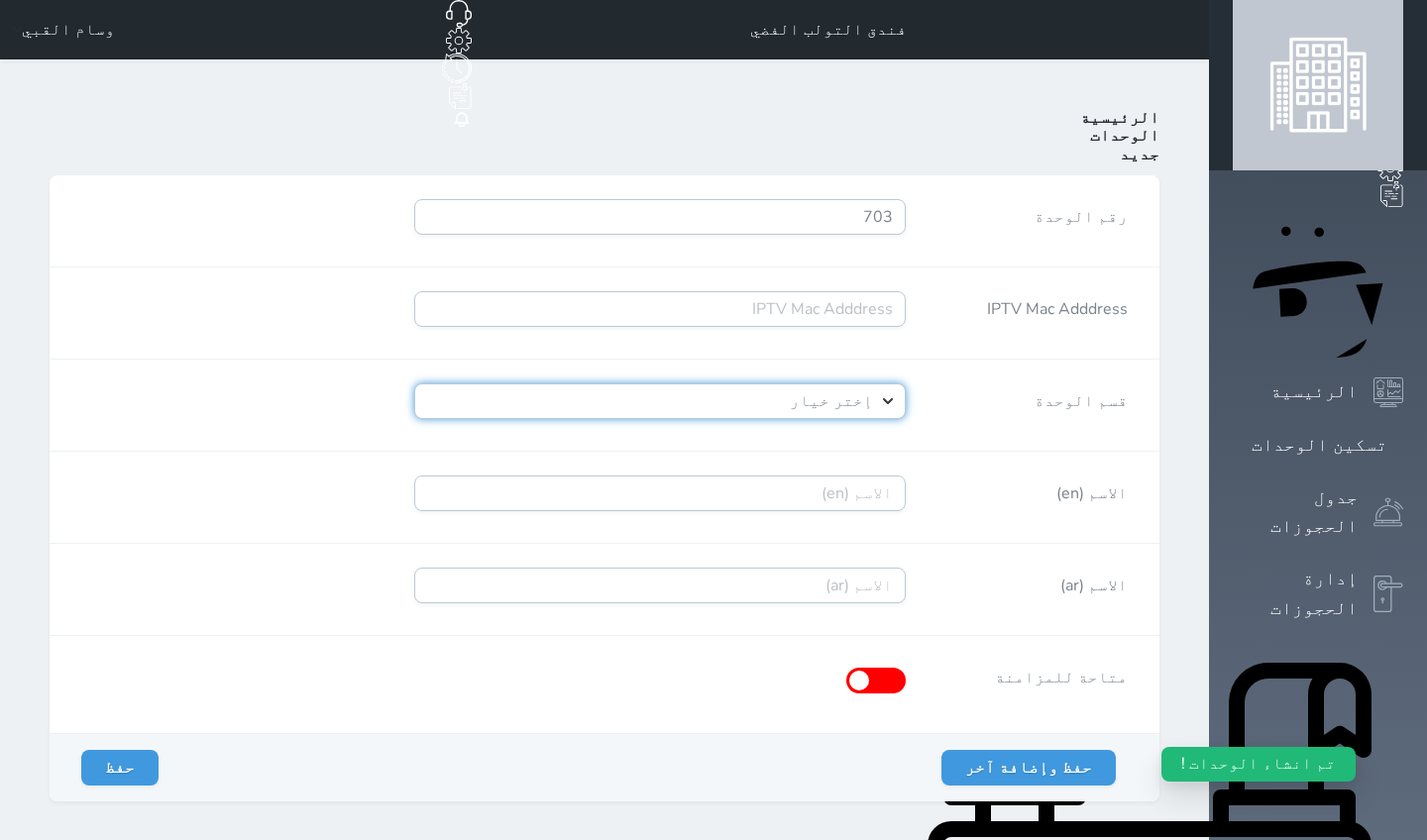 select on "4392" 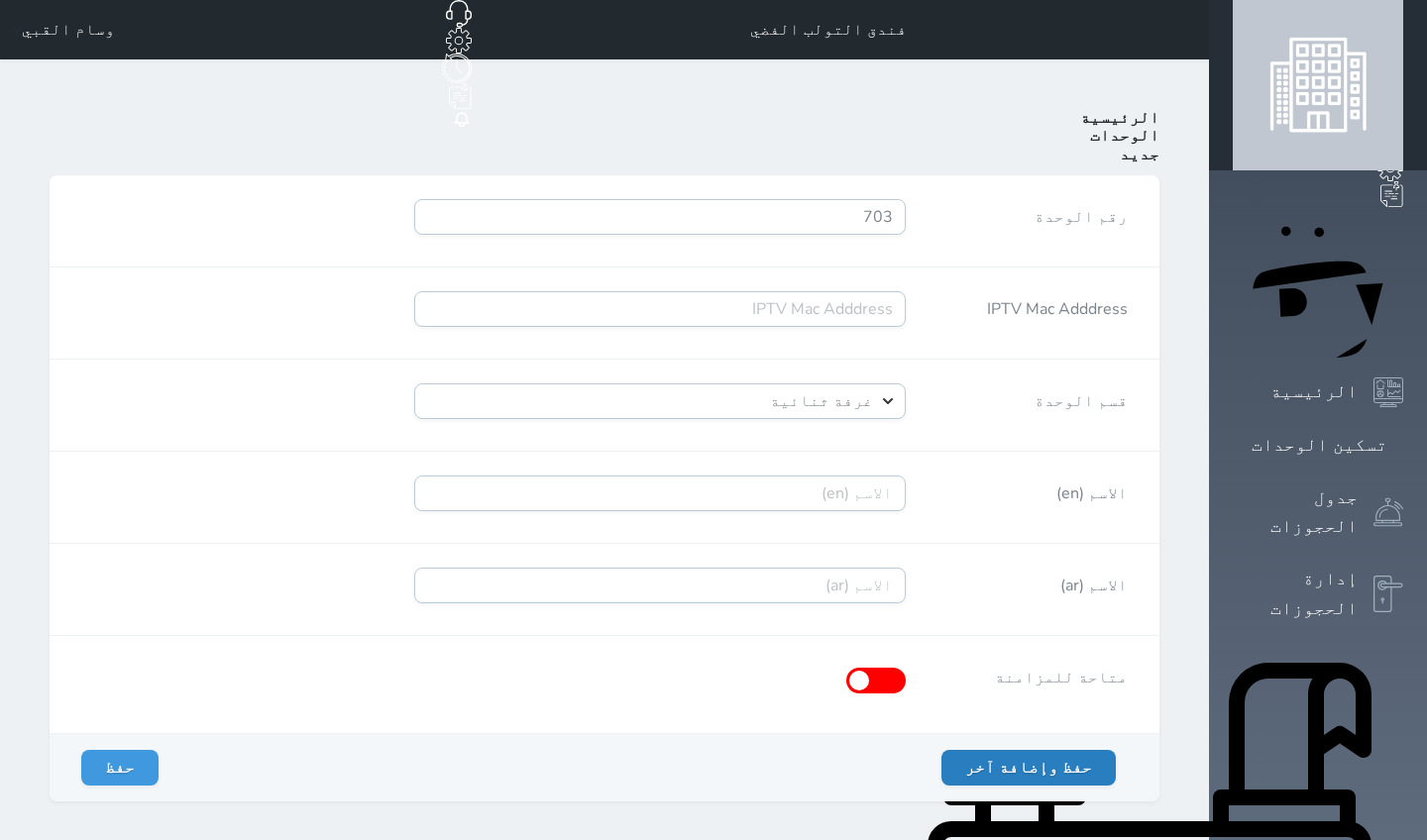 click on "حفظ وإضافة آخر" at bounding box center (1029, 768) 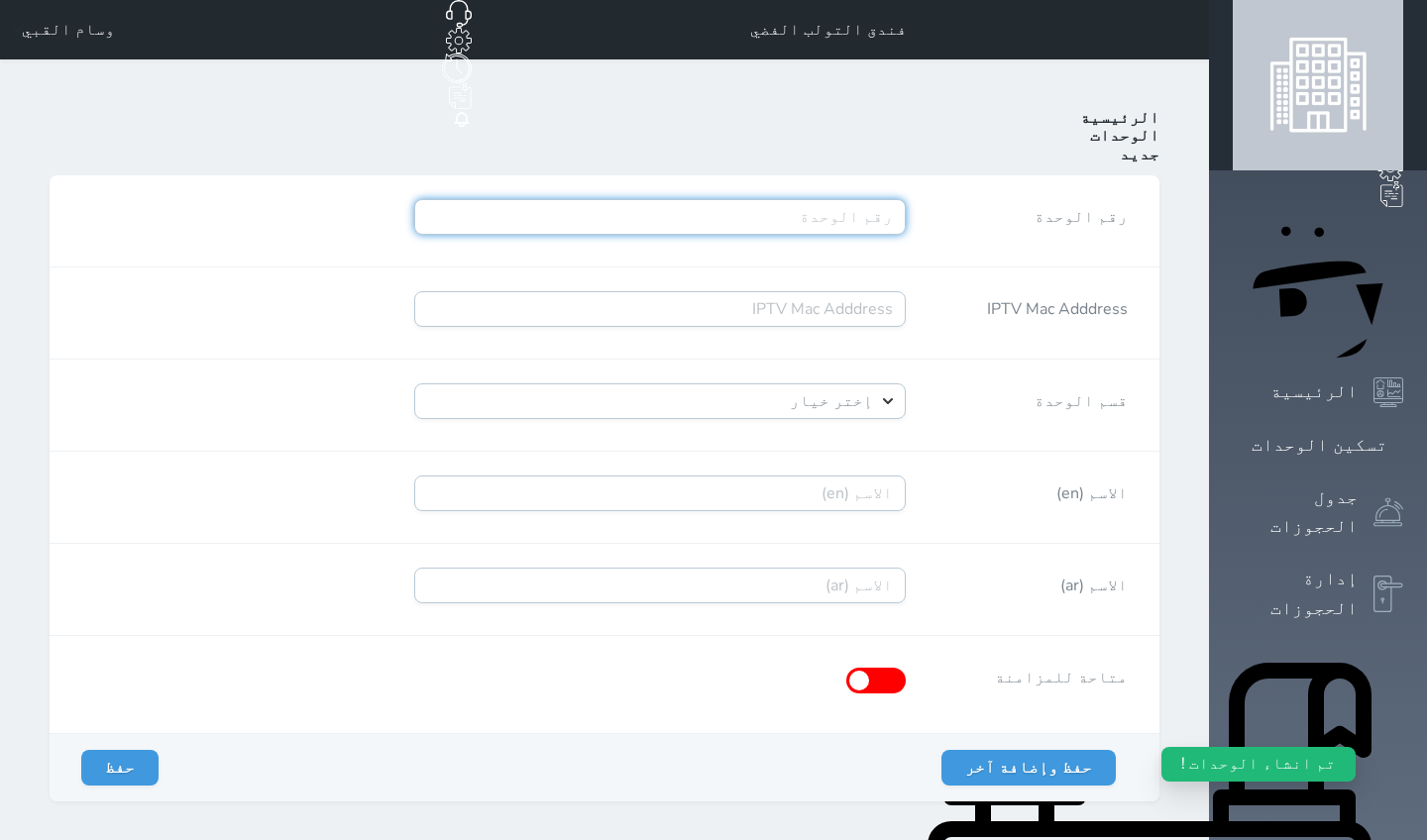 click on "رقم الوحدة" at bounding box center [660, 217] 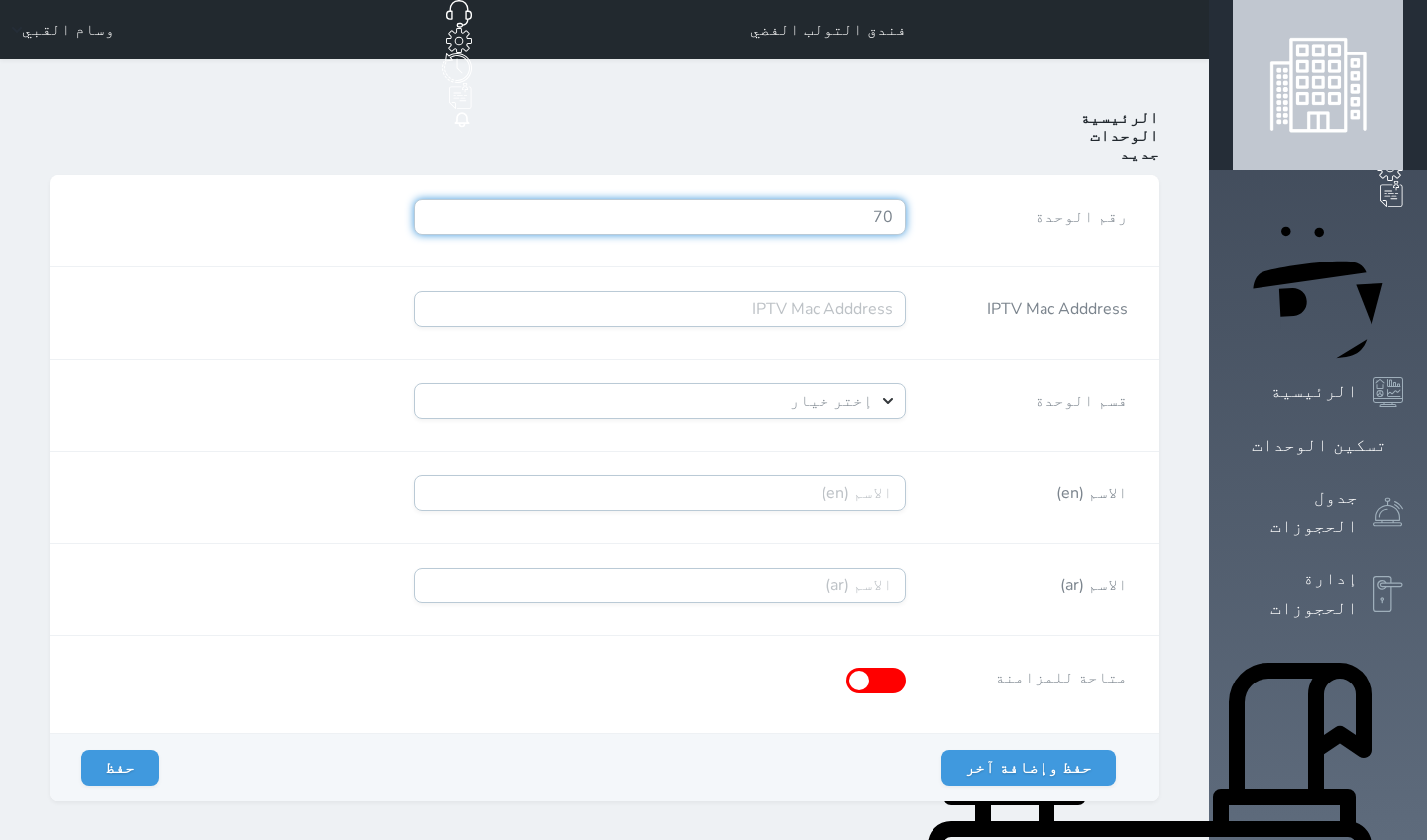 type on "7" 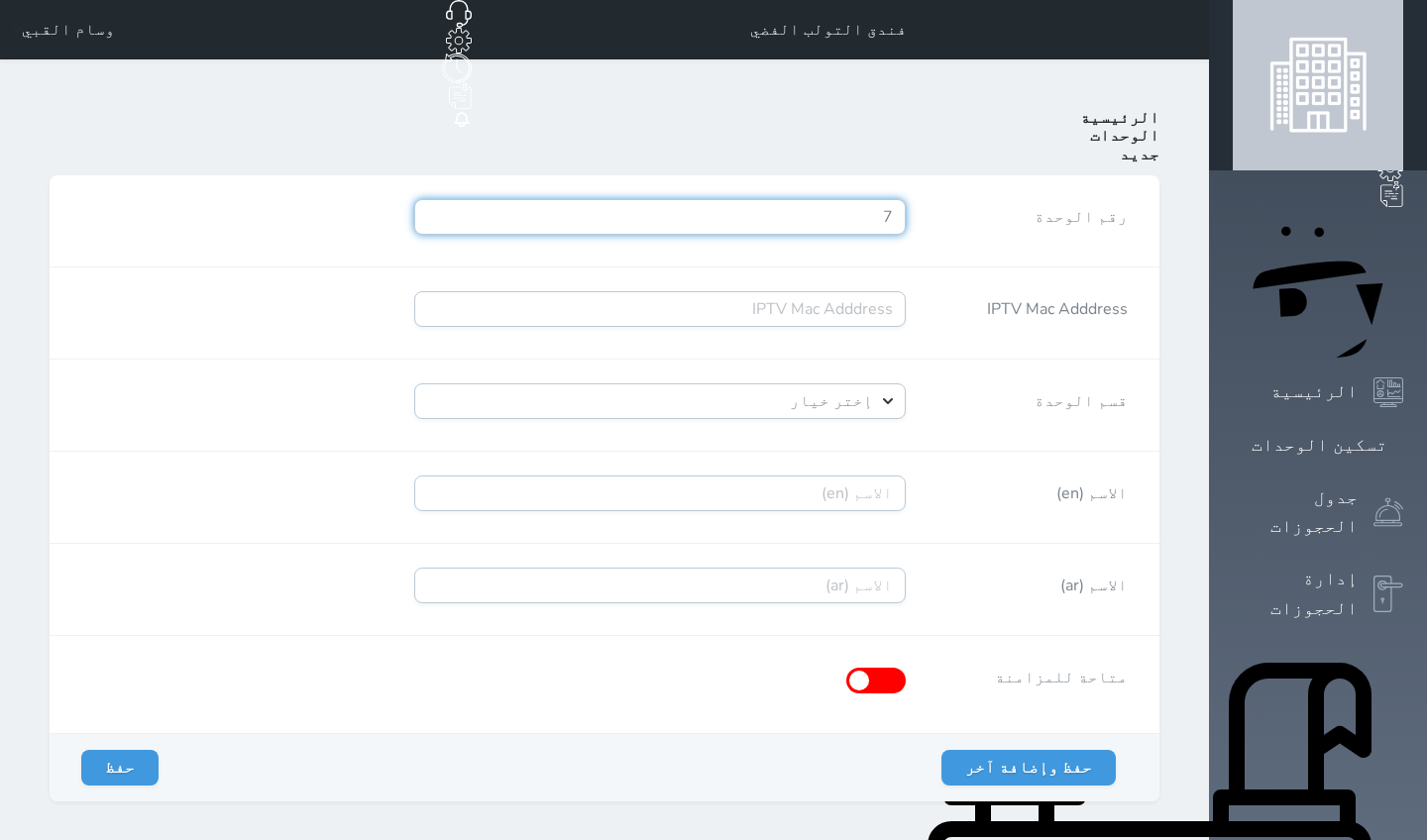 type 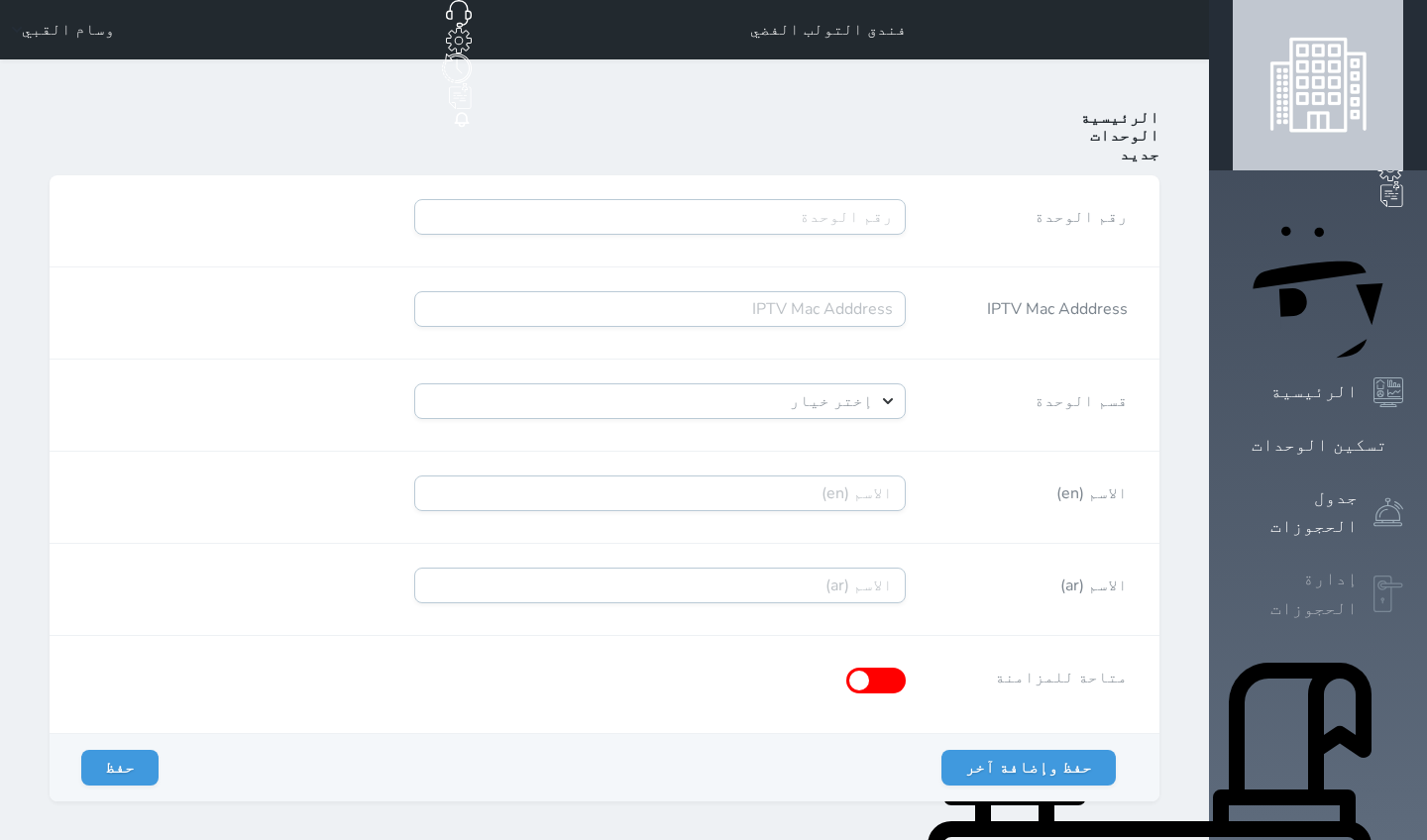 click 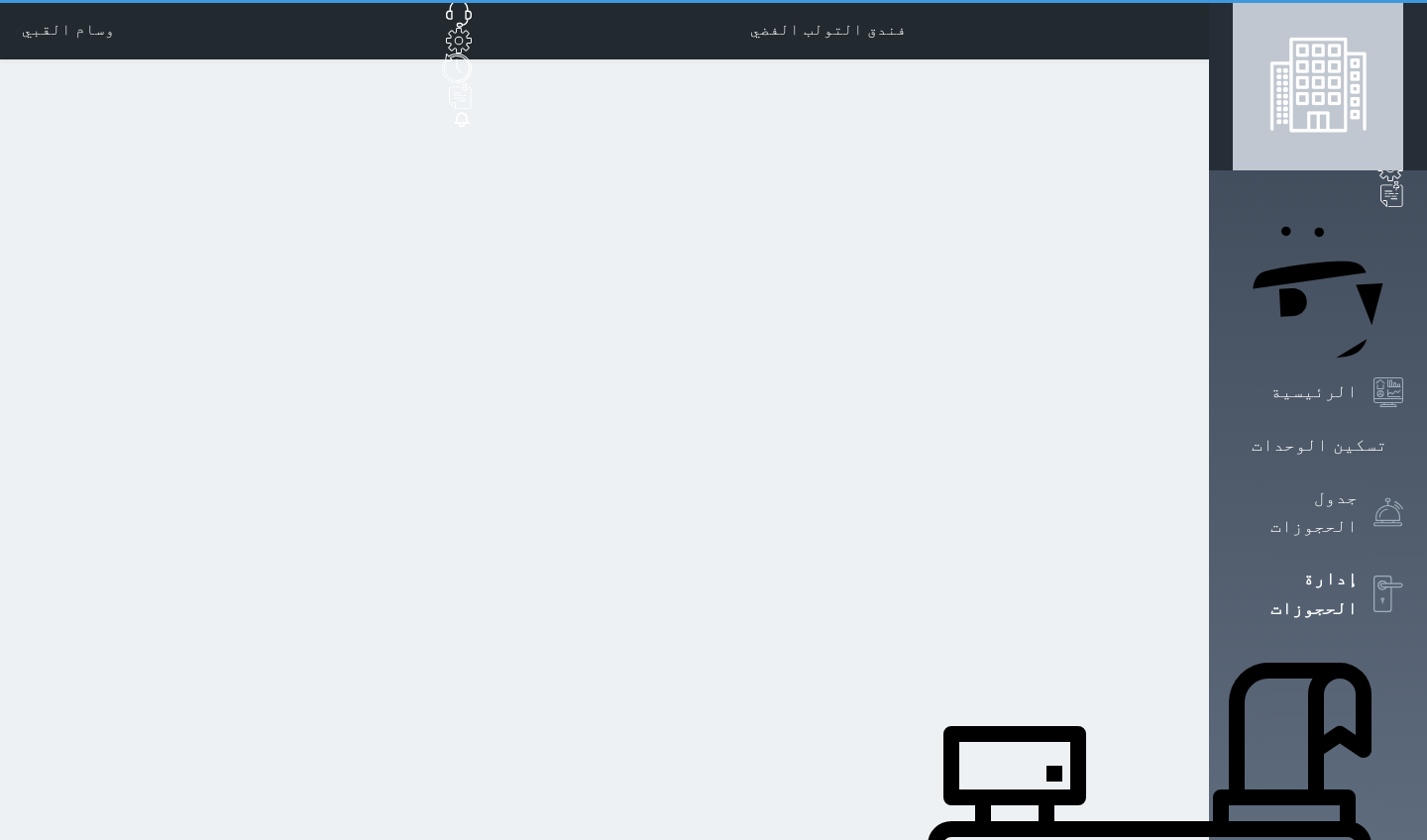 select on "open_all" 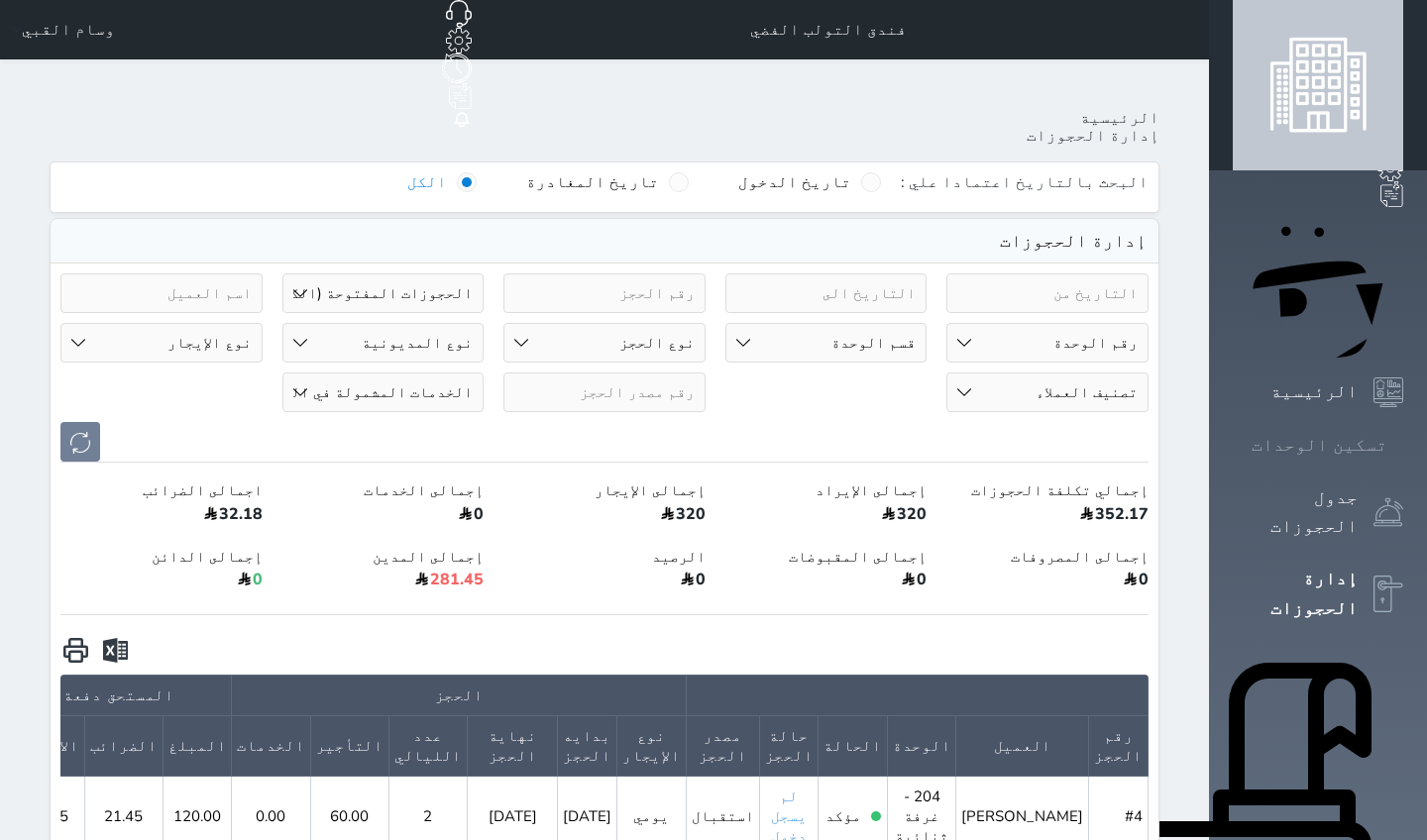 click on "تسكين الوحدات" at bounding box center (1319, 445) 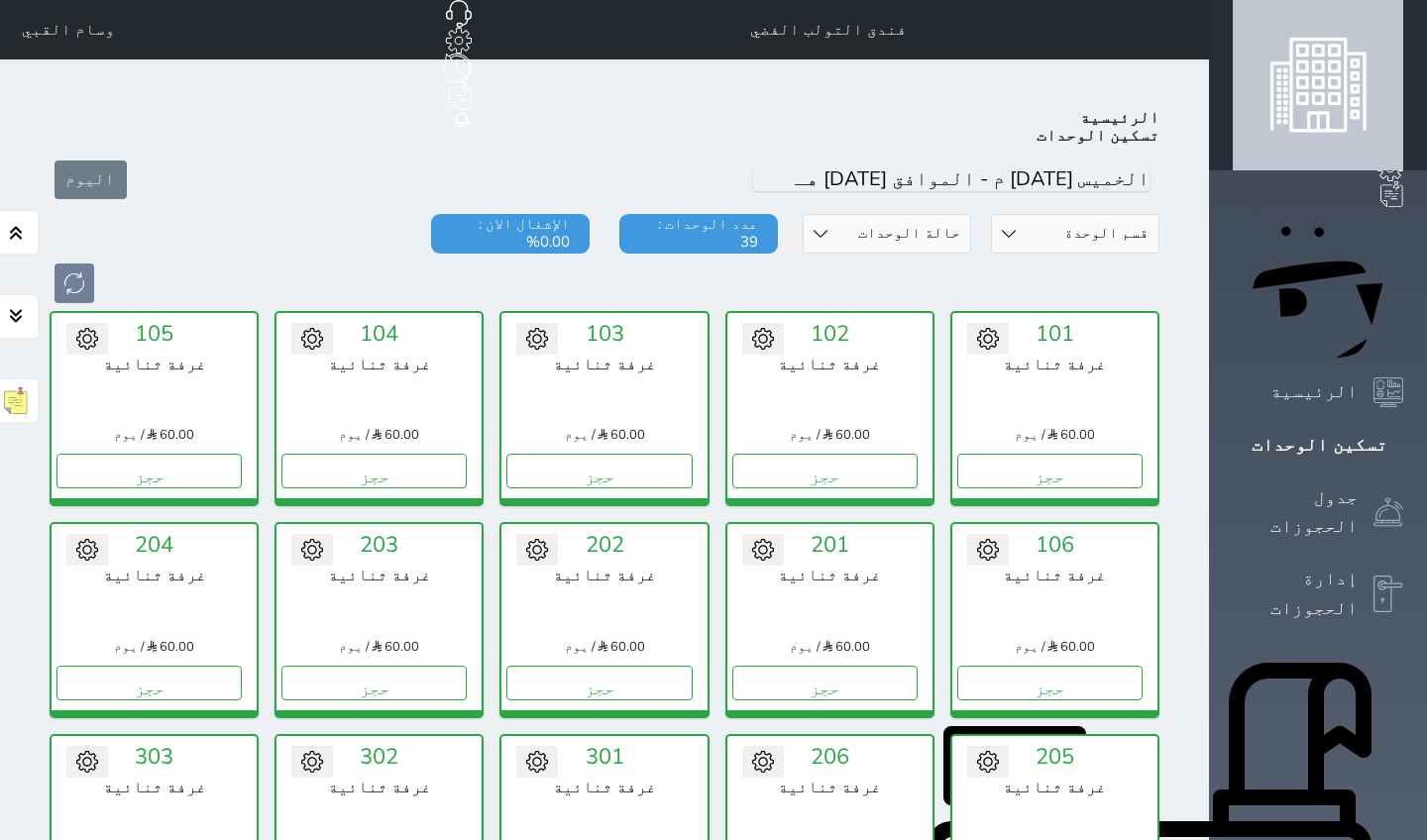 click 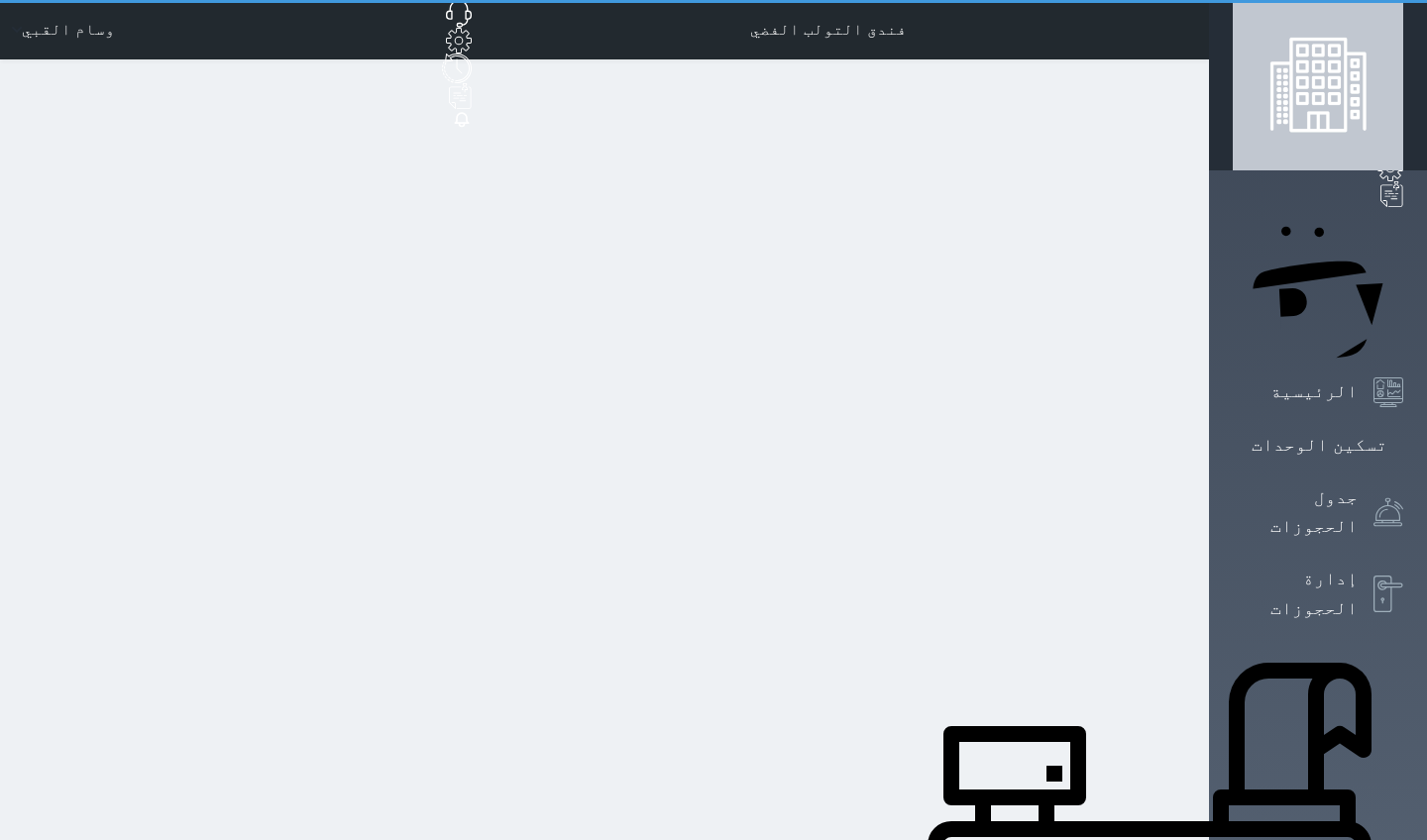 scroll, scrollTop: 19, scrollLeft: 0, axis: vertical 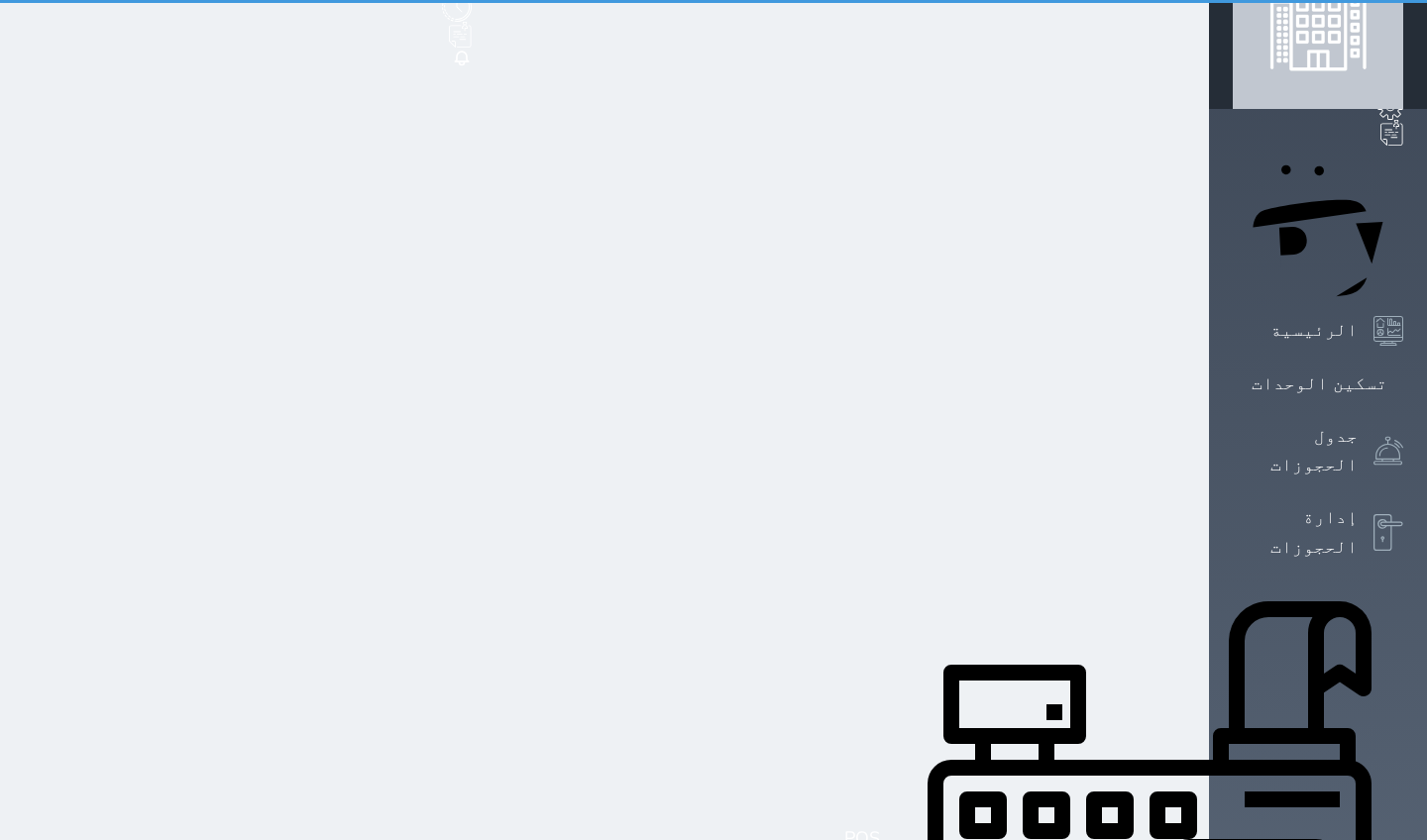 click on "حجز جماعي جديد   حجز جديد             الرئيسية     تسكين الوحدات     جدول الحجوزات     إدارة الحجوزات     POS     الإدارة المالية     العملاء     تقييمات العملاء     الوحدات     الخدمات     التقارير     الإعدادات     الدعم الفني" at bounding box center [1318, 1164] 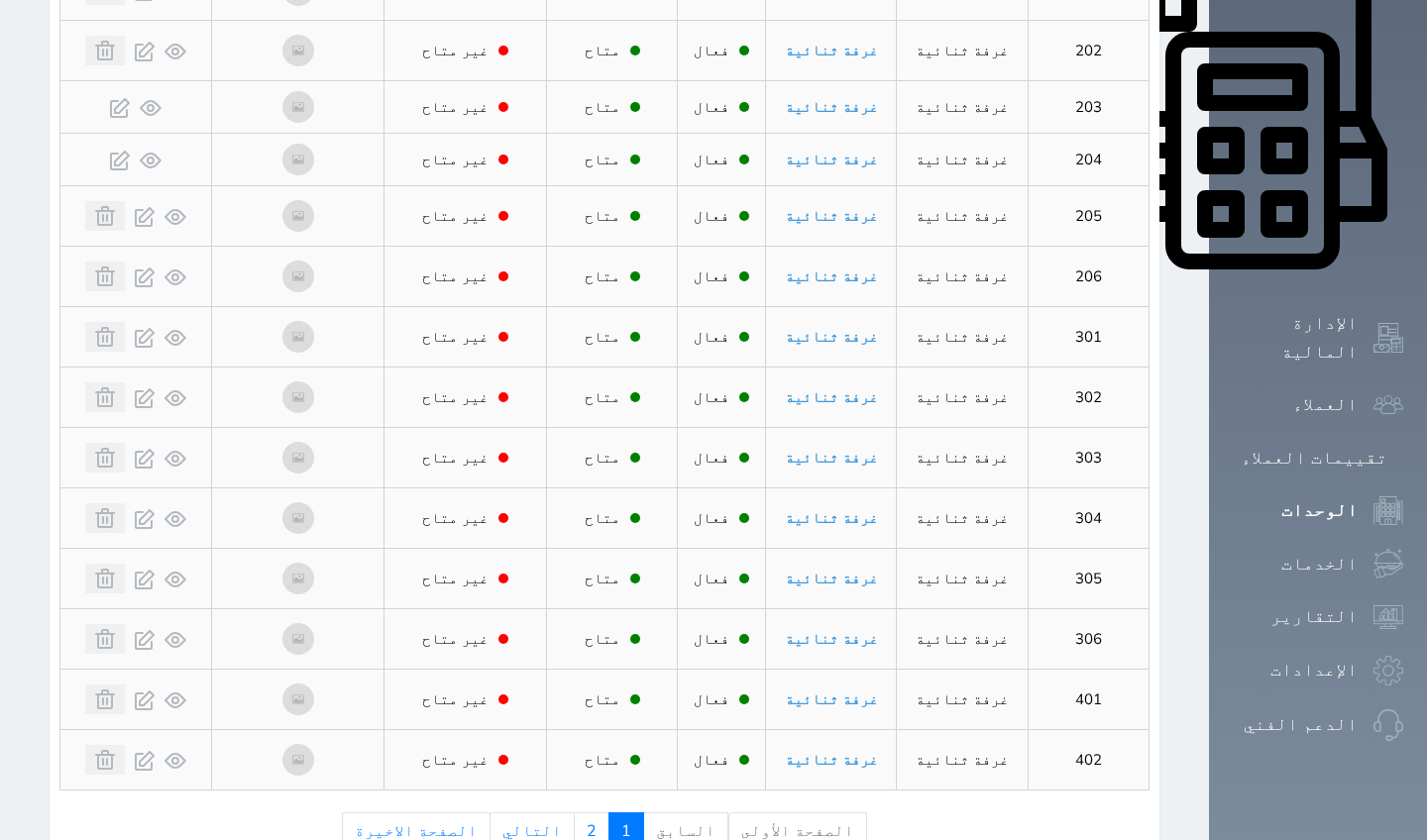 scroll, scrollTop: 868, scrollLeft: 0, axis: vertical 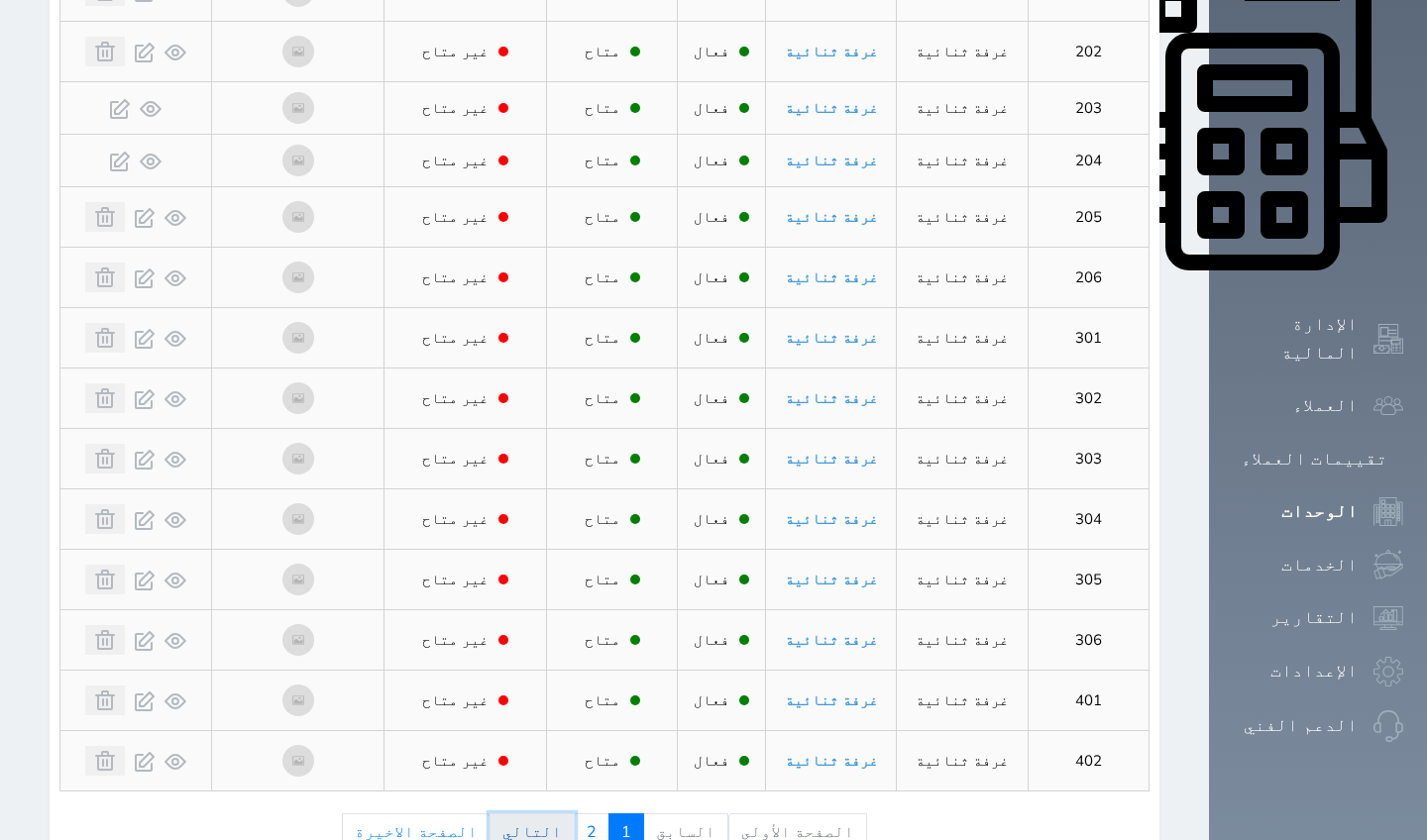 click on "التالي" at bounding box center (532, 832) 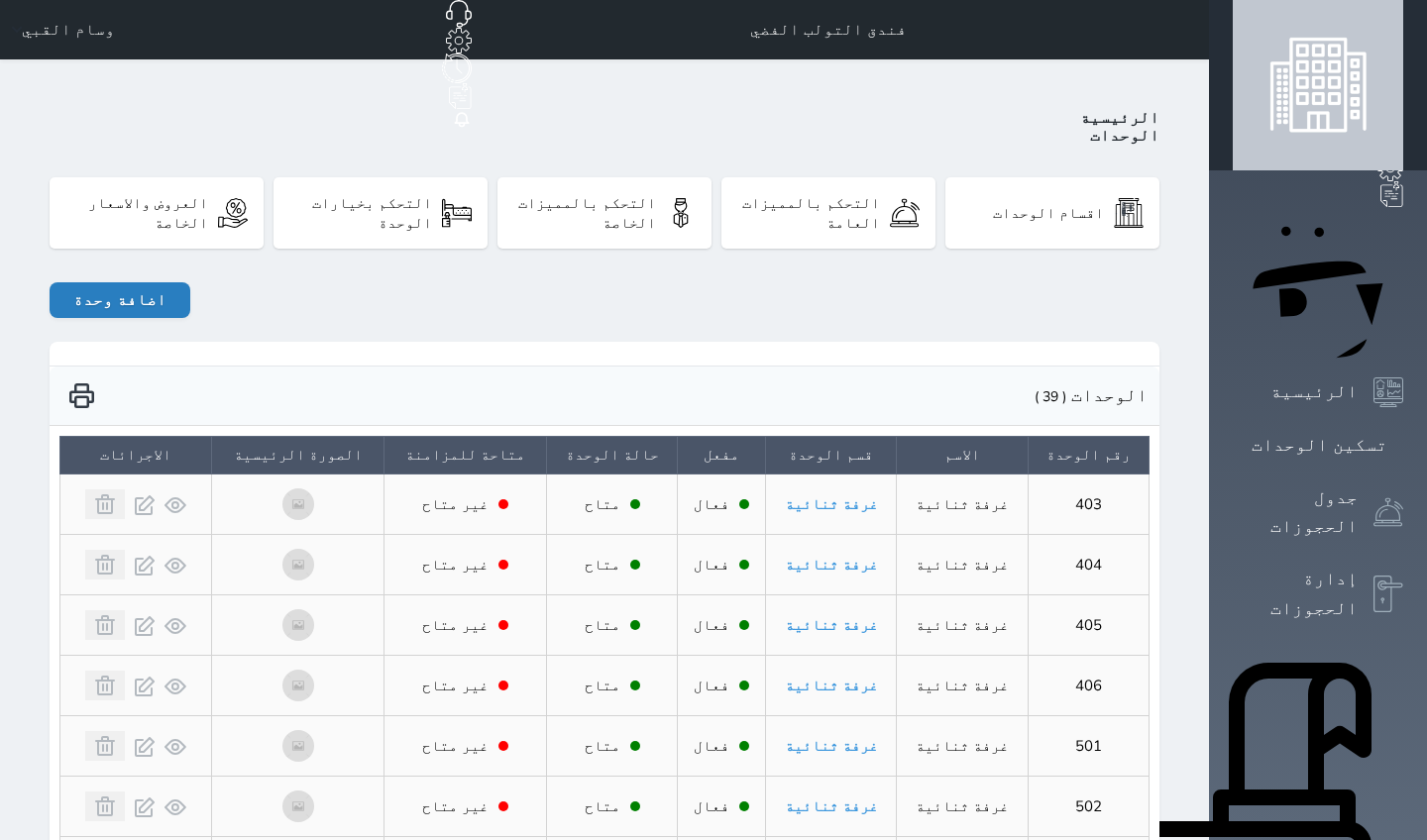 scroll, scrollTop: 0, scrollLeft: 0, axis: both 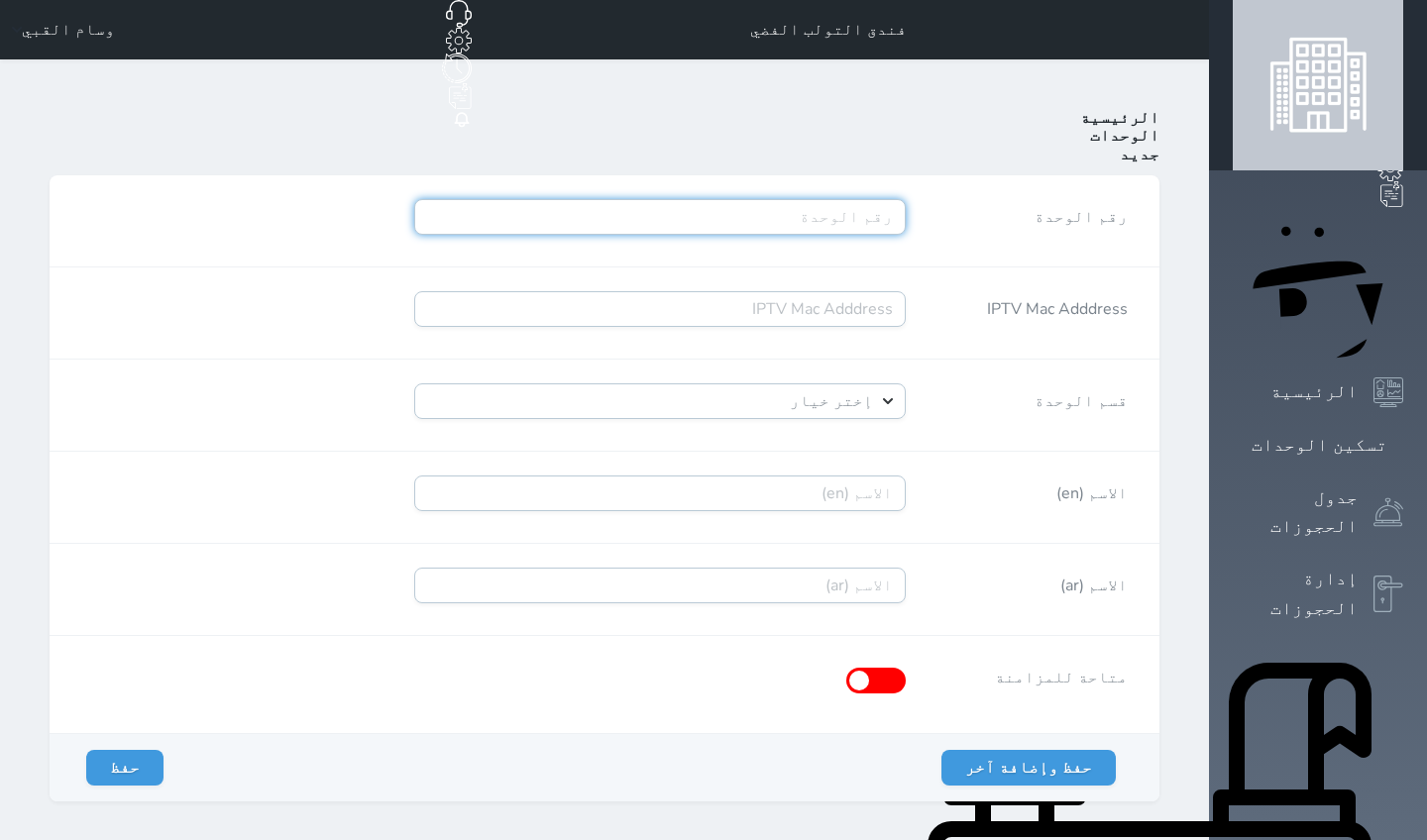 click on "رقم الوحدة" at bounding box center (660, 217) 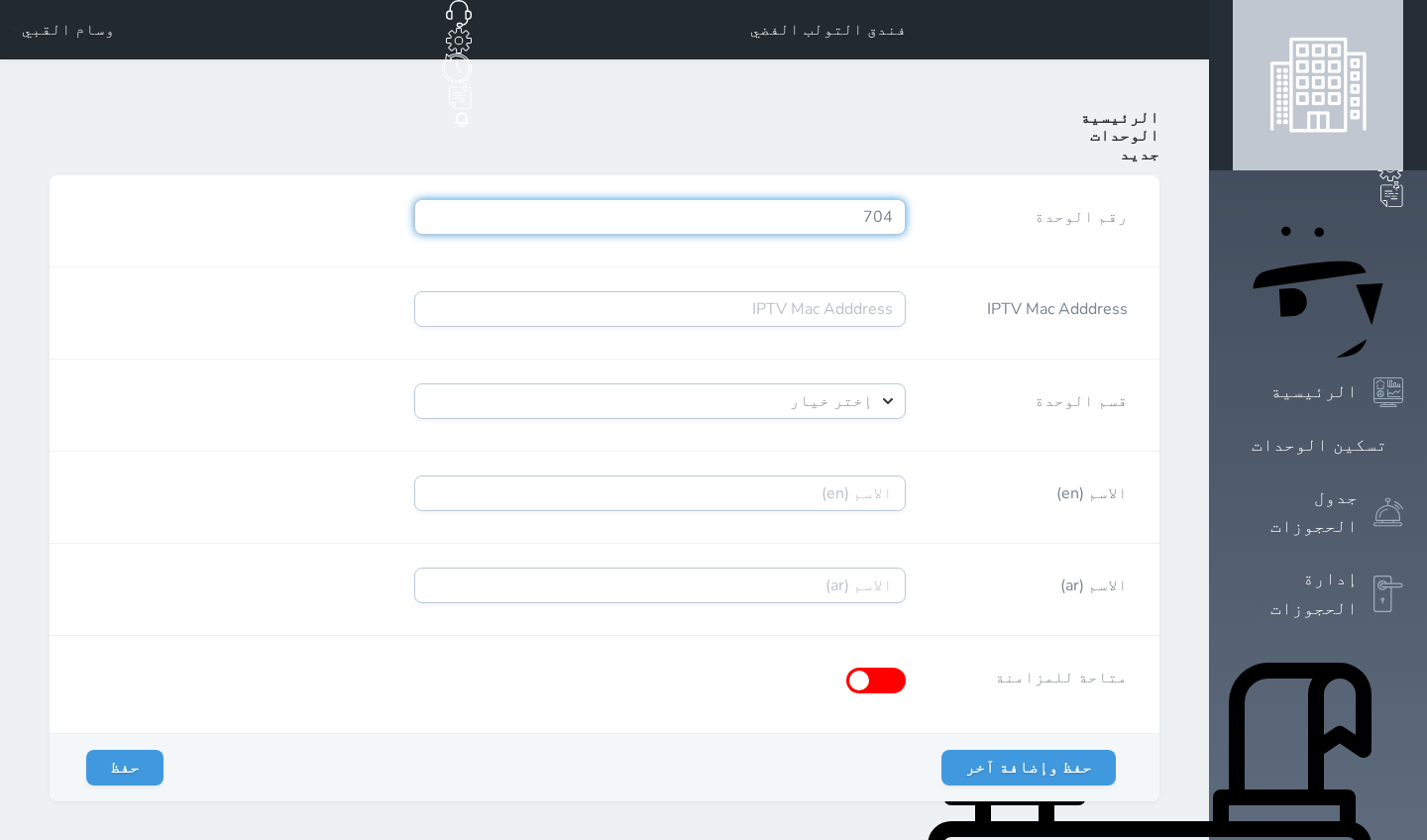 type on "704" 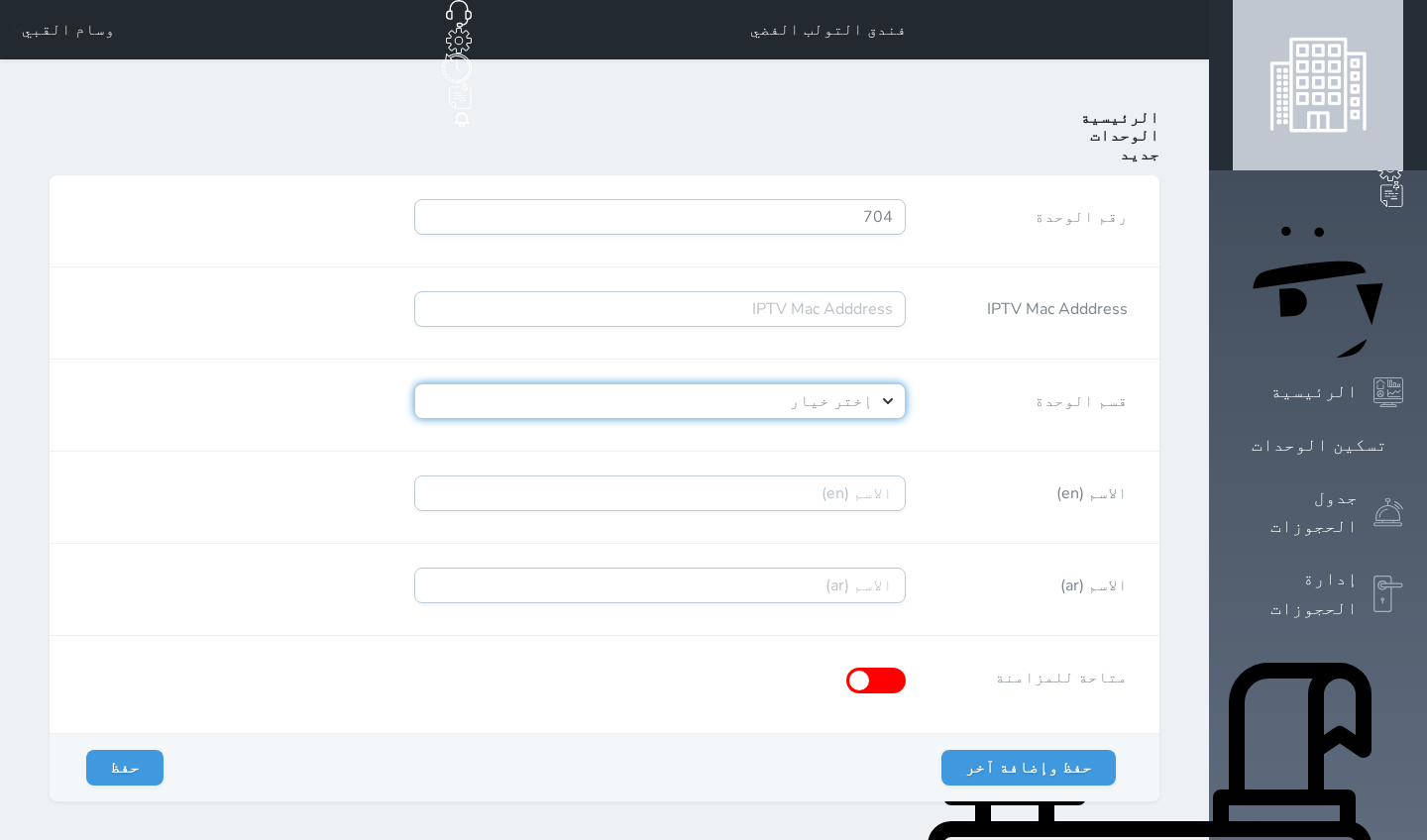 select on "4392" 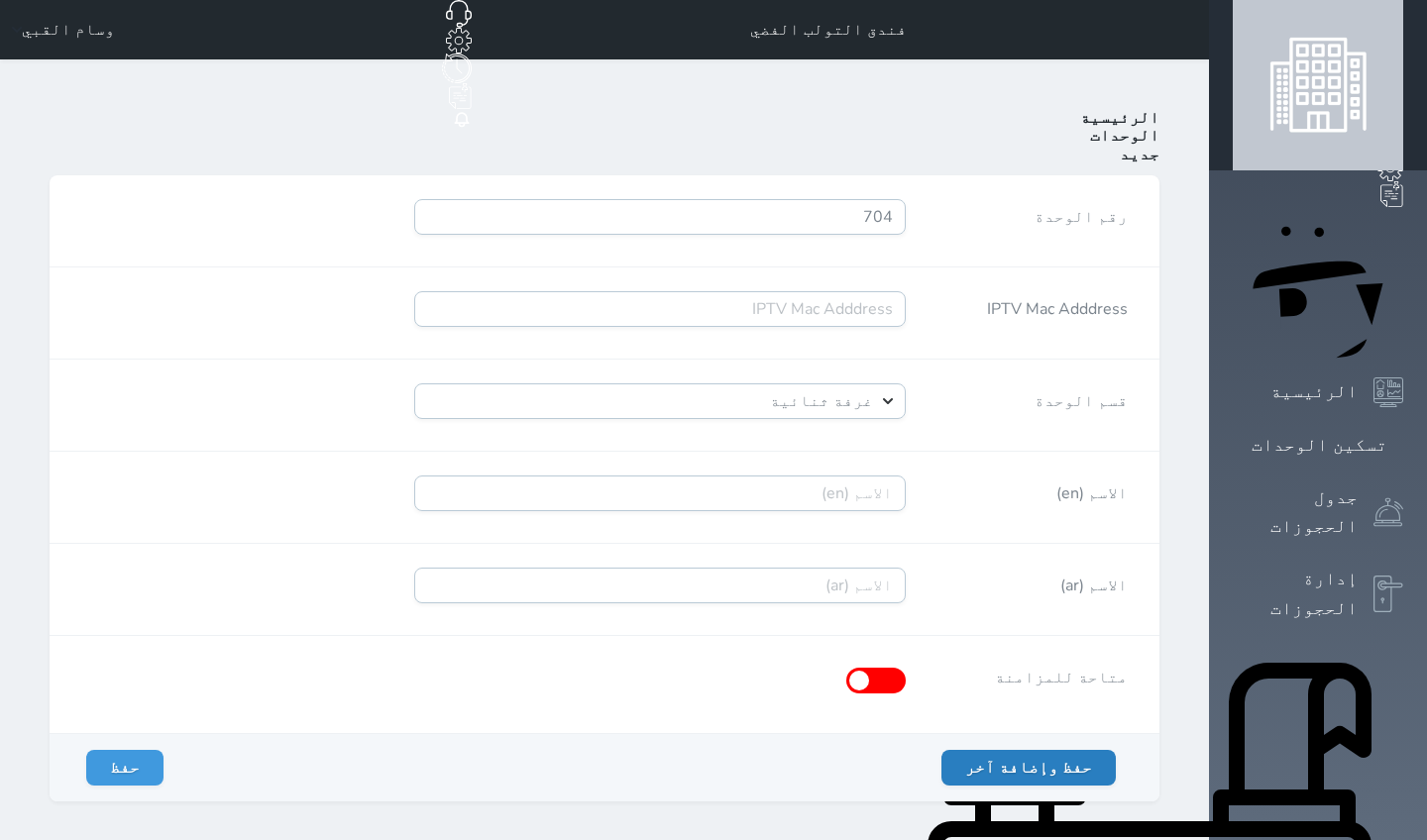 click on "حفظ وإضافة آخر" at bounding box center [1029, 768] 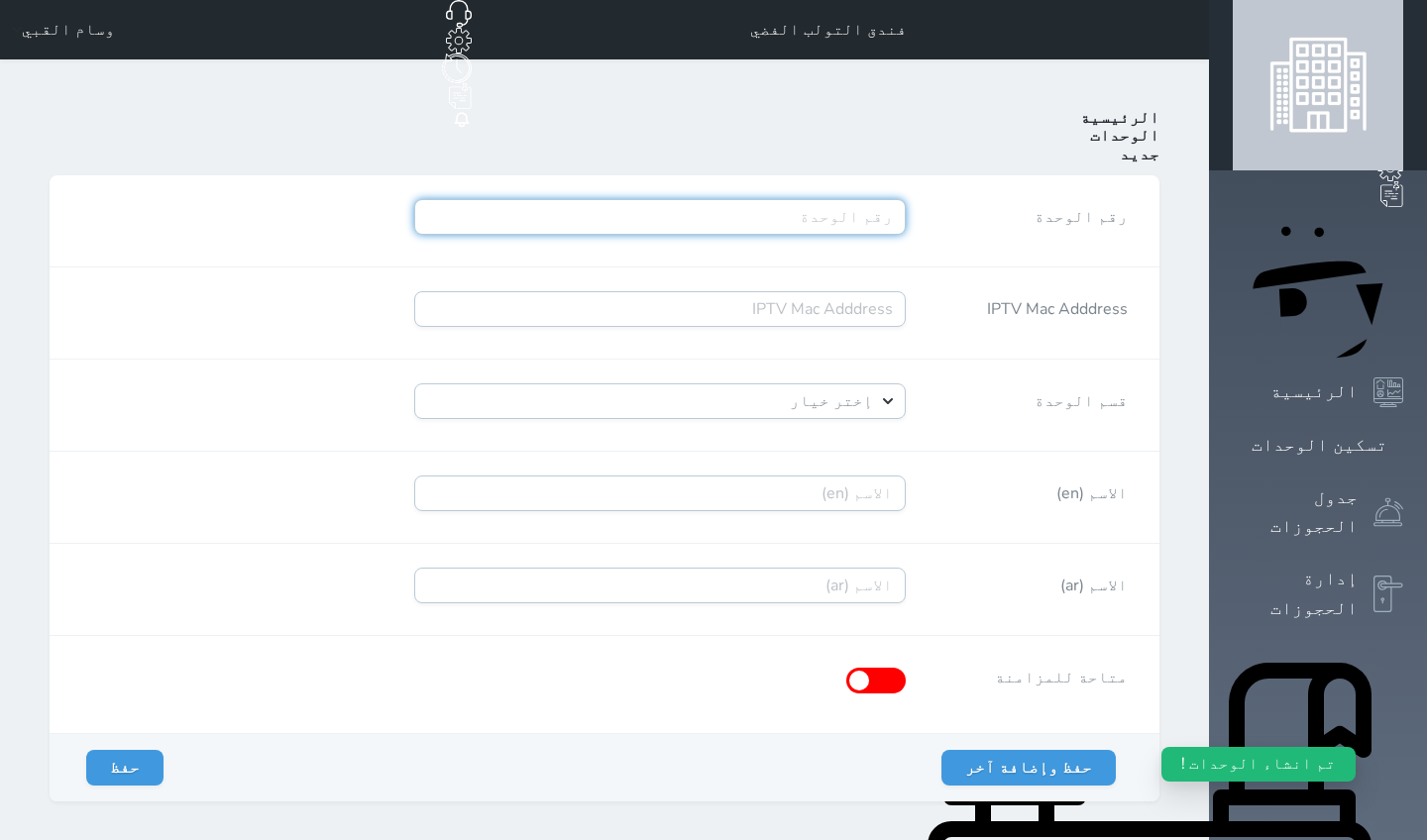 click on "رقم الوحدة" at bounding box center [660, 217] 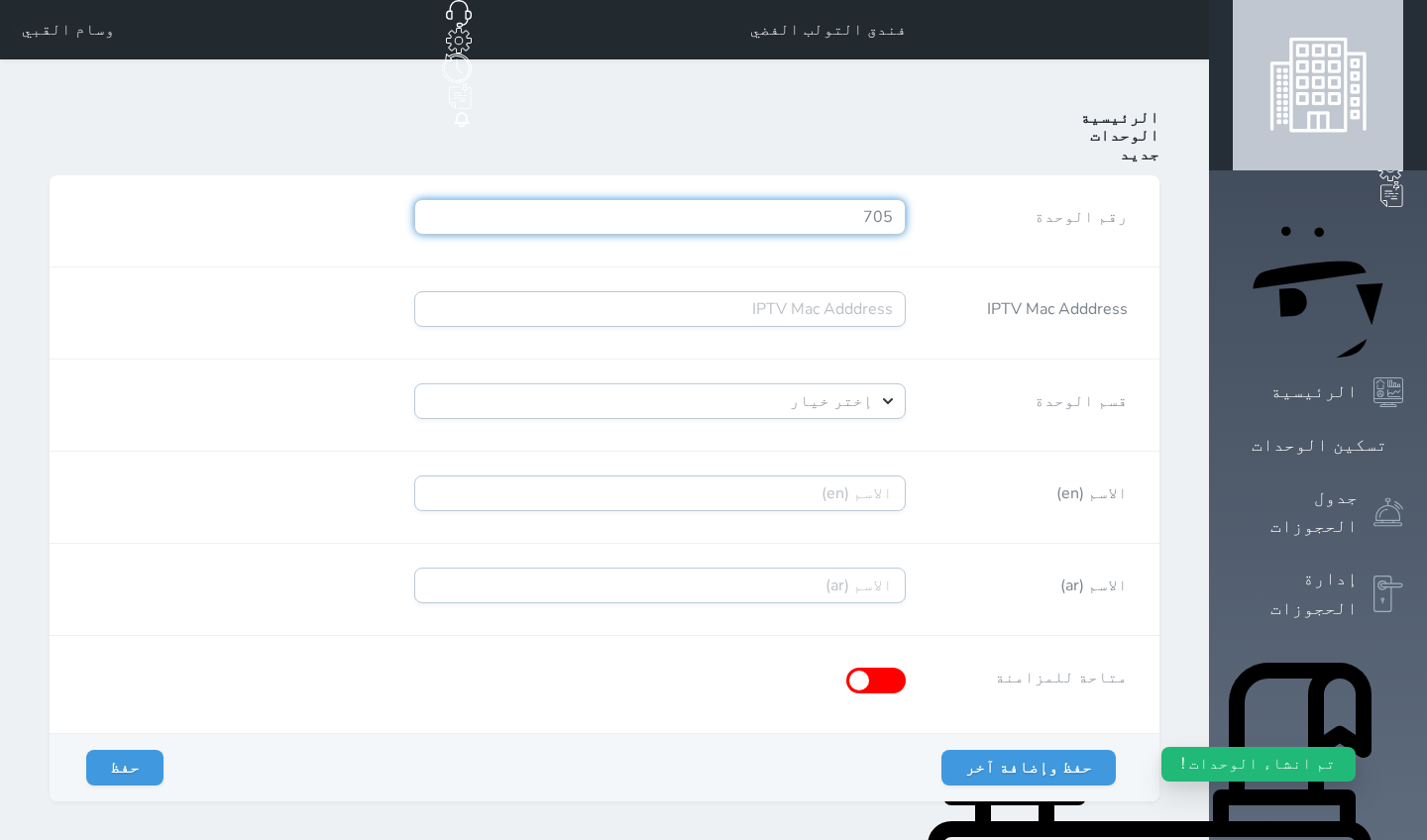 type on "705" 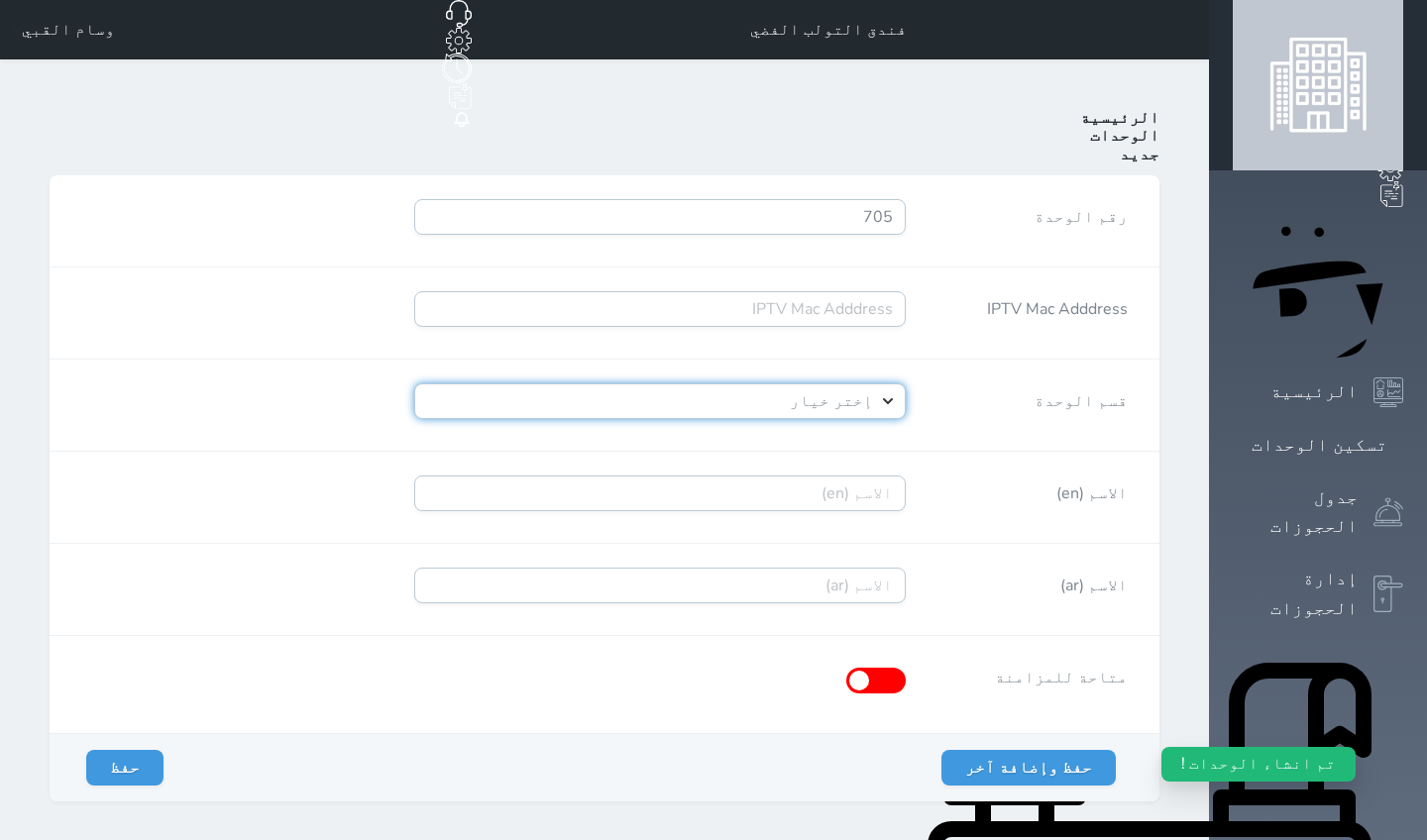 select on "4392" 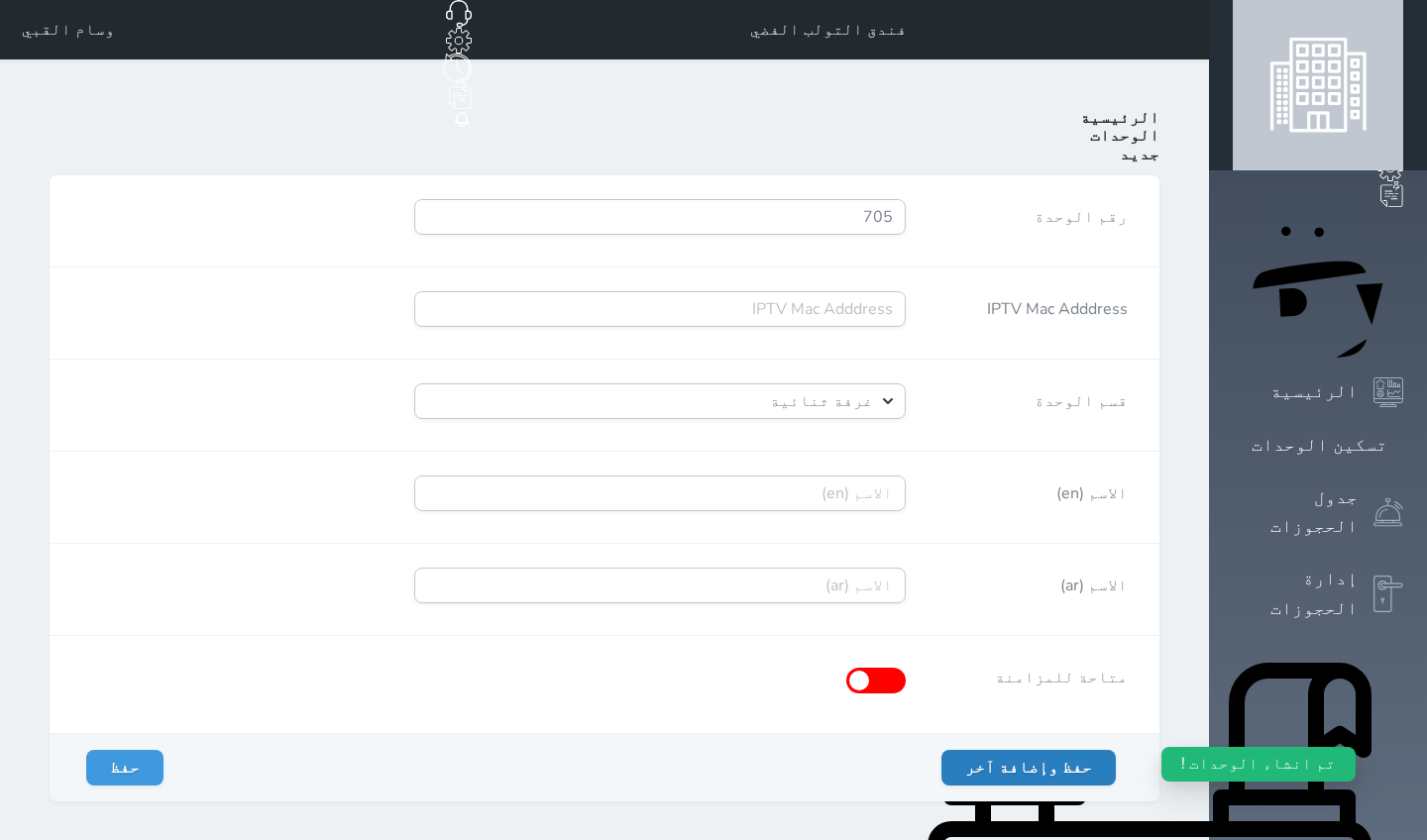 click on "حفظ وإضافة آخر" at bounding box center [1029, 768] 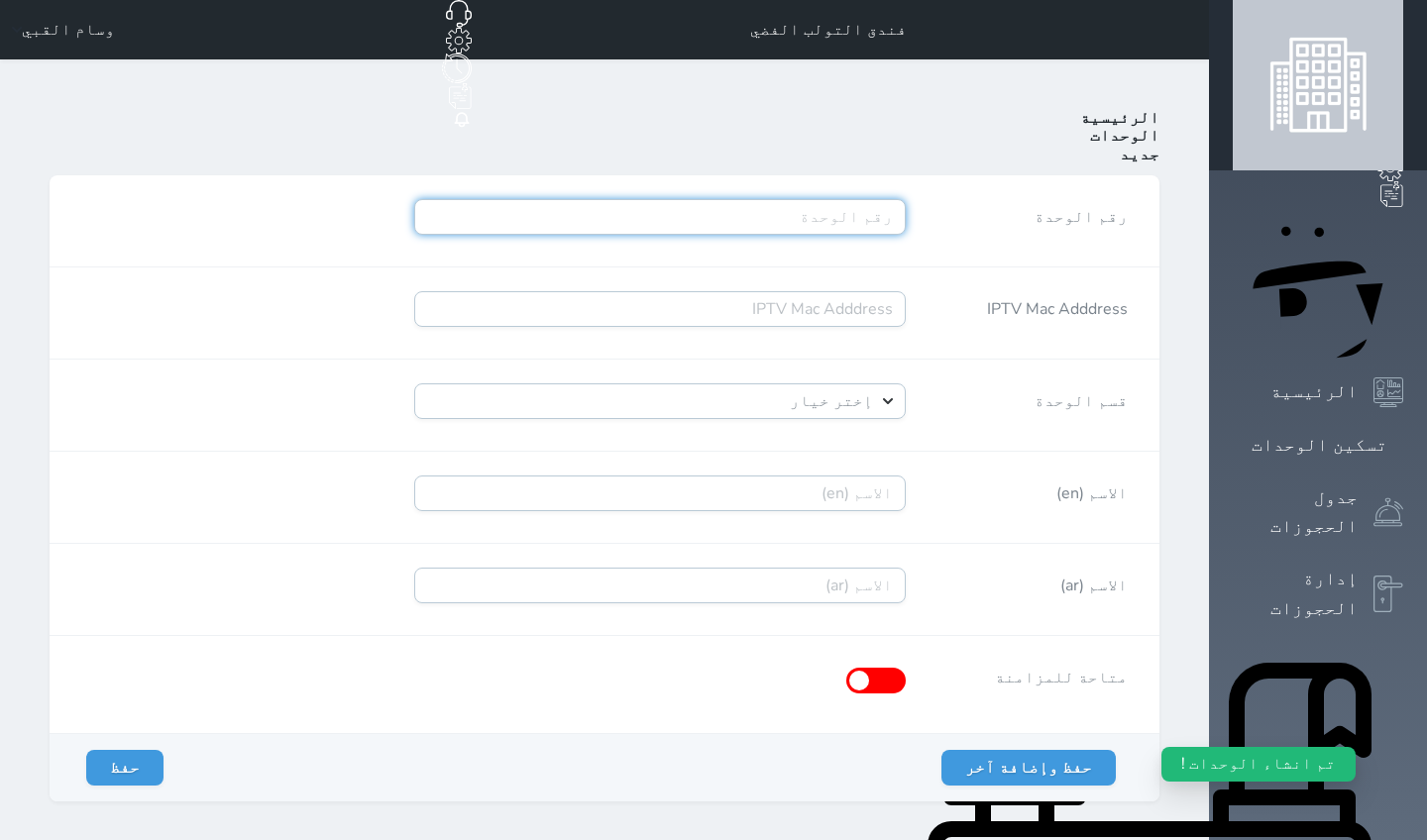 click on "رقم الوحدة" at bounding box center [660, 217] 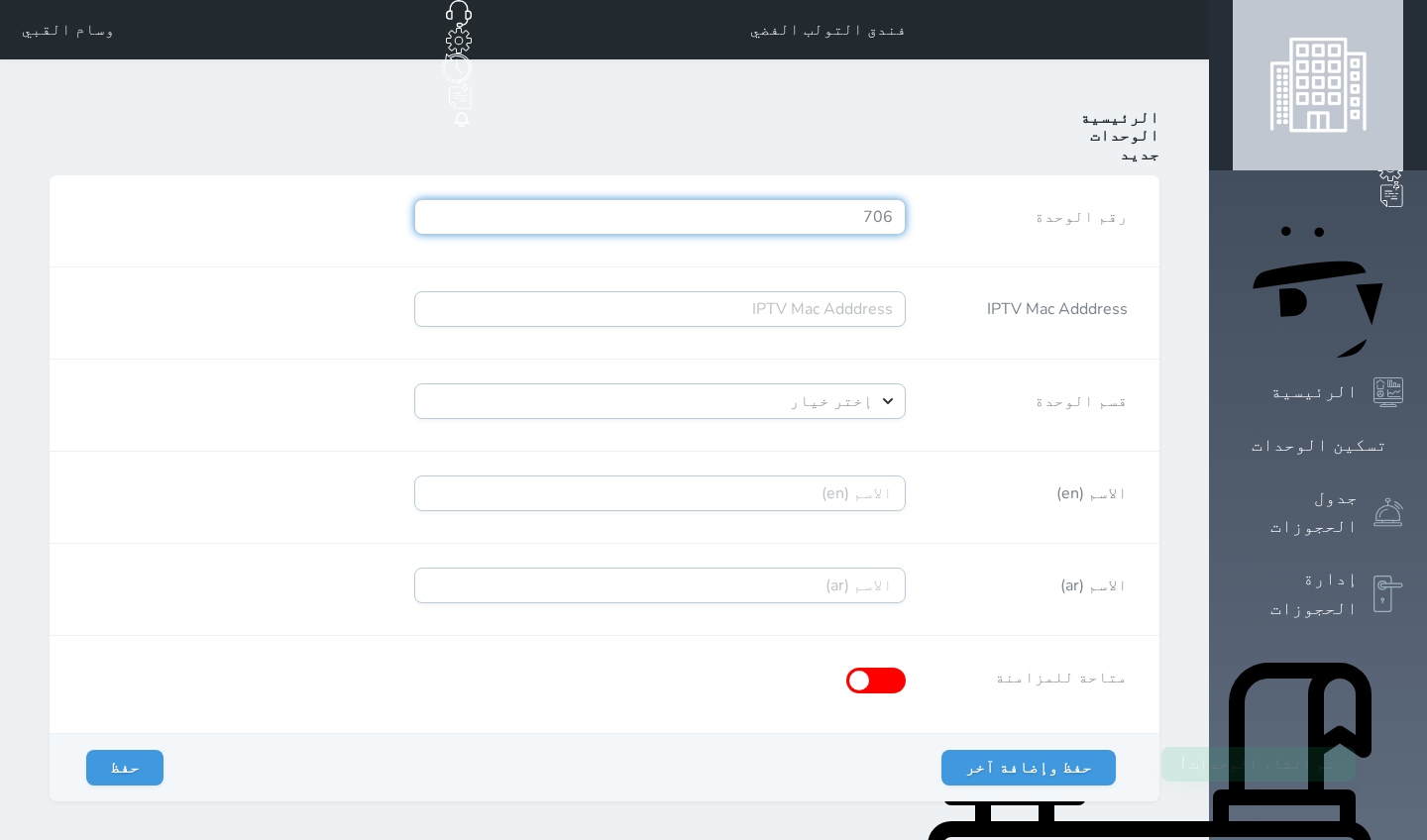 type on "706" 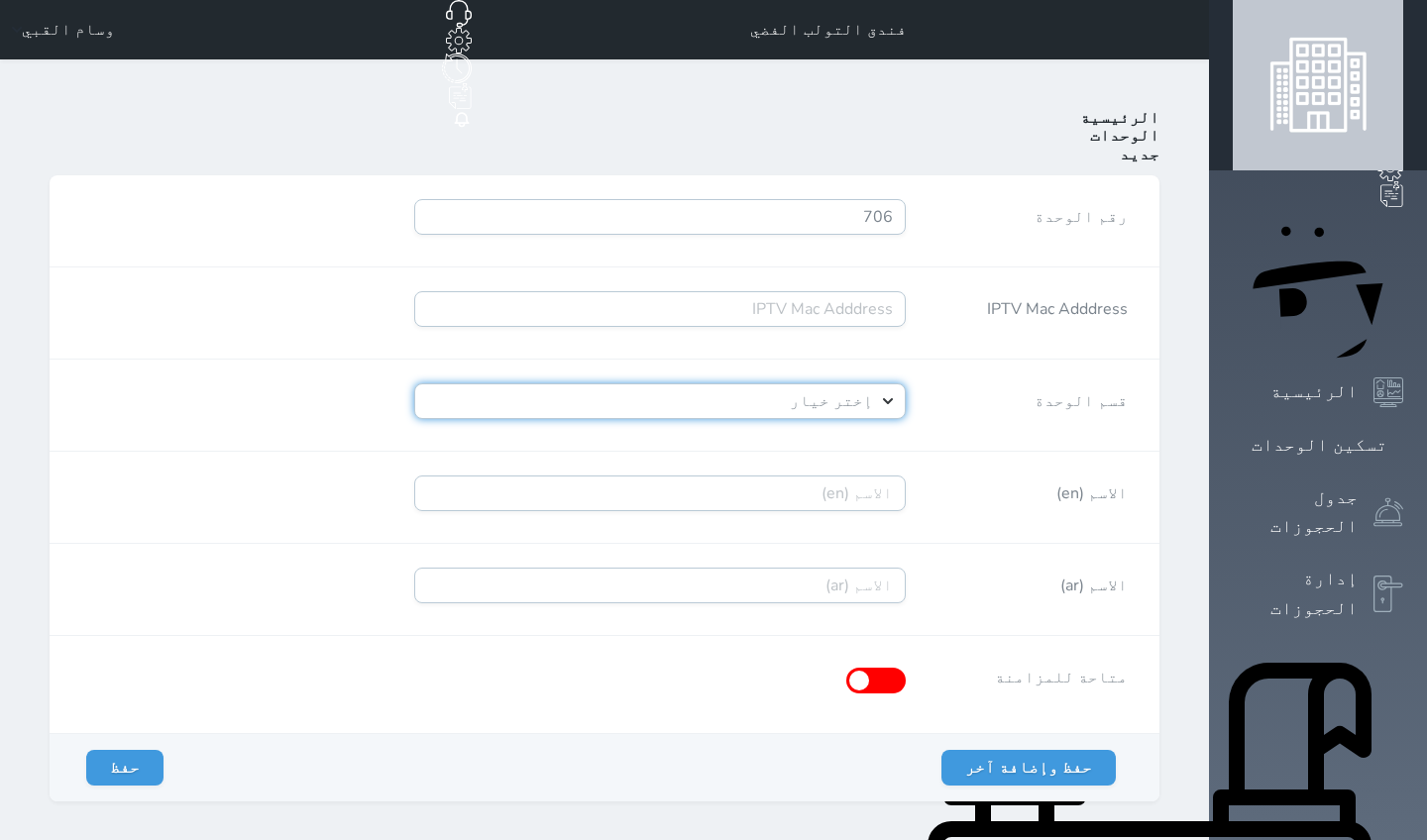 select on "4392" 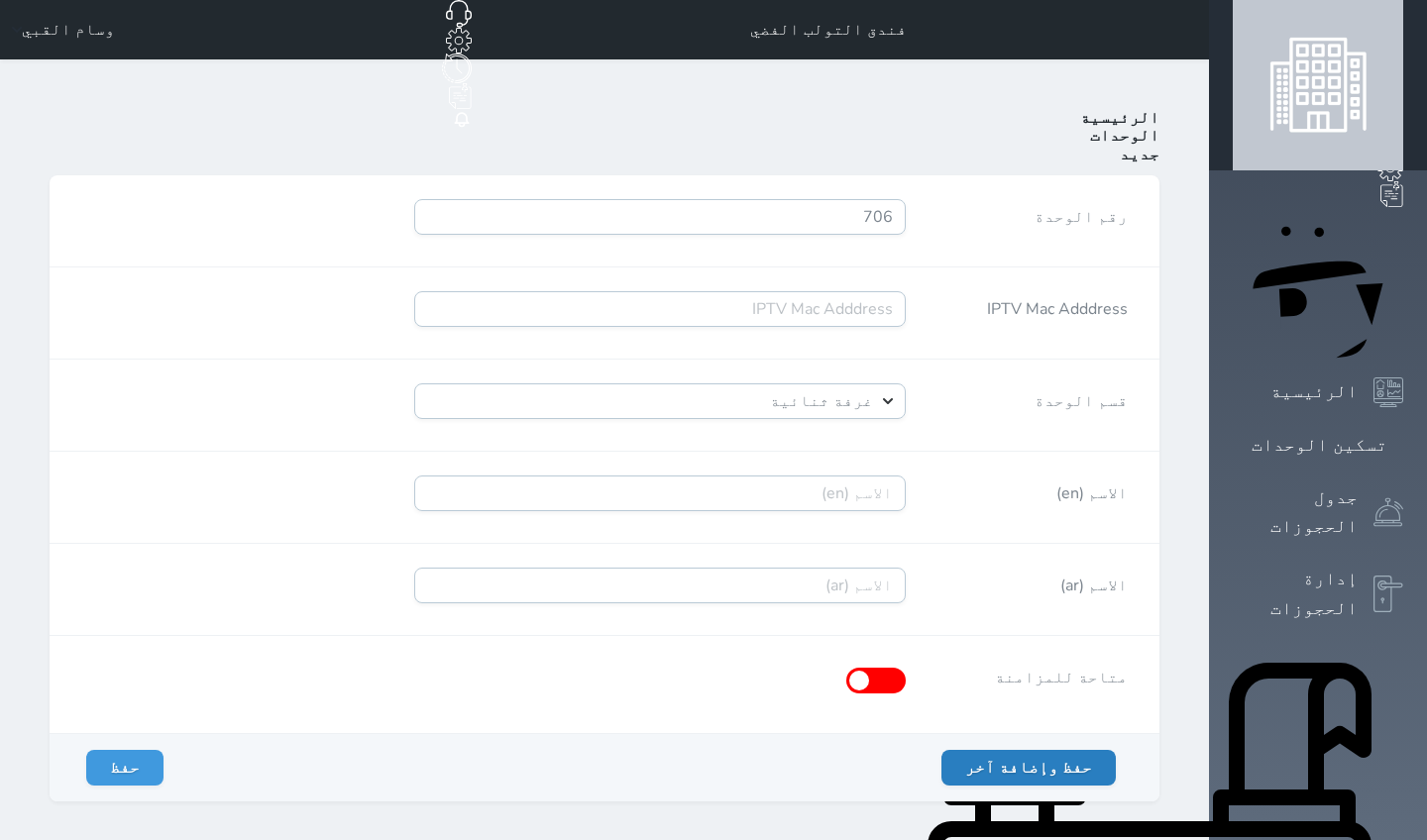 click on "حفظ وإضافة آخر" at bounding box center (1029, 768) 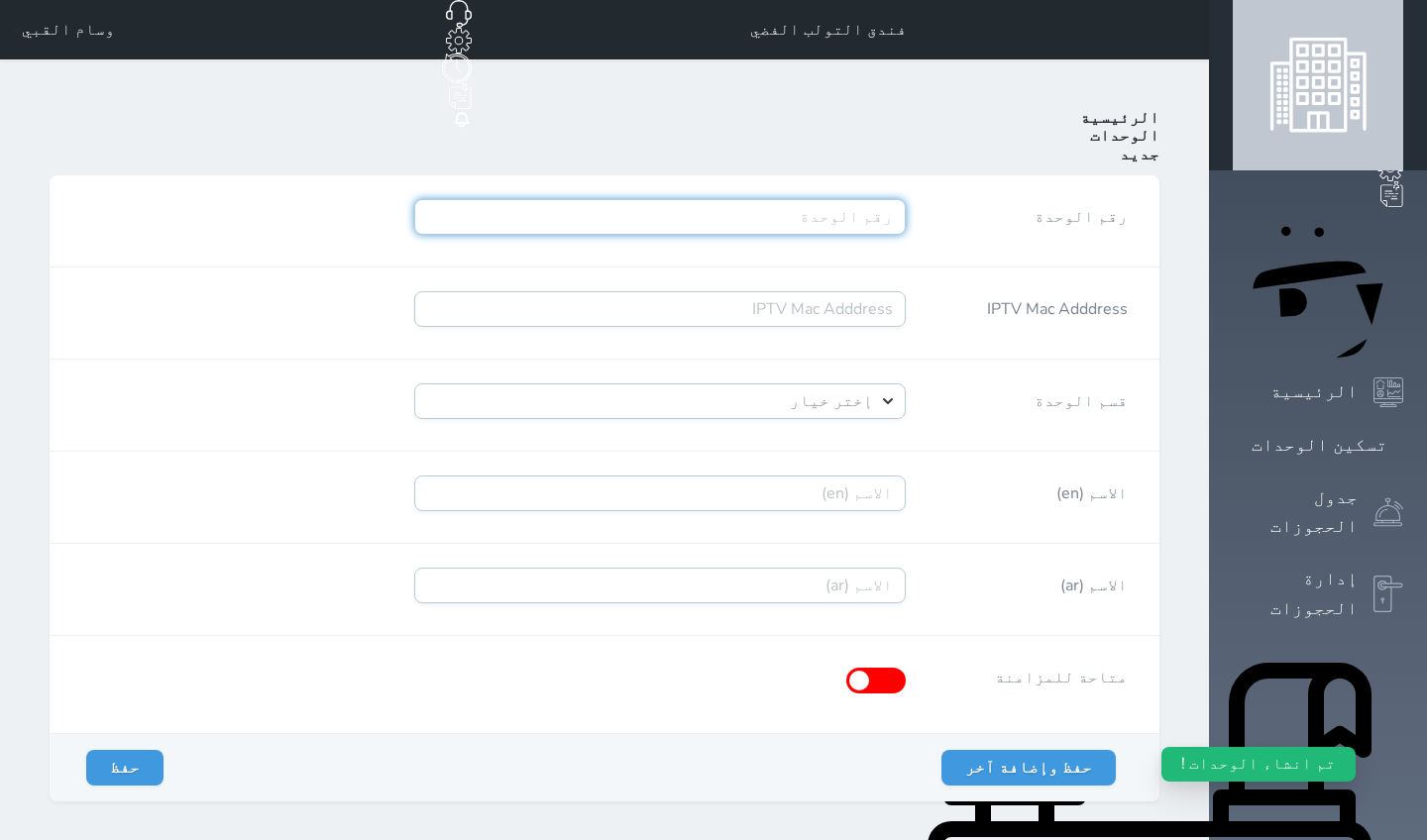 click on "رقم الوحدة" at bounding box center [660, 217] 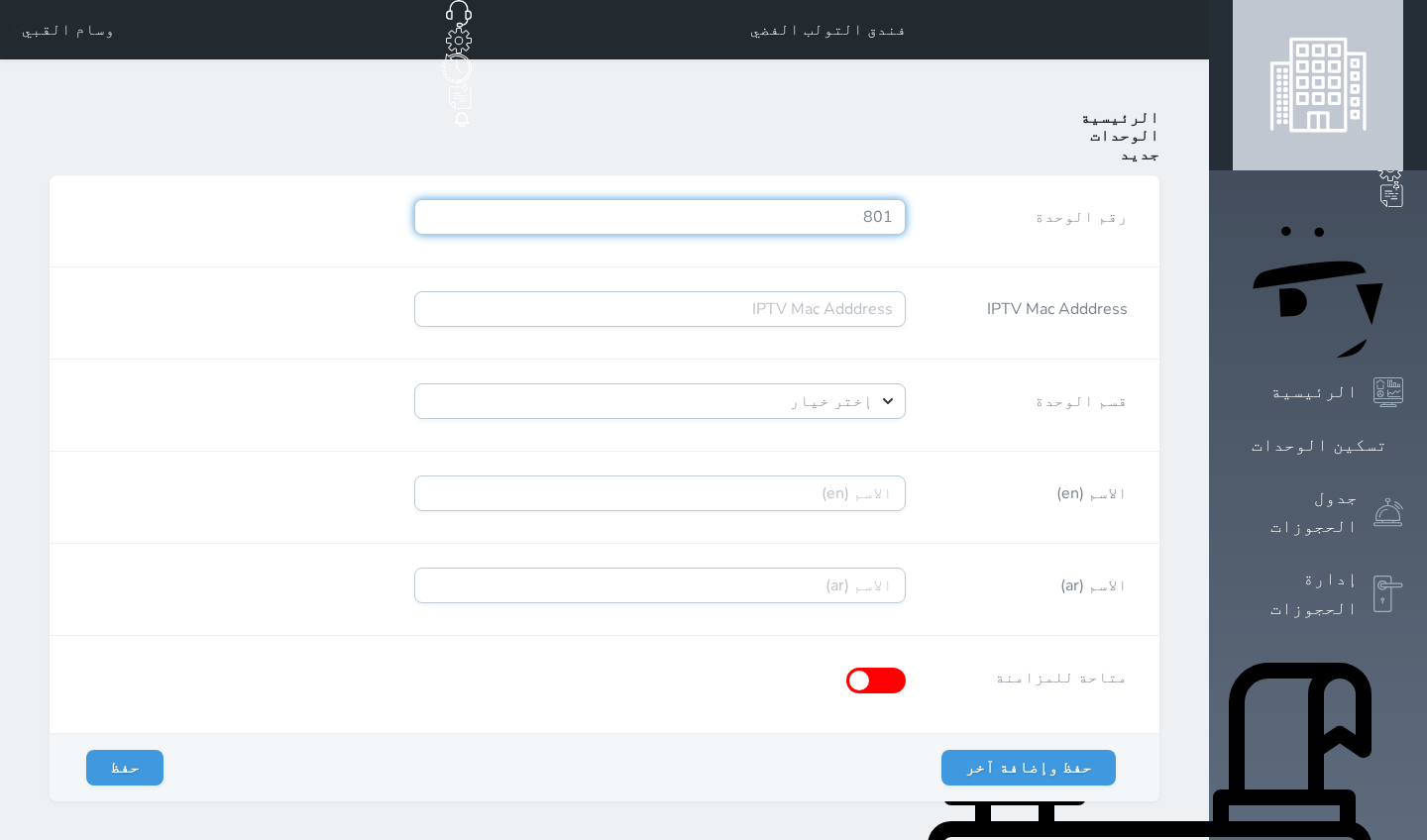 type on "801" 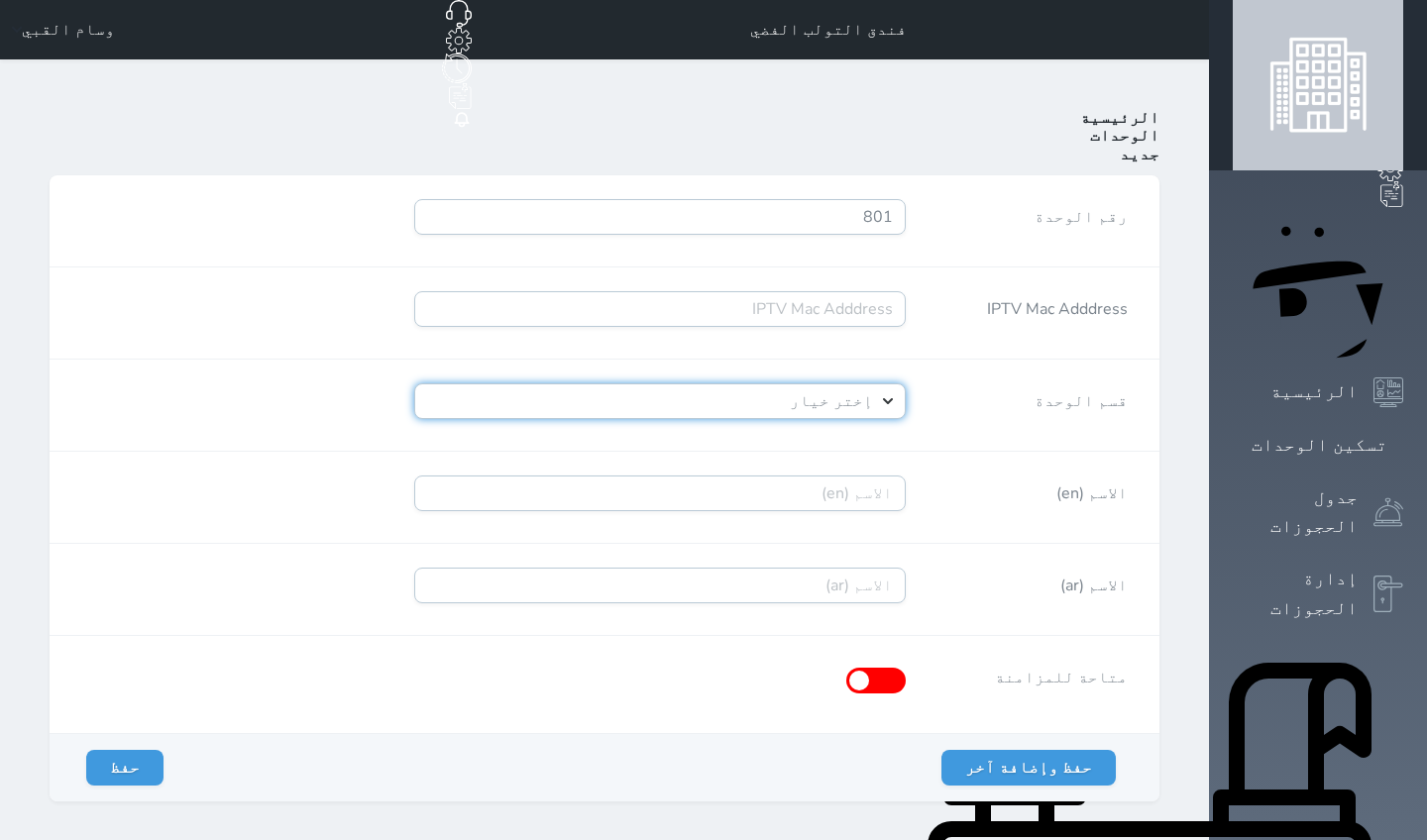 select on "4392" 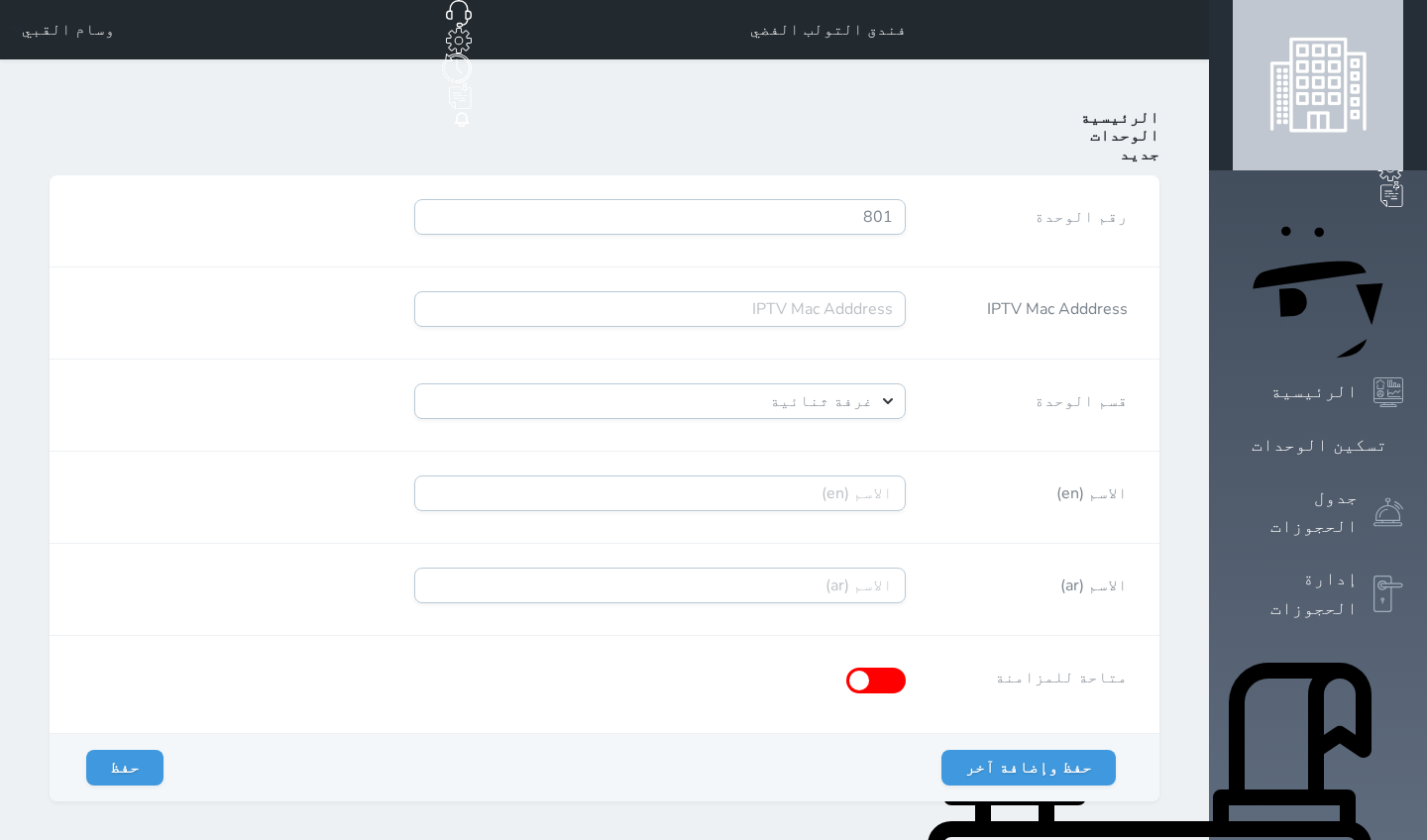 click on "حفظ وإضافة آخر   حفظ" at bounding box center (604, 768) 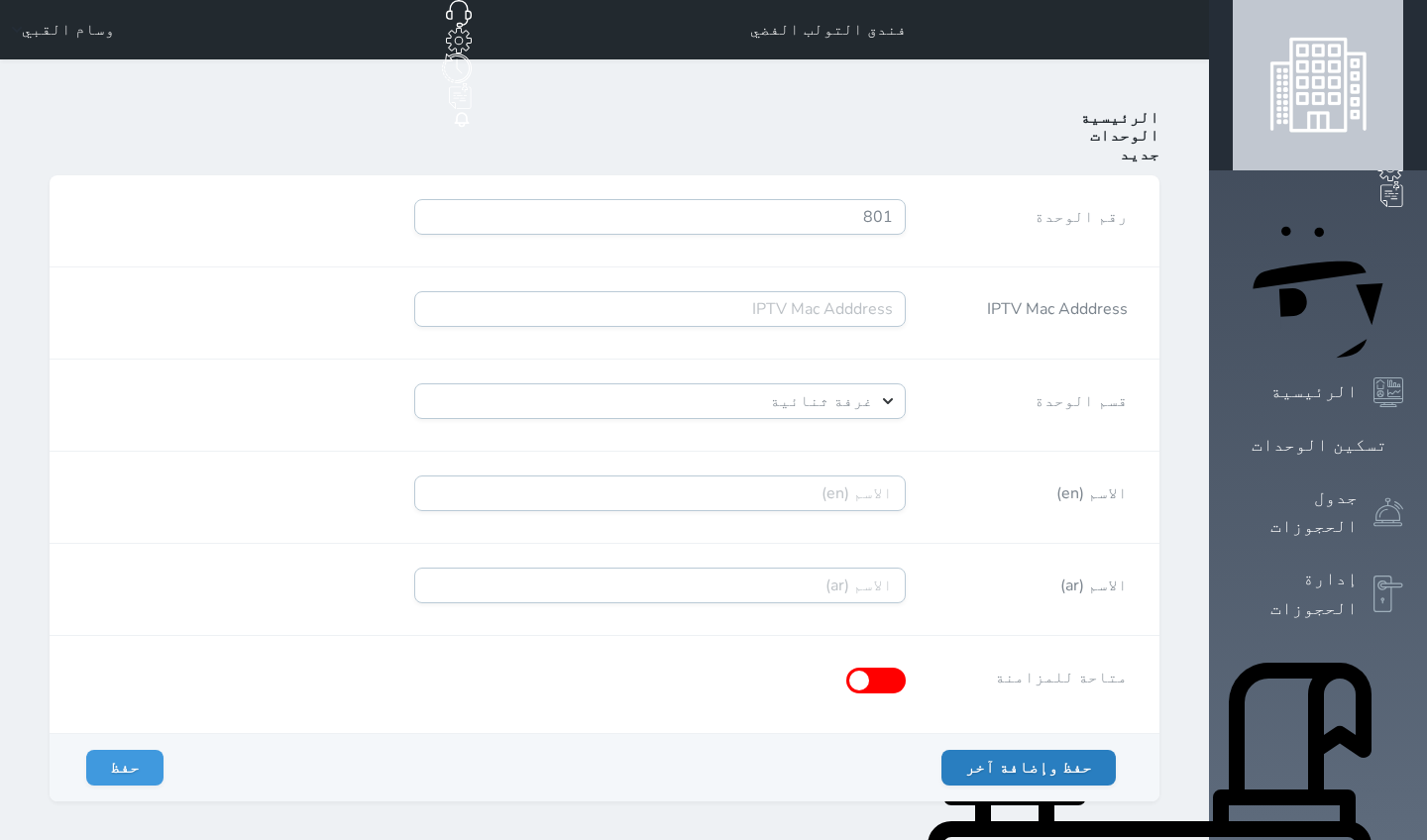 click on "حفظ وإضافة آخر" at bounding box center (1029, 768) 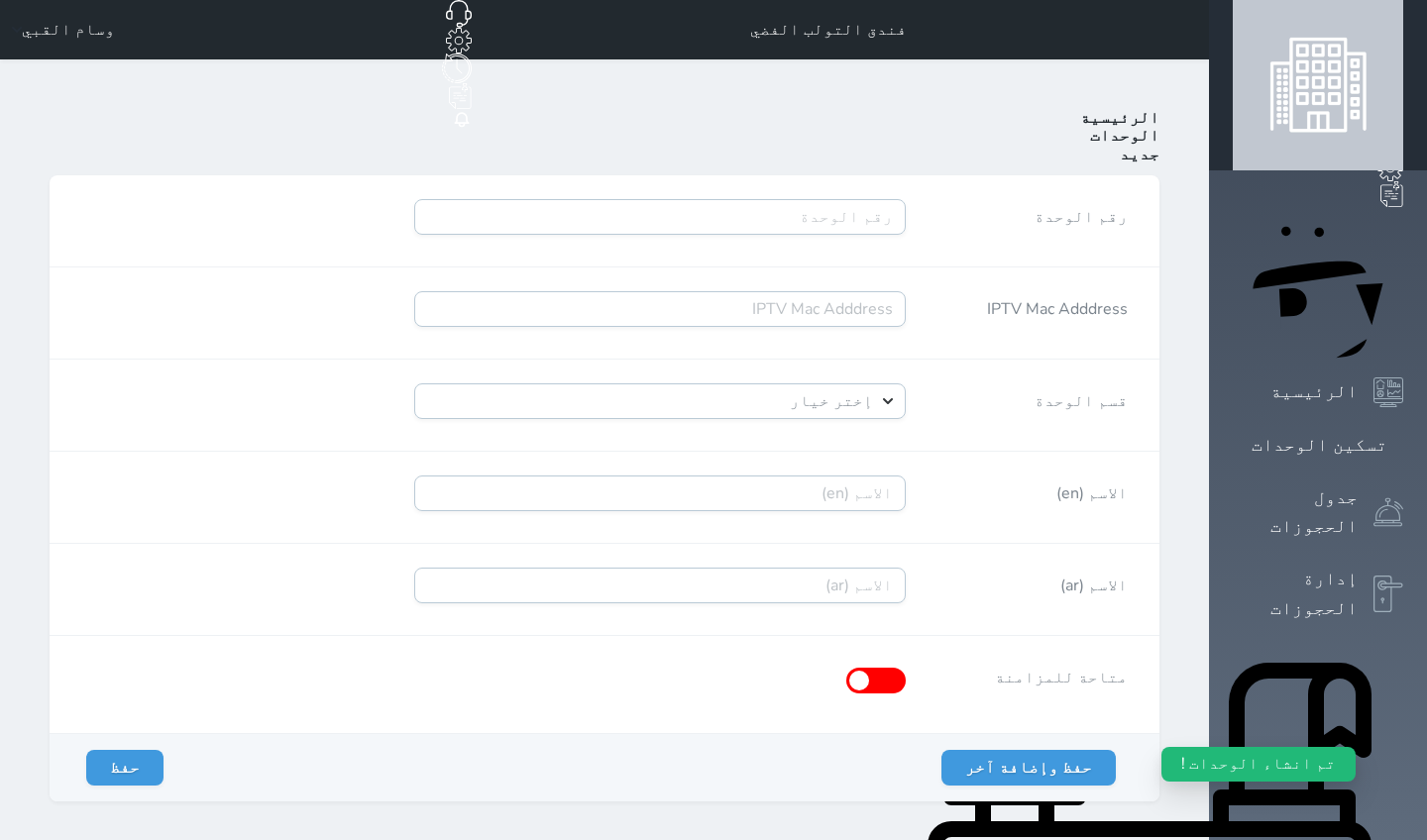 click at bounding box center (660, 221) 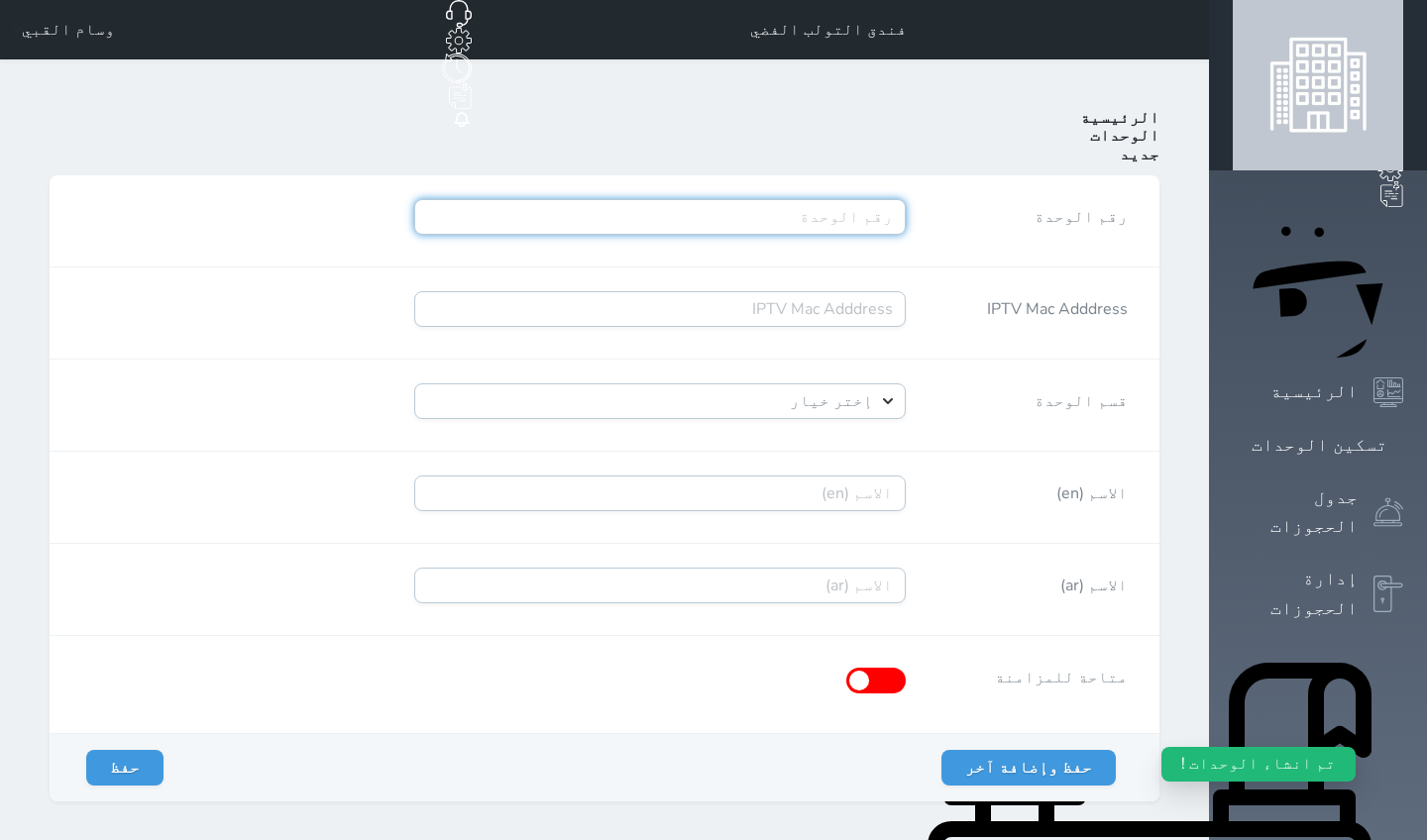 click on "رقم الوحدة" at bounding box center (660, 217) 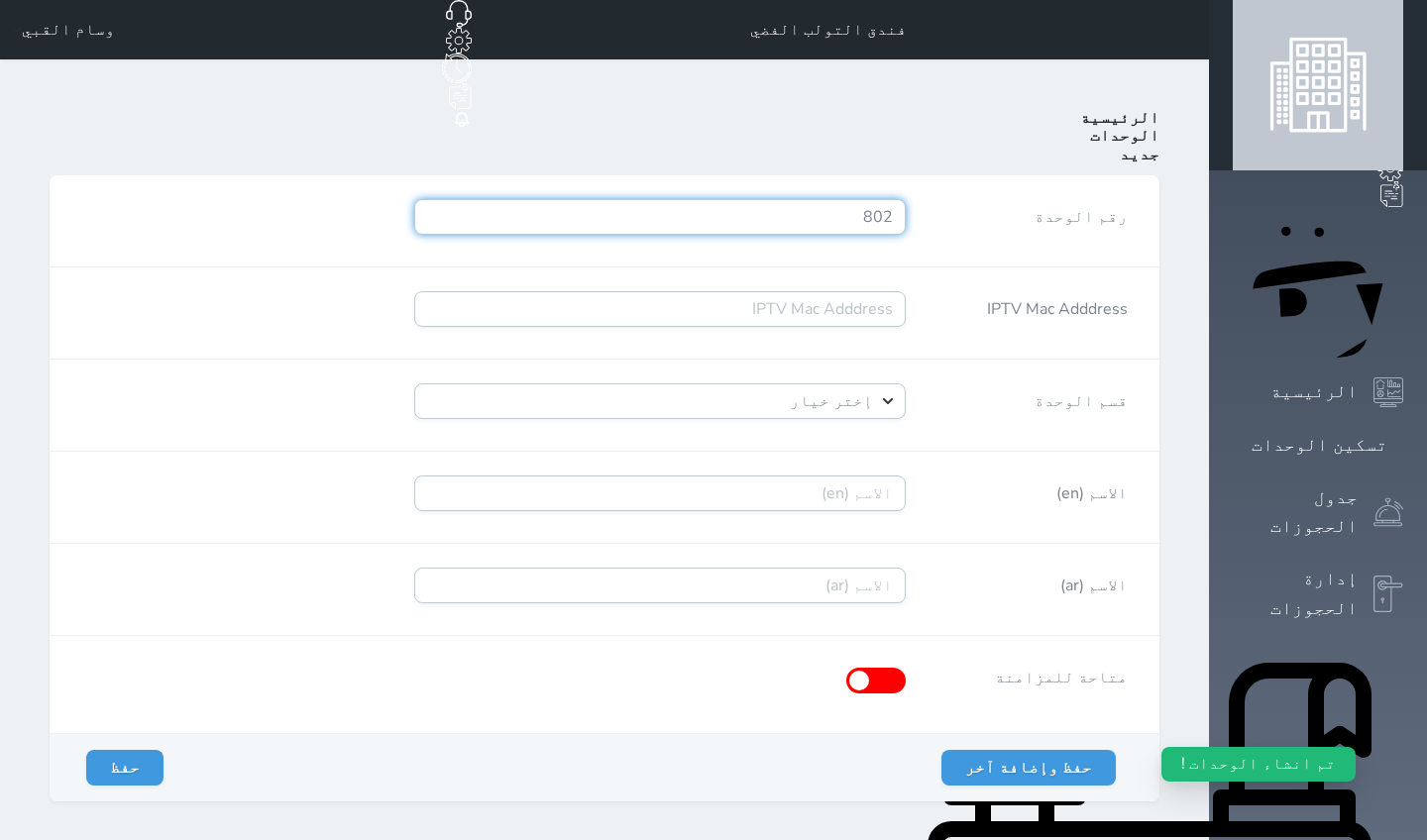type on "802" 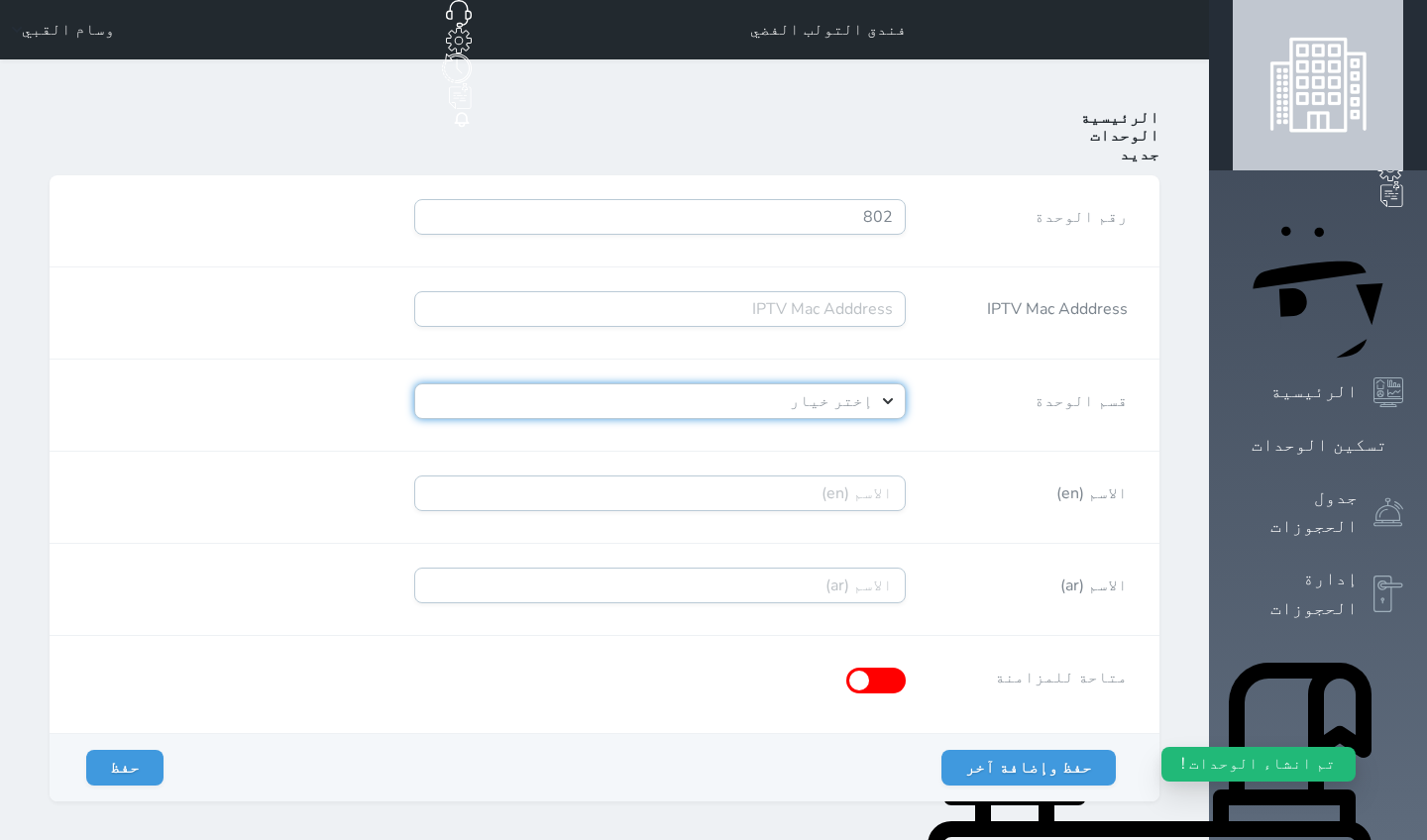select on "4392" 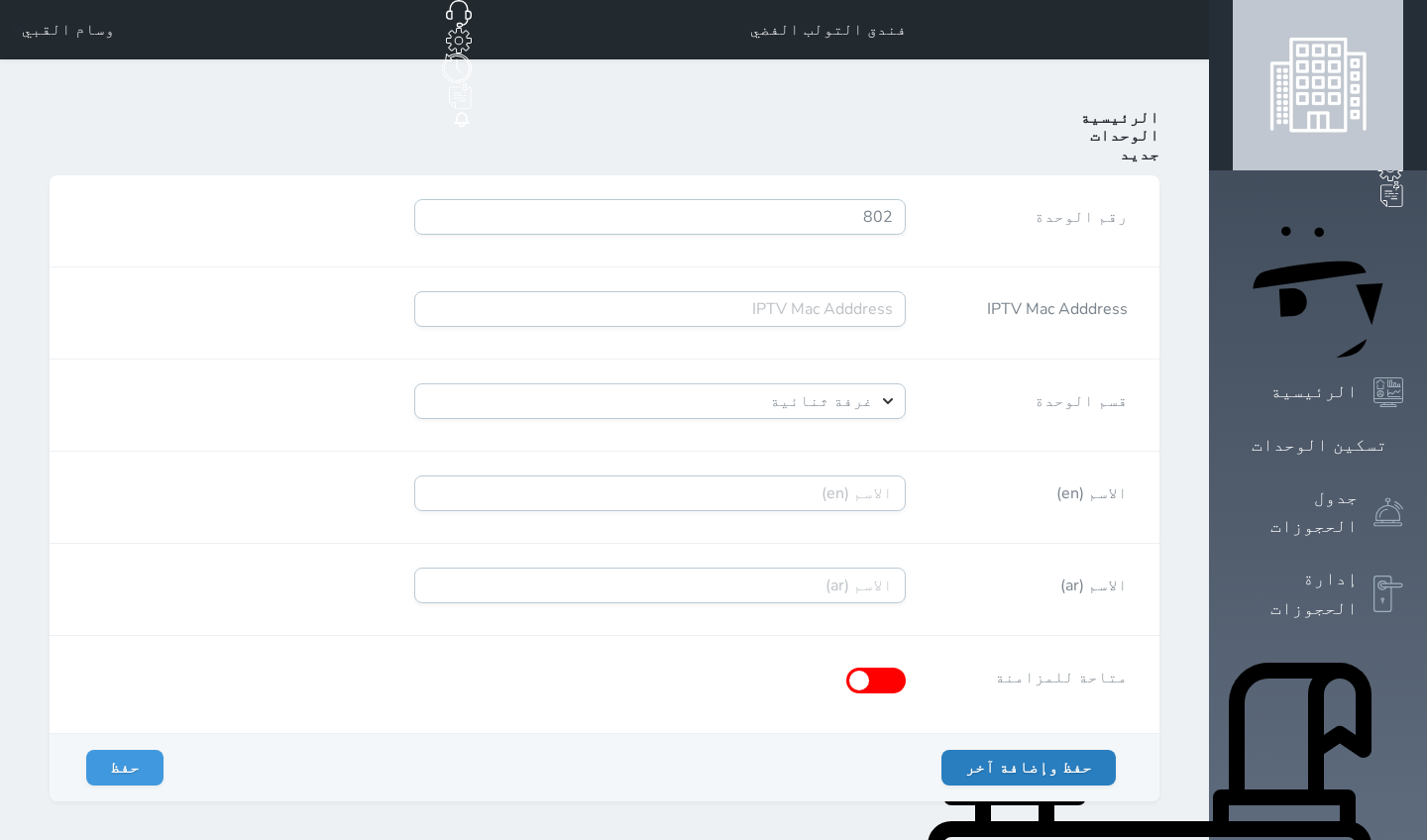 click on "حفظ وإضافة آخر" at bounding box center (1029, 768) 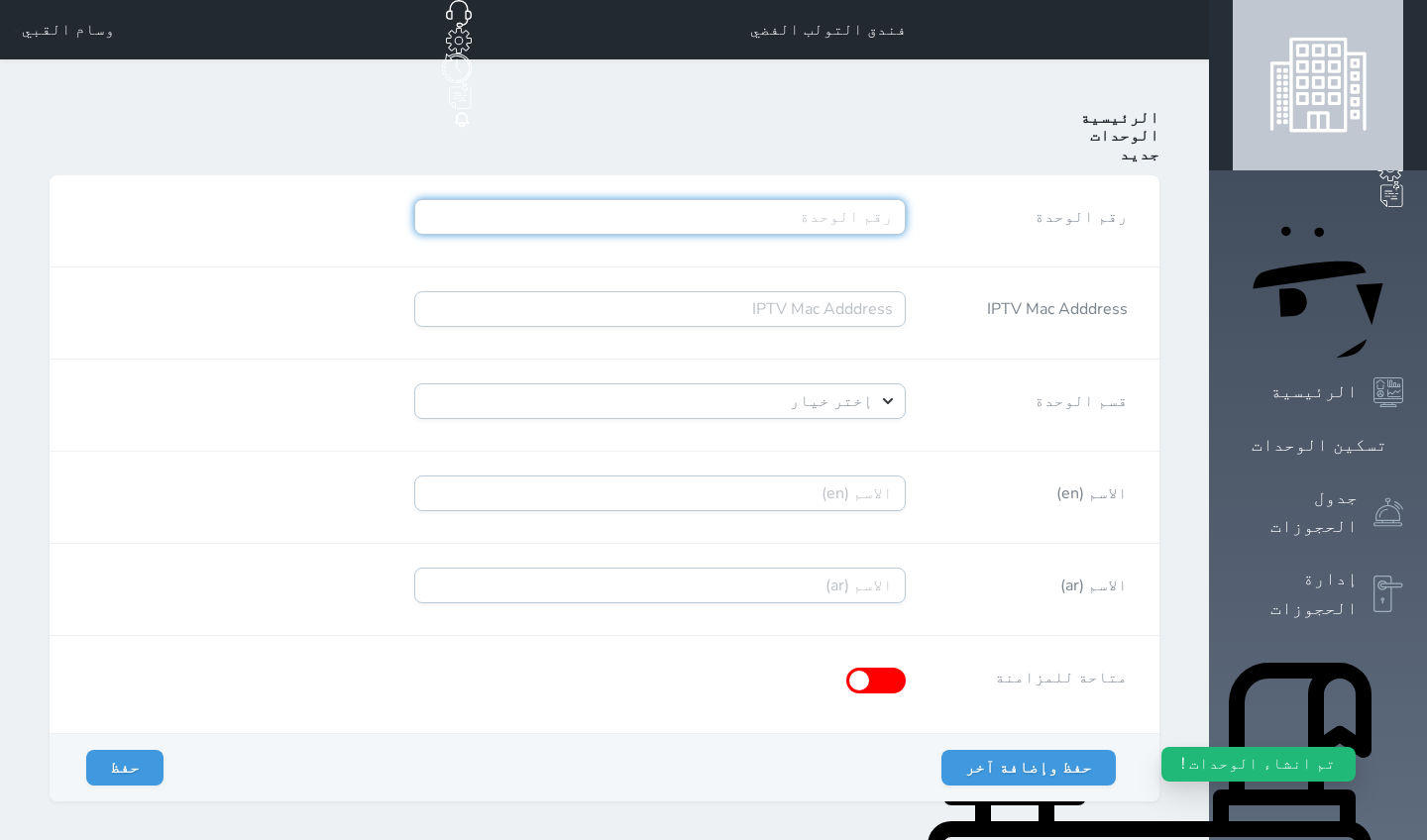 click on "رقم الوحدة" at bounding box center (660, 217) 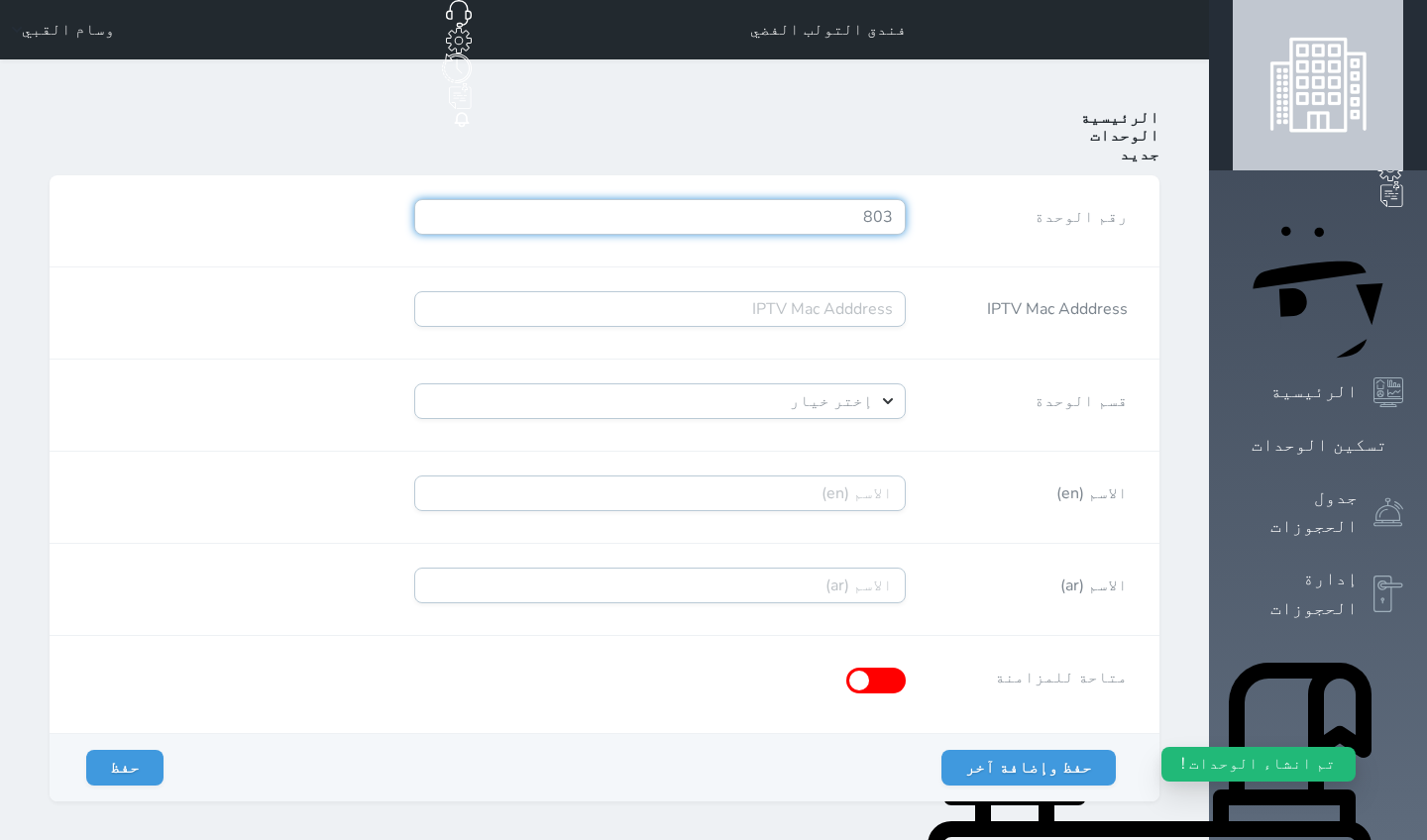 type on "803" 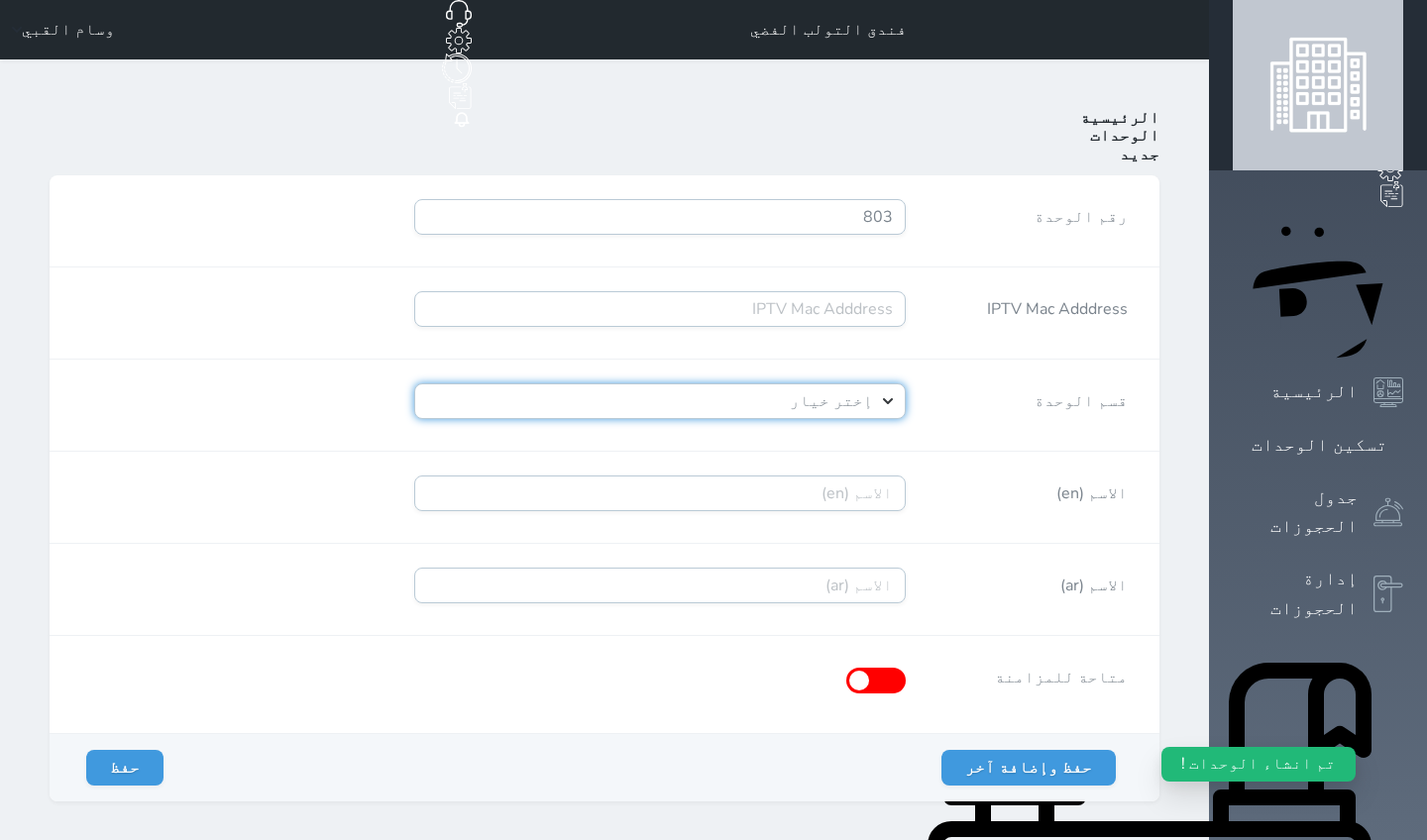 select on "4392" 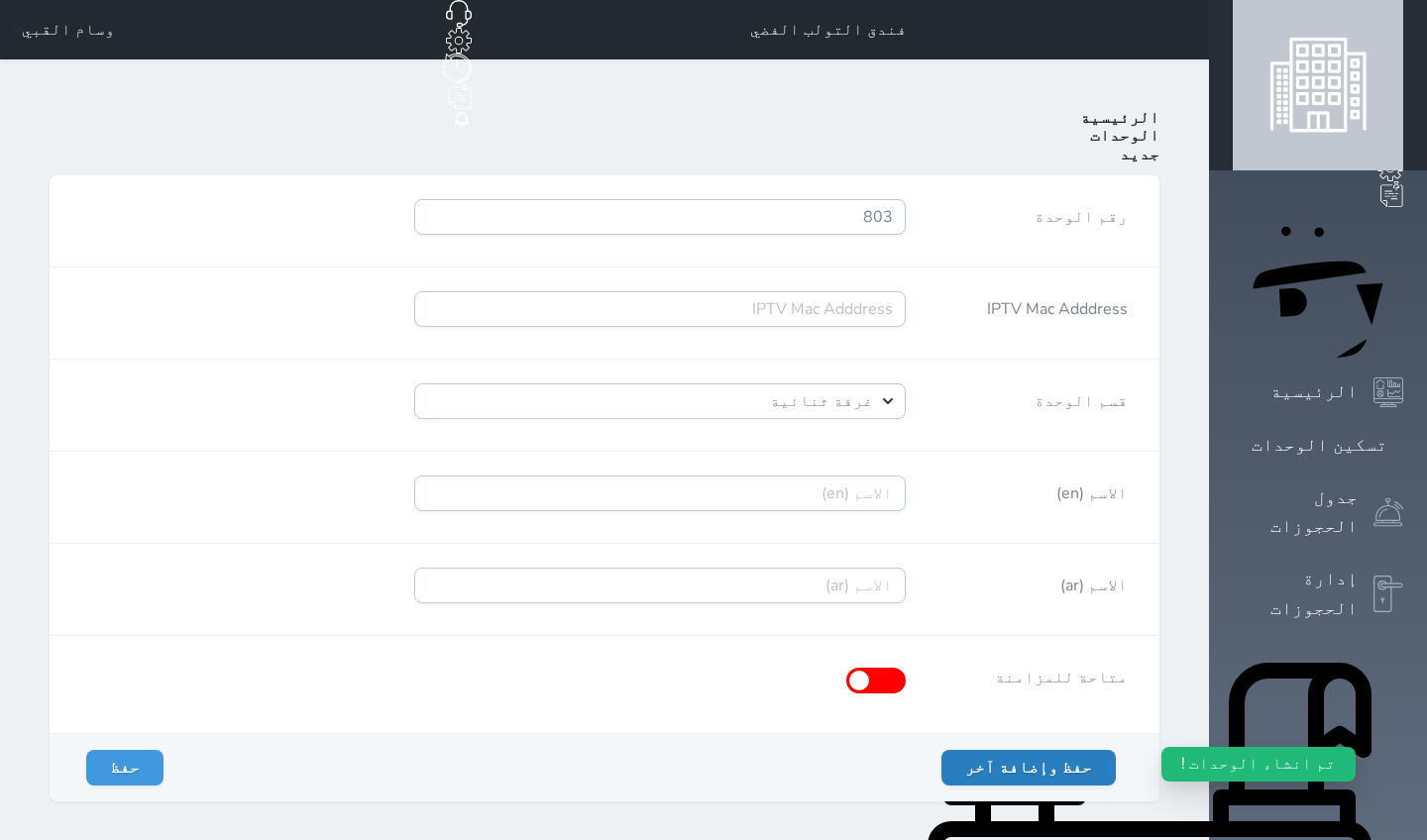 click on "حفظ وإضافة آخر" at bounding box center (1029, 768) 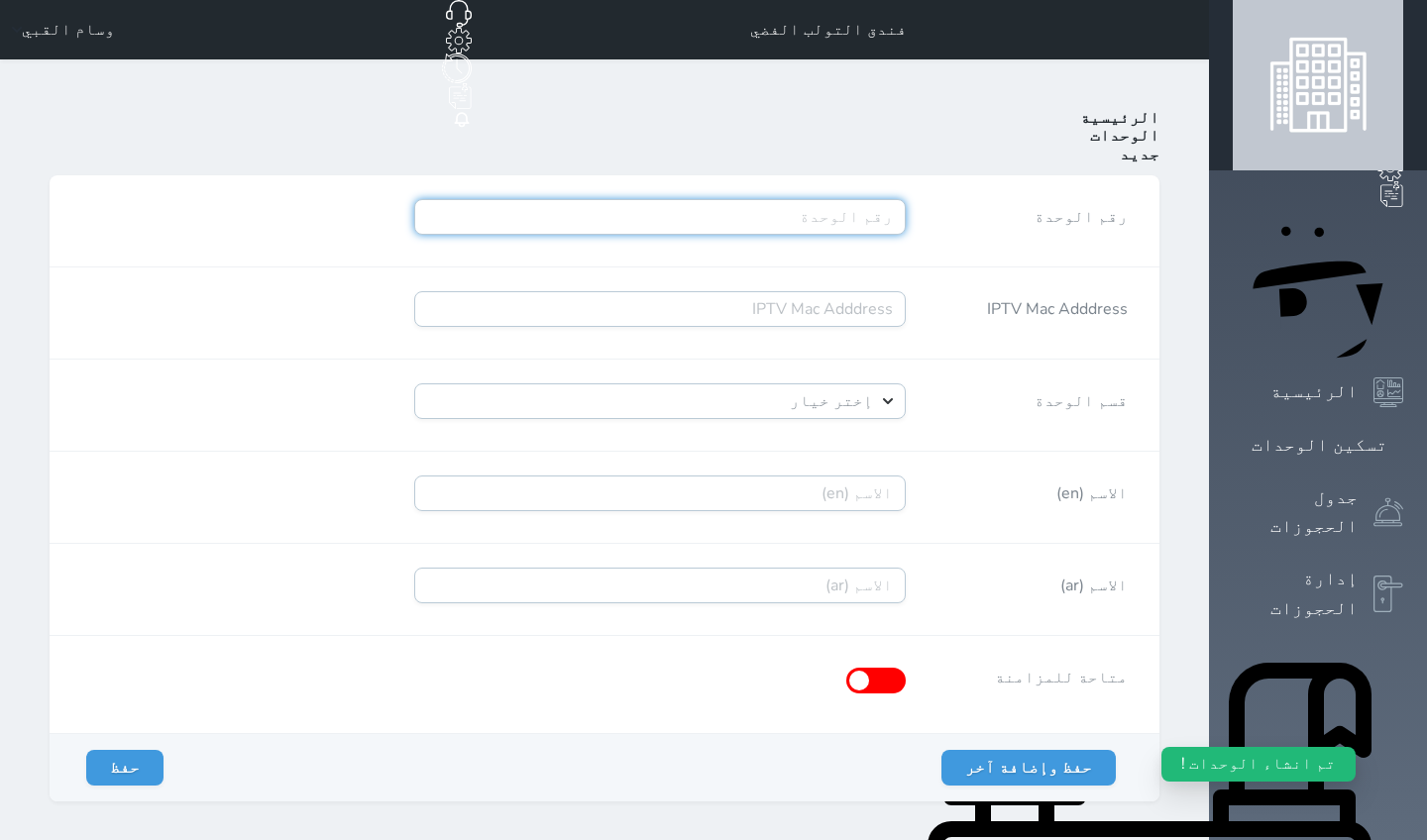 click on "رقم الوحدة" at bounding box center (660, 217) 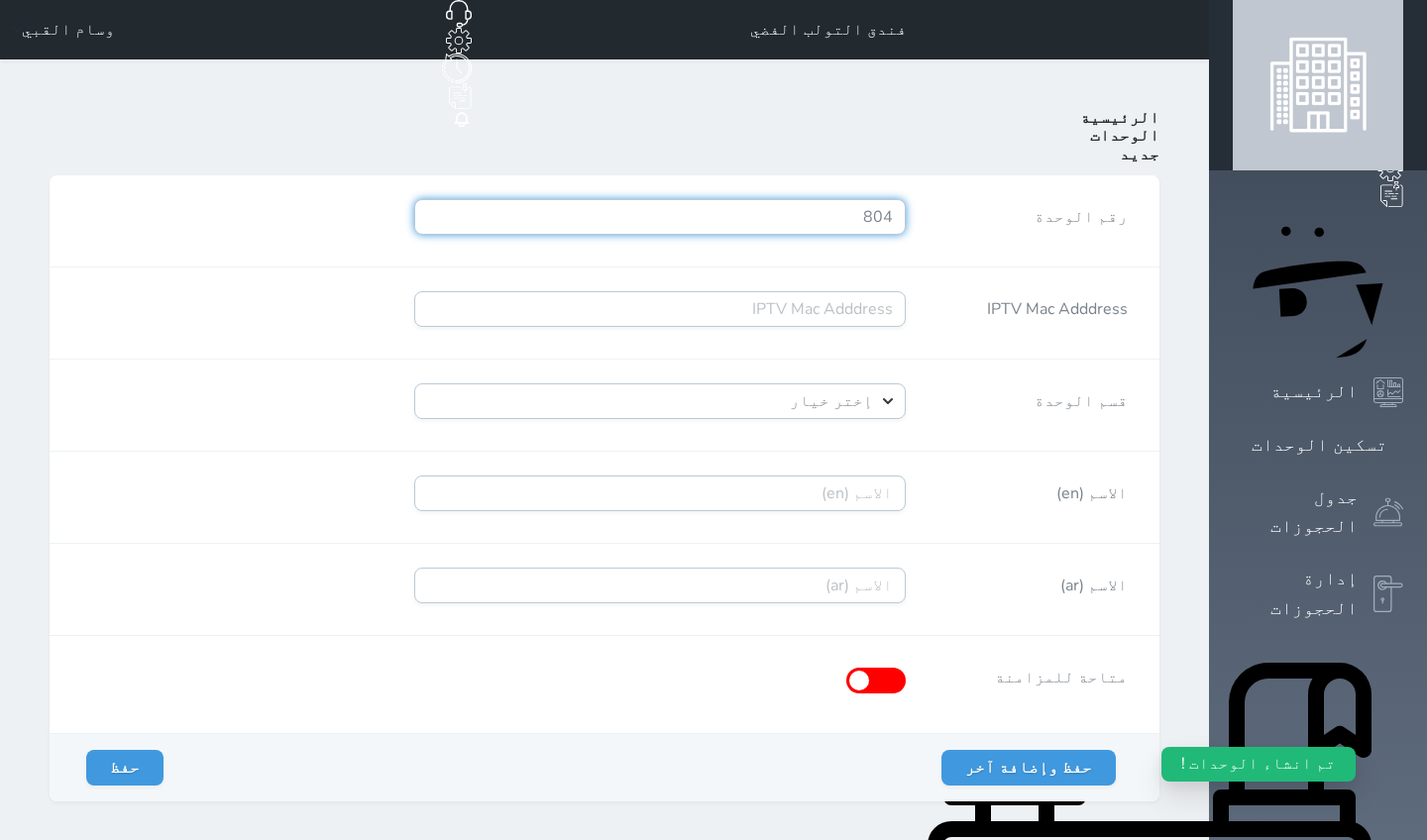 type on "804" 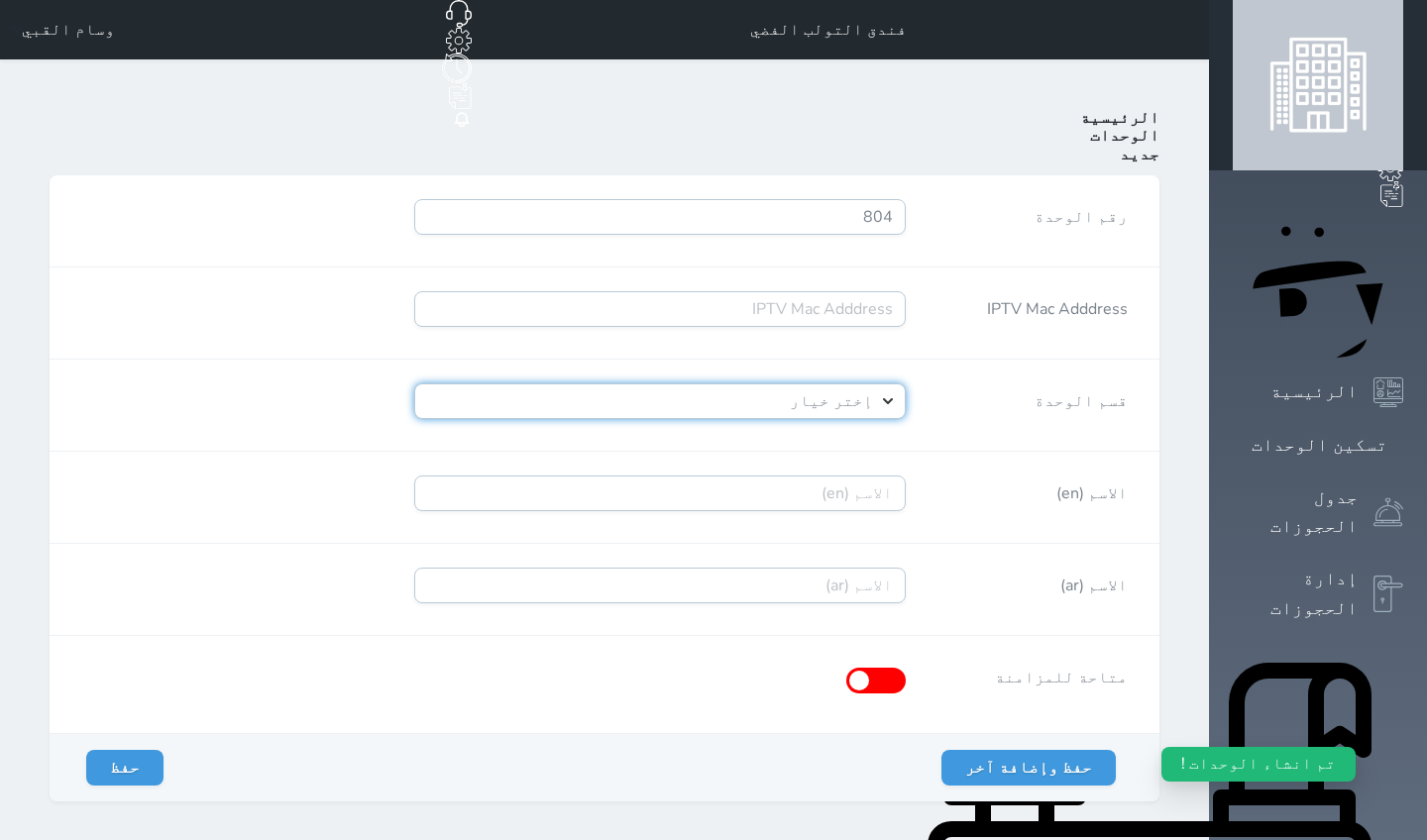 select on "4392" 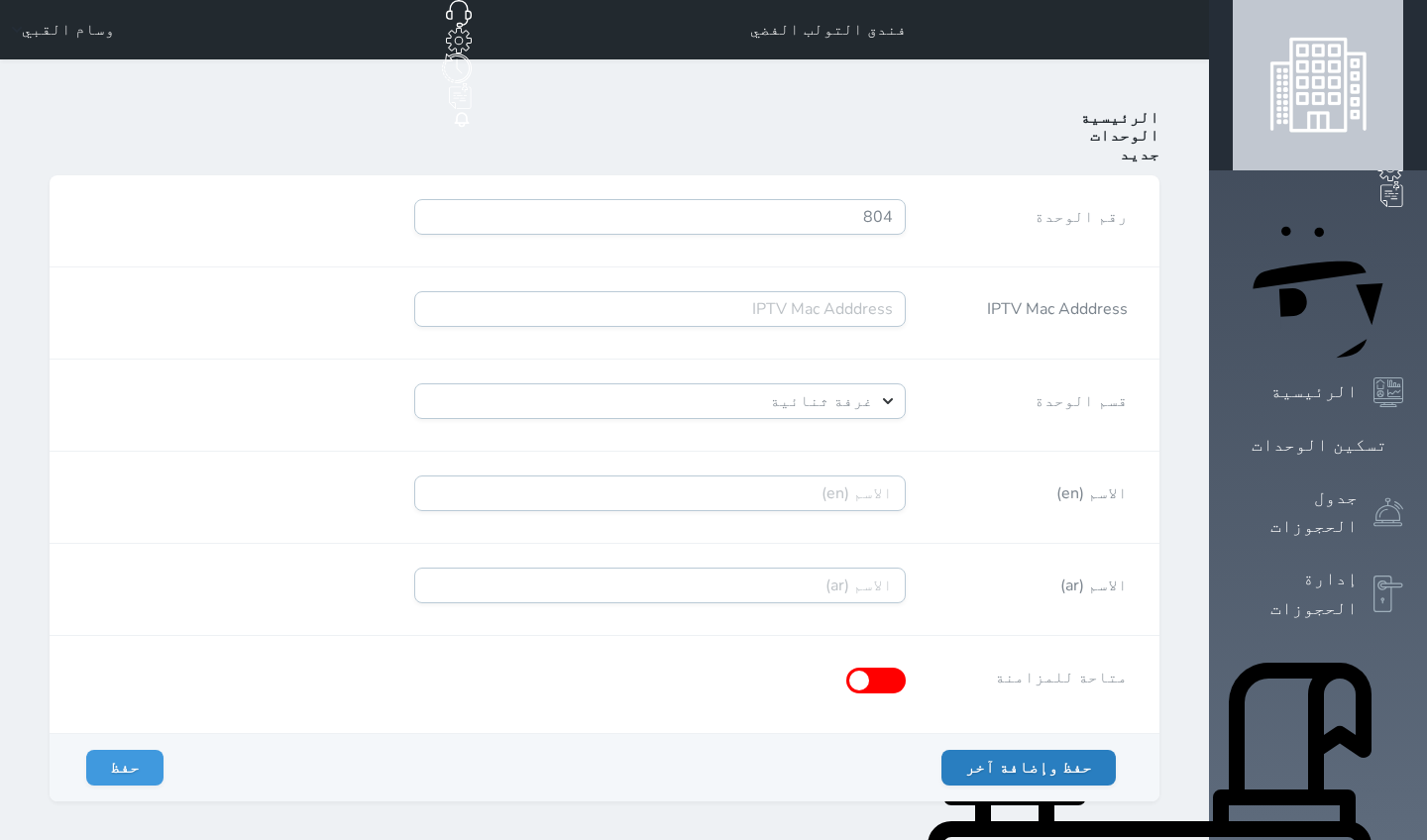 click on "حفظ وإضافة آخر" at bounding box center [1029, 768] 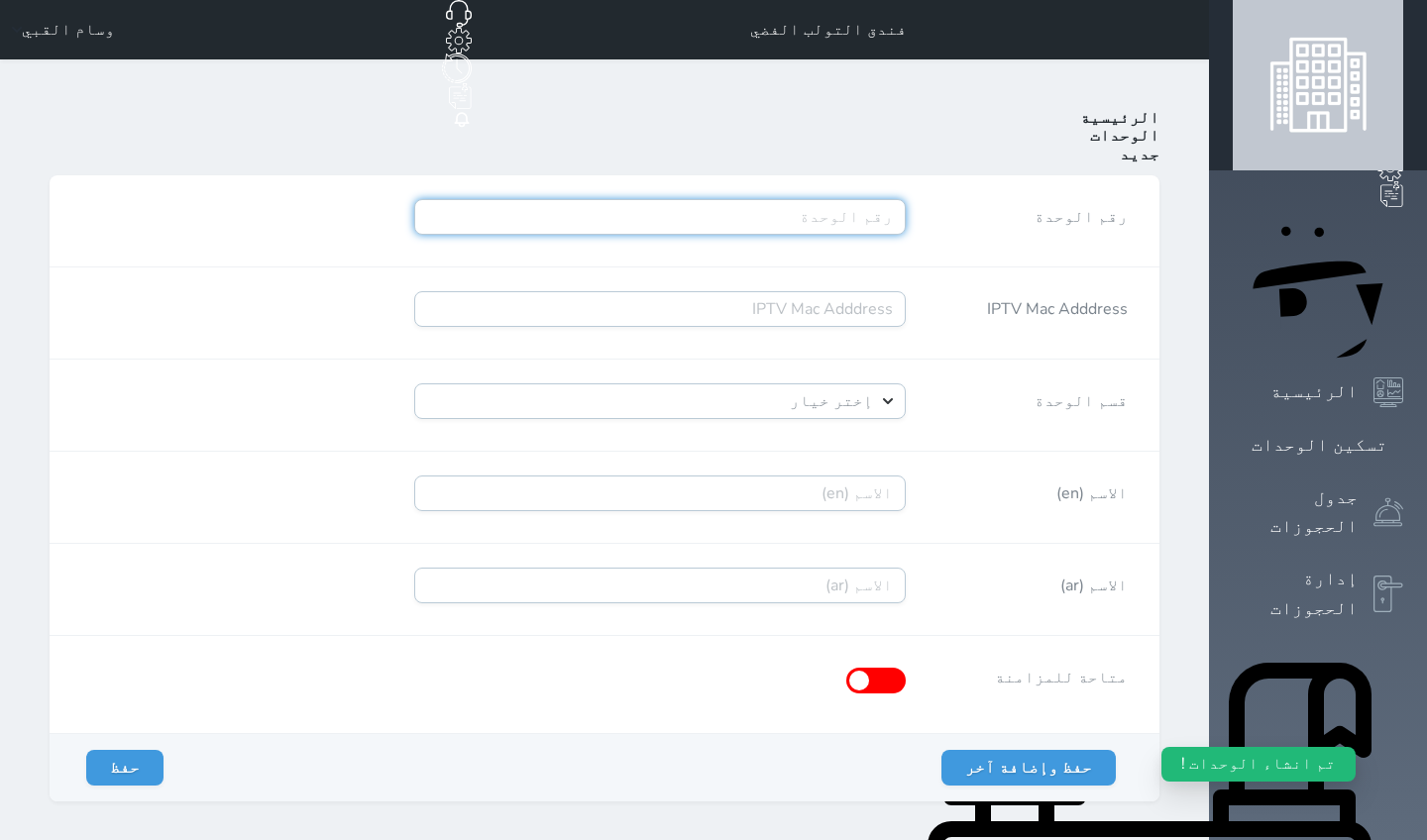 click on "رقم الوحدة" at bounding box center (660, 217) 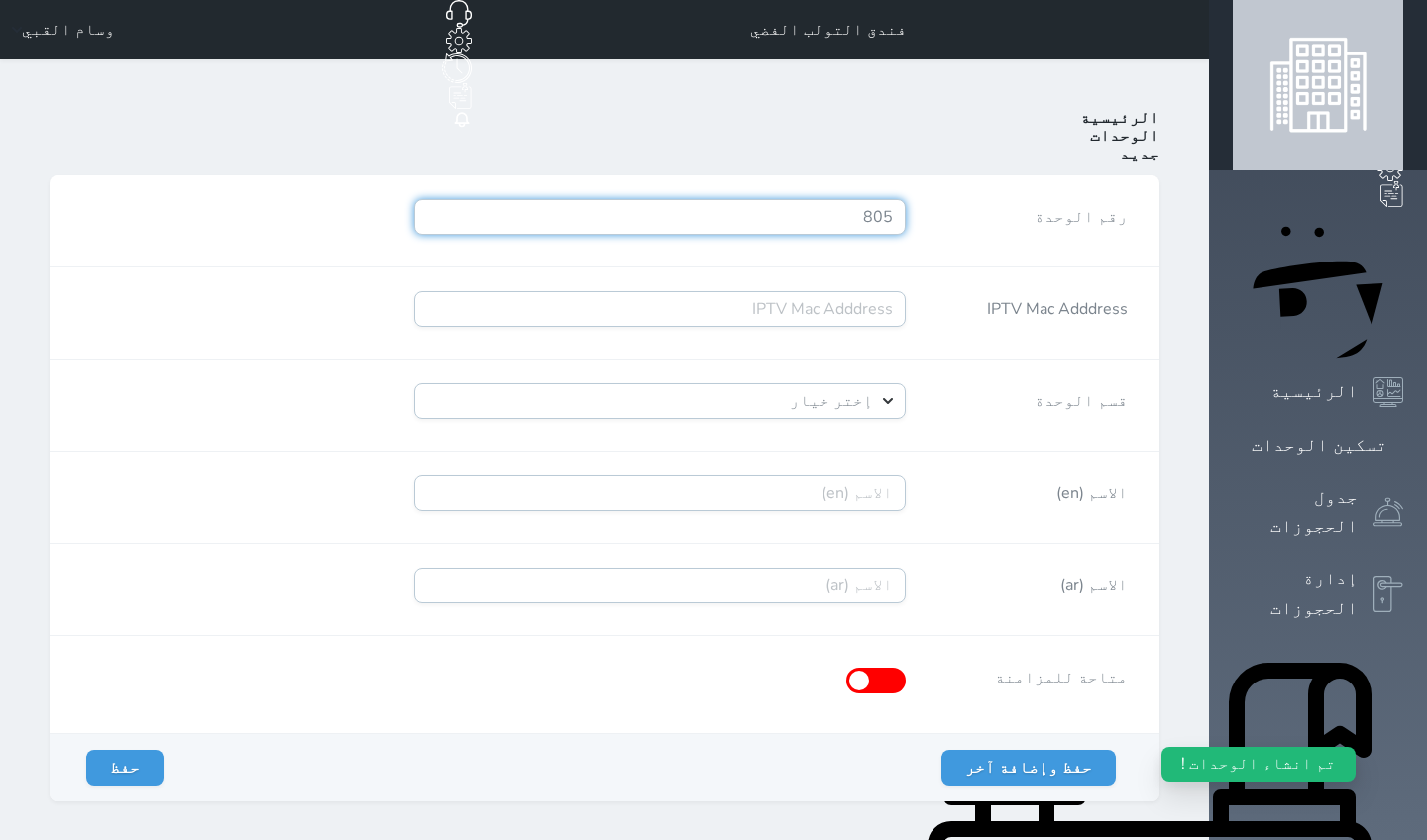 type on "805" 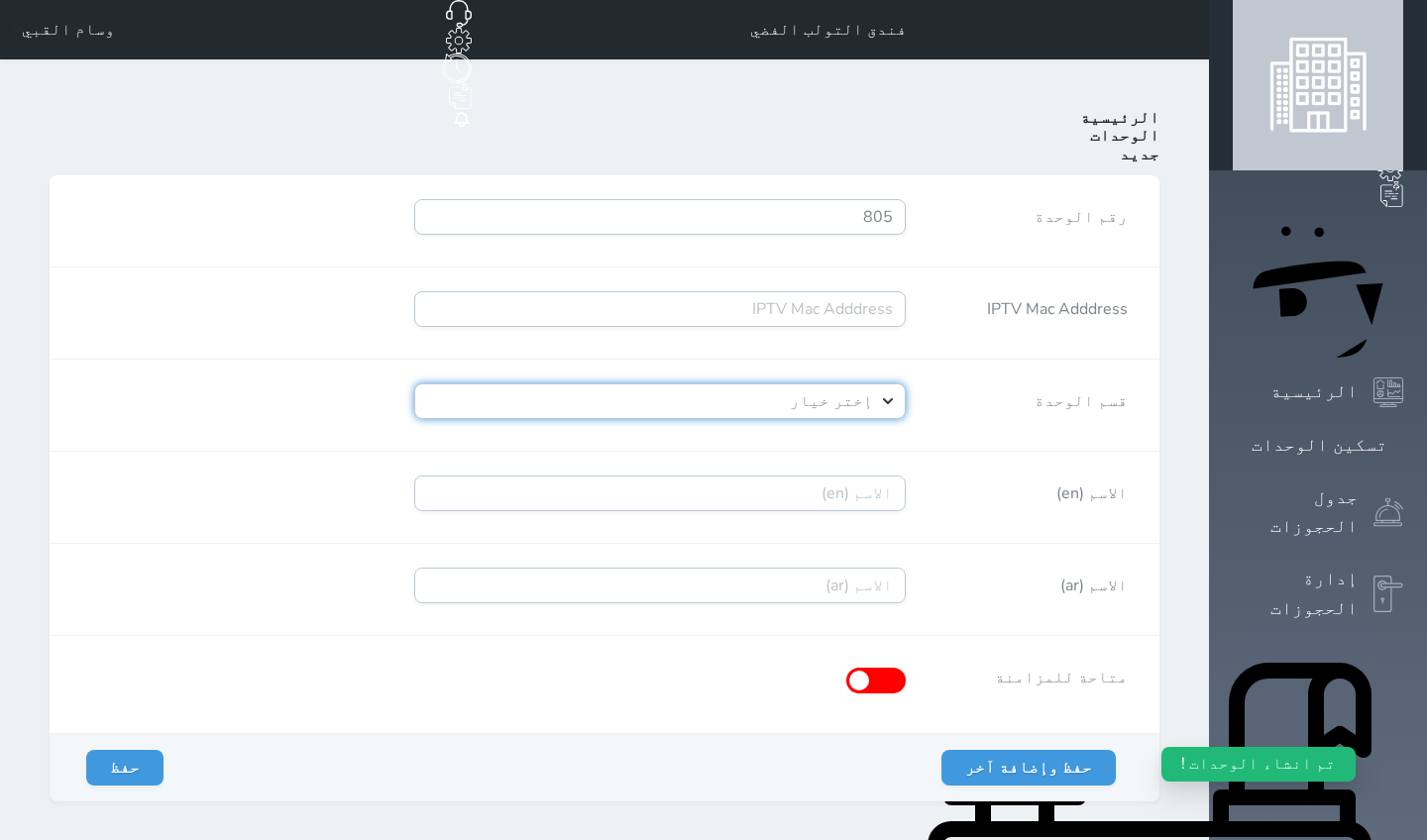 select on "4392" 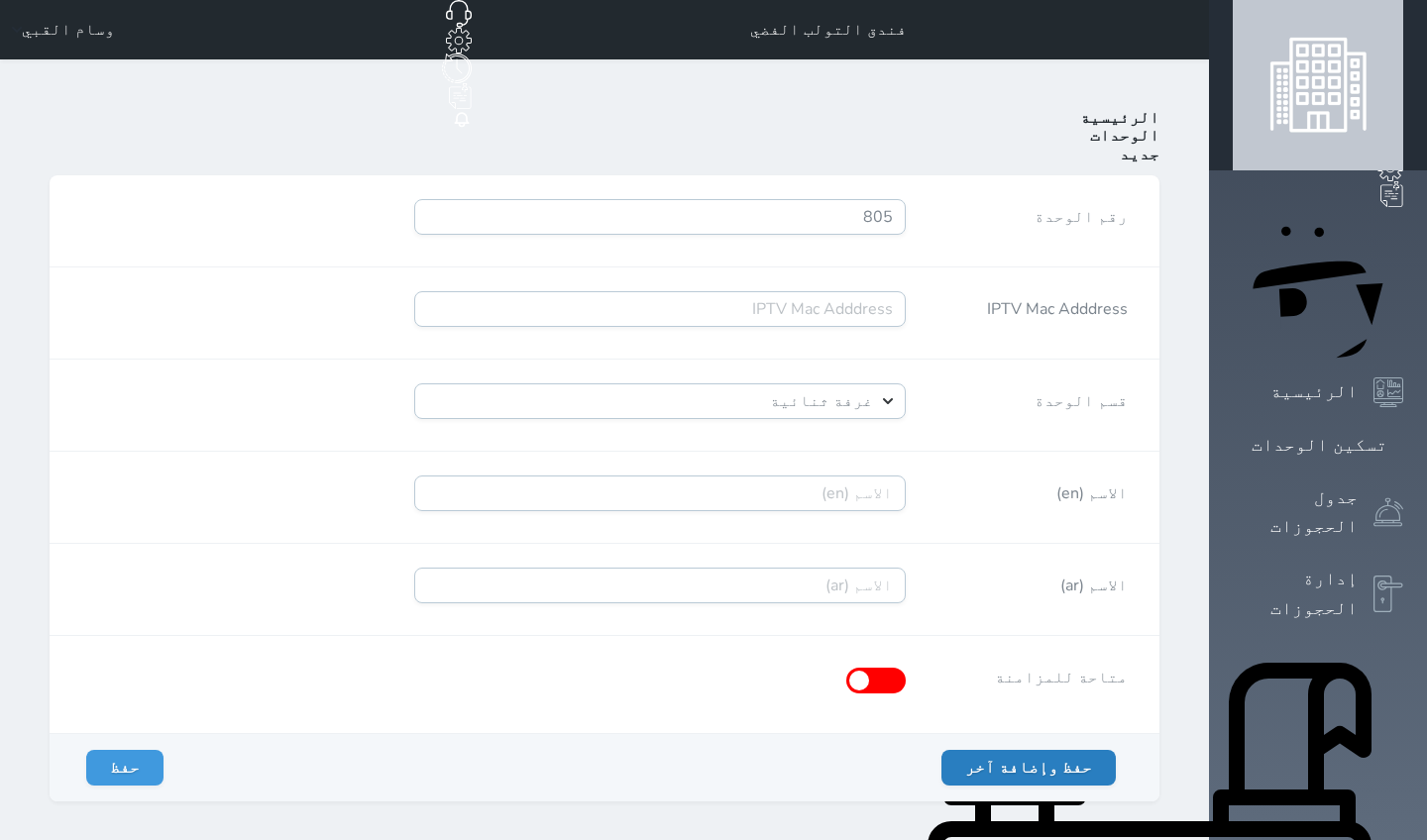 click on "حفظ وإضافة آخر" at bounding box center (1029, 768) 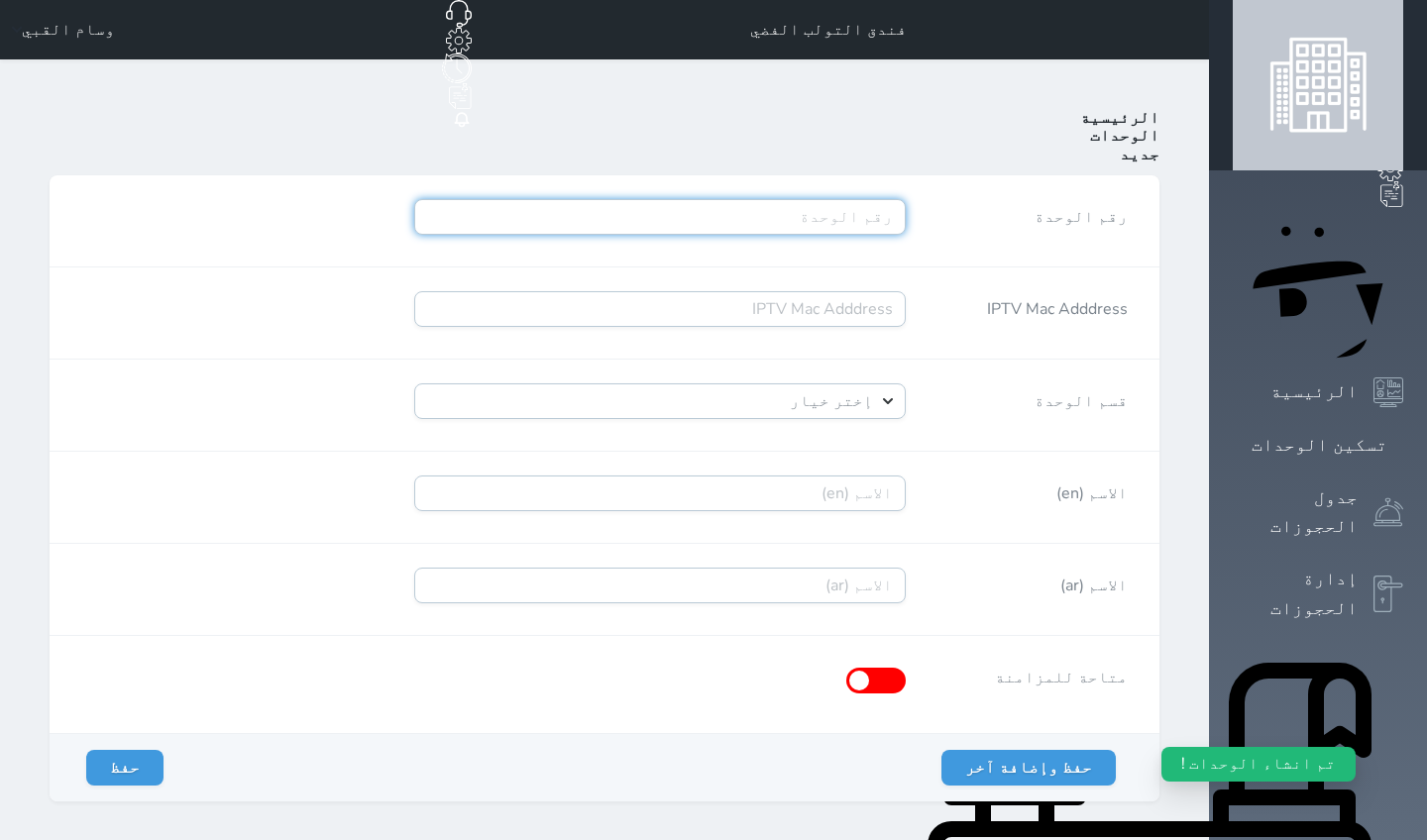 click on "رقم الوحدة" at bounding box center (660, 217) 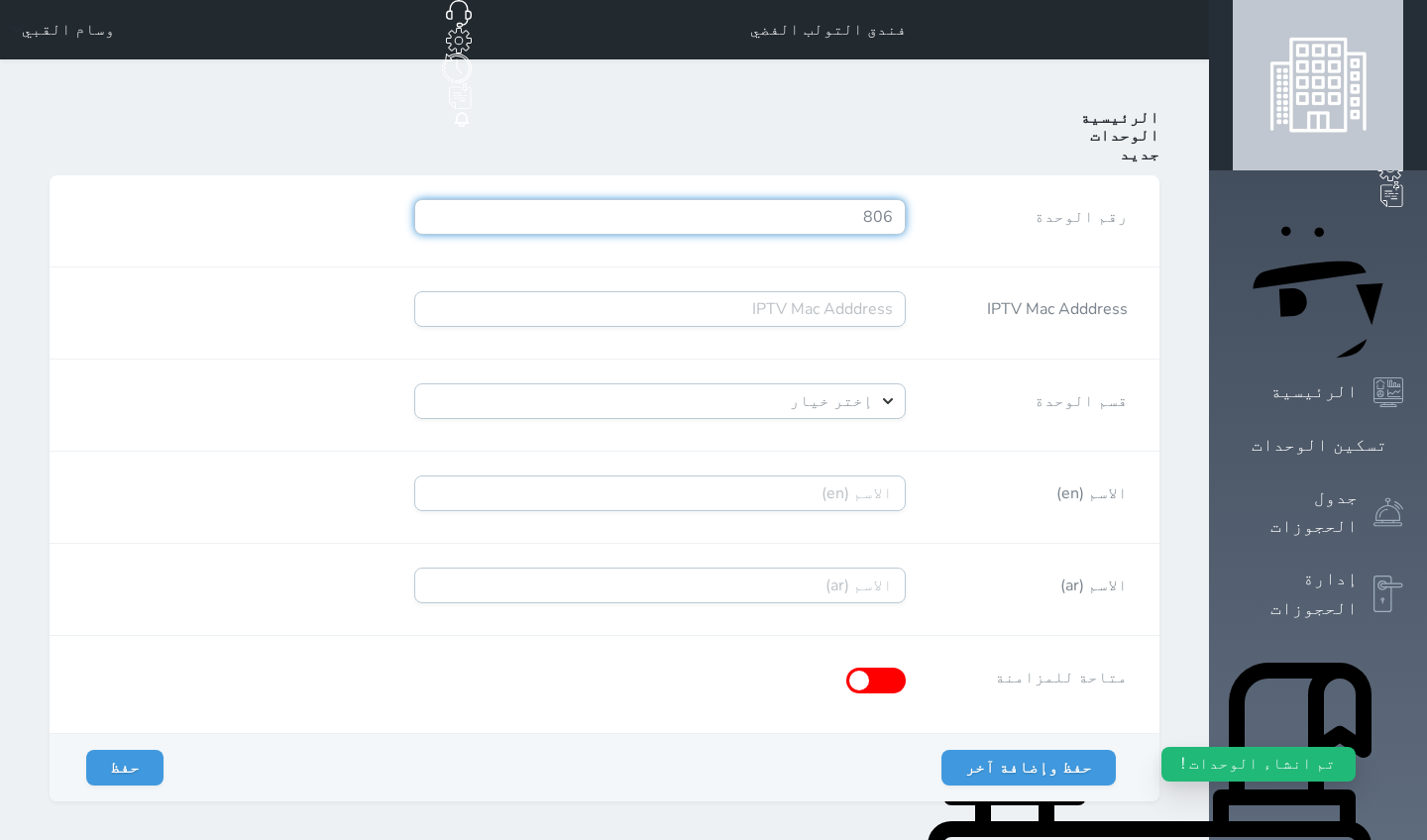type on "806" 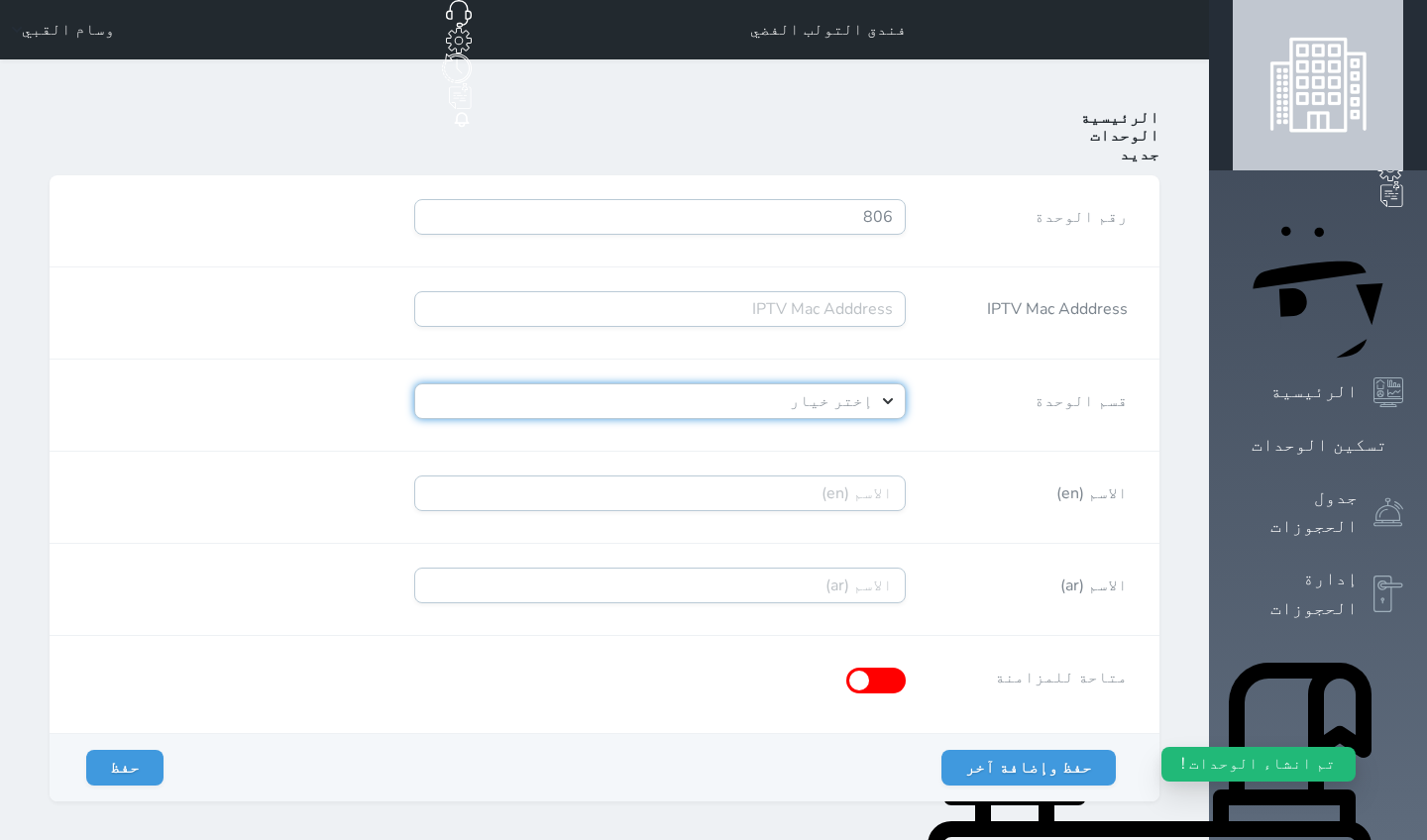 select on "4392" 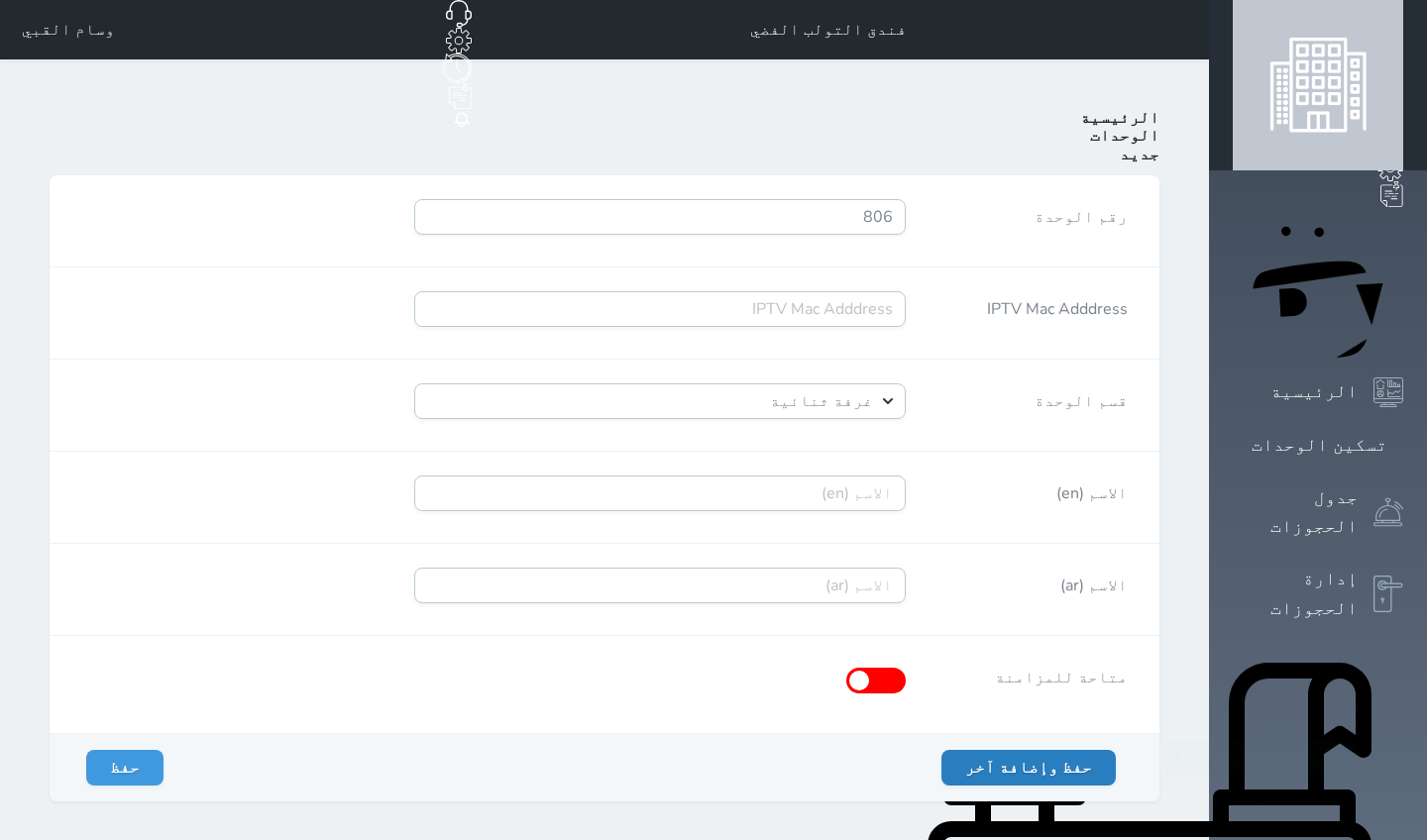 click on "حفظ وإضافة آخر" at bounding box center (1029, 768) 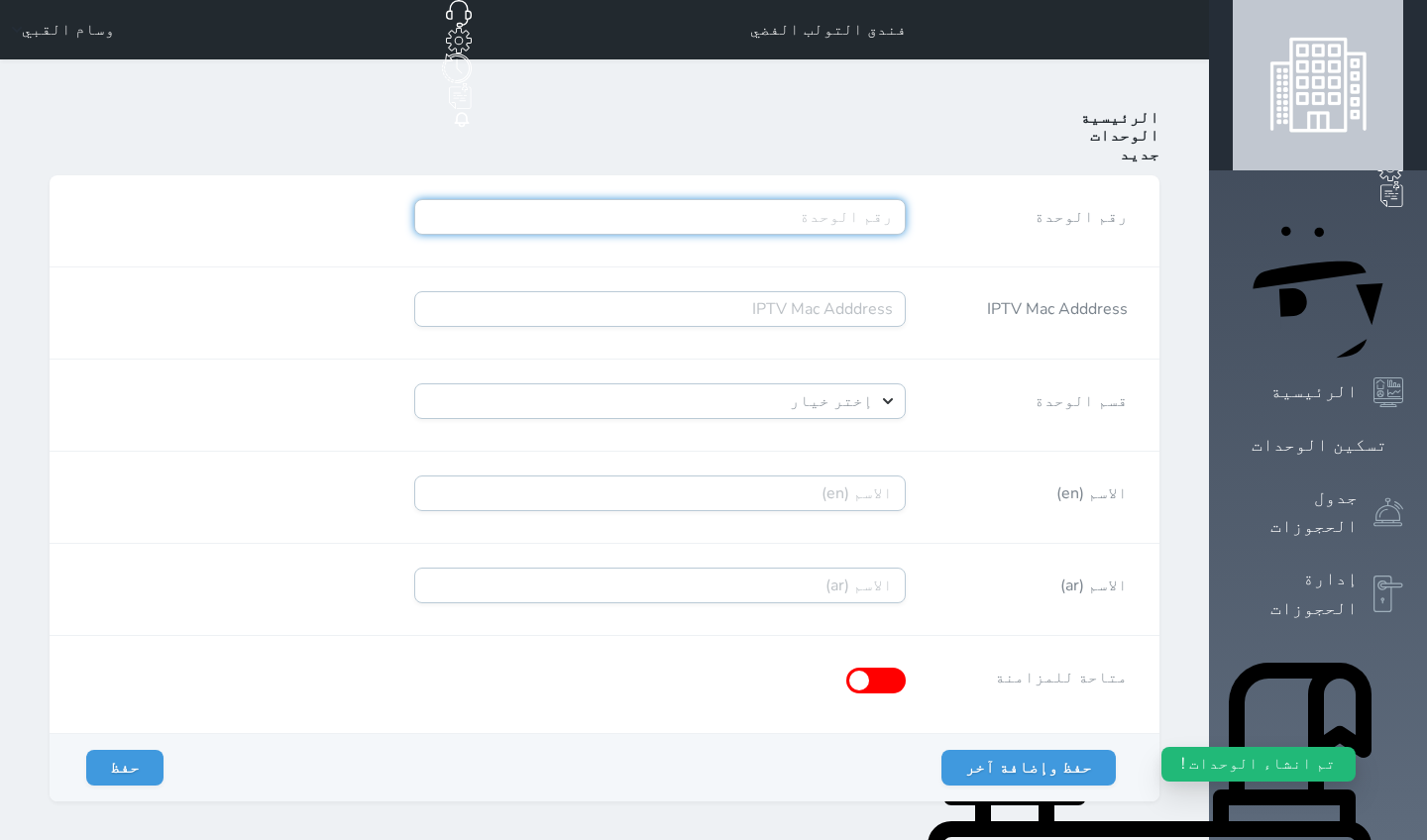 click on "رقم الوحدة" at bounding box center (660, 217) 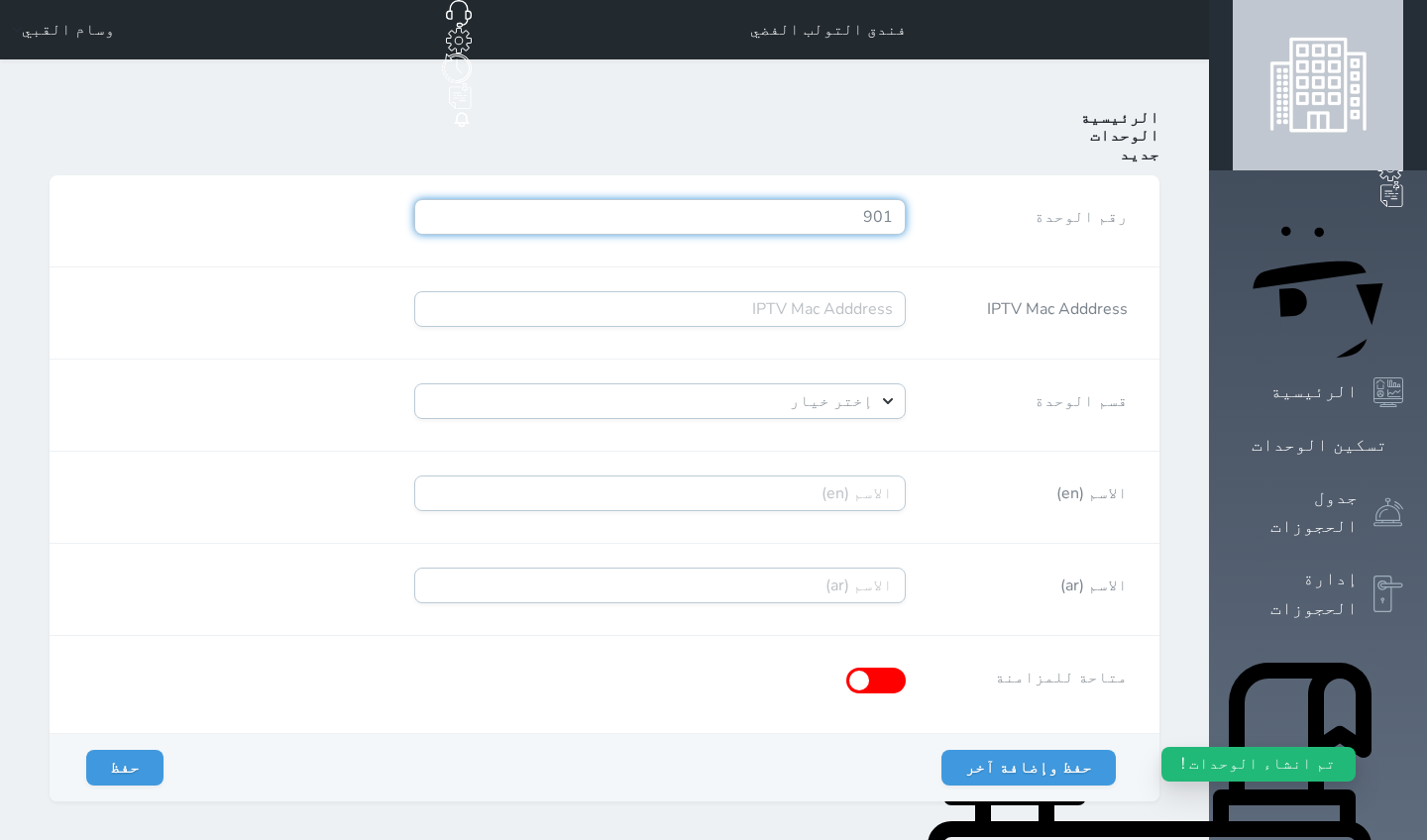 type on "901" 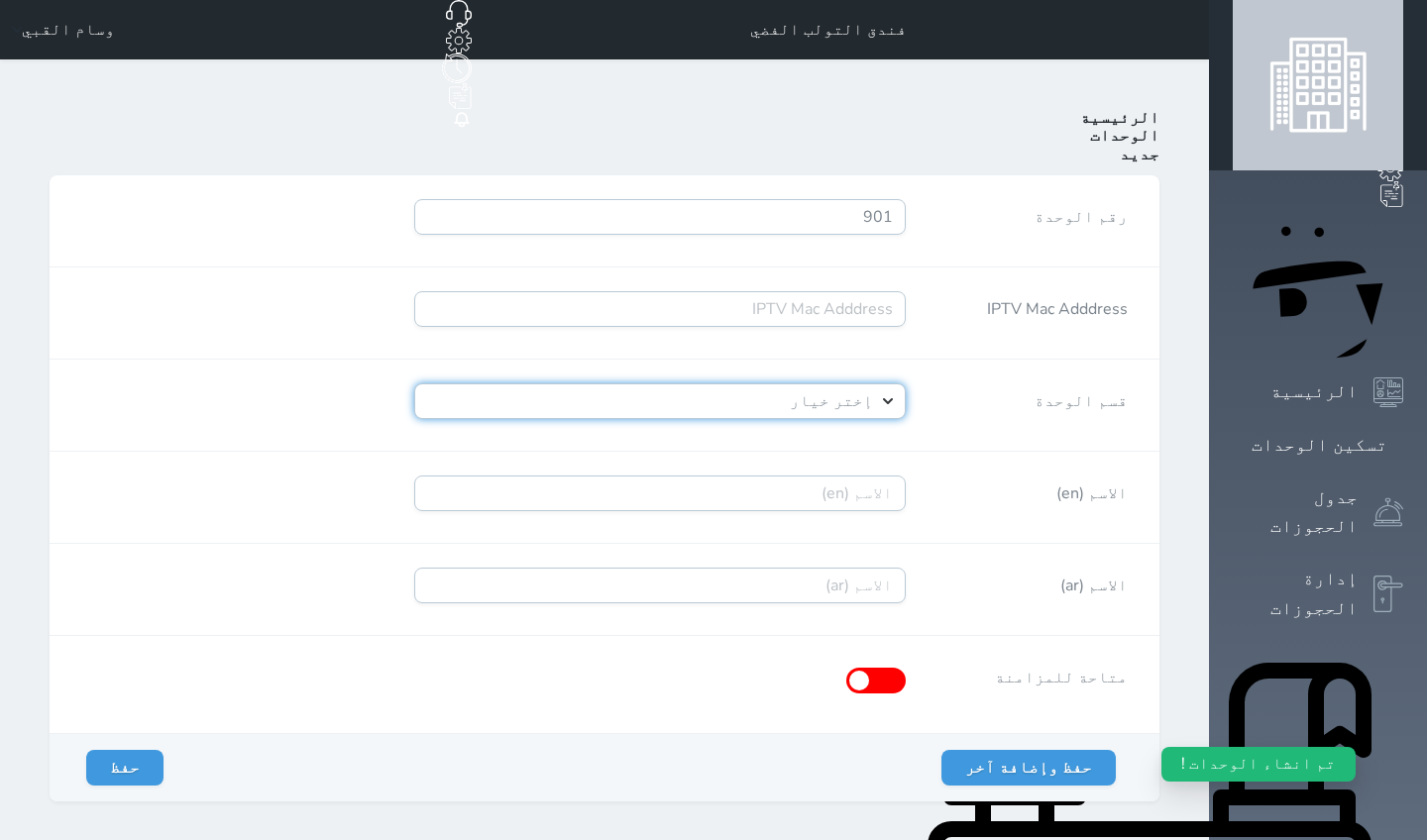 select on "4392" 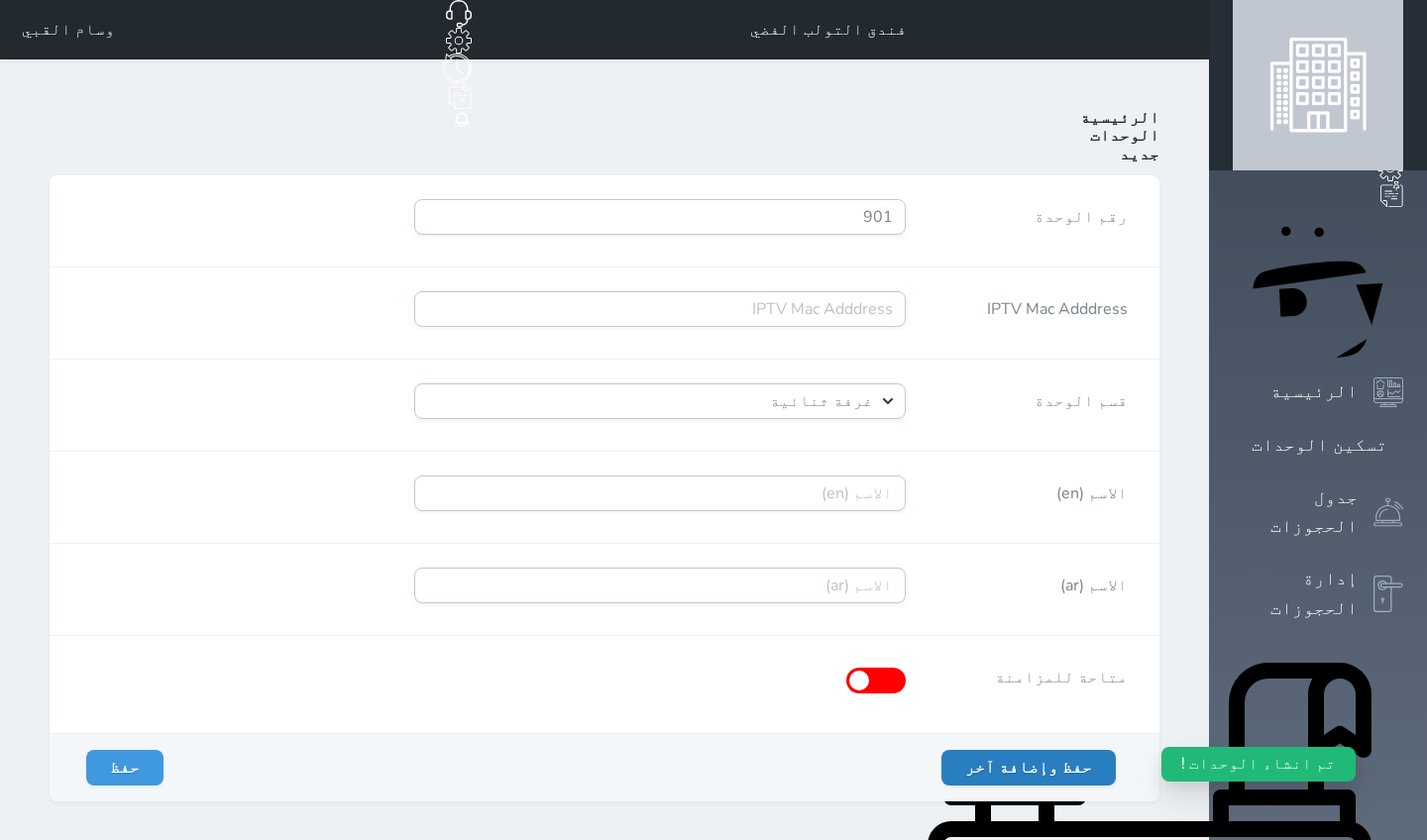 click on "حفظ وإضافة آخر" at bounding box center (1029, 768) 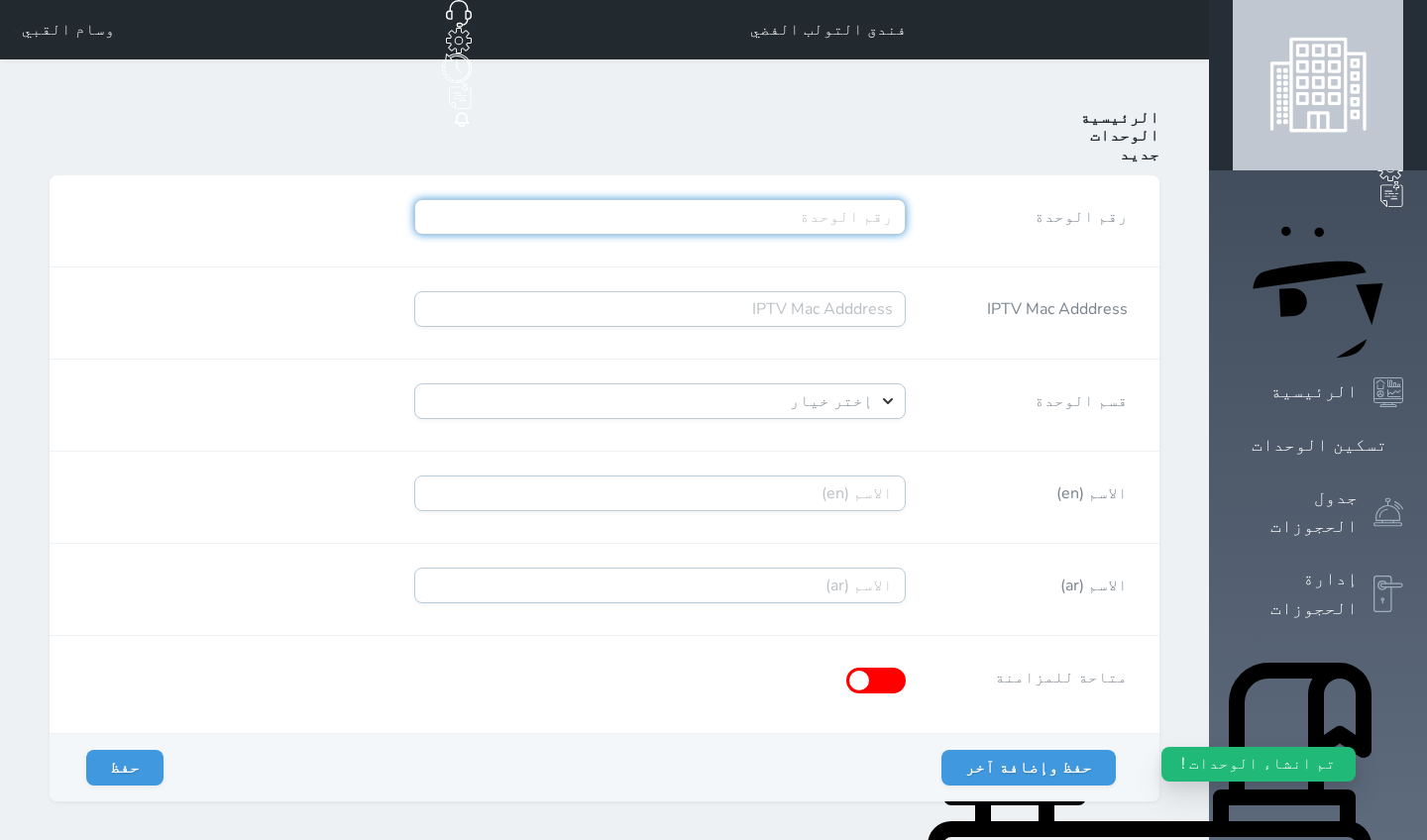 click on "رقم الوحدة" at bounding box center (660, 217) 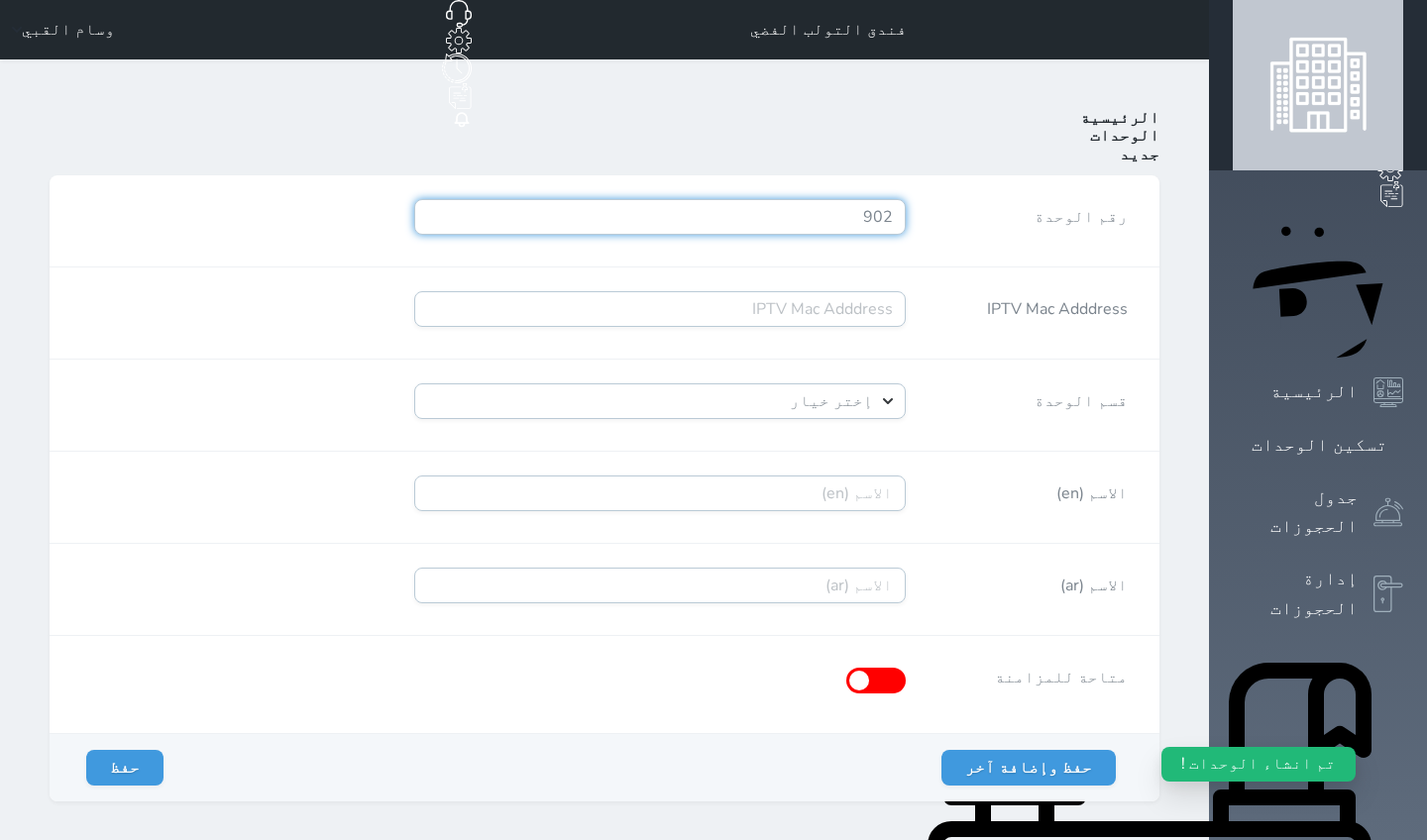 type on "902" 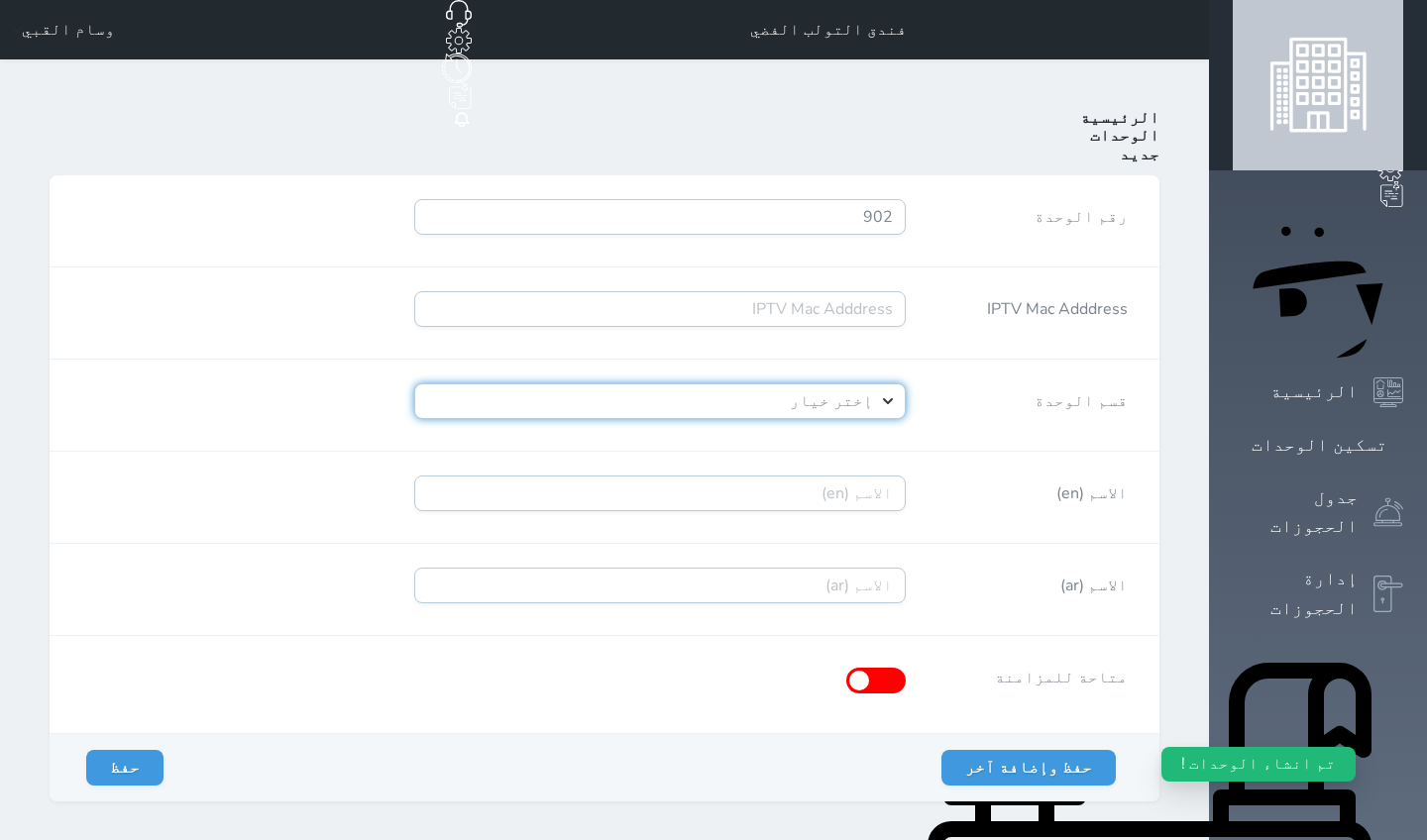 select on "4392" 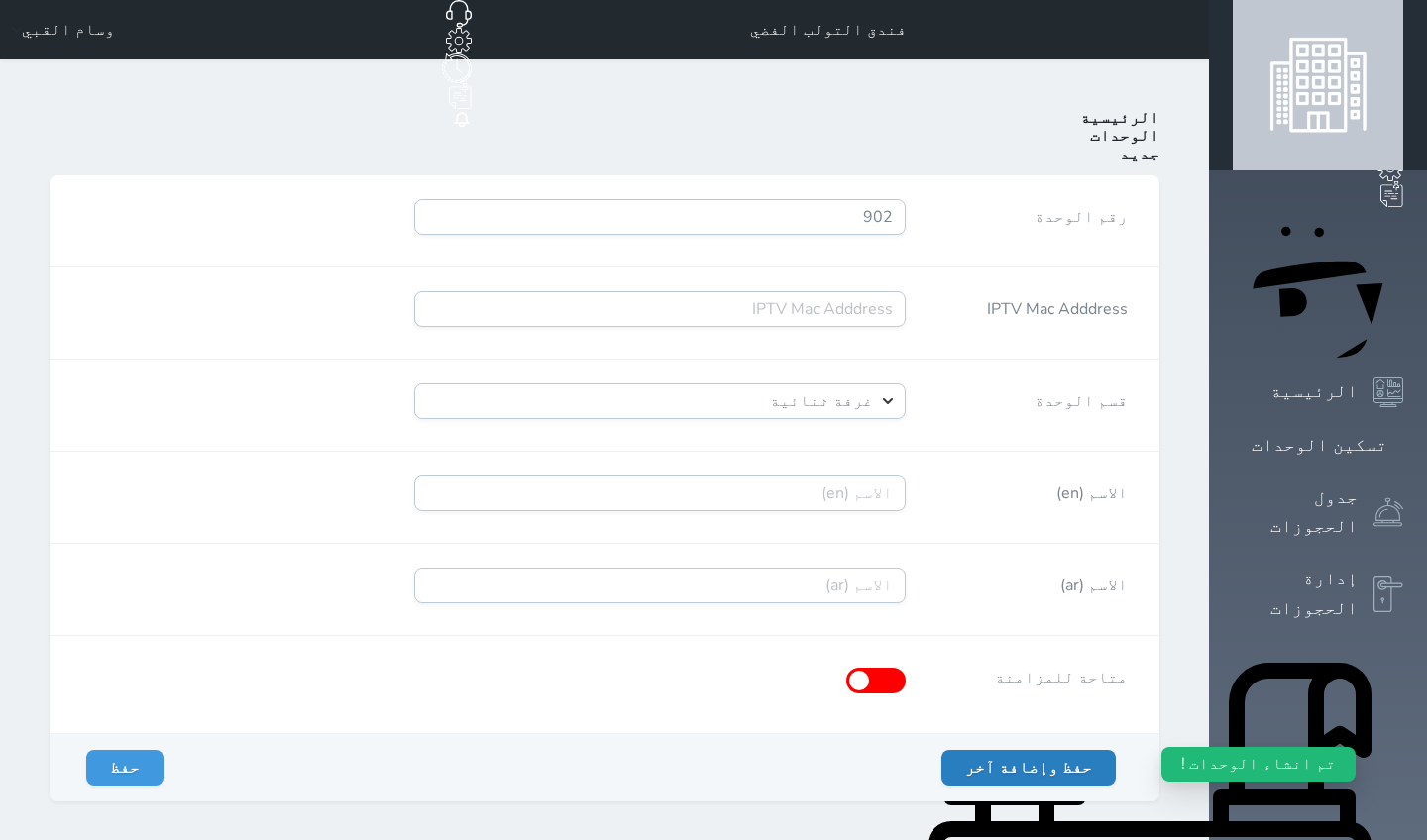click on "حفظ وإضافة آخر" at bounding box center (1029, 768) 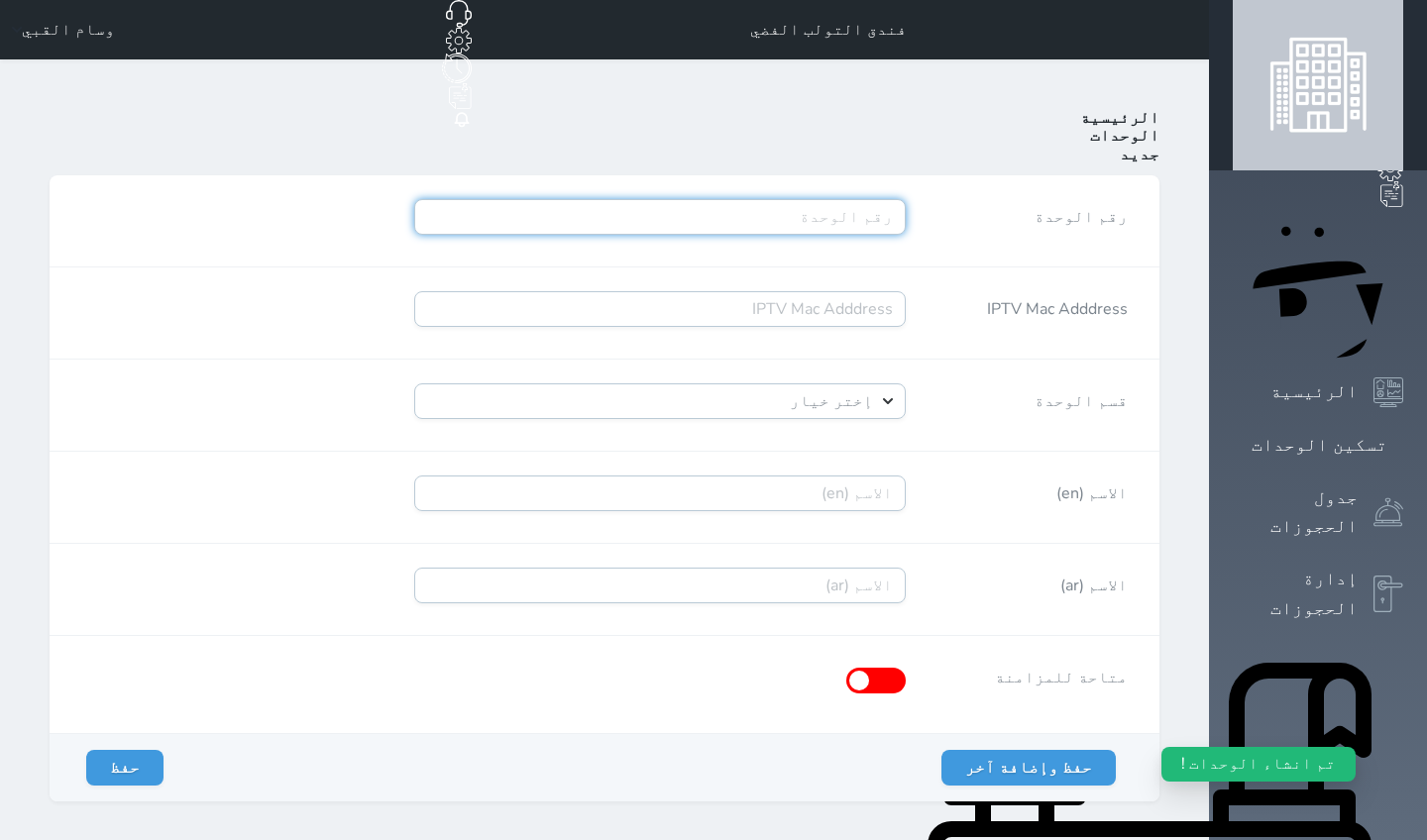 click on "رقم الوحدة" at bounding box center [660, 217] 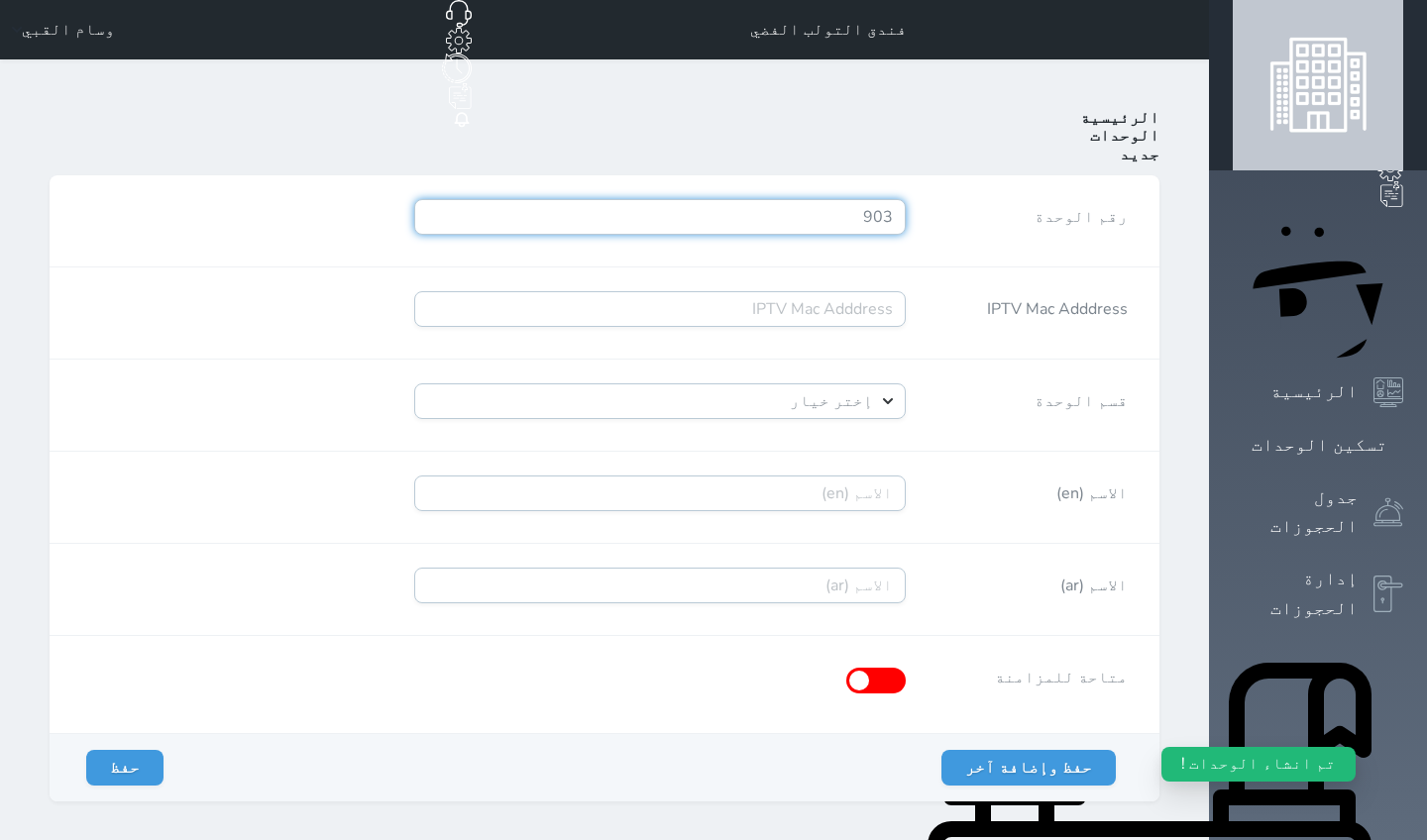 type on "903" 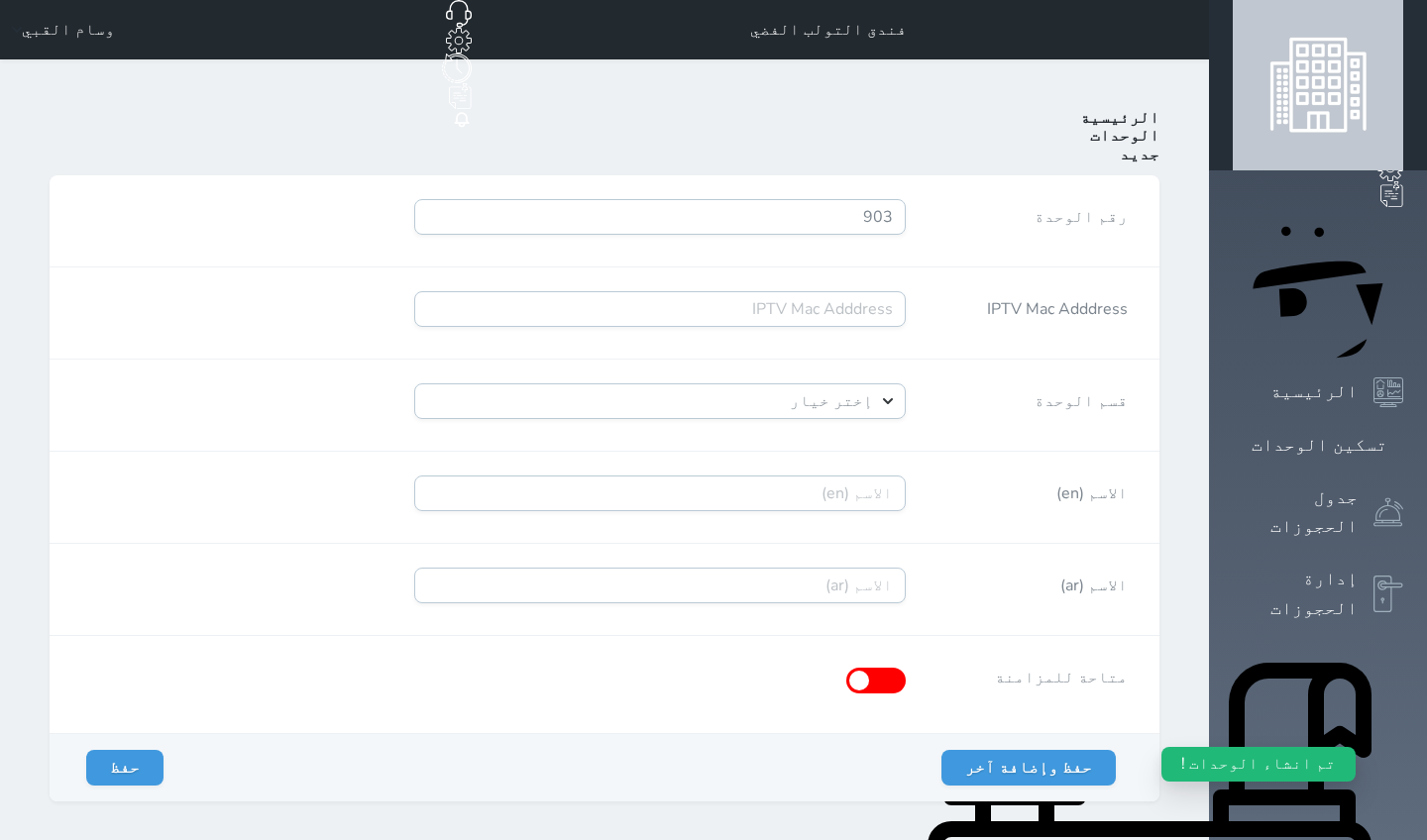 click on "إختر خيار   غرفة ثنائية" at bounding box center (660, 405) 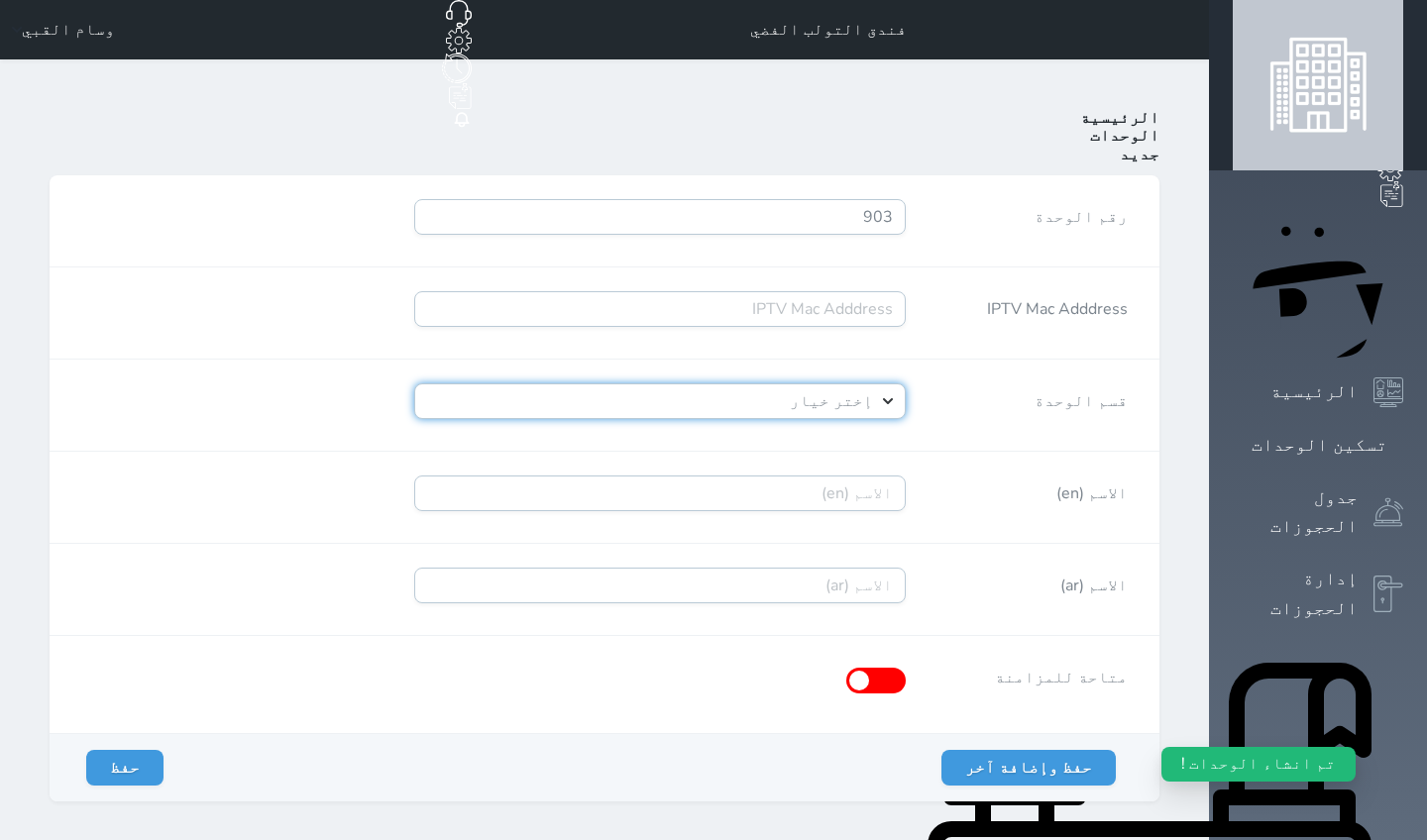 select on "4392" 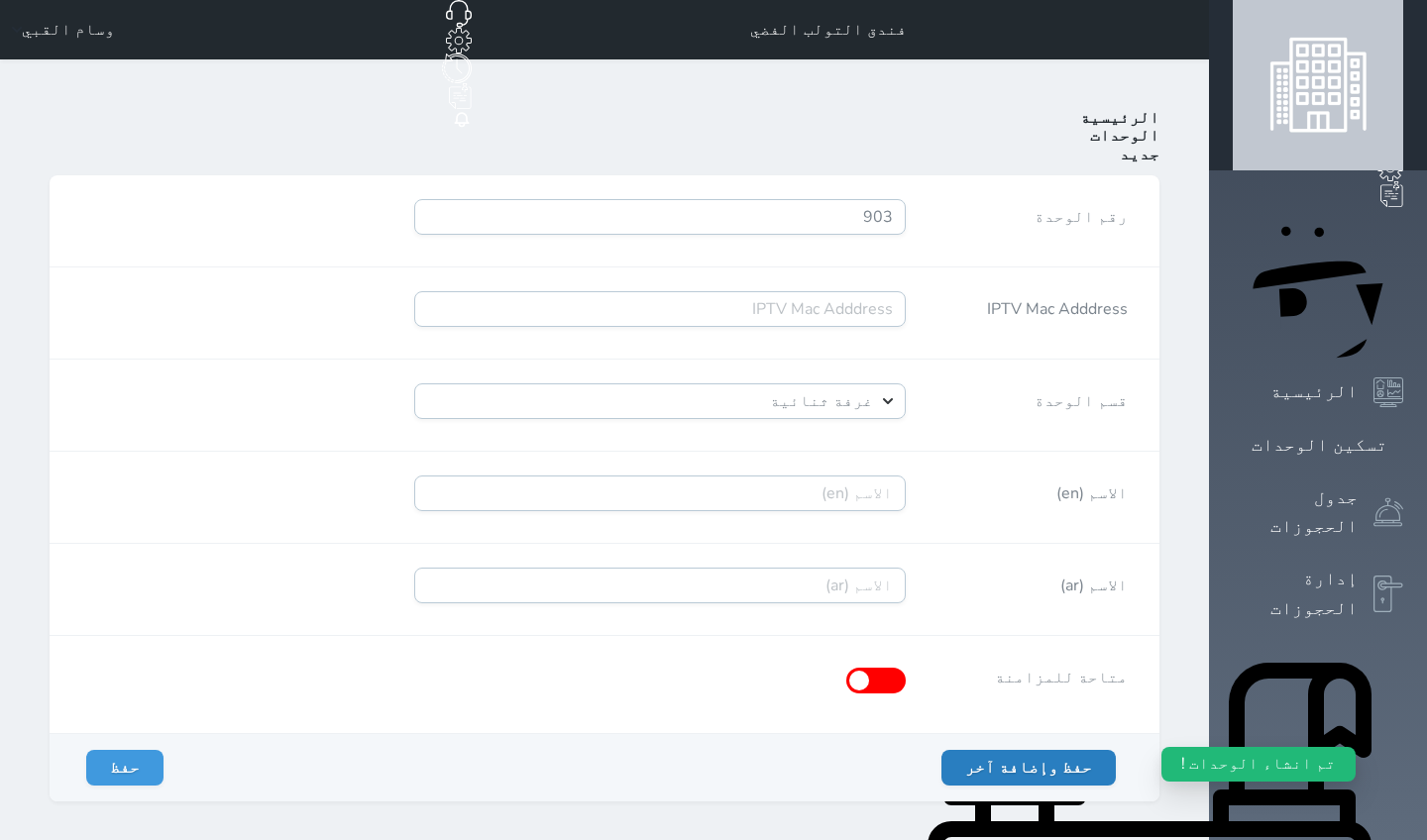 click on "حفظ وإضافة آخر" at bounding box center (1029, 768) 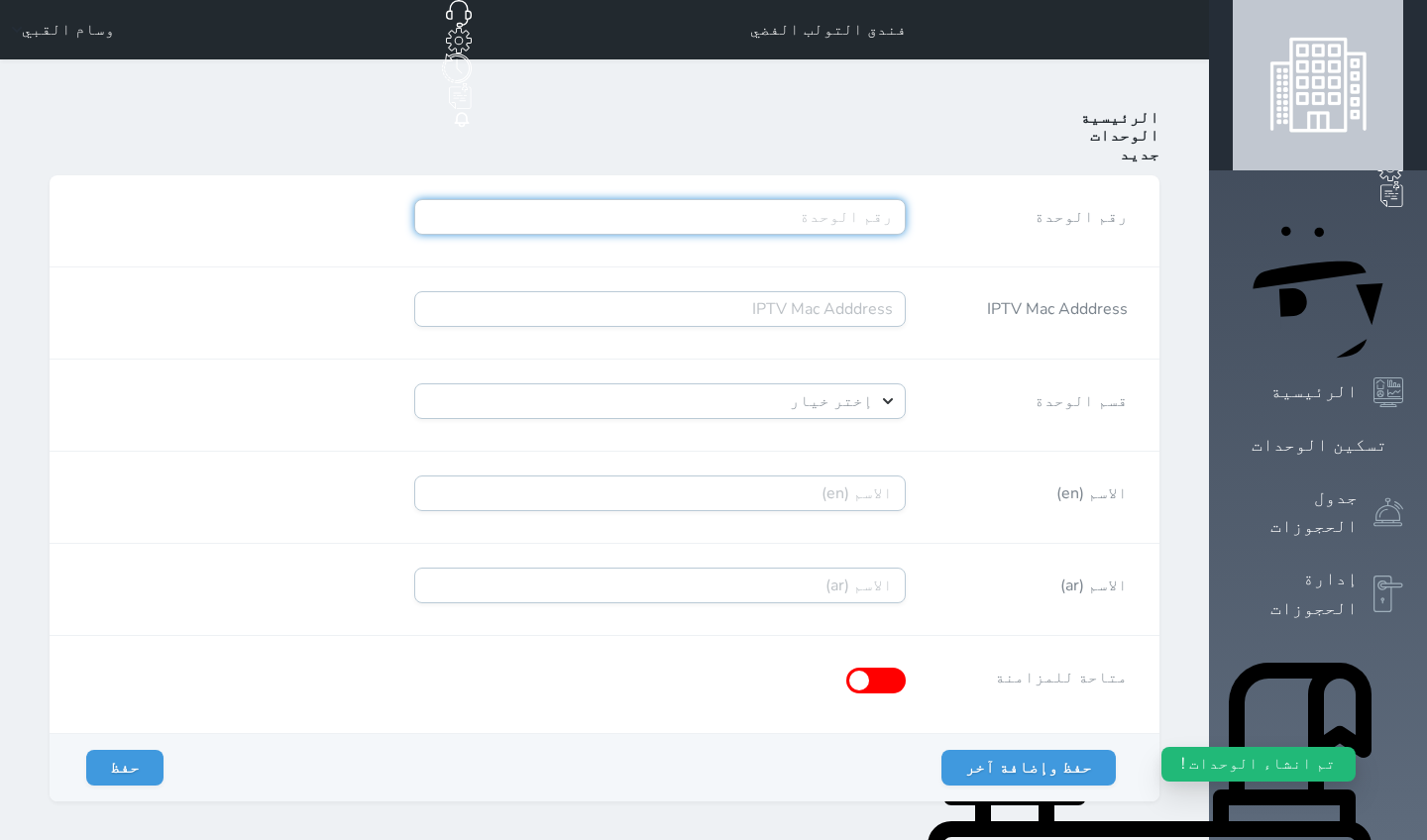 click on "رقم الوحدة" at bounding box center [660, 217] 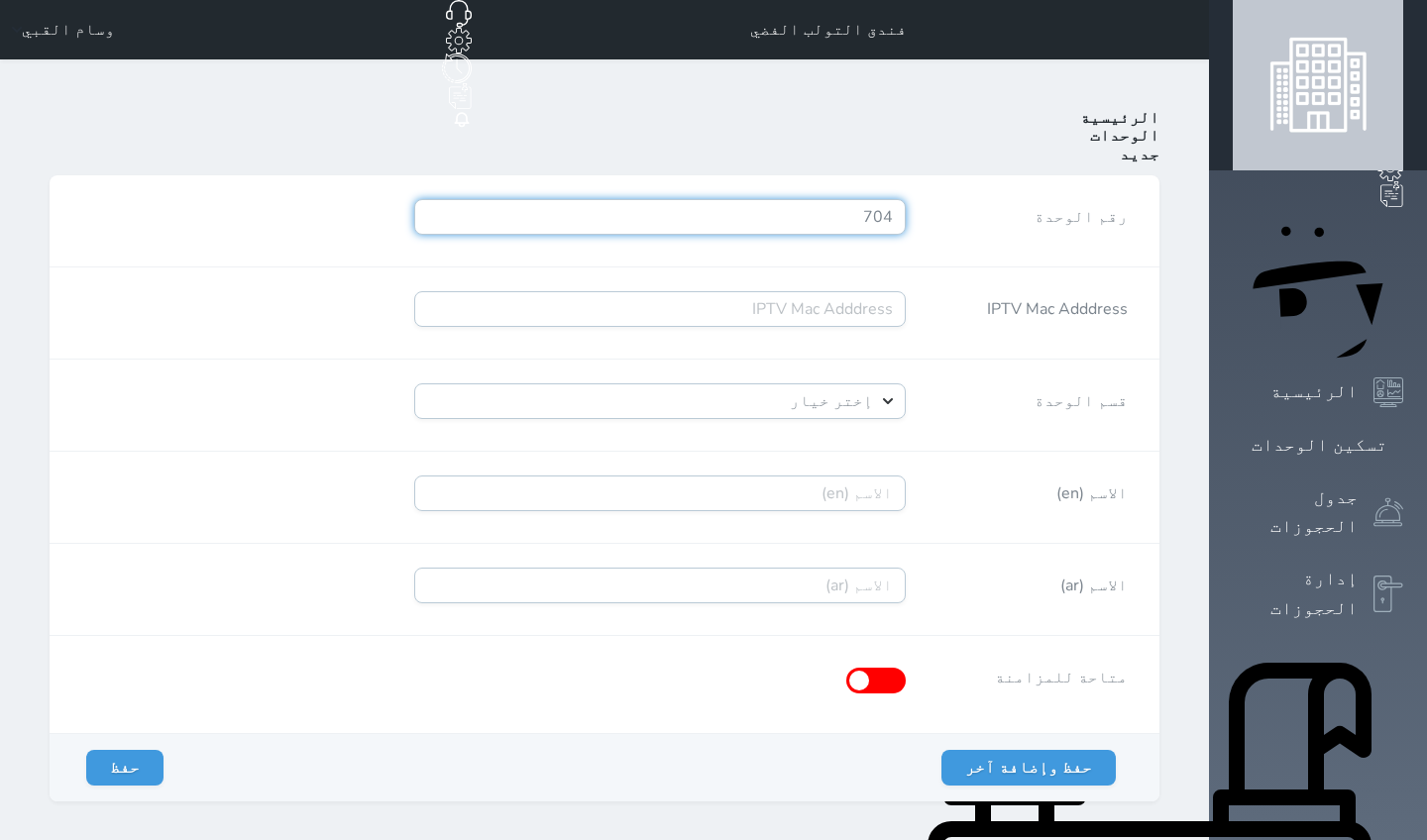 type on "704" 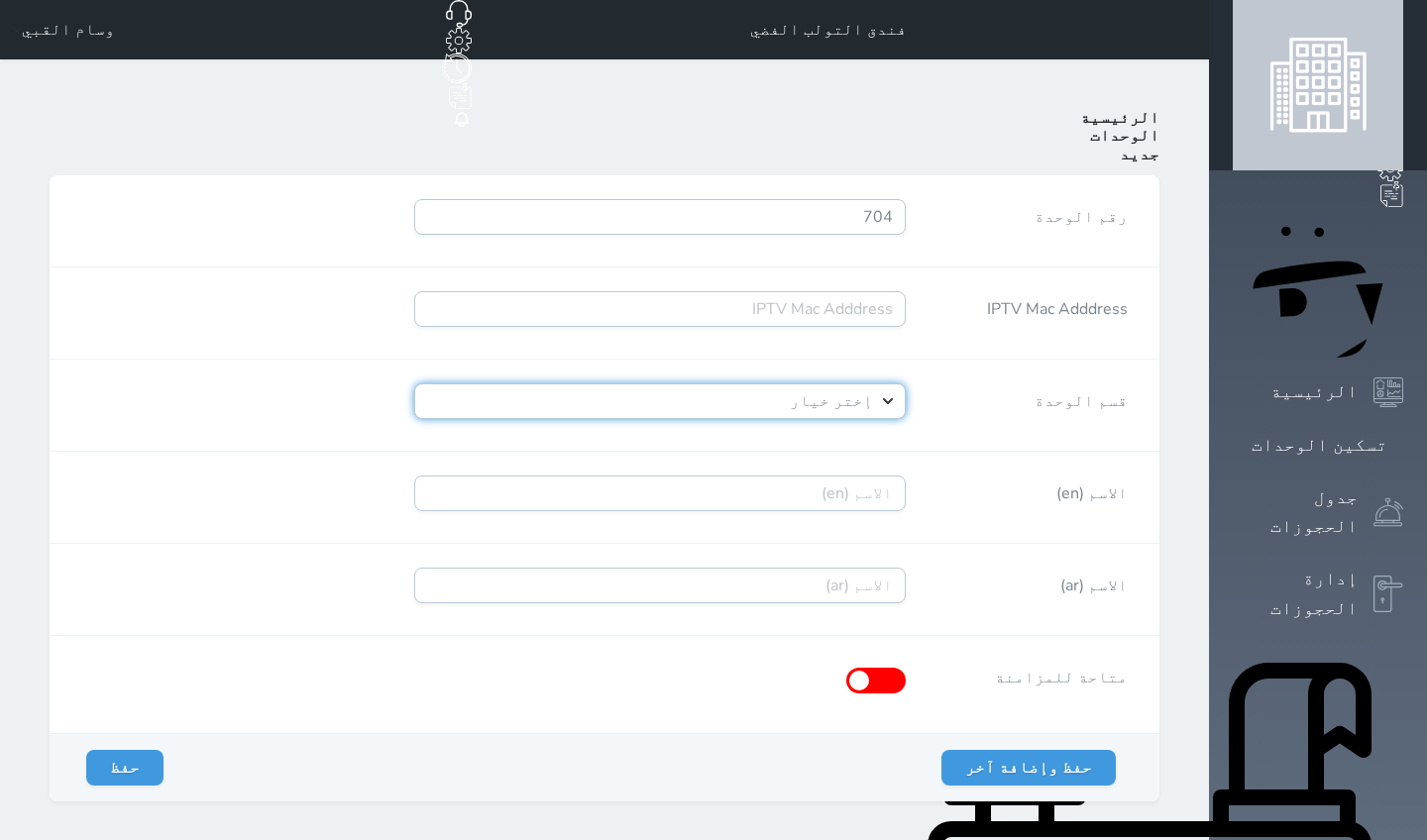 select on "4392" 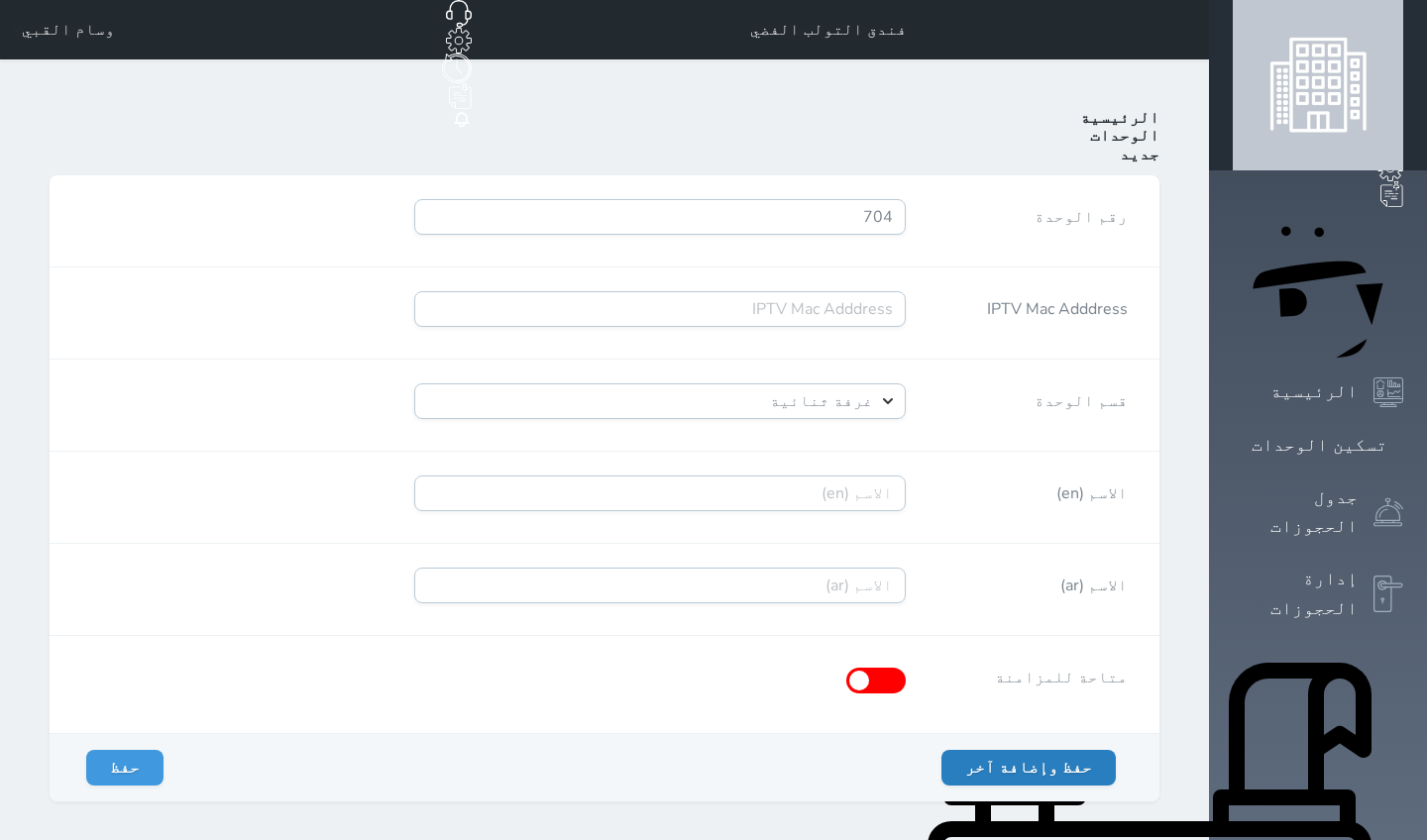click on "حفظ وإضافة آخر" at bounding box center (1029, 768) 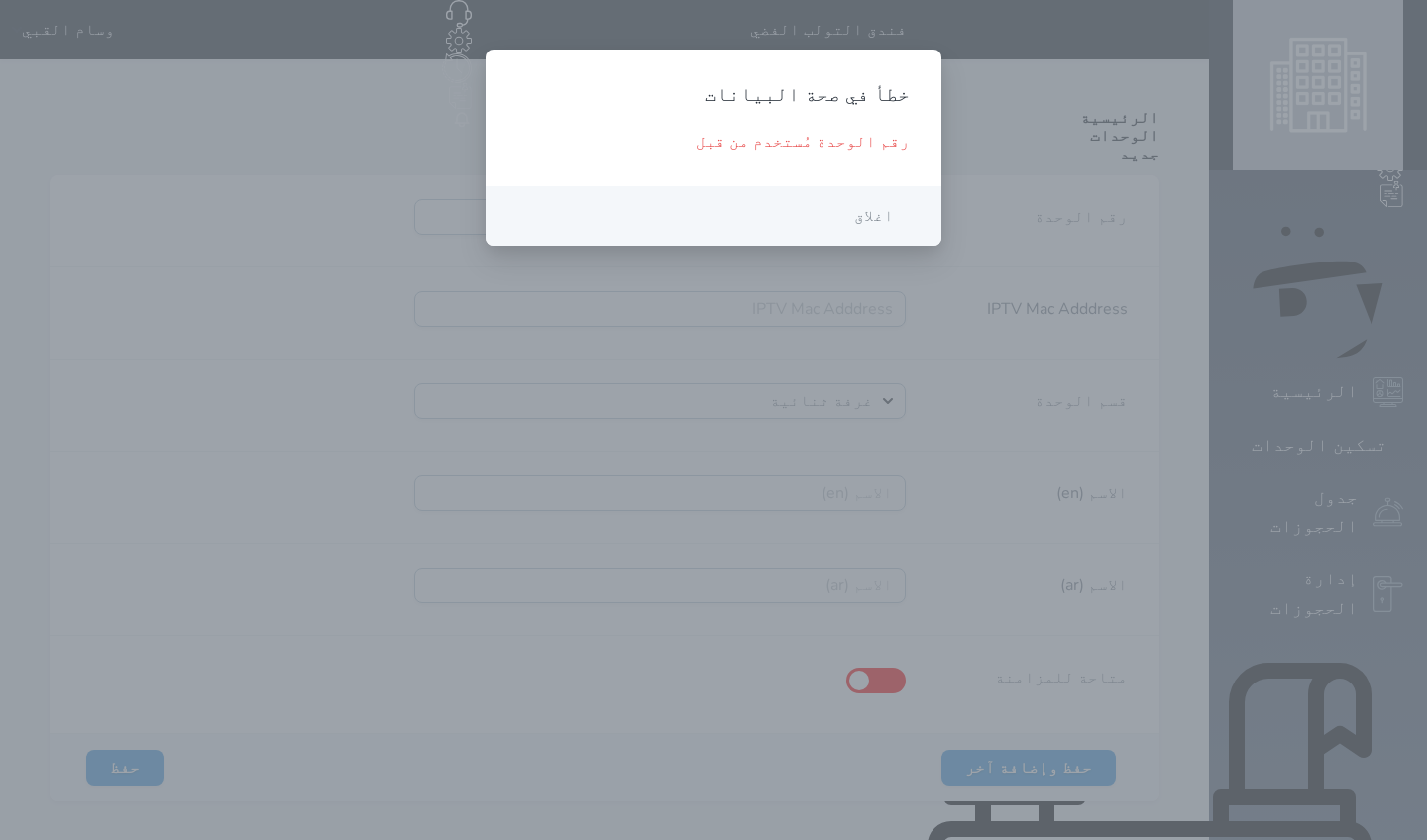 click on "اغلاق" at bounding box center [874, 216] 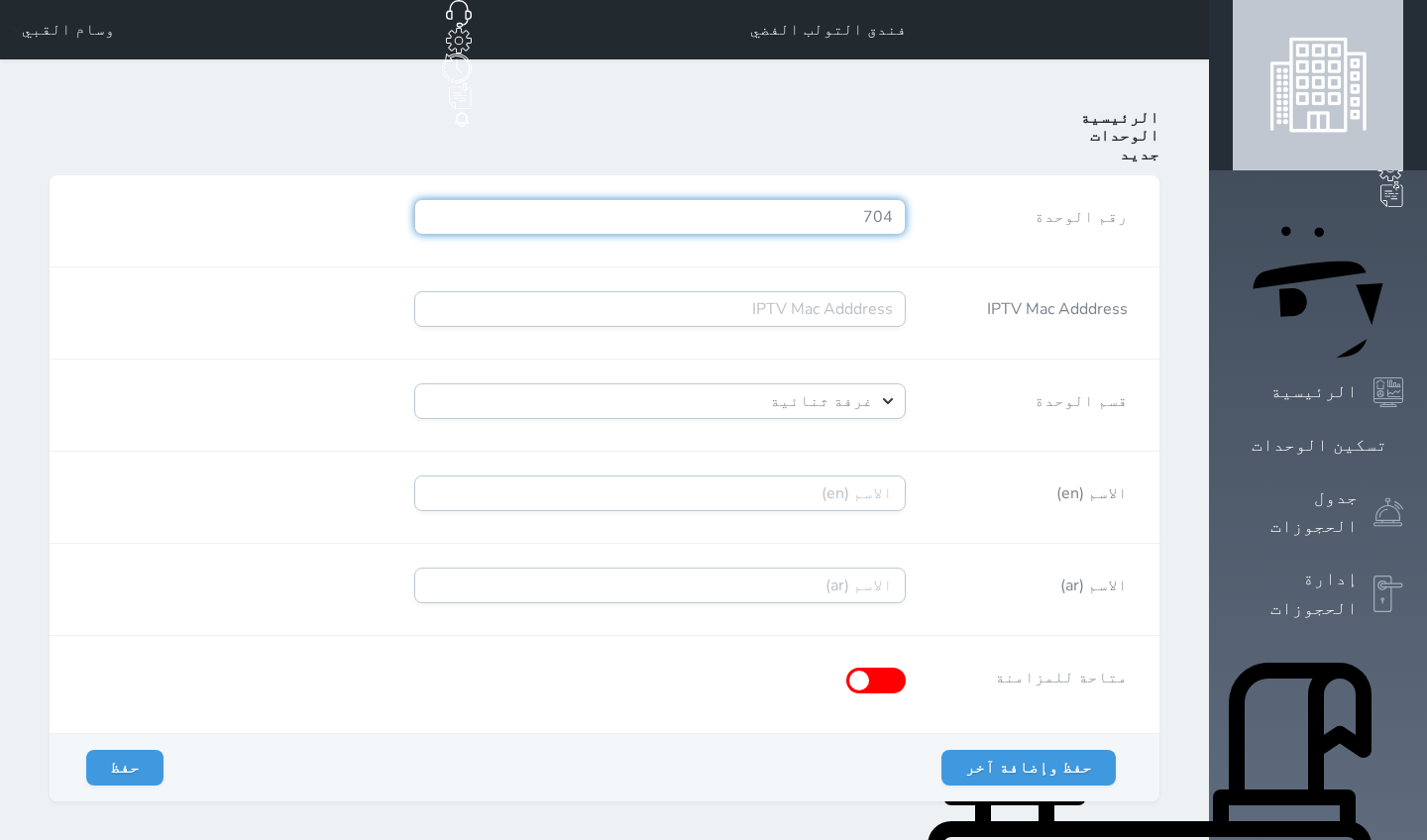 click on "704" at bounding box center (660, 217) 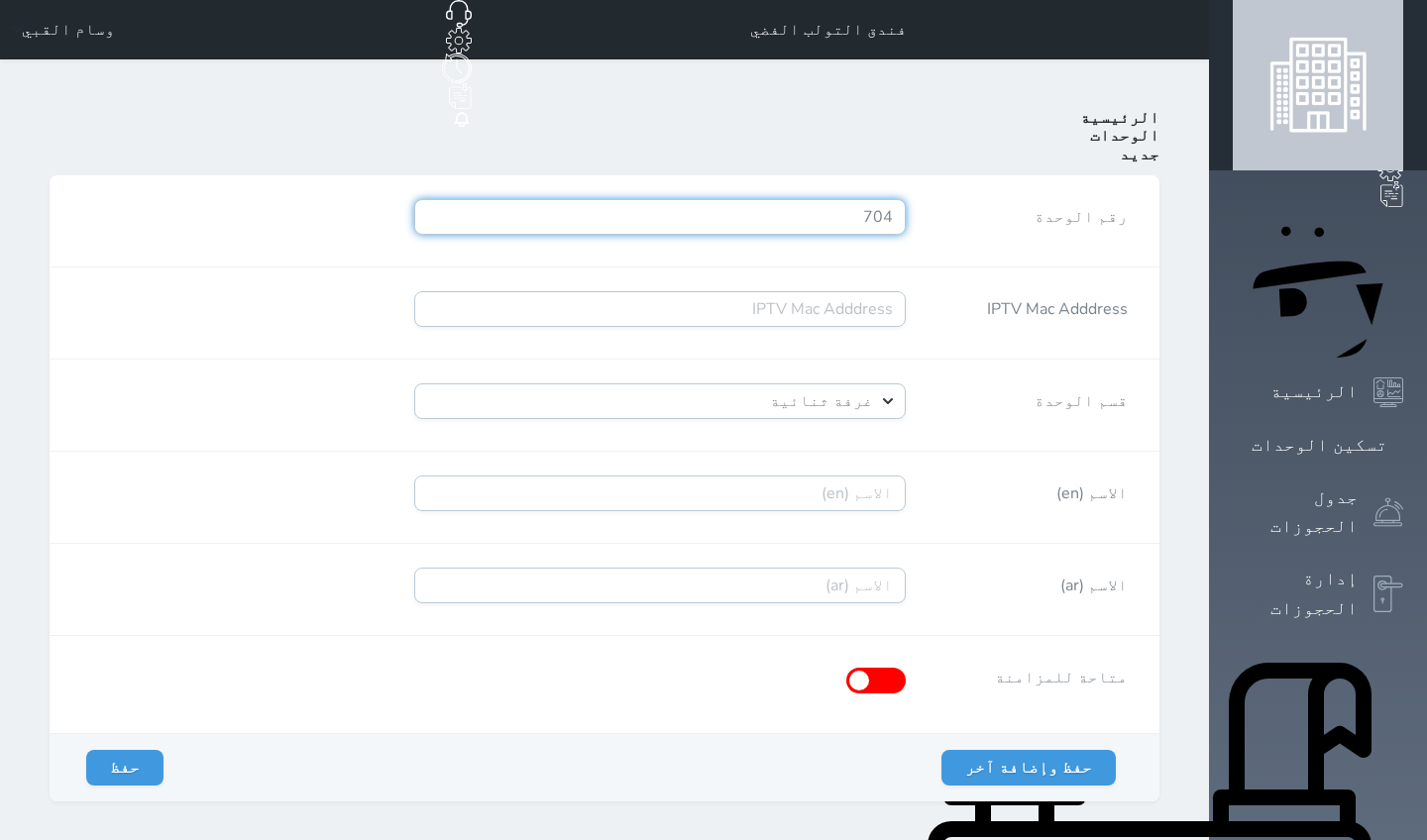 click on "704" at bounding box center [660, 217] 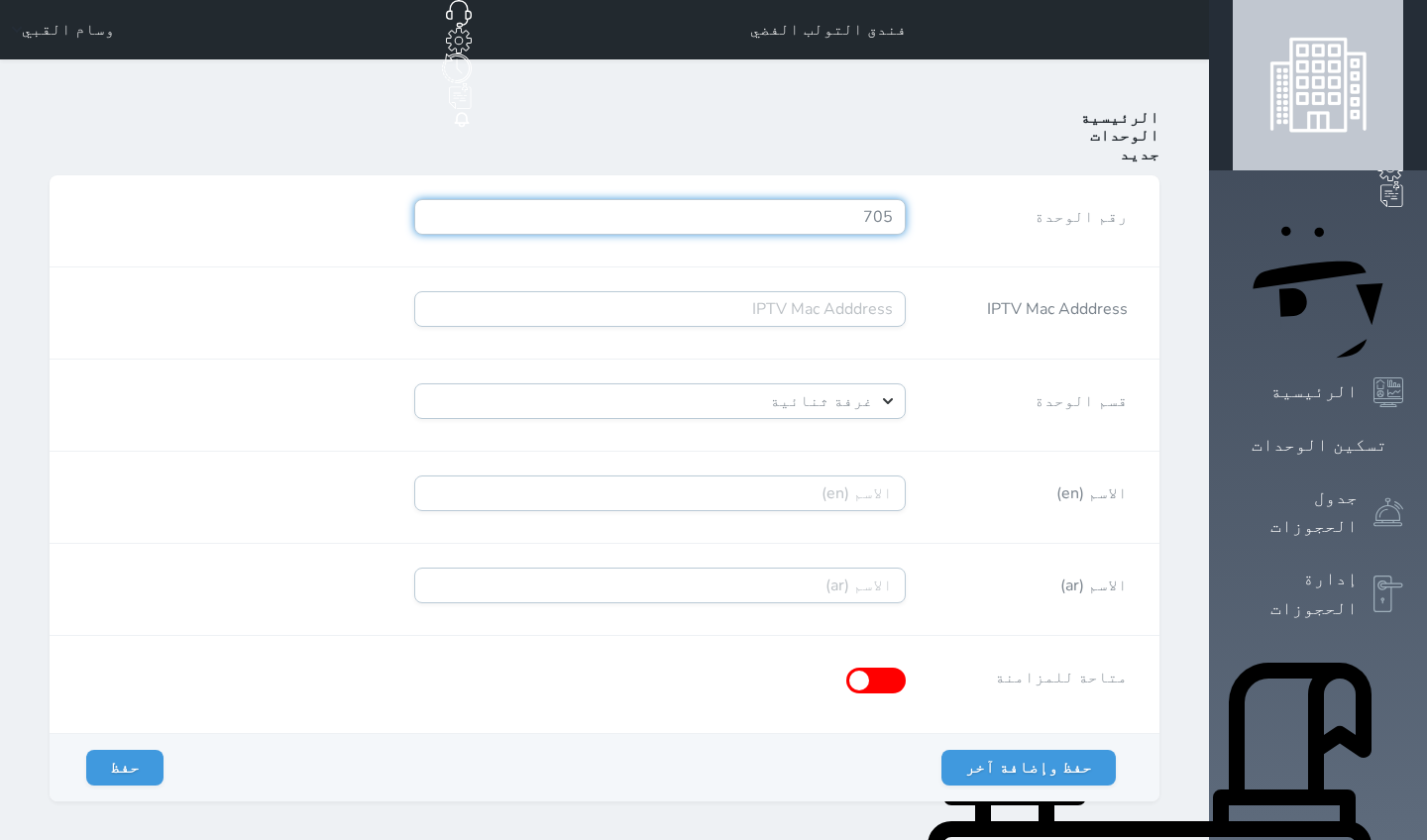 type on "705" 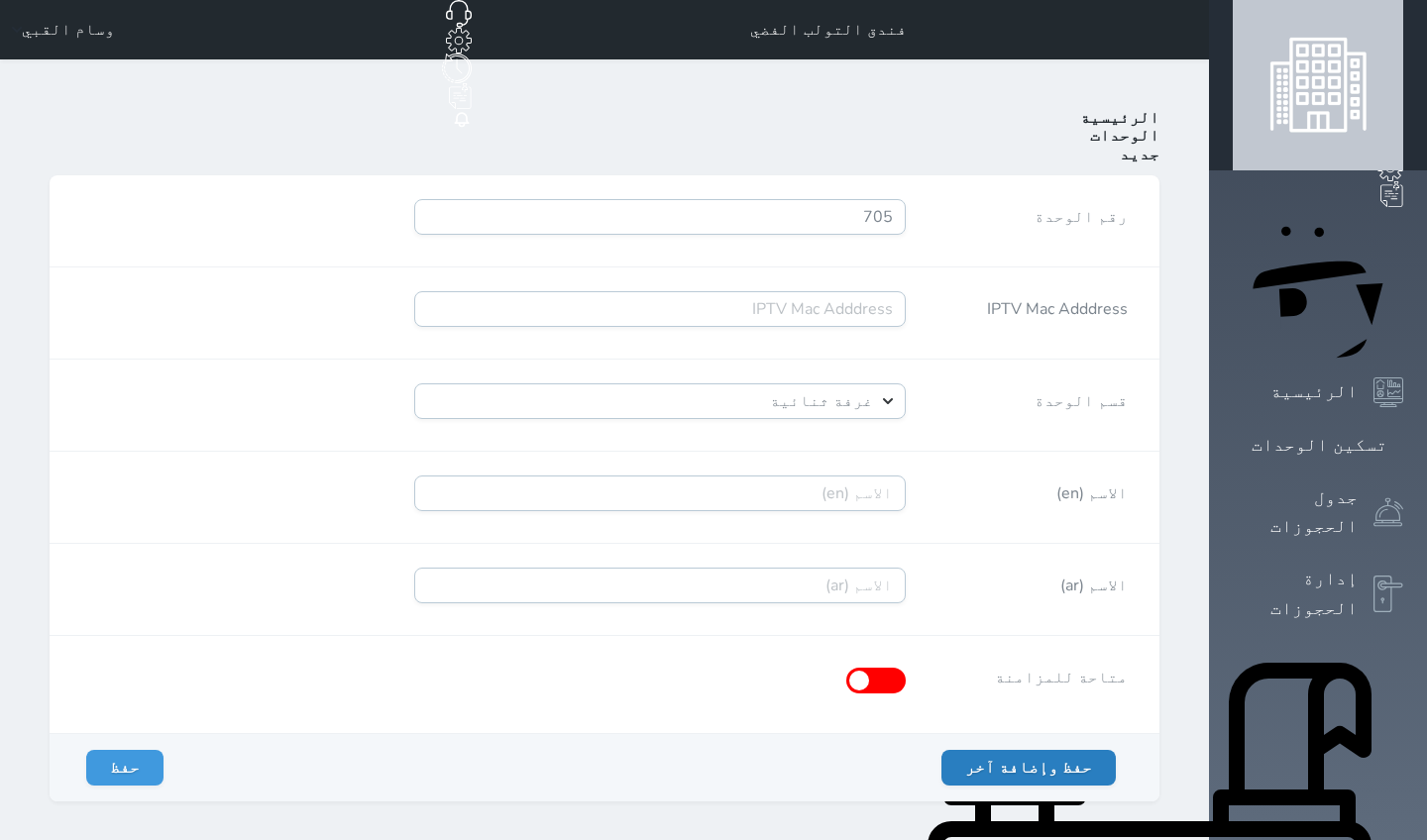 click on "حفظ وإضافة آخر" at bounding box center [1029, 768] 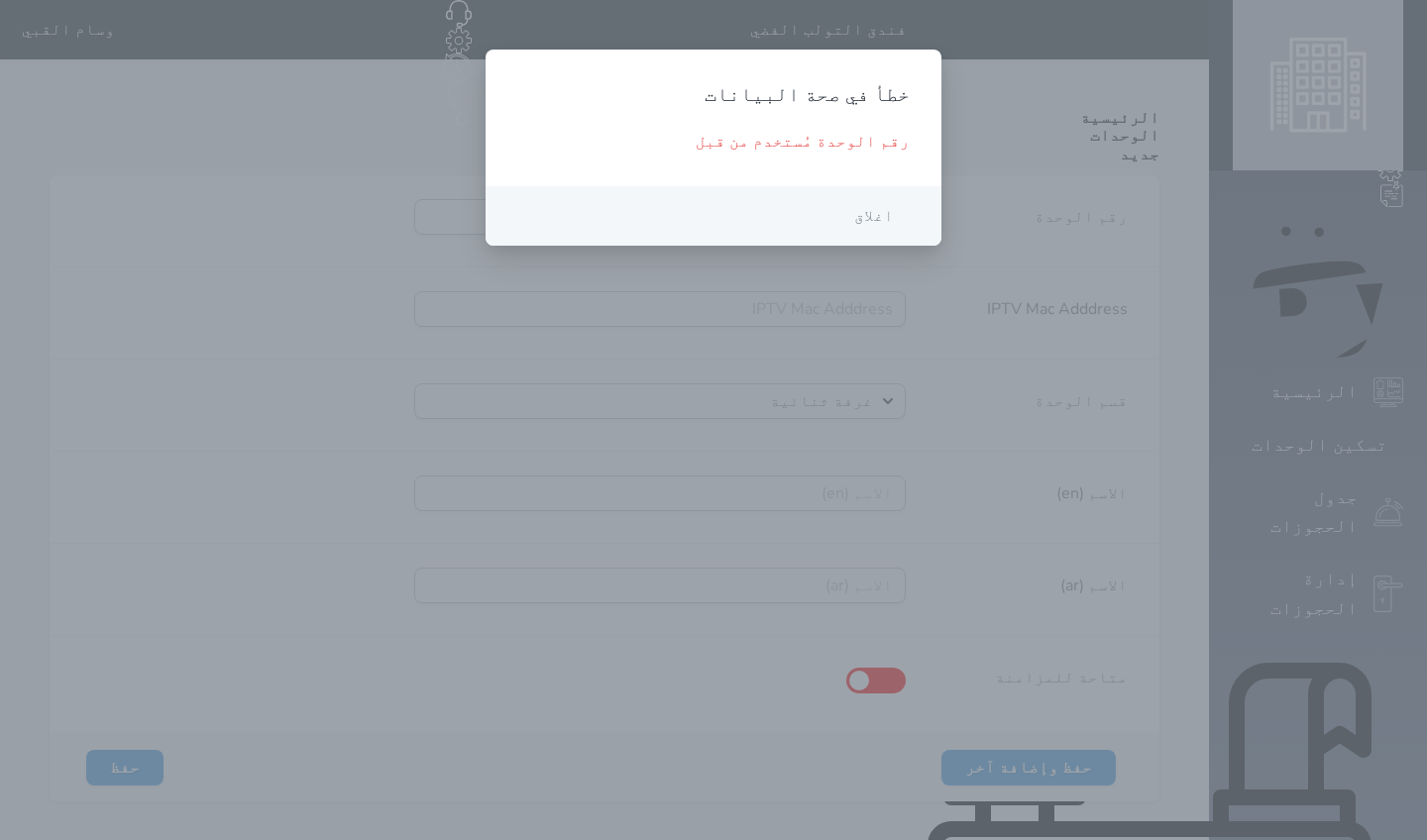 click on "اغلاق" at bounding box center [874, 216] 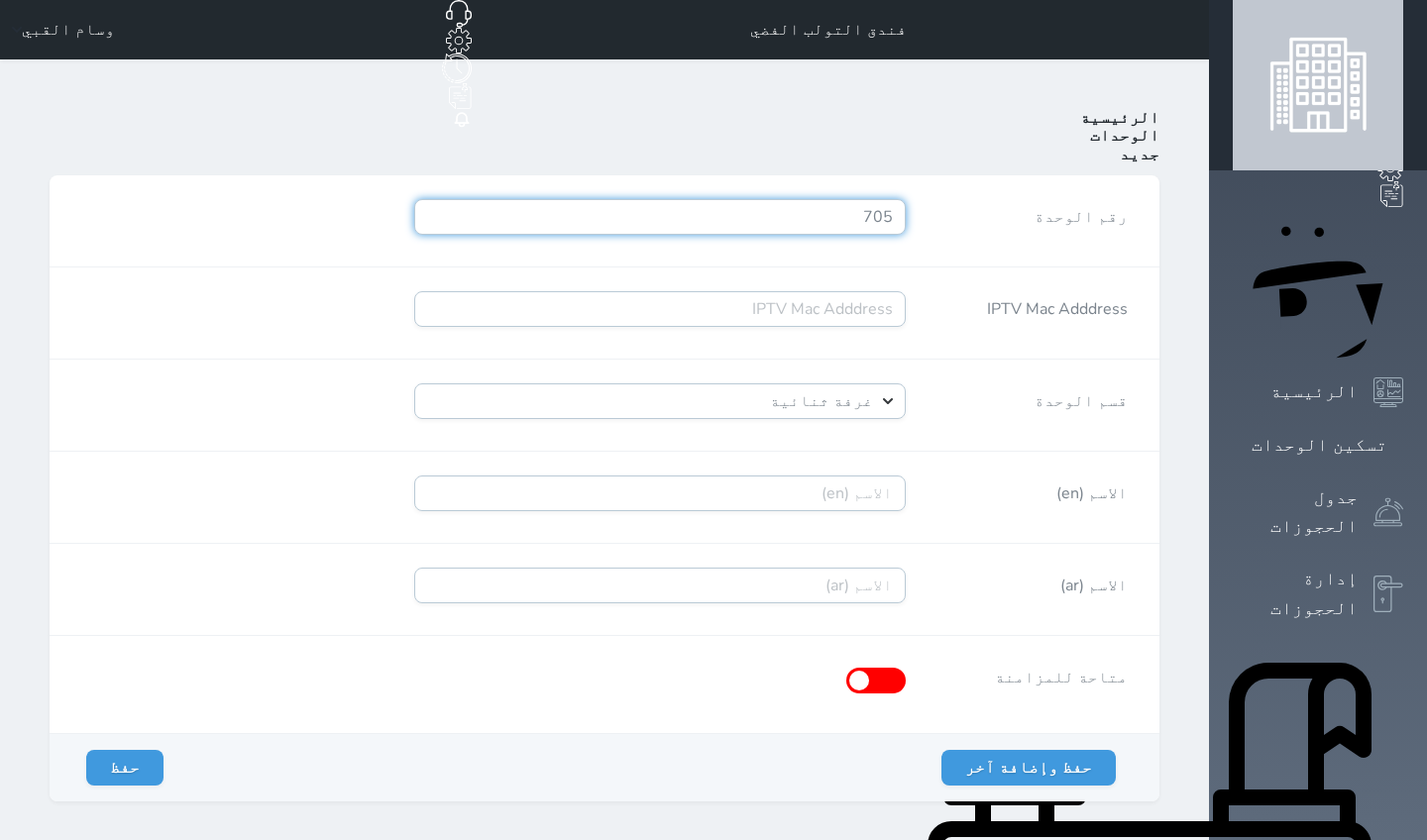 click on "705" at bounding box center [660, 217] 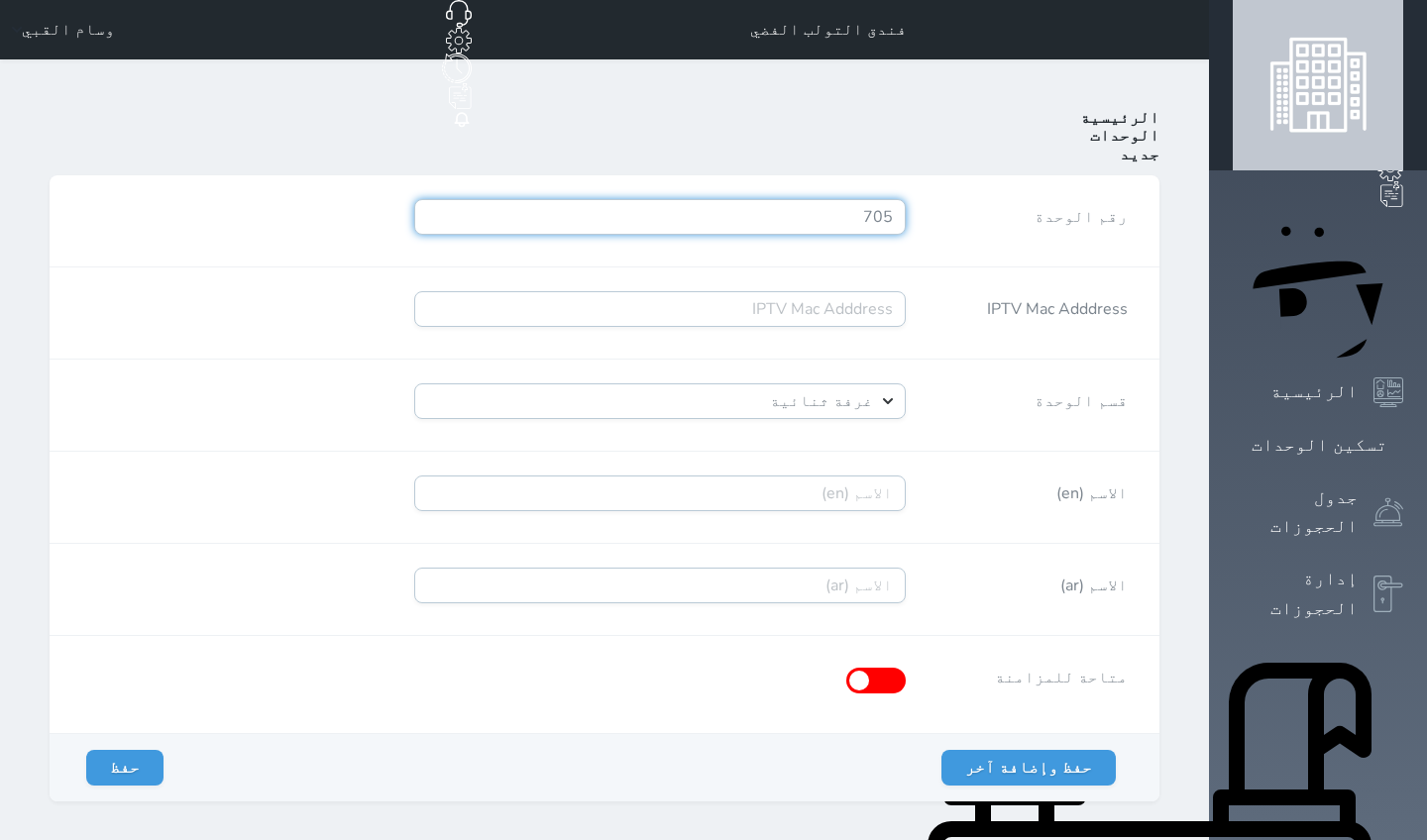 click on "705" at bounding box center (660, 217) 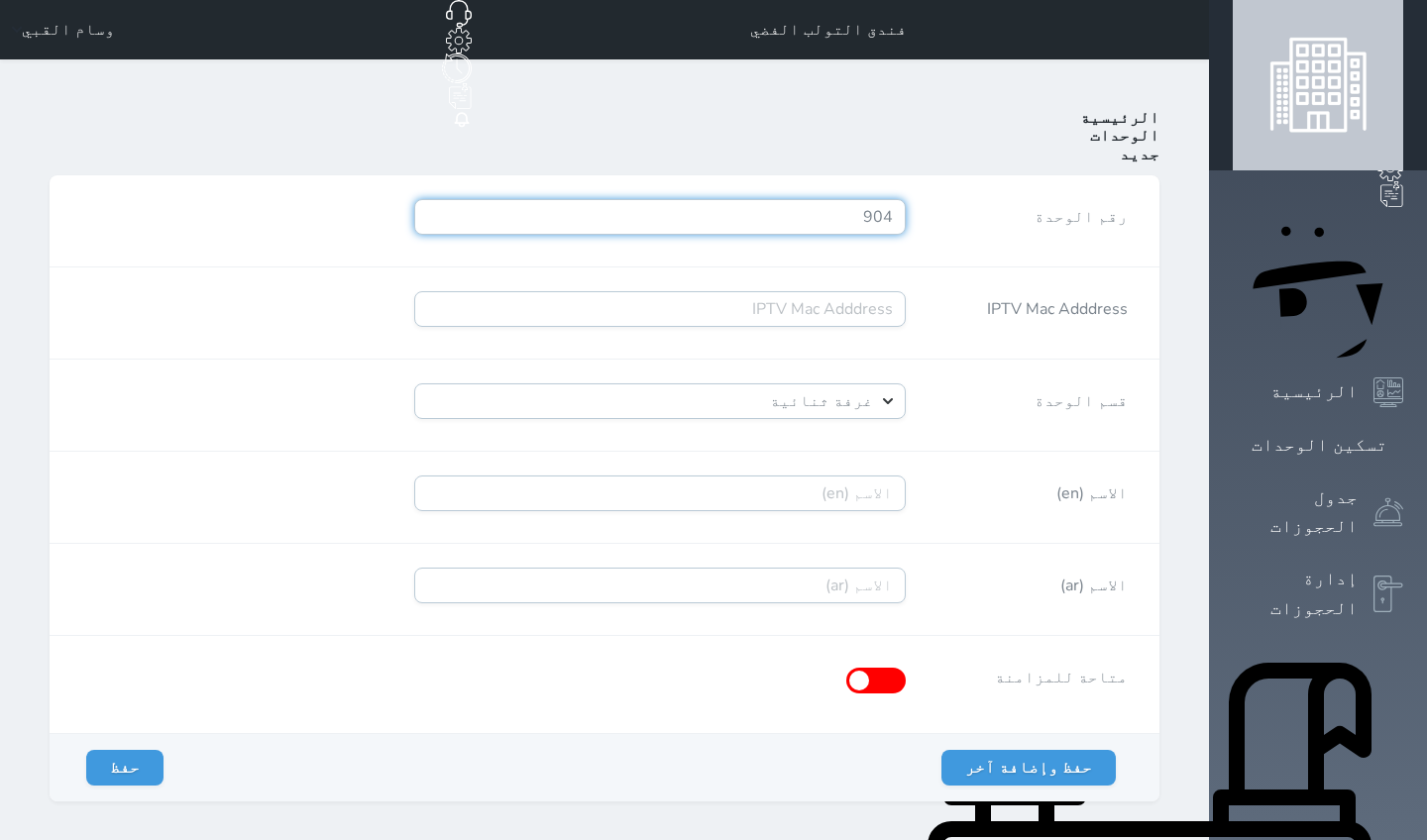 type on "904" 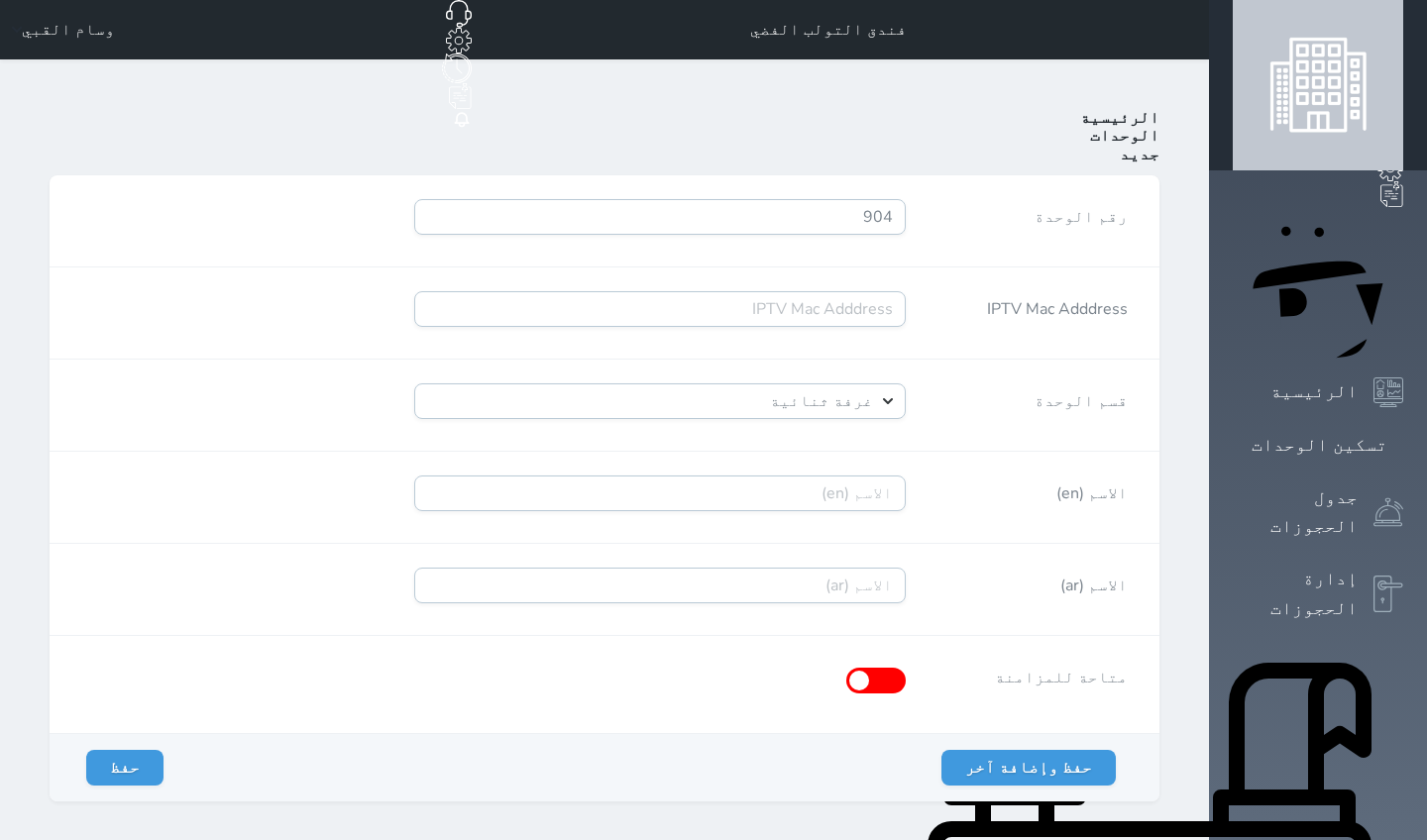 click on "إختر خيار   غرفة ثنائية" at bounding box center [660, 405] 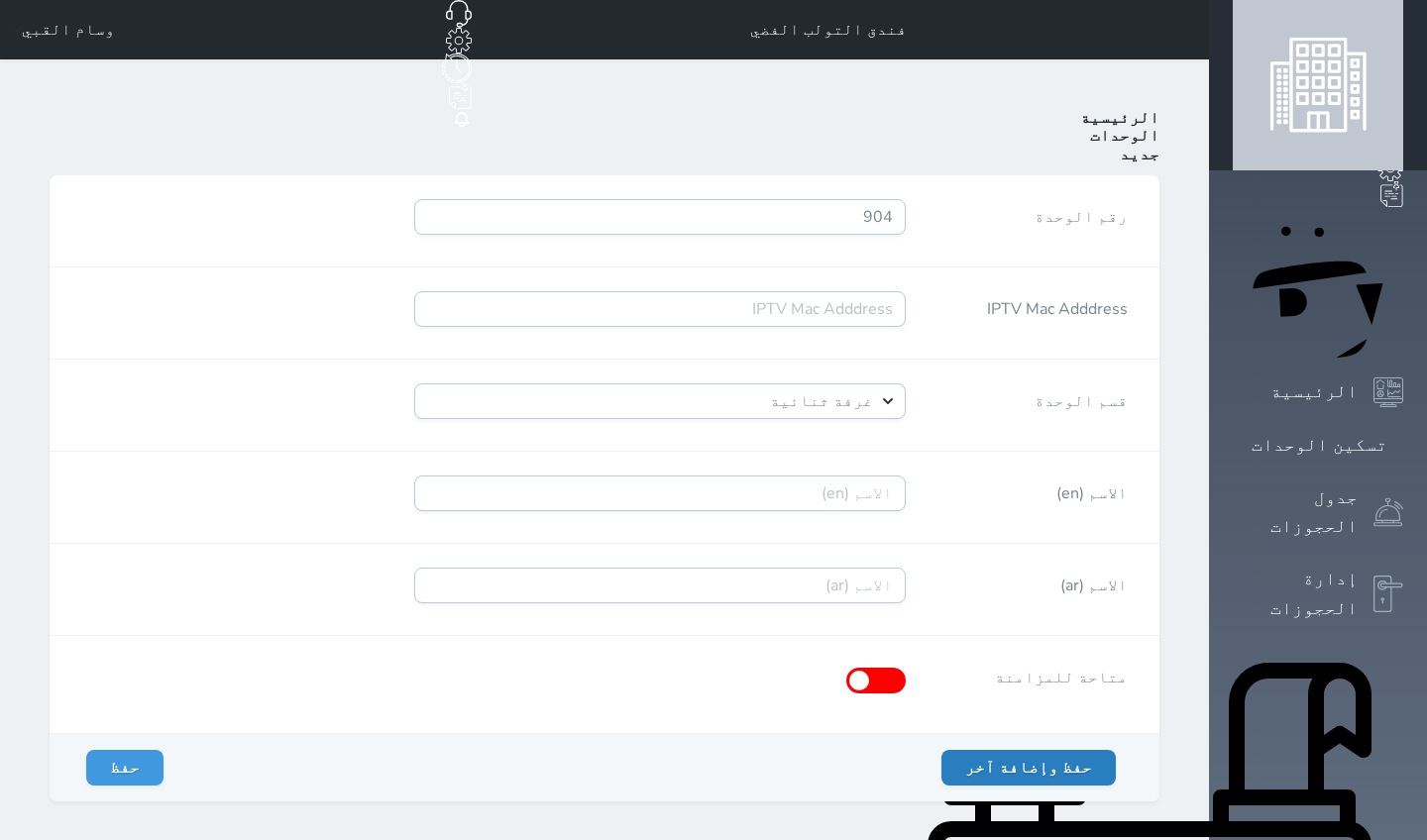 click on "حفظ وإضافة آخر" at bounding box center [1029, 768] 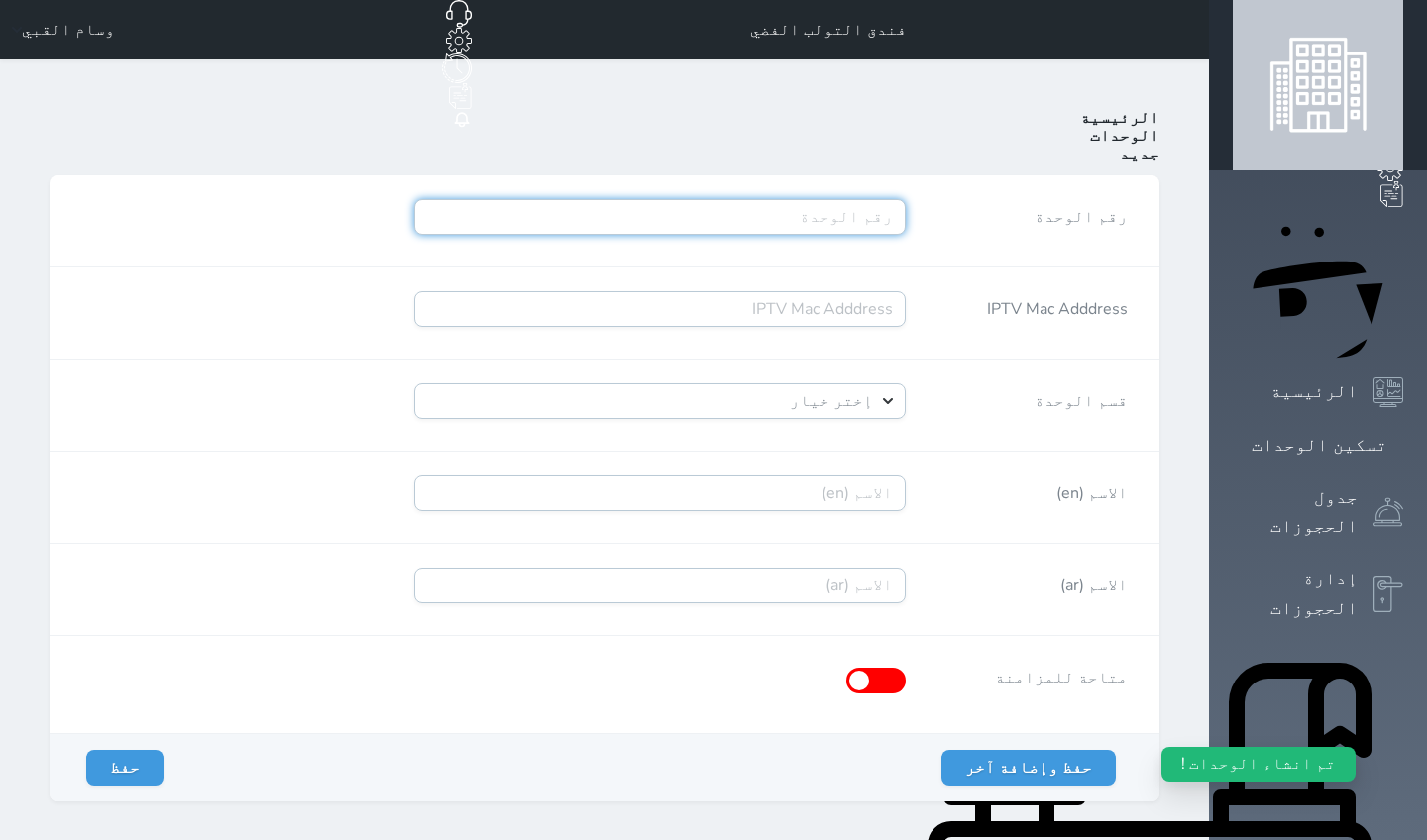 click on "رقم الوحدة" at bounding box center [660, 217] 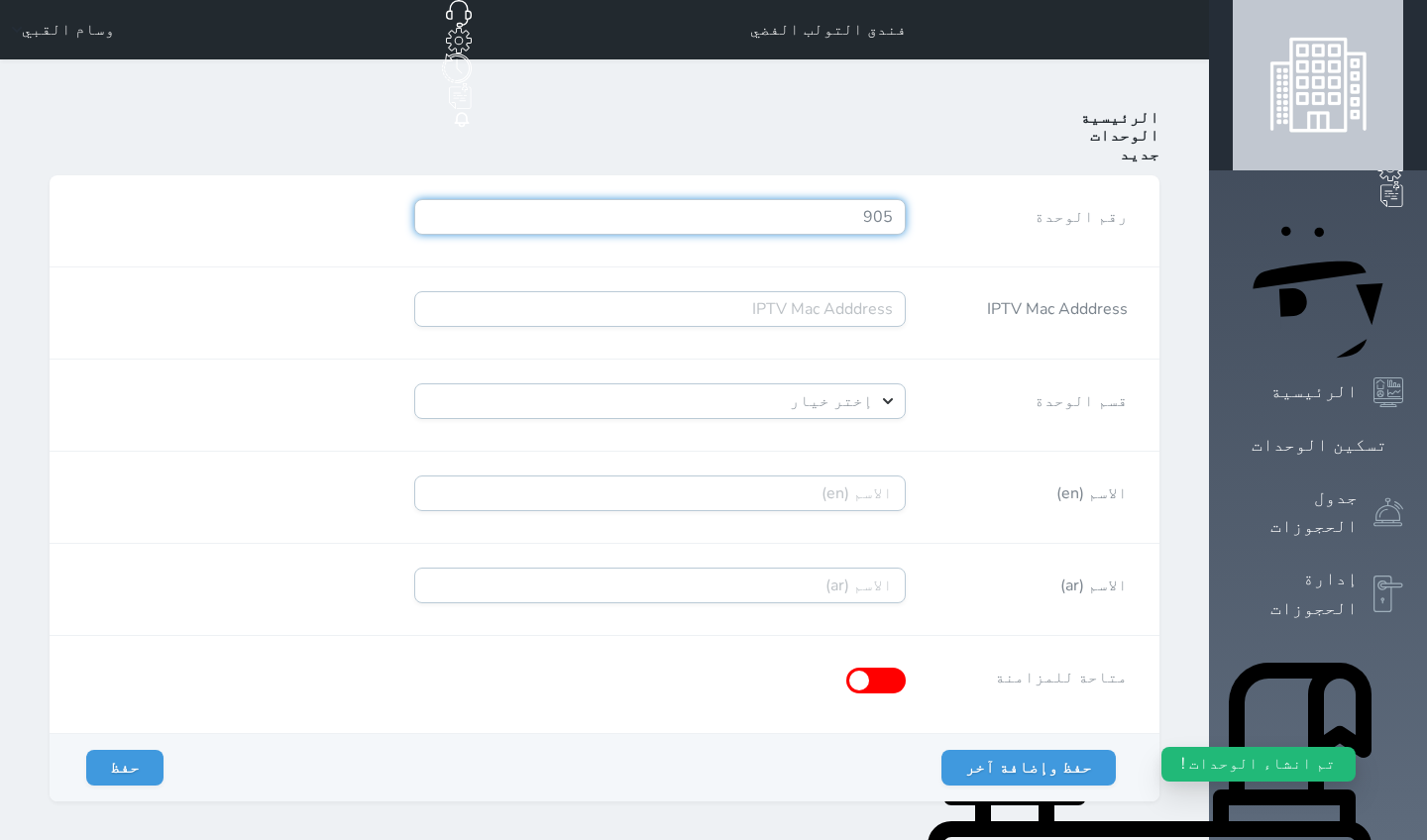 type on "905" 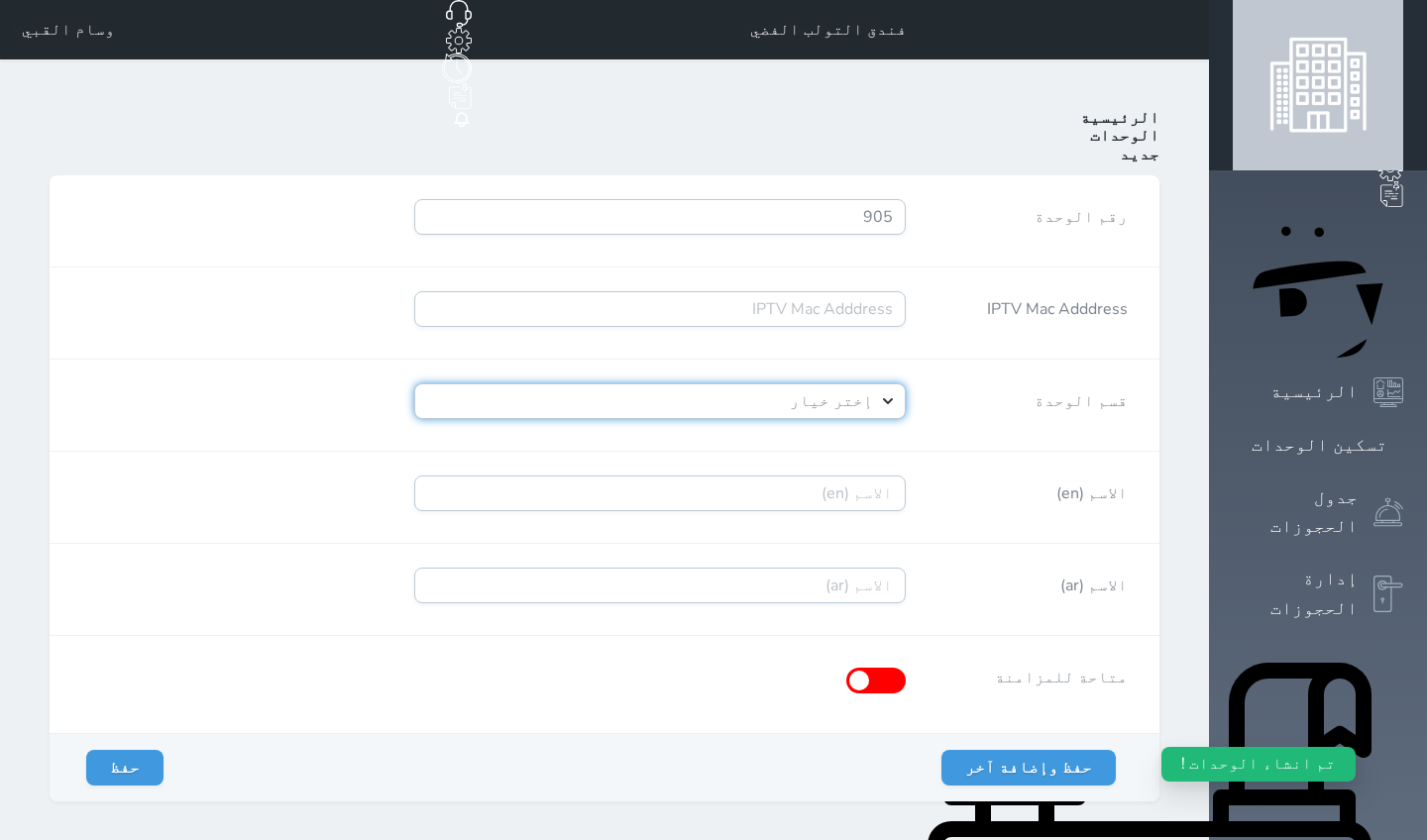 select on "4392" 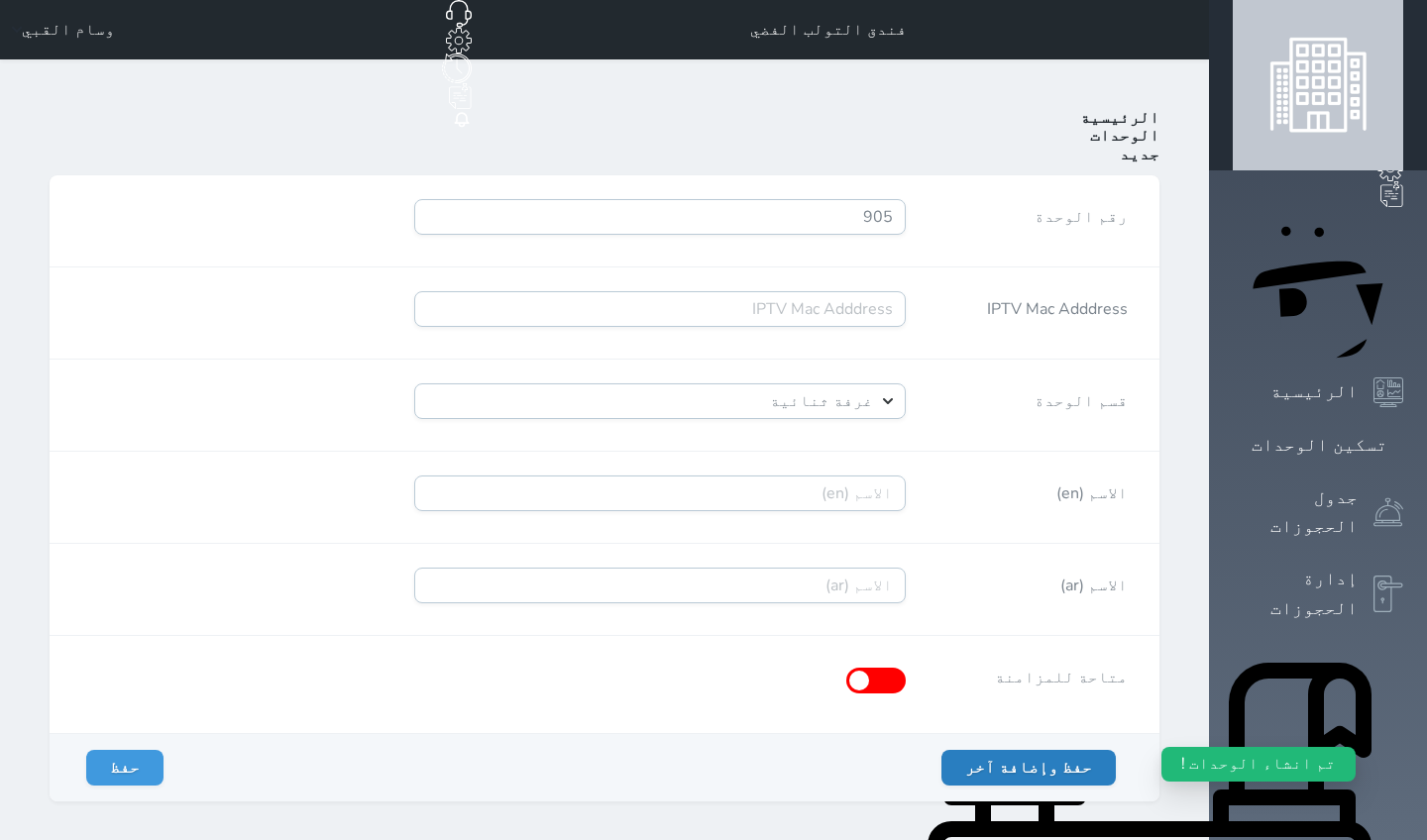 click on "حفظ وإضافة آخر" at bounding box center (1029, 768) 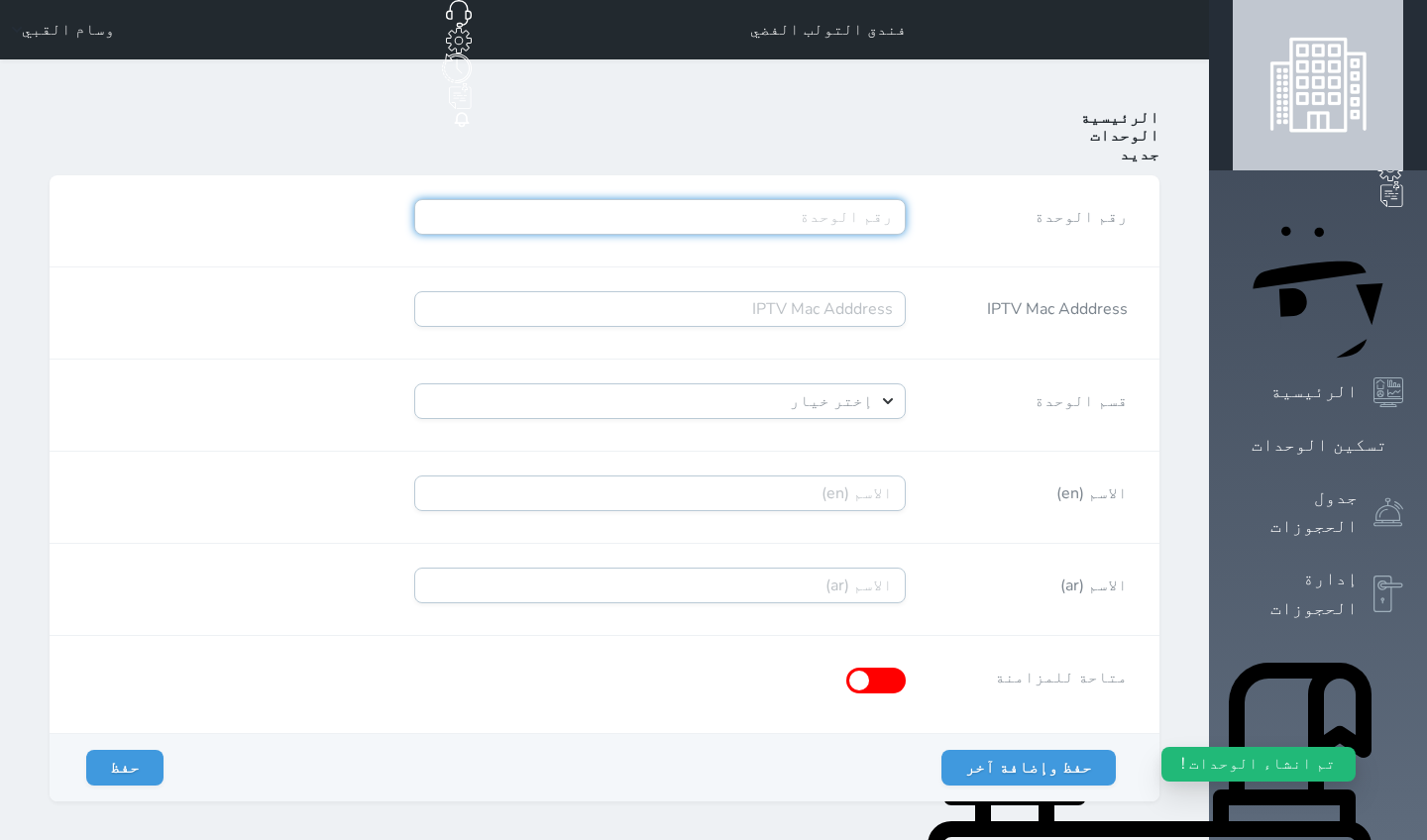 click on "رقم الوحدة" at bounding box center (660, 217) 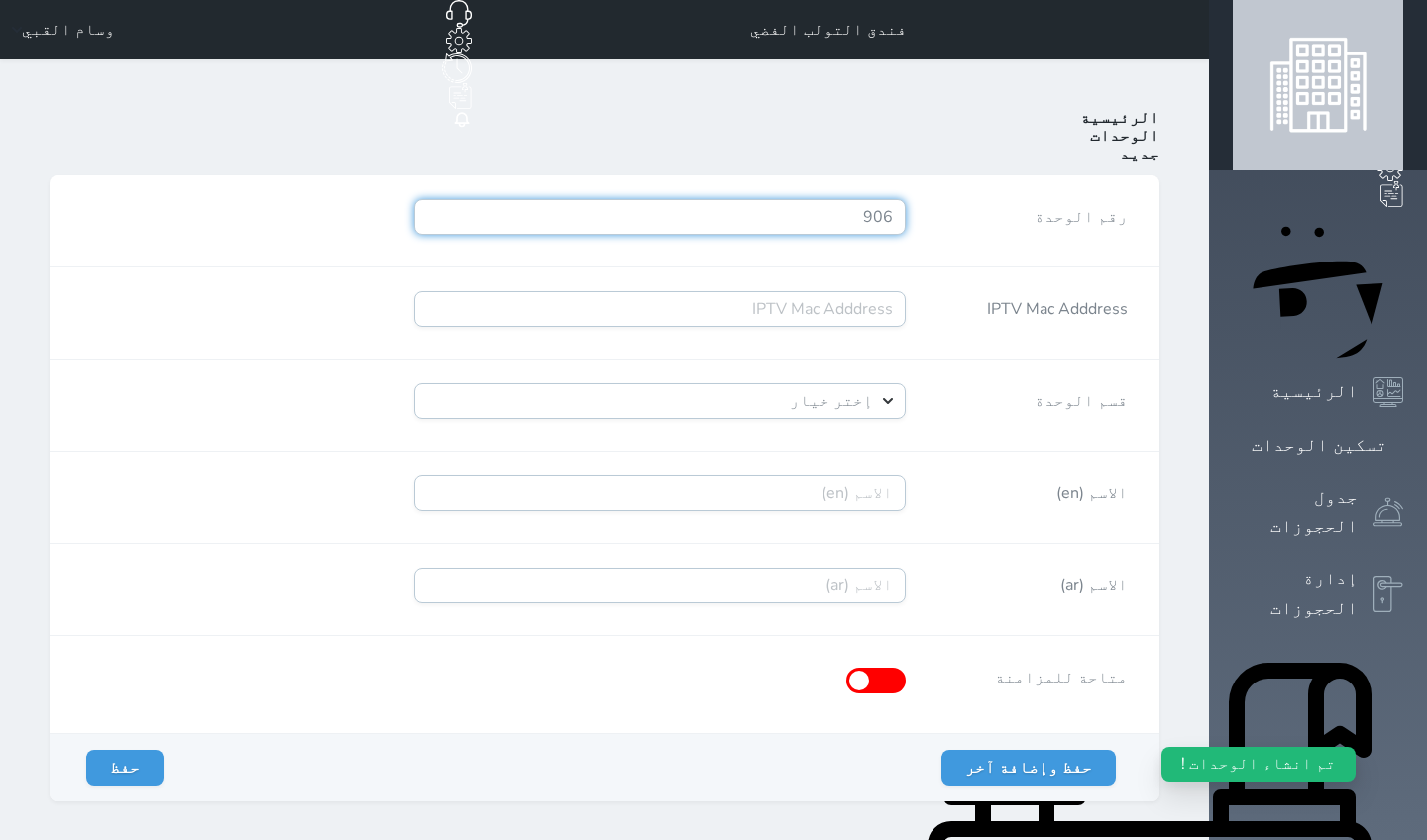 type on "906" 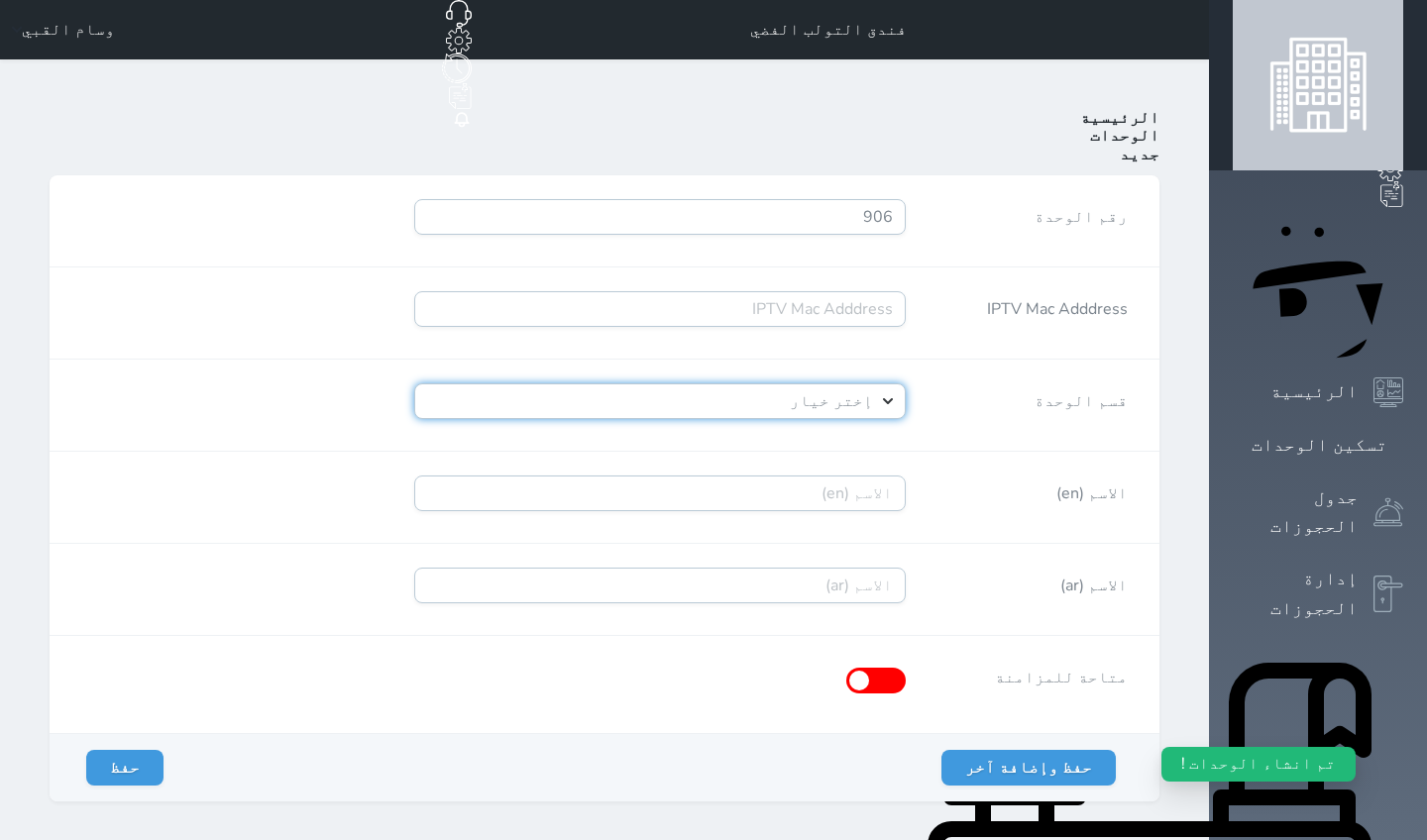 select on "4392" 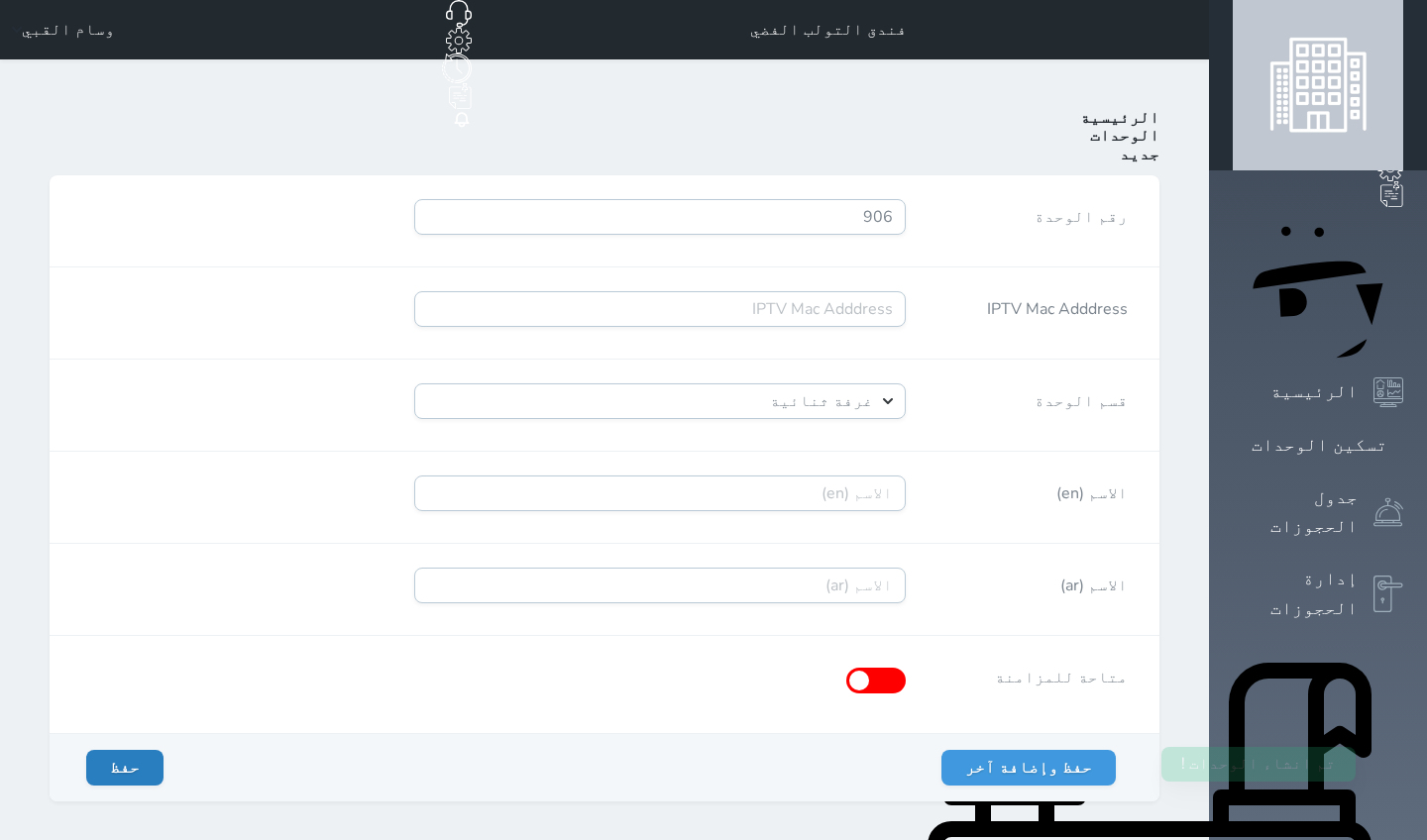 click on "حفظ" at bounding box center (125, 768) 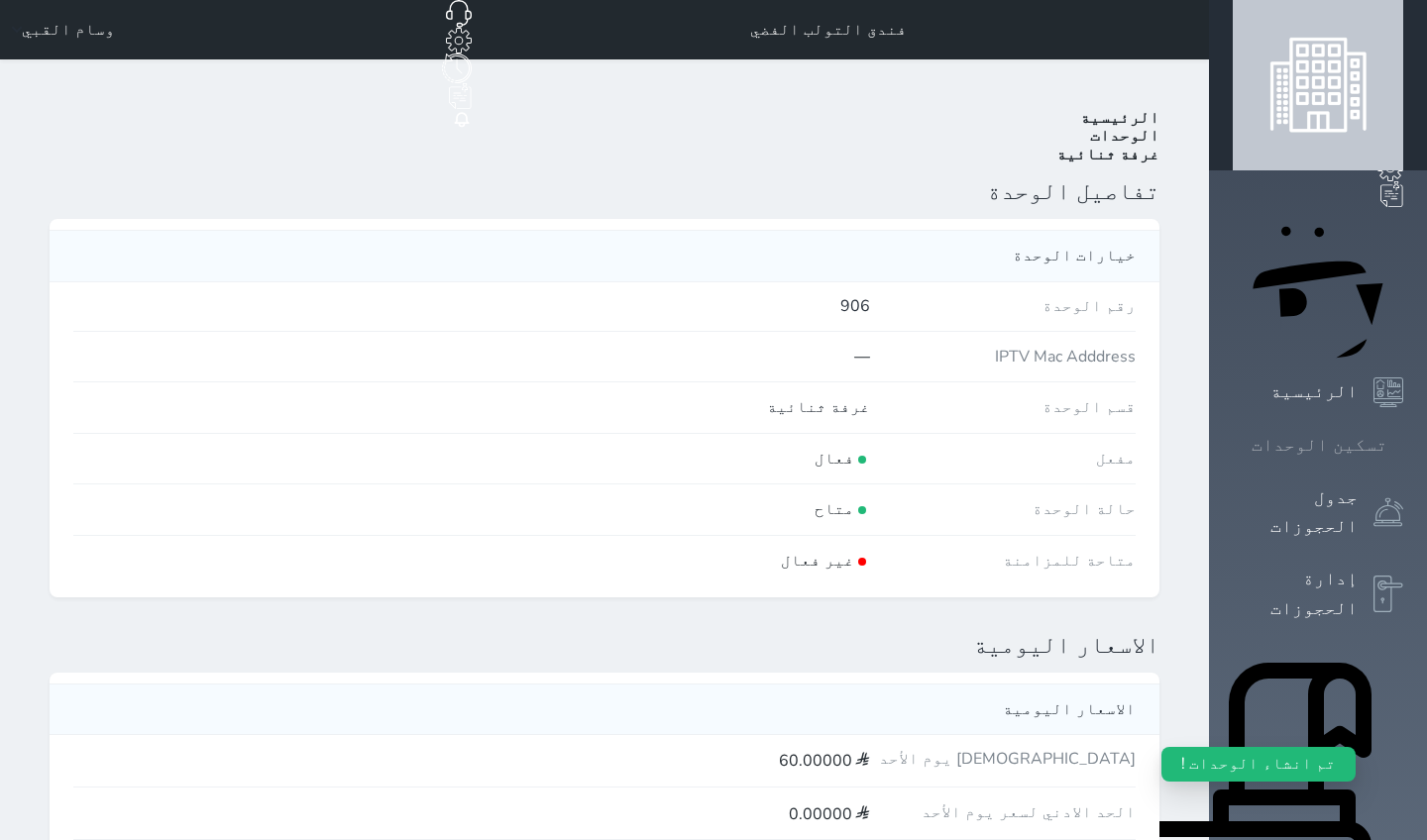 scroll, scrollTop: 0, scrollLeft: 0, axis: both 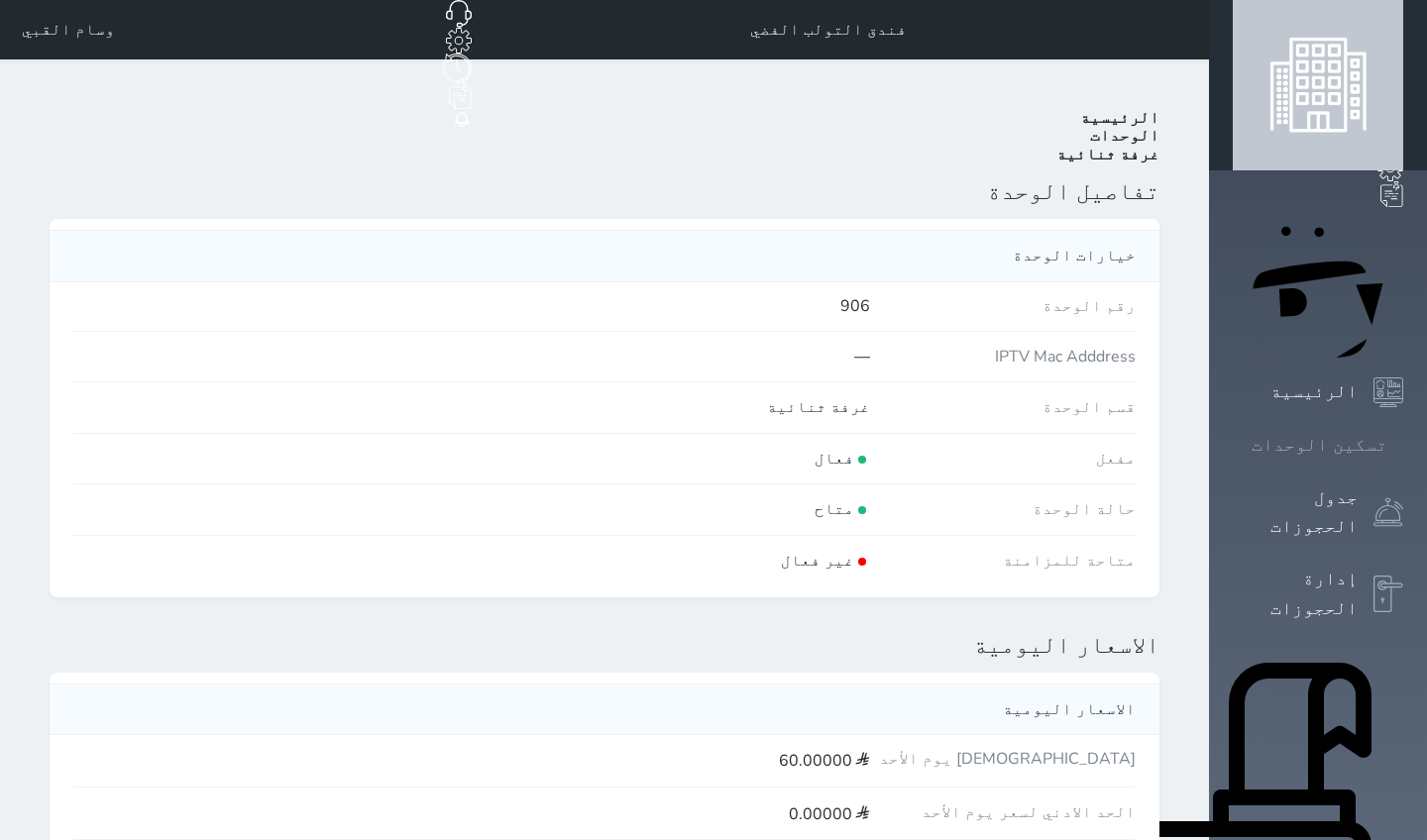 click on "تسكين الوحدات" at bounding box center [1318, 445] 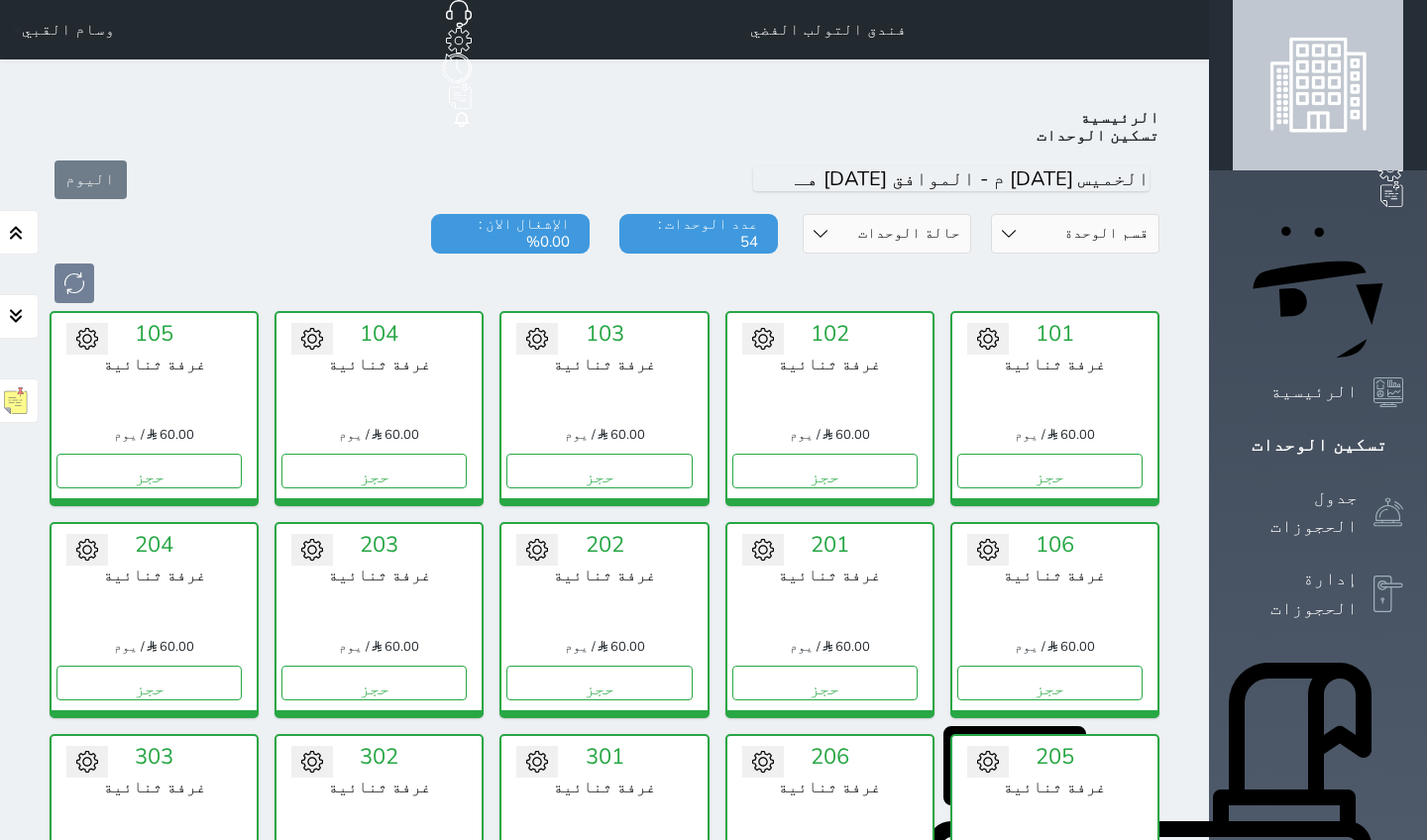 scroll, scrollTop: 0, scrollLeft: 0, axis: both 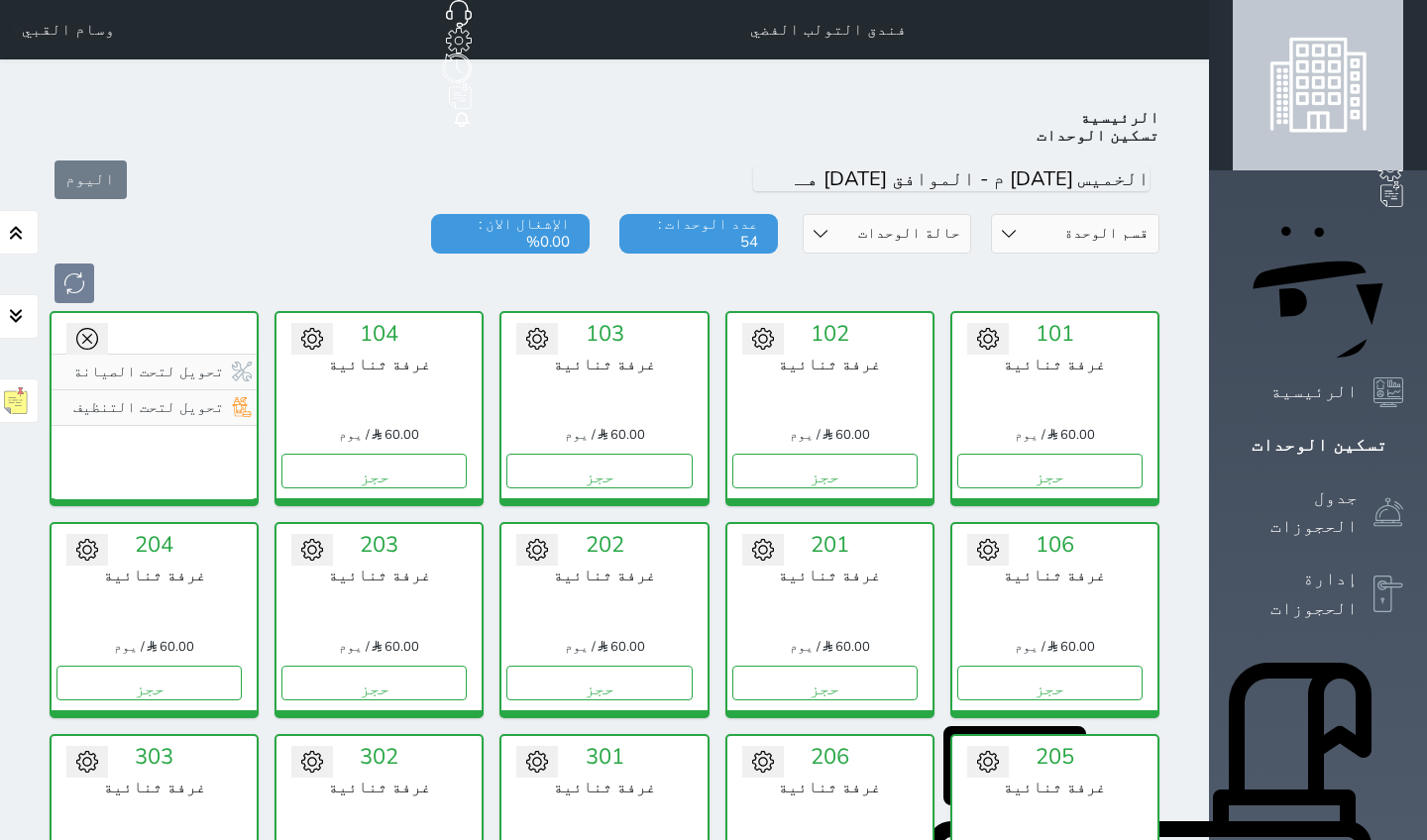 click on "قسم الوحدة   غرفة ثنائية   حالة الوحدات متاح تحت التنظيف تحت الصيانة سجل دخول  لم يتم تسجيل الدخول   عدد الوحدات : 54   الإشغال الان : 0.00%" at bounding box center (604, 259) 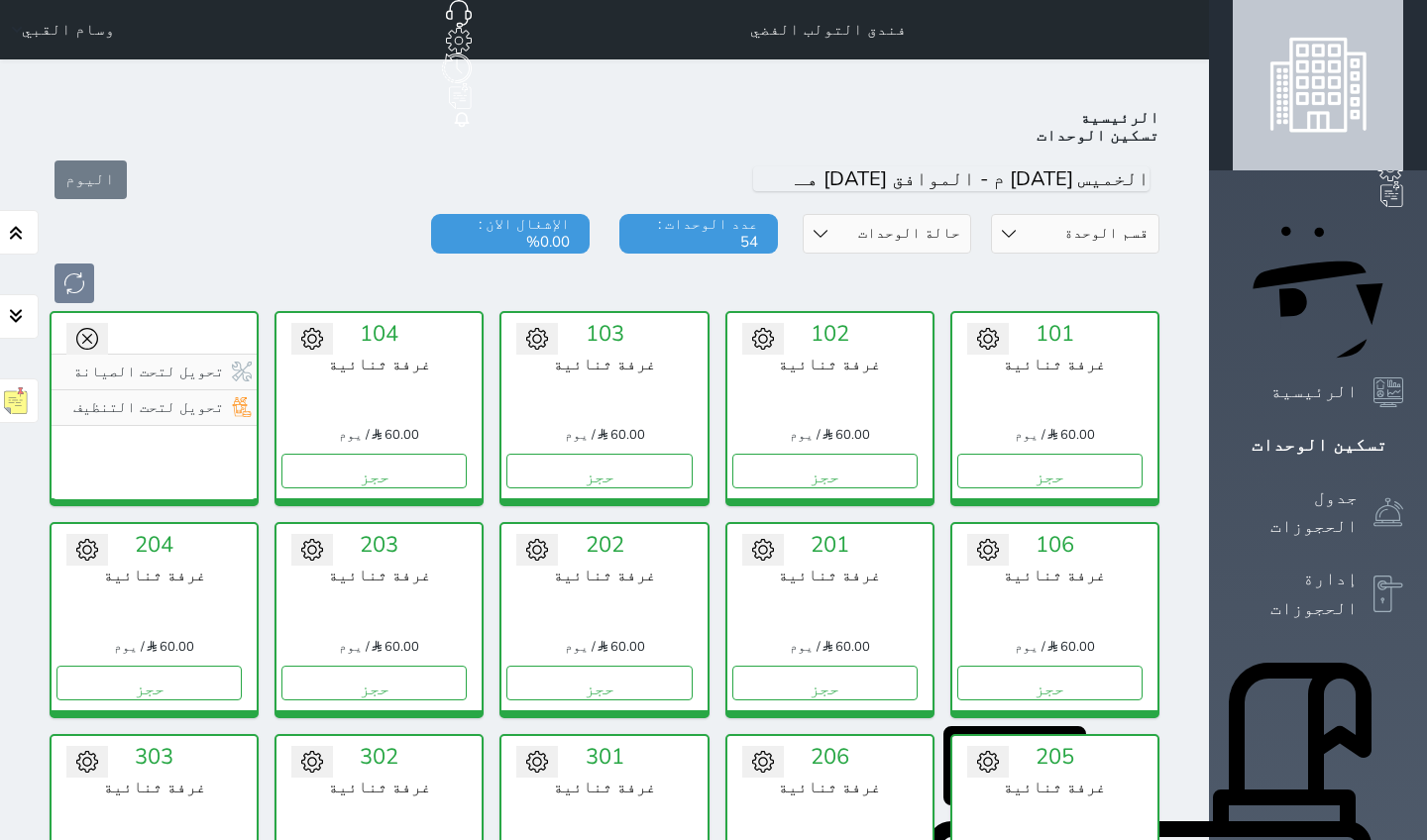 scroll, scrollTop: 0, scrollLeft: 0, axis: both 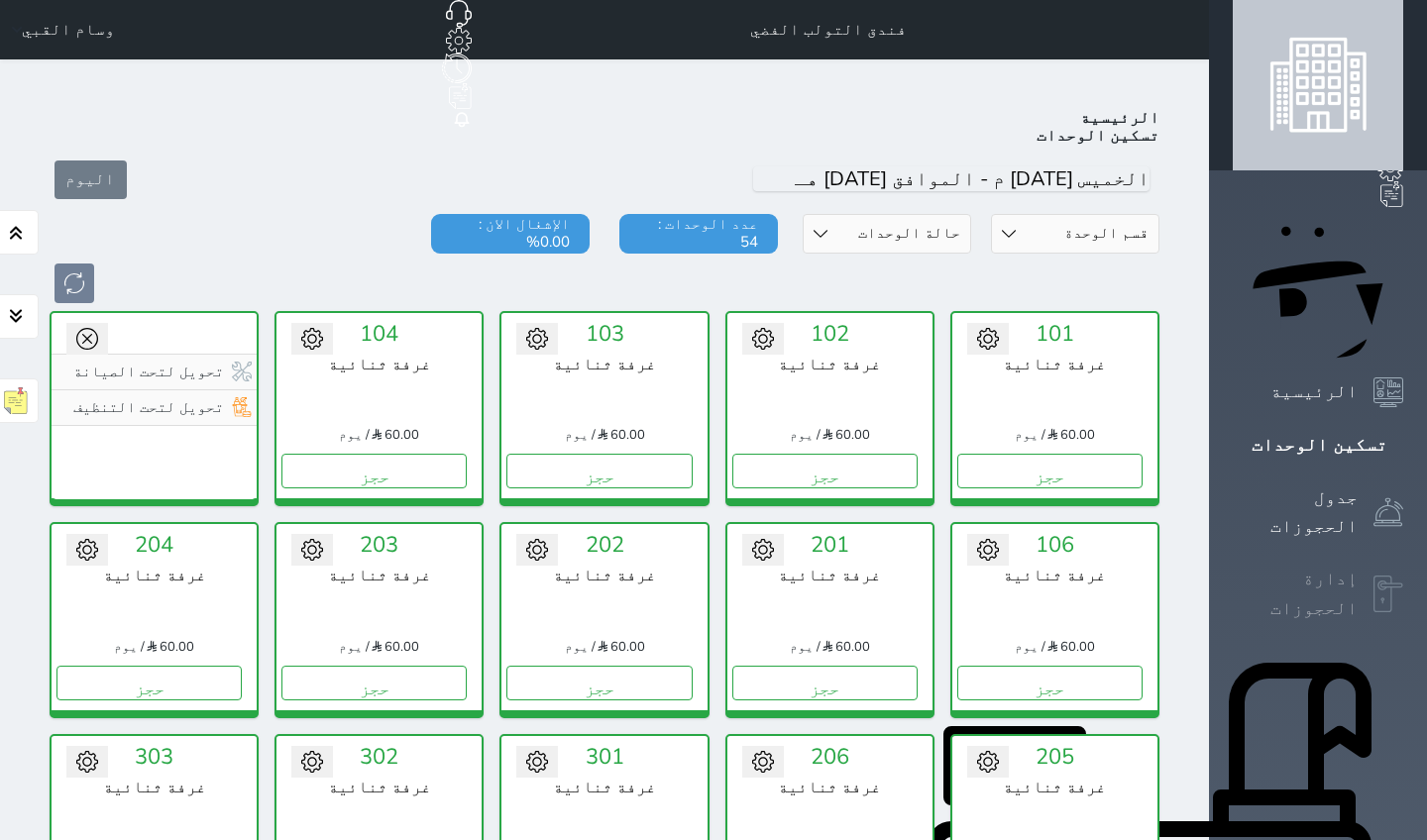 click 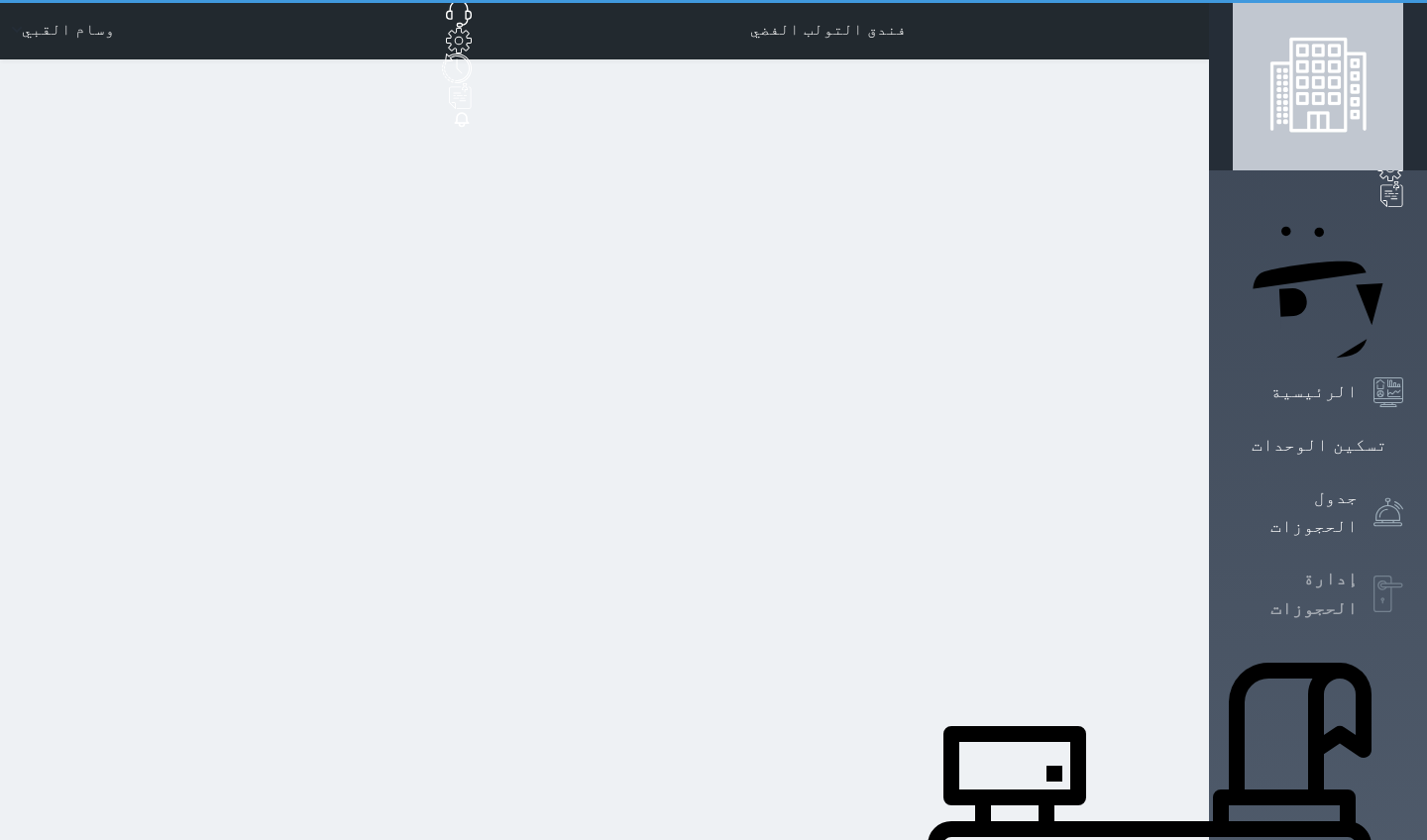 select on "open_all" 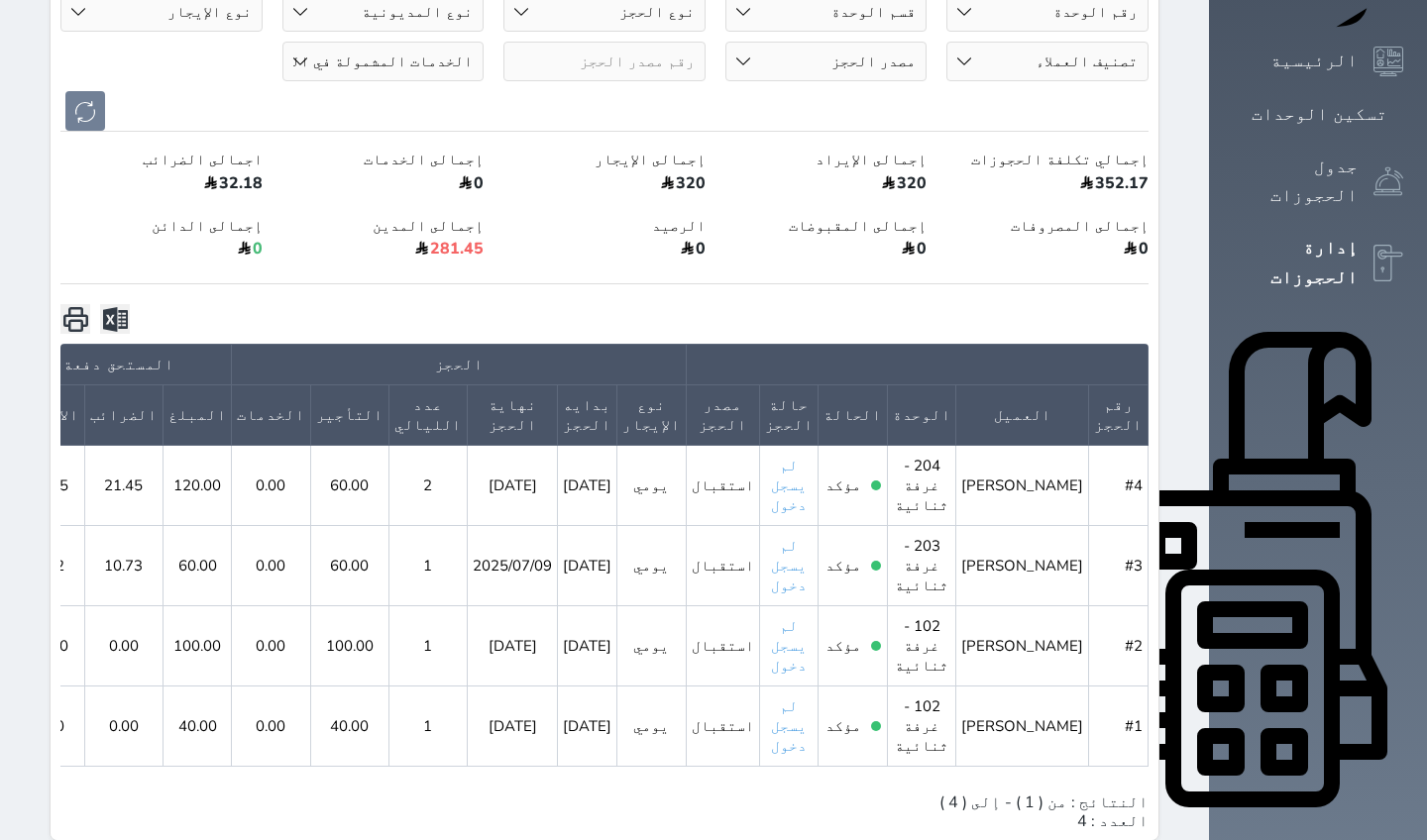 scroll, scrollTop: 330, scrollLeft: 0, axis: vertical 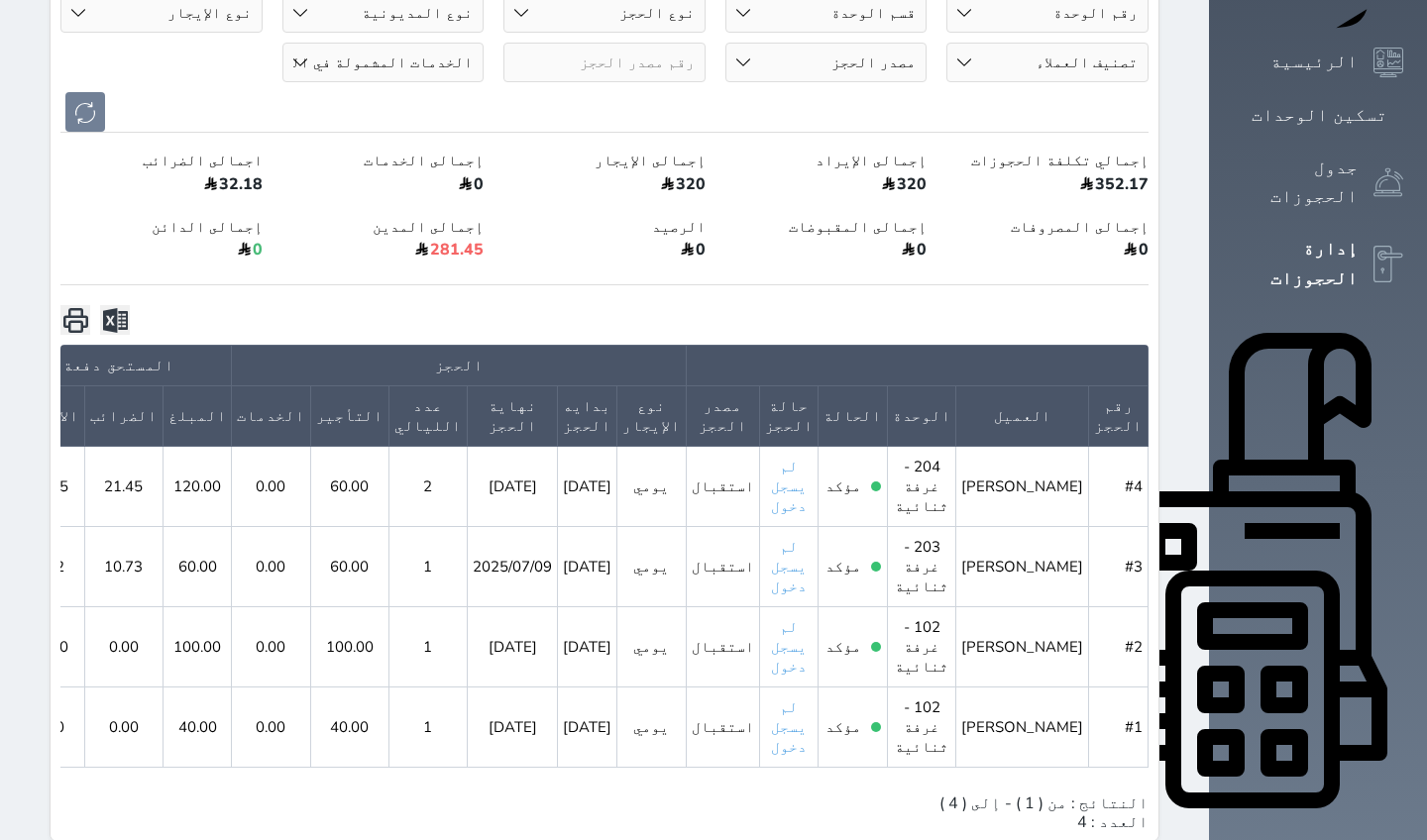 click 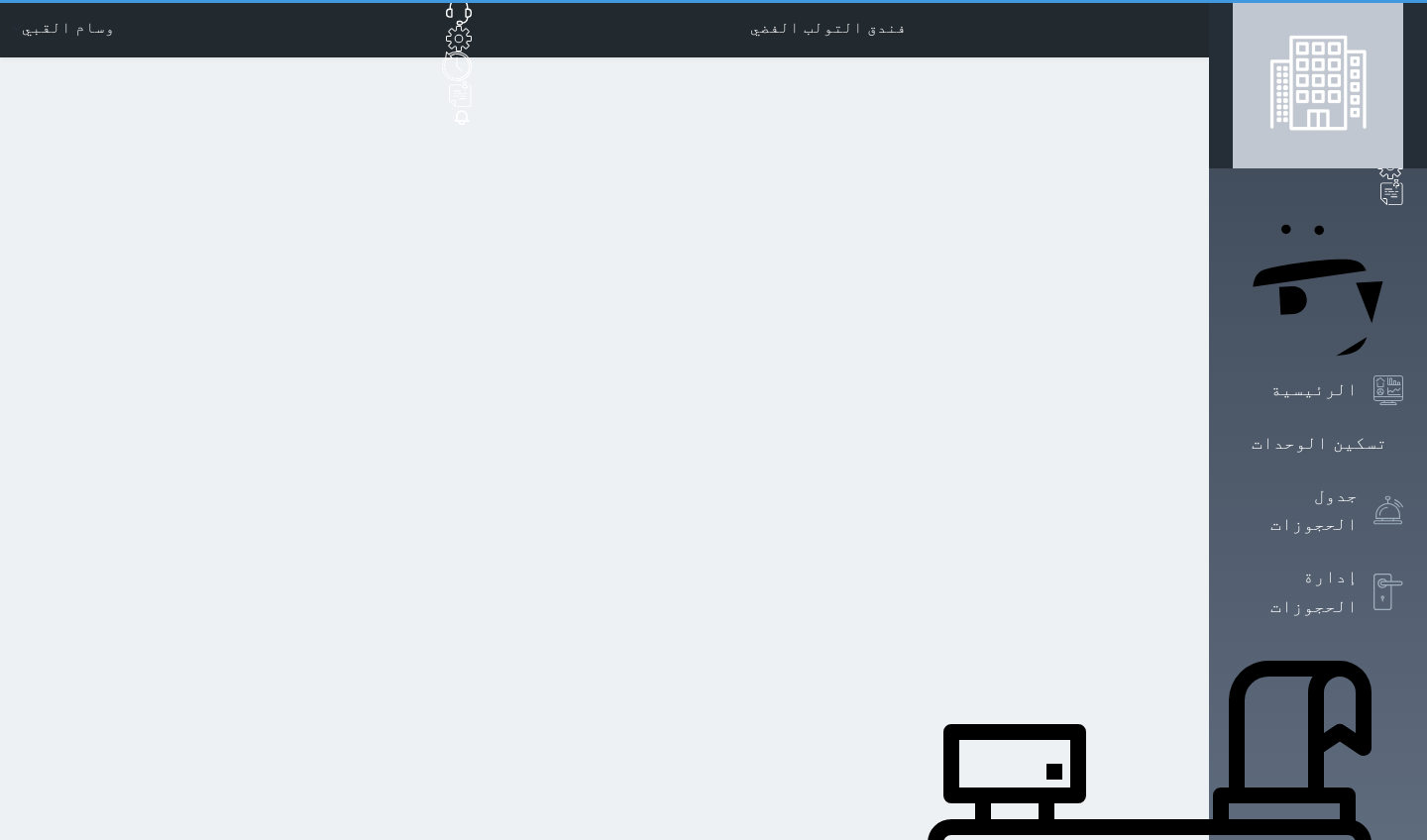 scroll, scrollTop: 0, scrollLeft: 0, axis: both 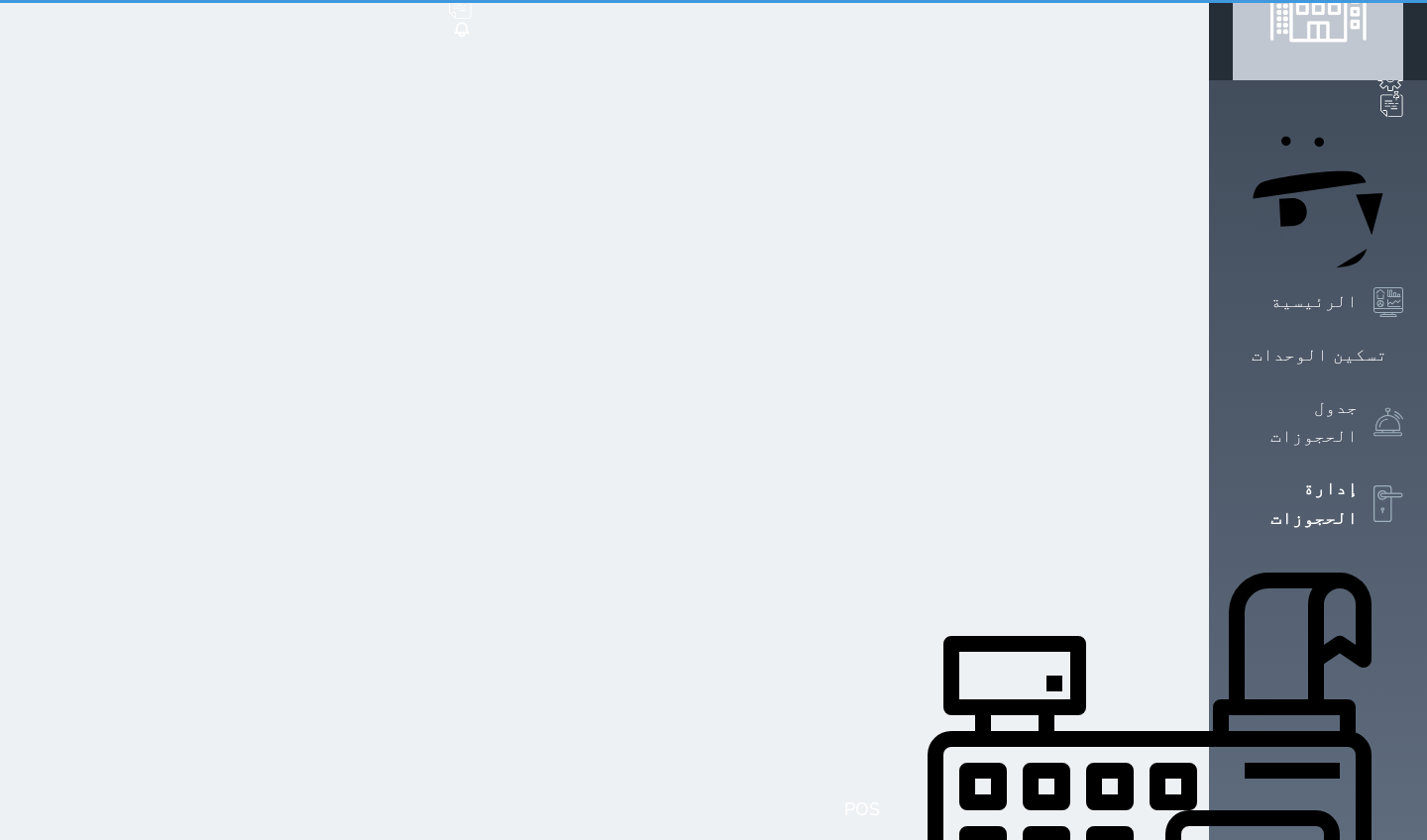 select on "open_all" 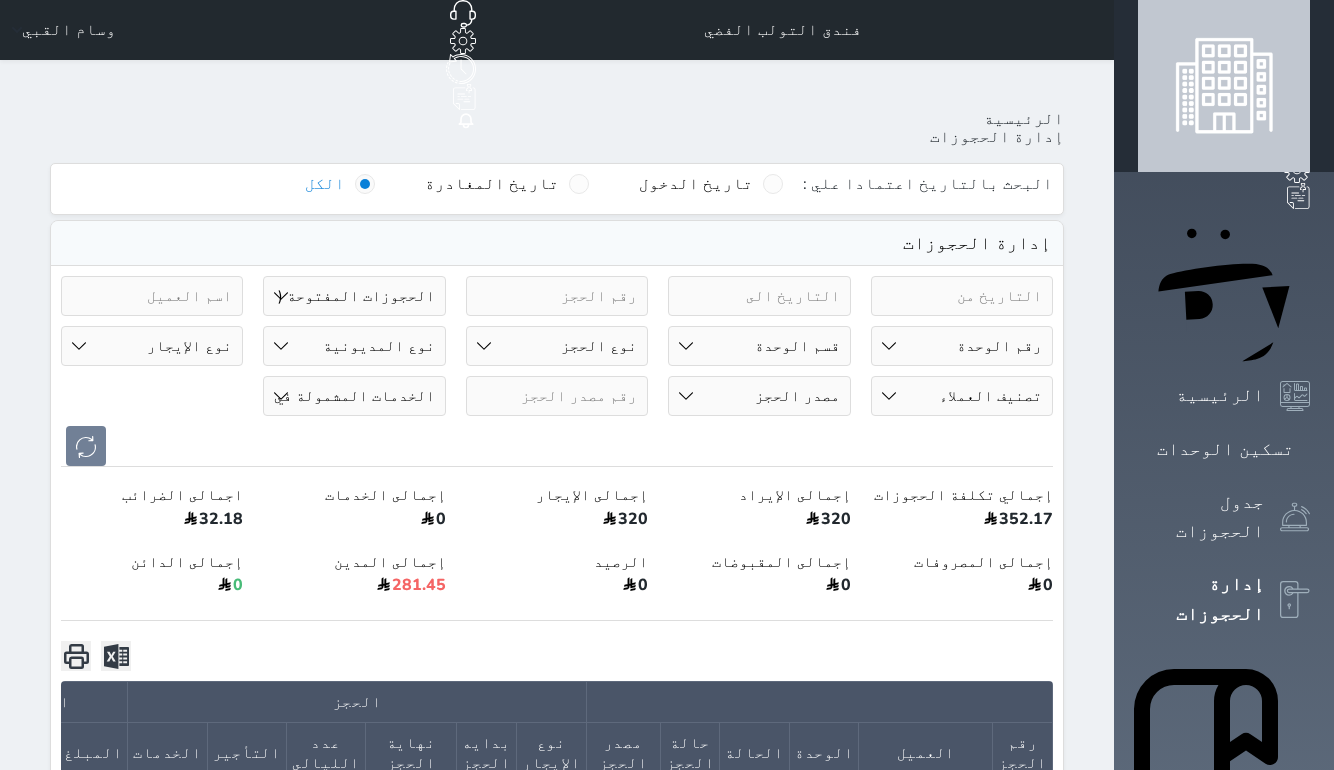 scroll, scrollTop: 0, scrollLeft: 0, axis: both 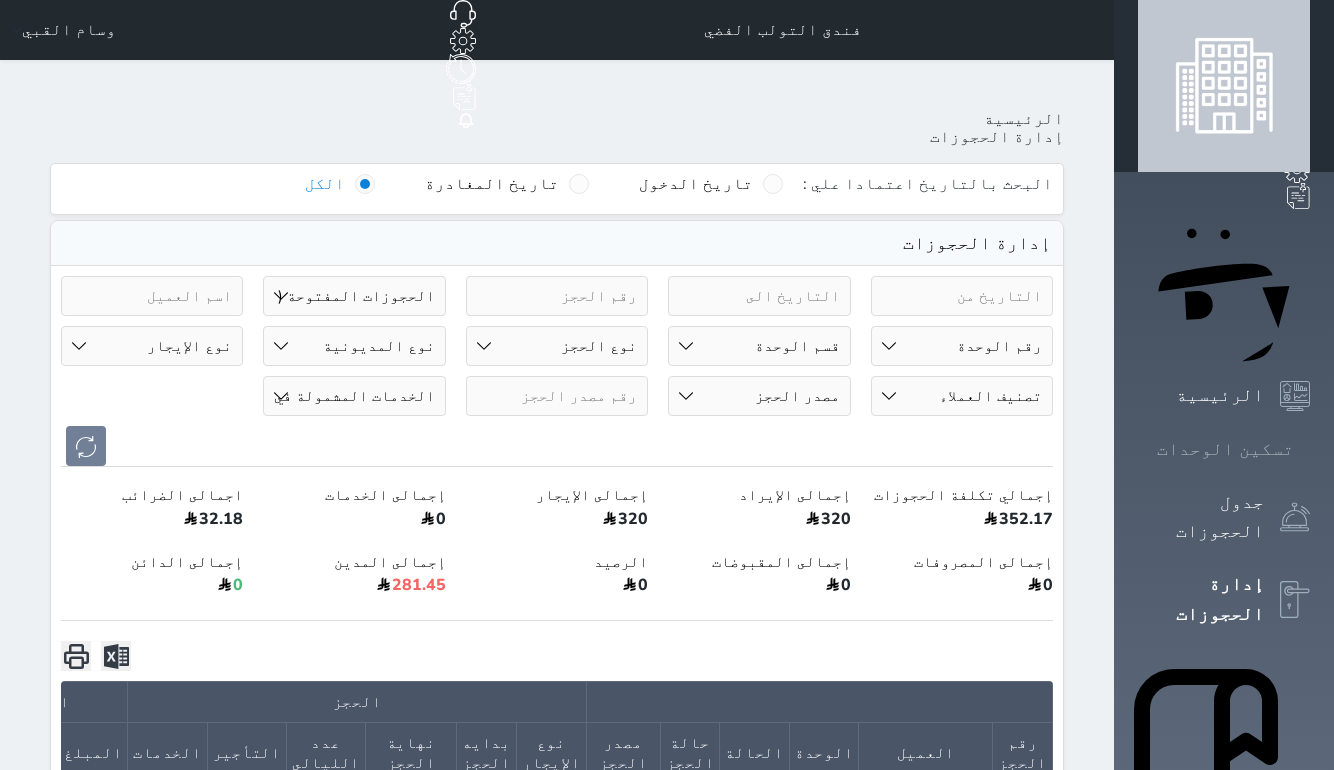 click on "تسكين الوحدات" at bounding box center (1224, 449) 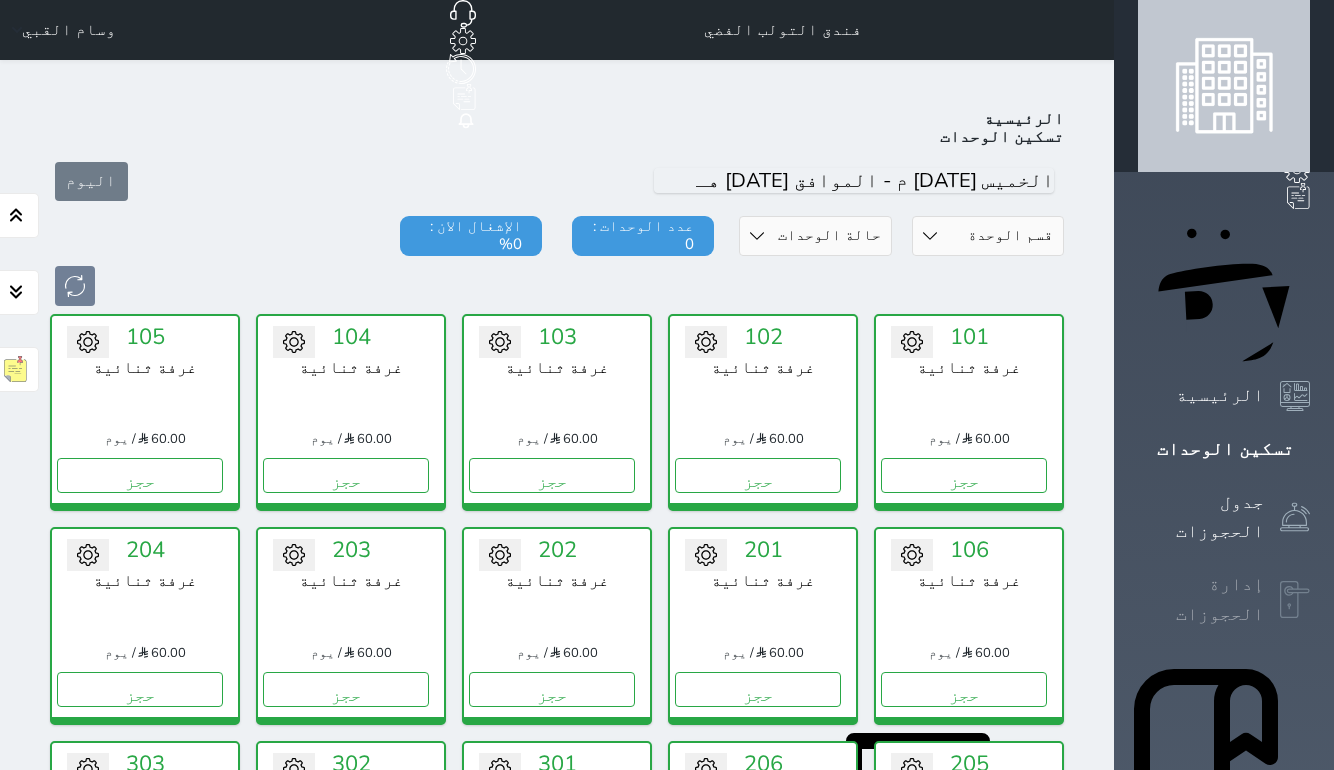 scroll, scrollTop: 78, scrollLeft: 0, axis: vertical 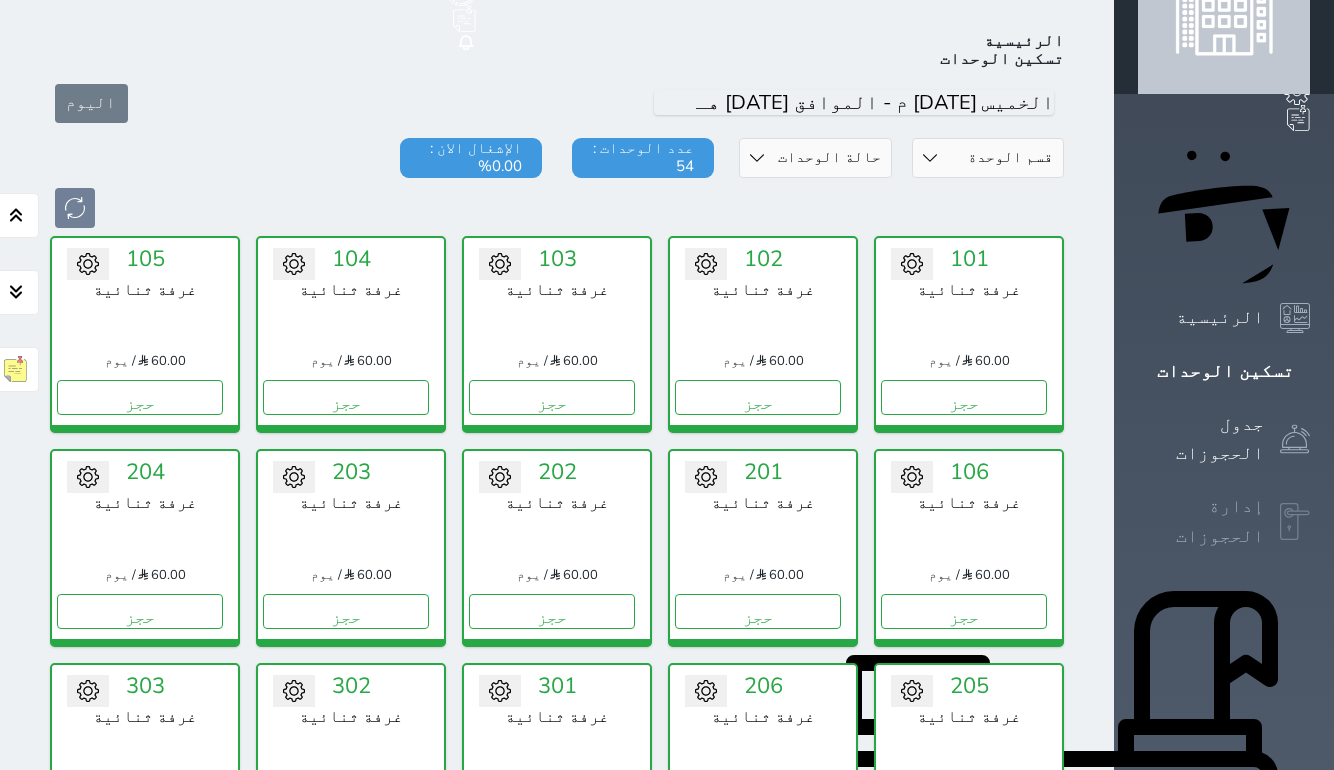 click on "إدارة الحجوزات" at bounding box center [1224, 521] 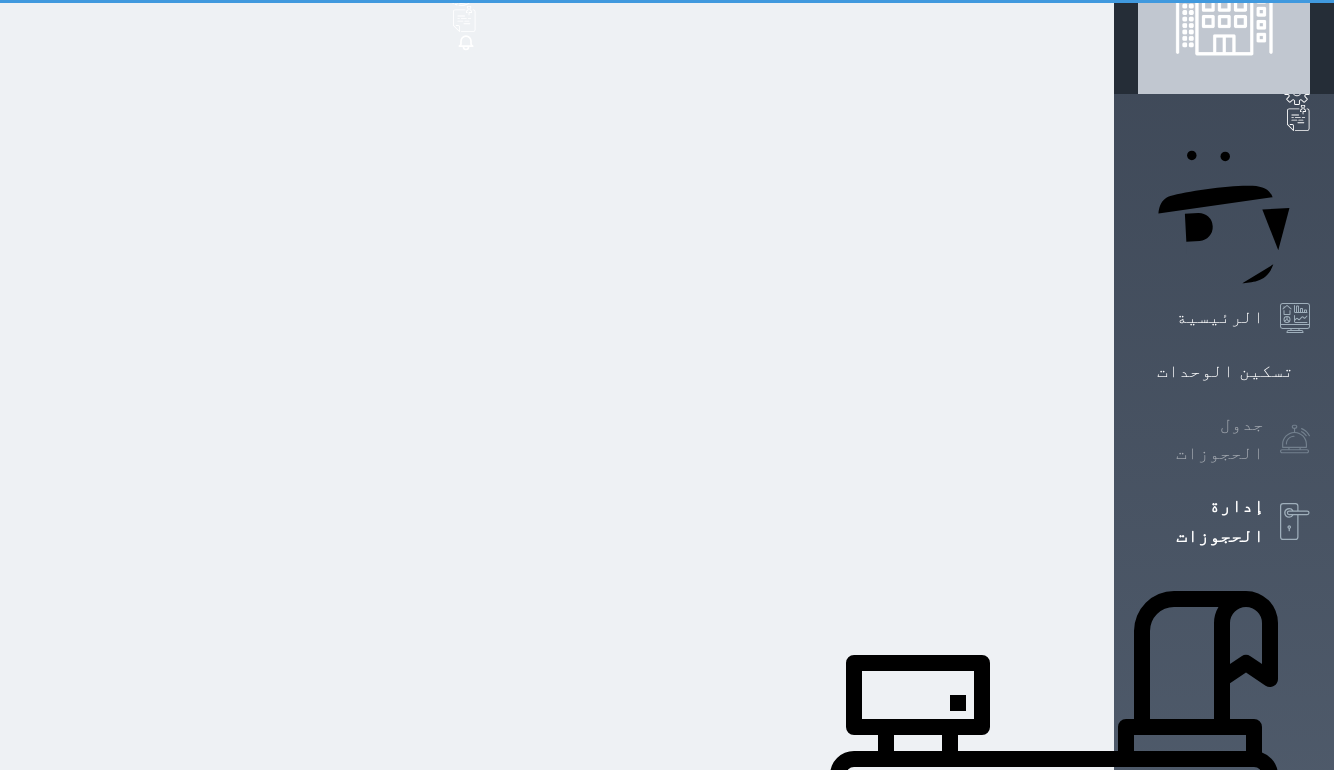 select on "open_all" 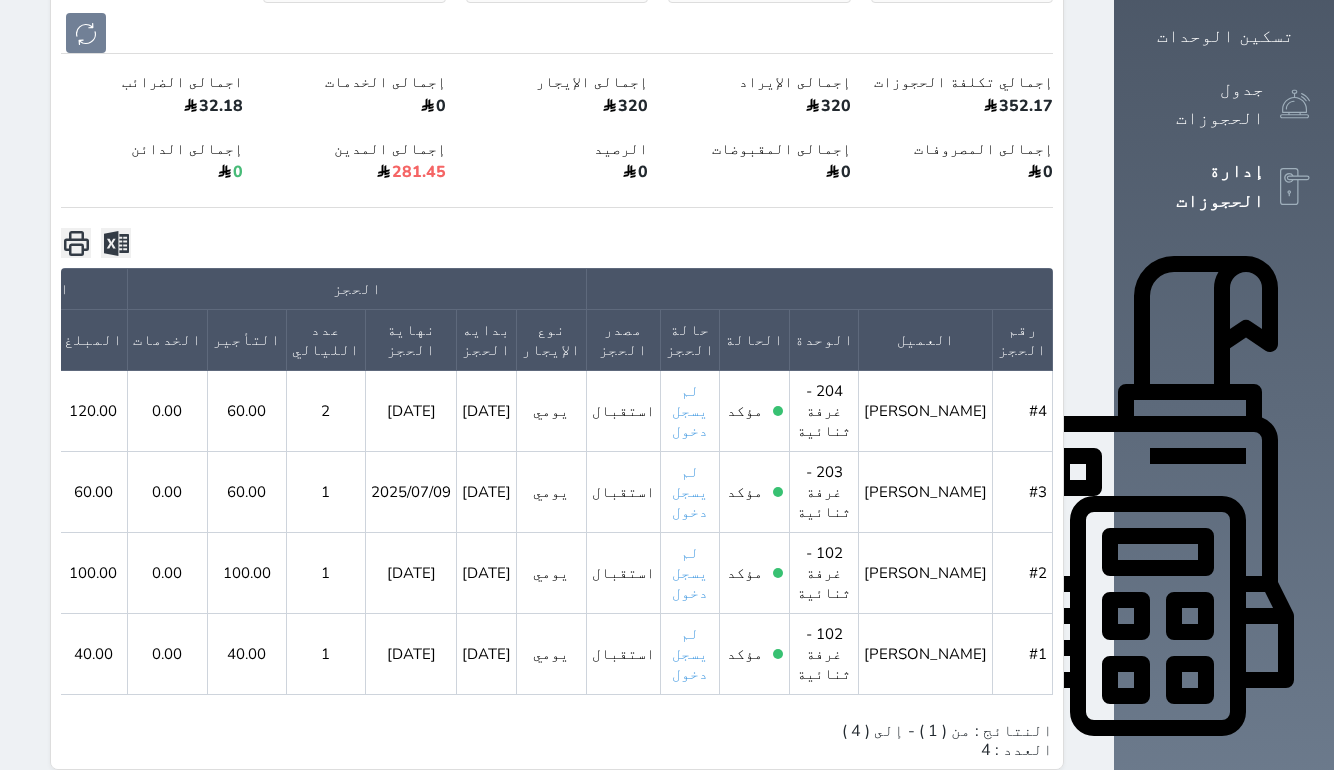 scroll, scrollTop: 411, scrollLeft: 0, axis: vertical 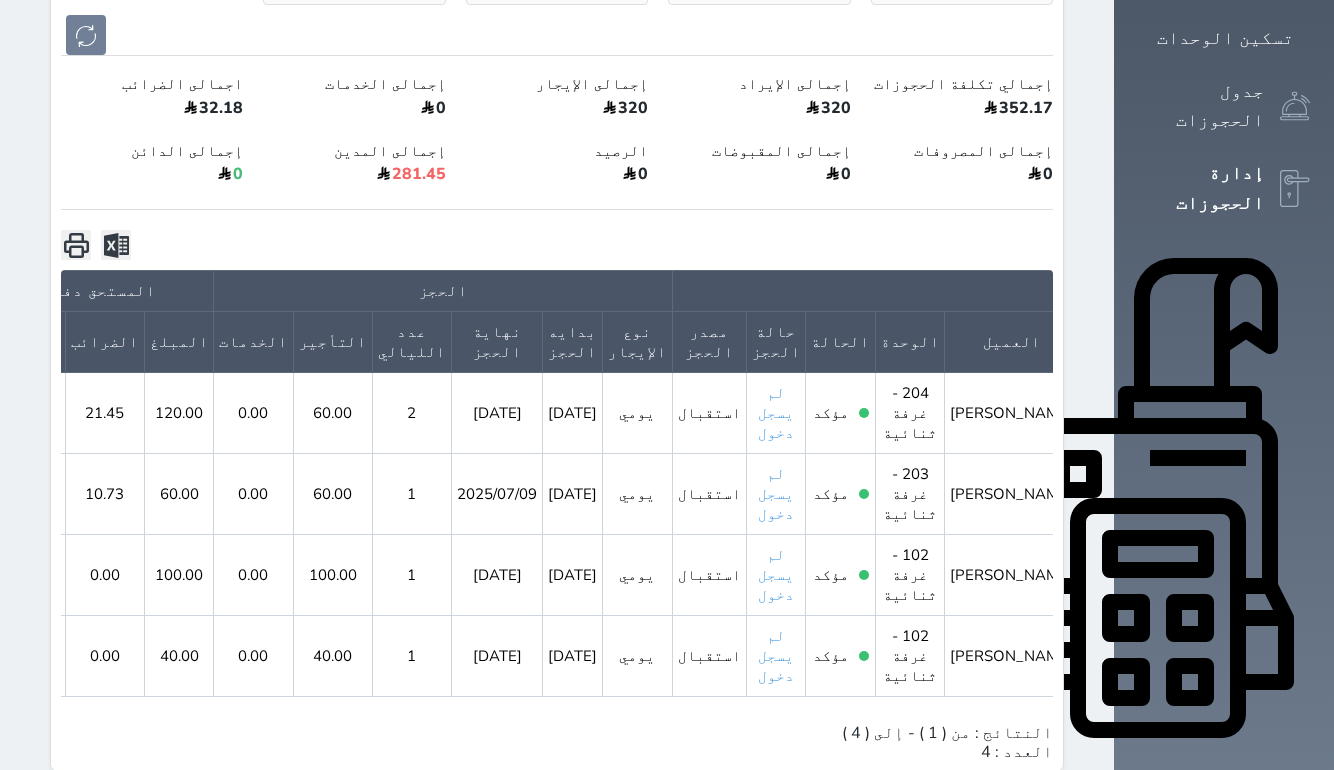 click 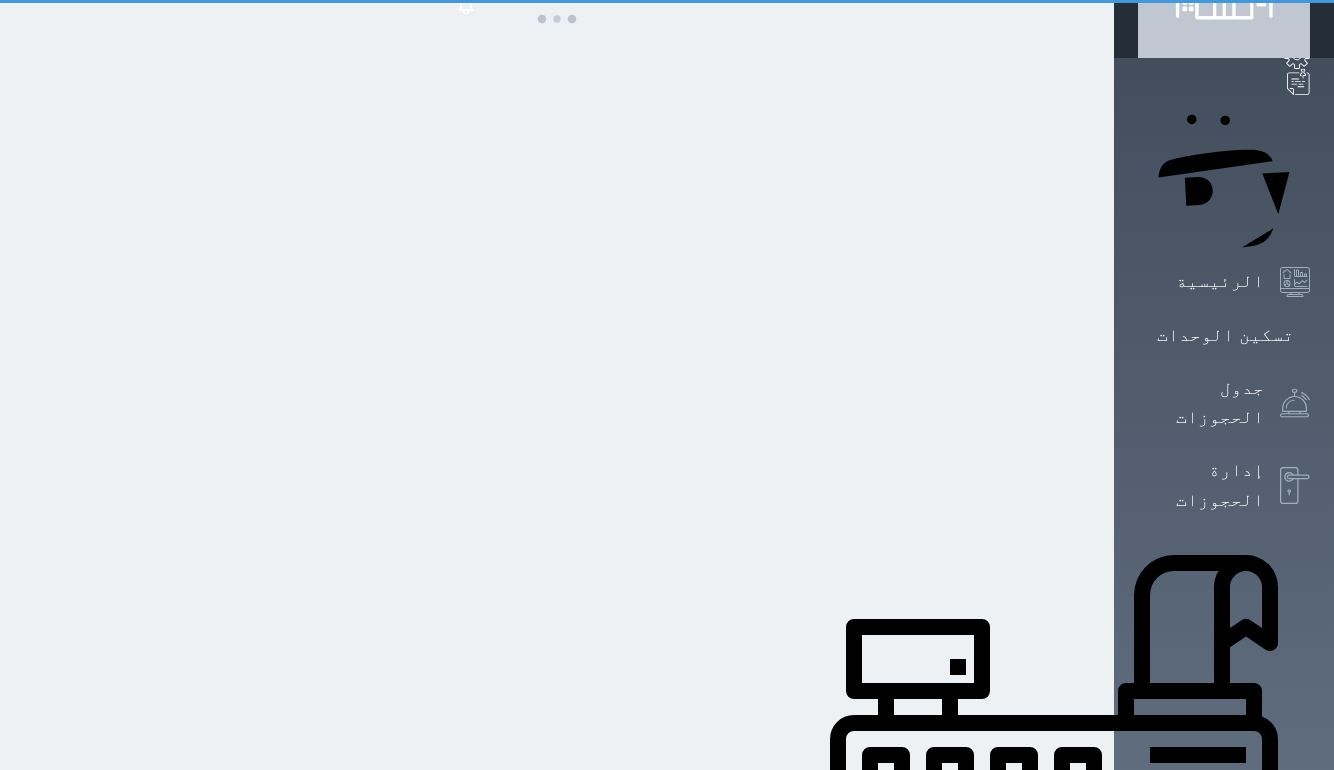 scroll, scrollTop: 0, scrollLeft: 0, axis: both 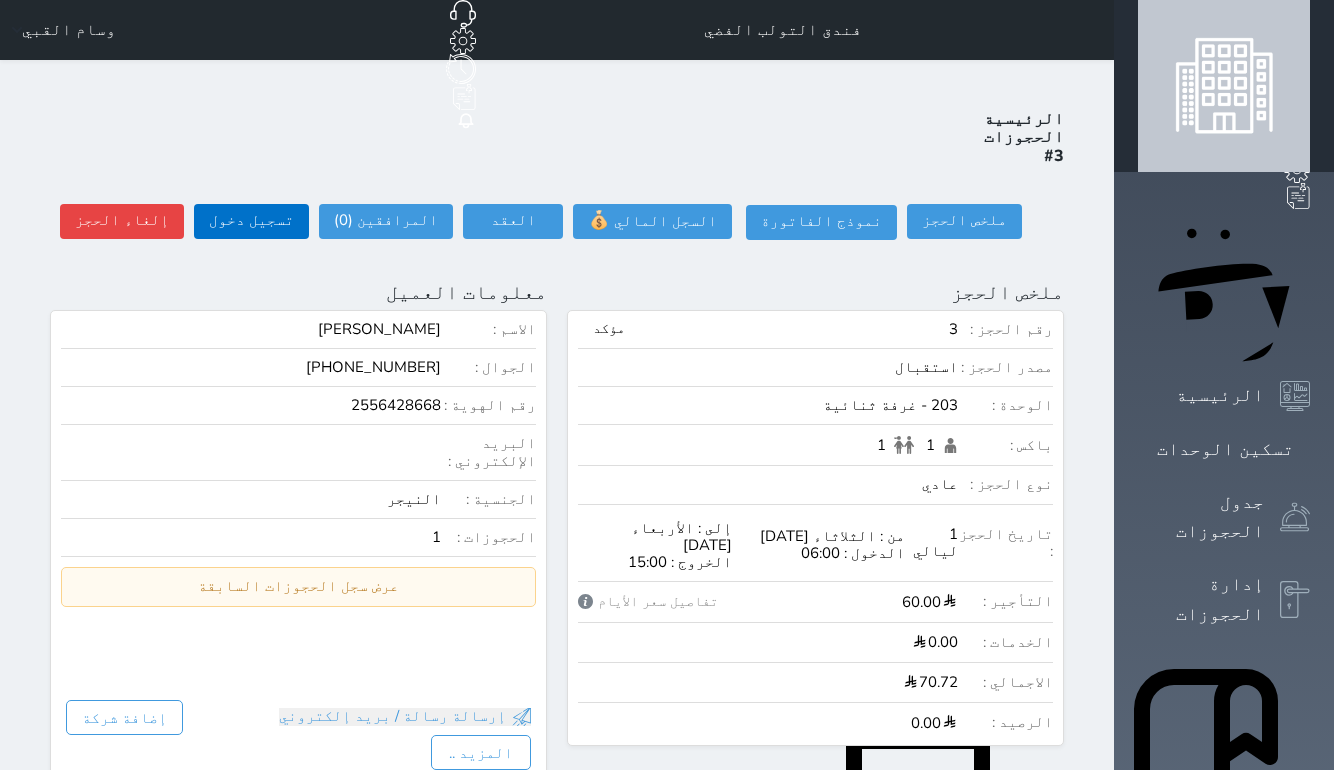 click on "تسجيل دخول" at bounding box center [251, 221] 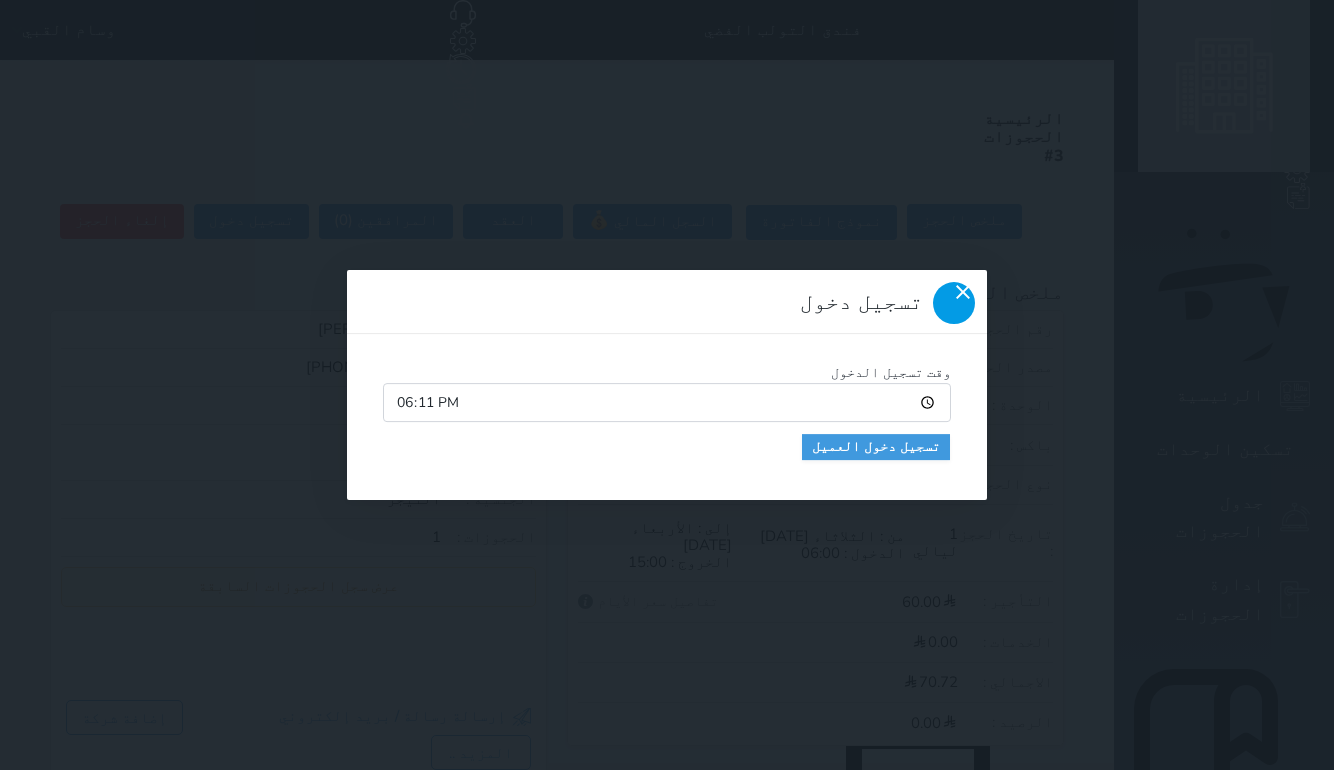 click 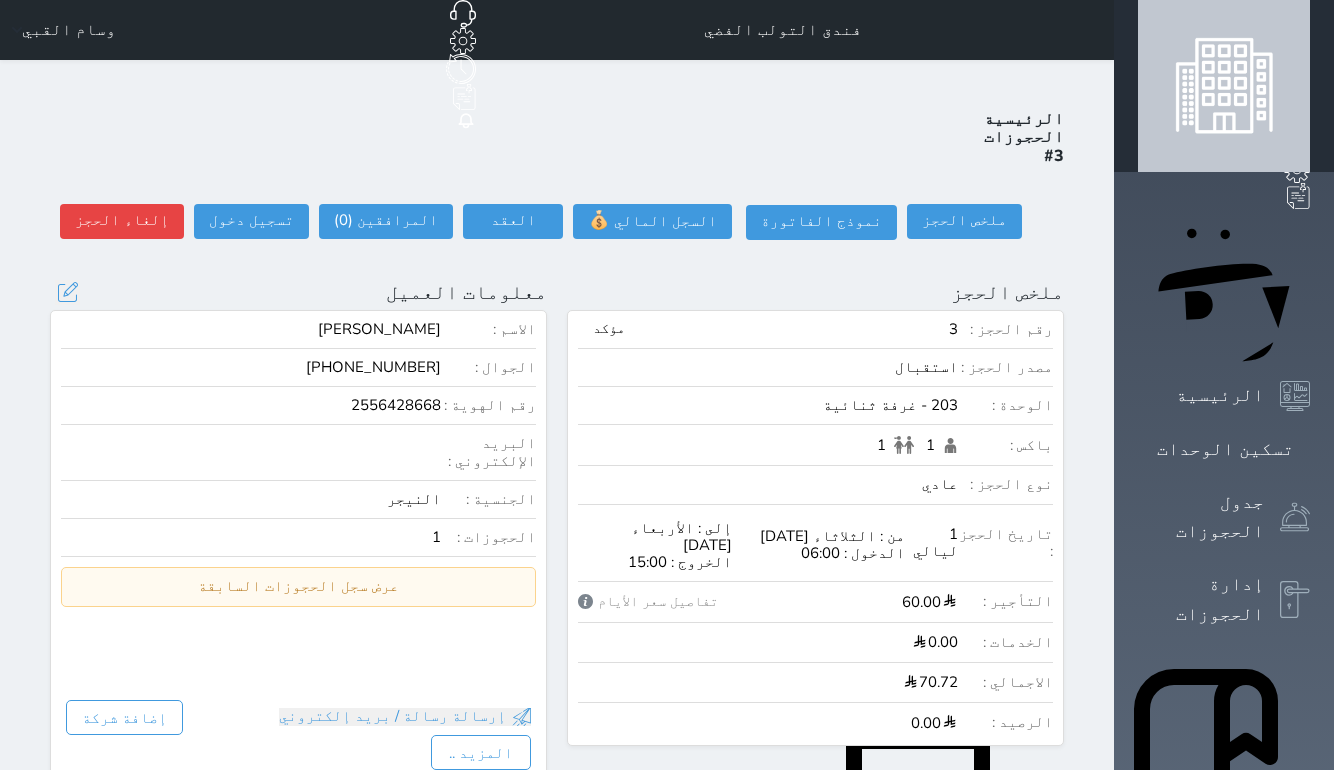 scroll, scrollTop: 0, scrollLeft: 0, axis: both 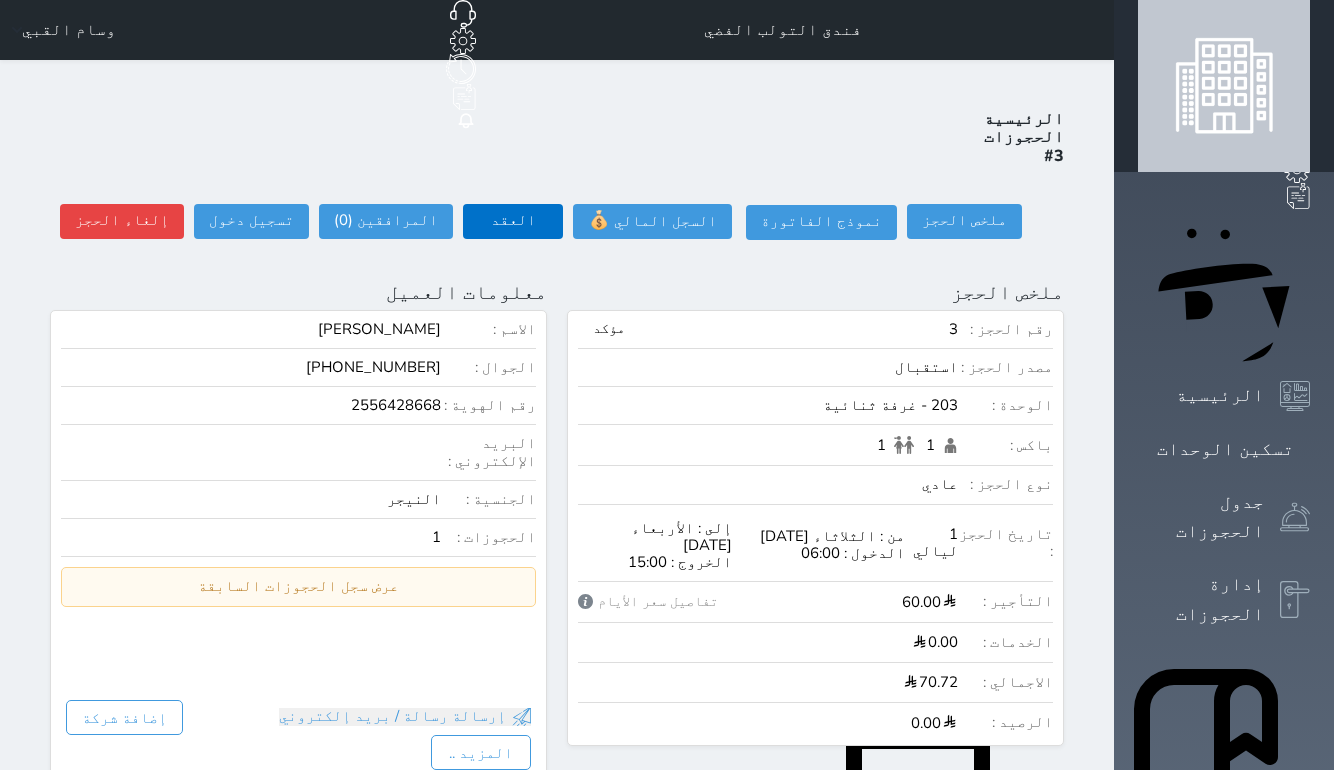 click on "العقد" at bounding box center (513, 221) 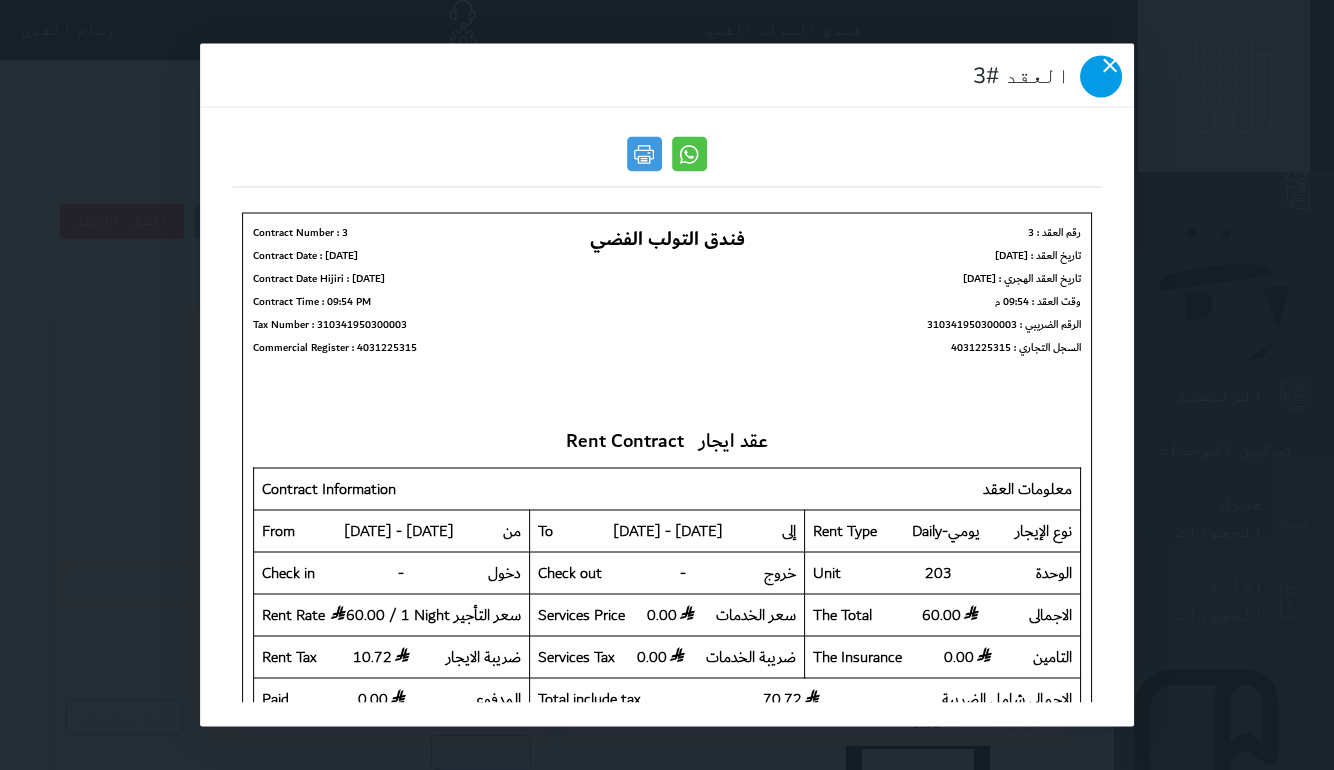scroll, scrollTop: 0, scrollLeft: 0, axis: both 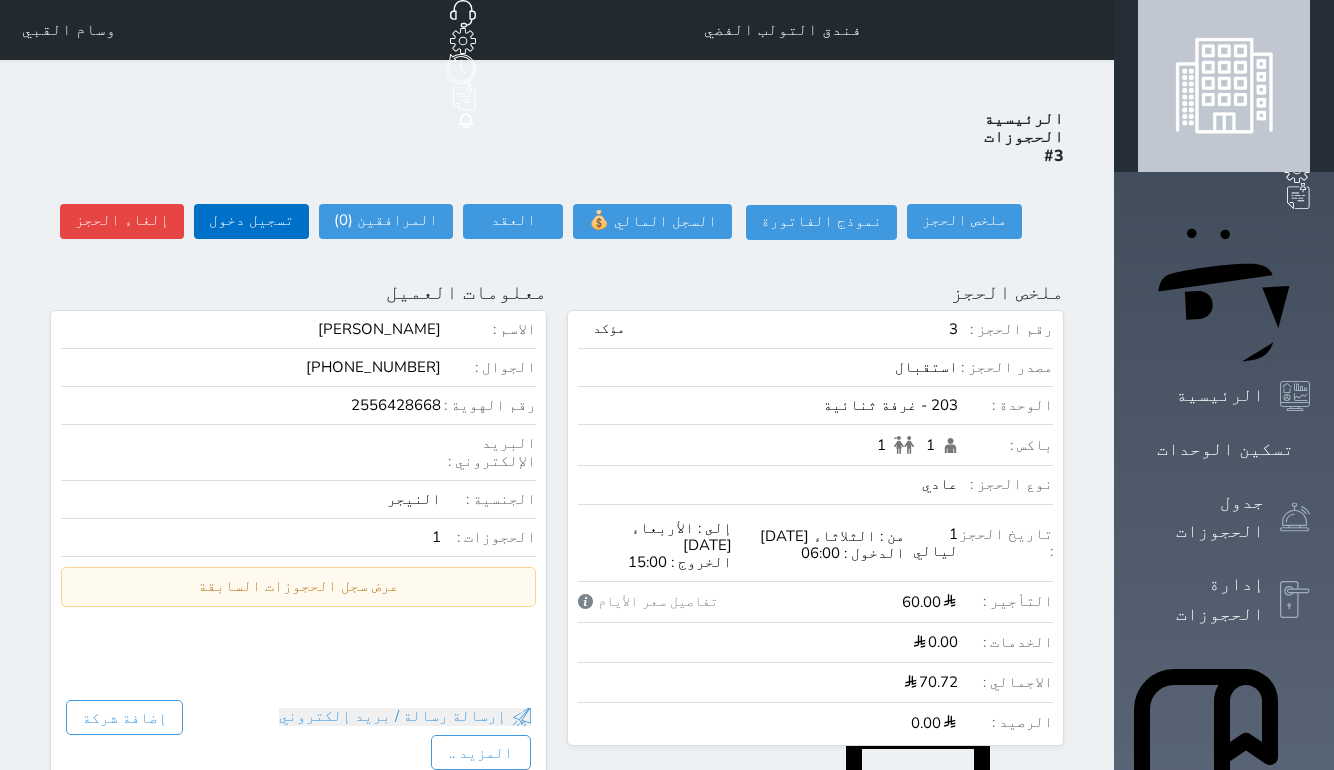 click on "تسجيل دخول" at bounding box center [251, 221] 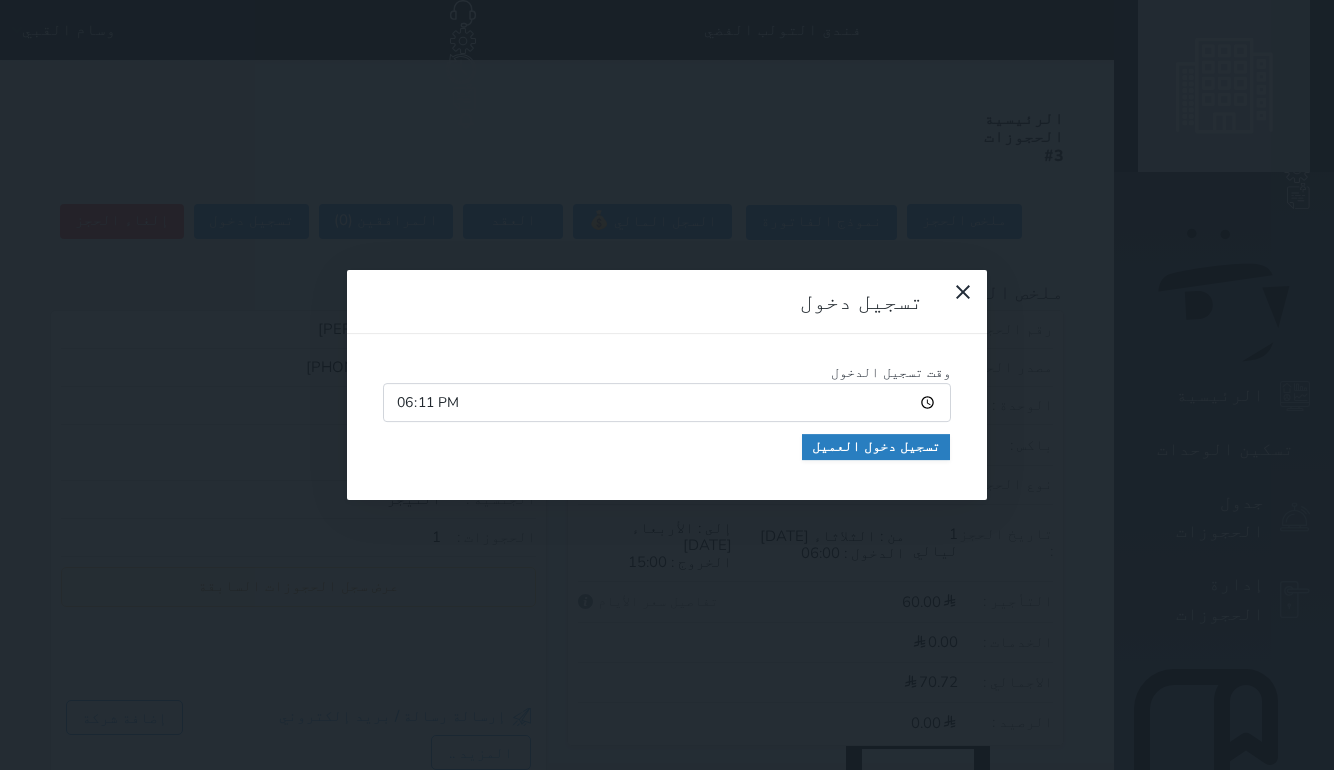 click on "تسجيل دخول العميل" at bounding box center [876, 447] 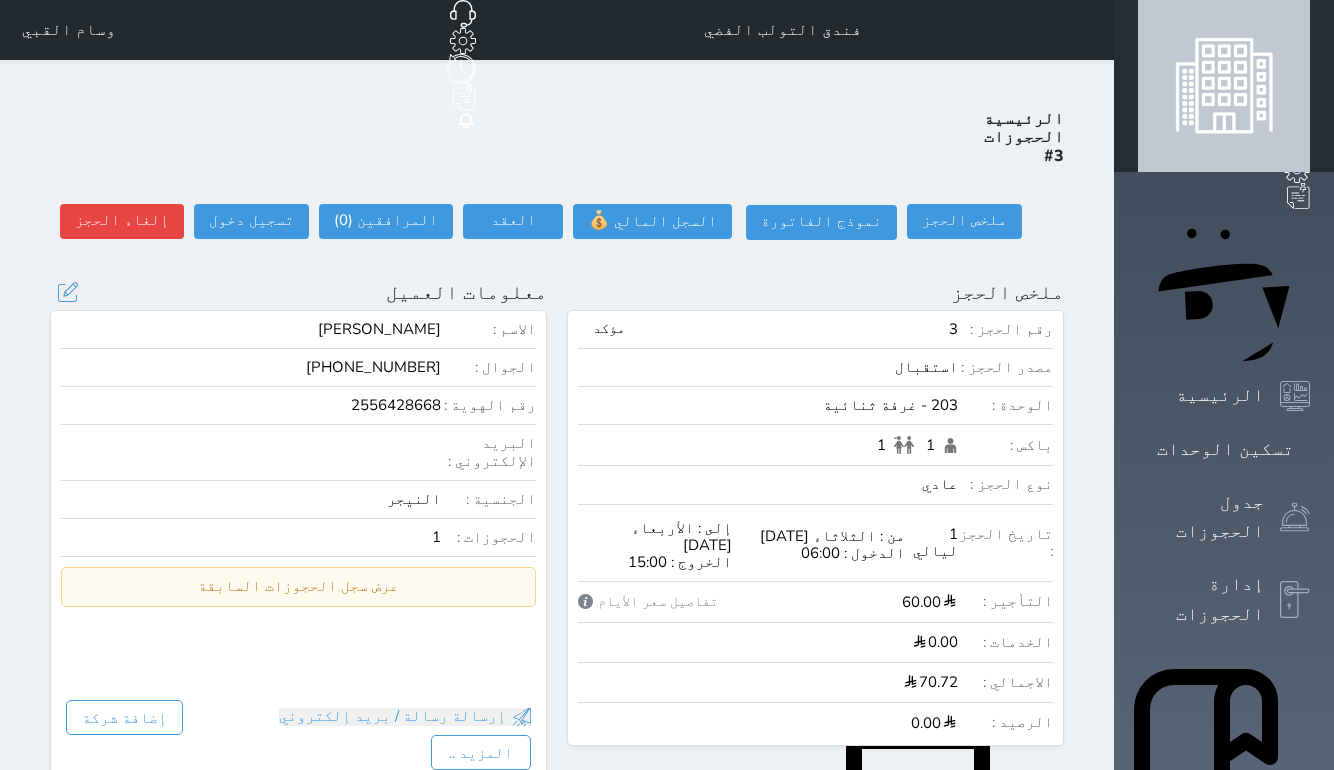 scroll, scrollTop: 0, scrollLeft: 0, axis: both 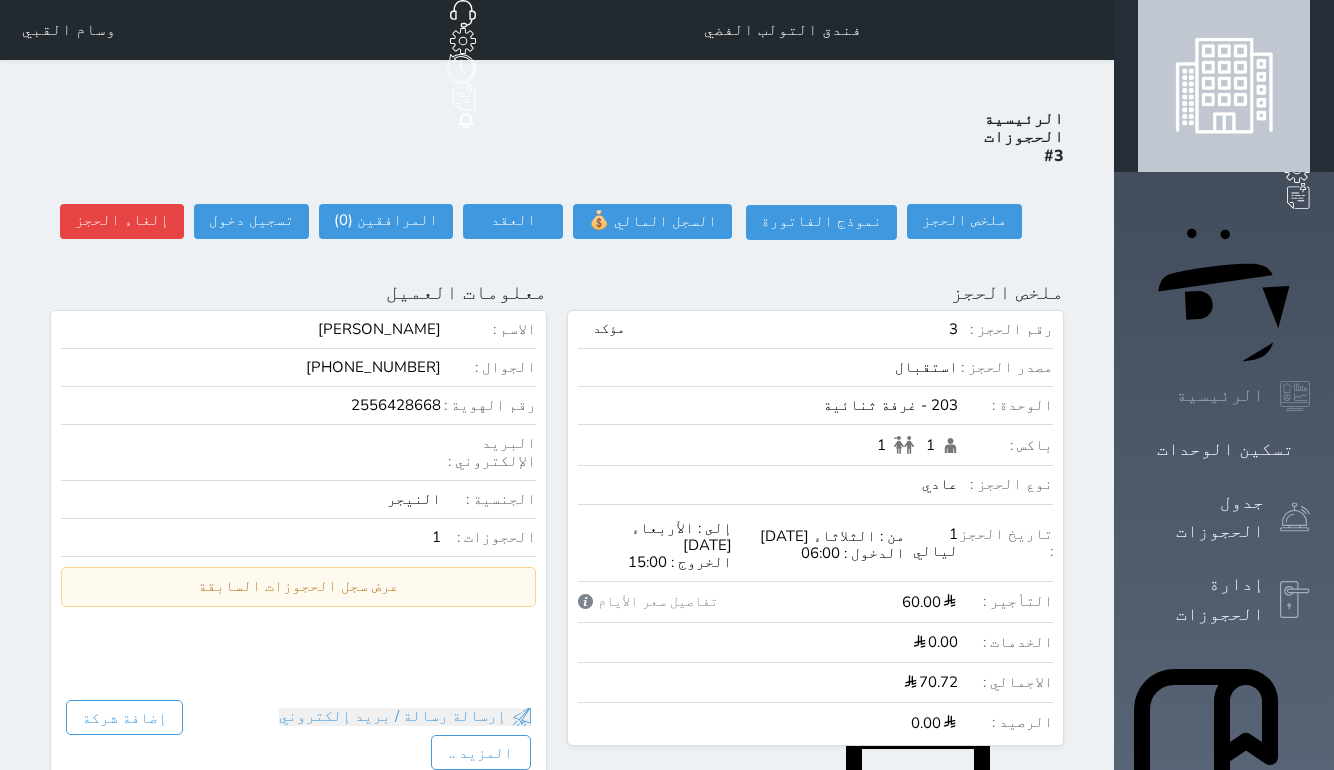 click 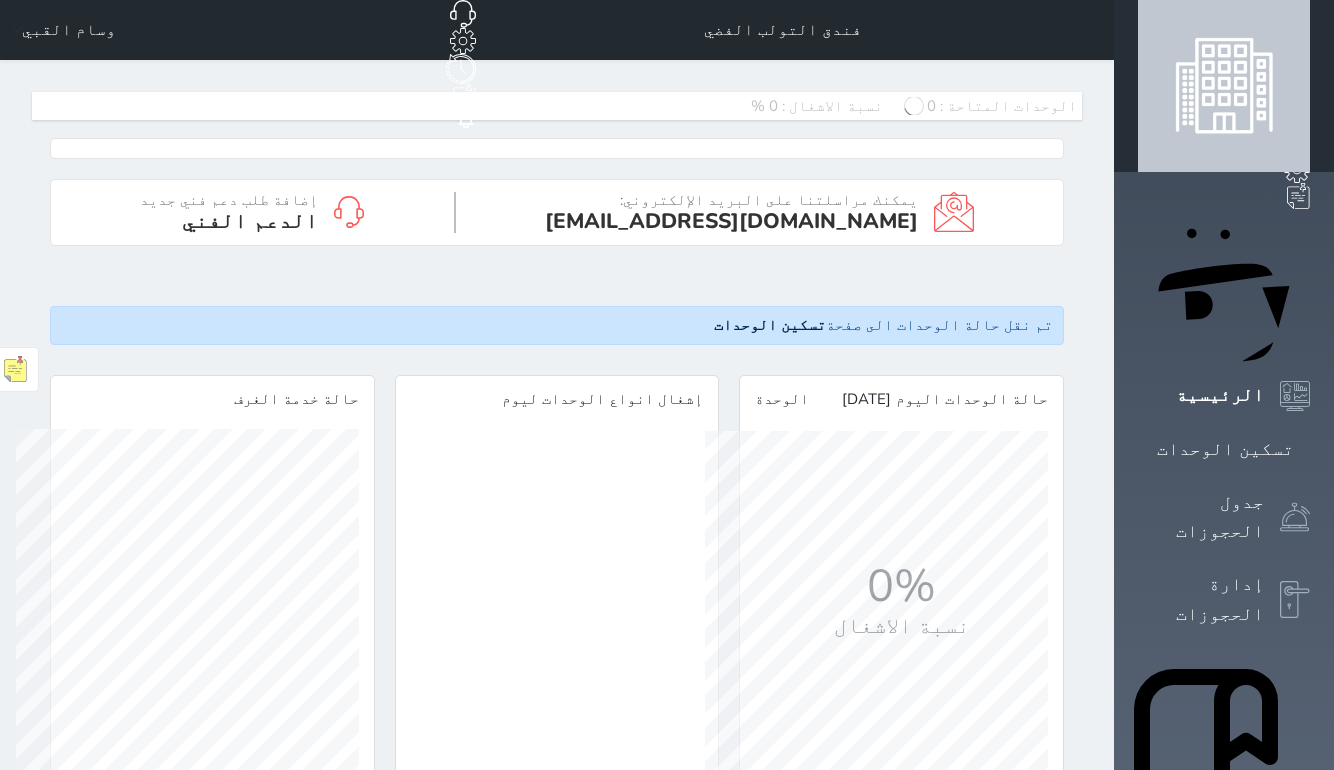 scroll, scrollTop: 0, scrollLeft: 1144, axis: horizontal 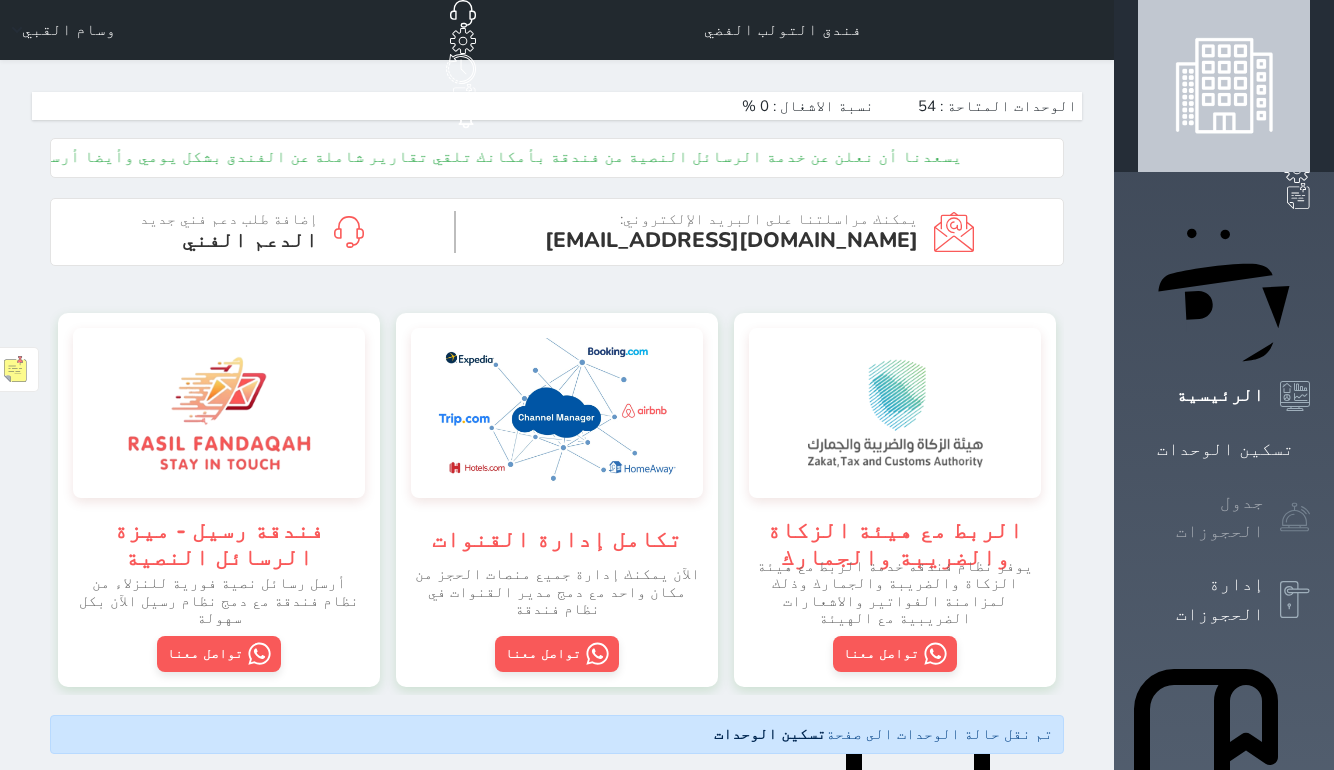 click on "جدول الحجوزات" at bounding box center (1201, 517) 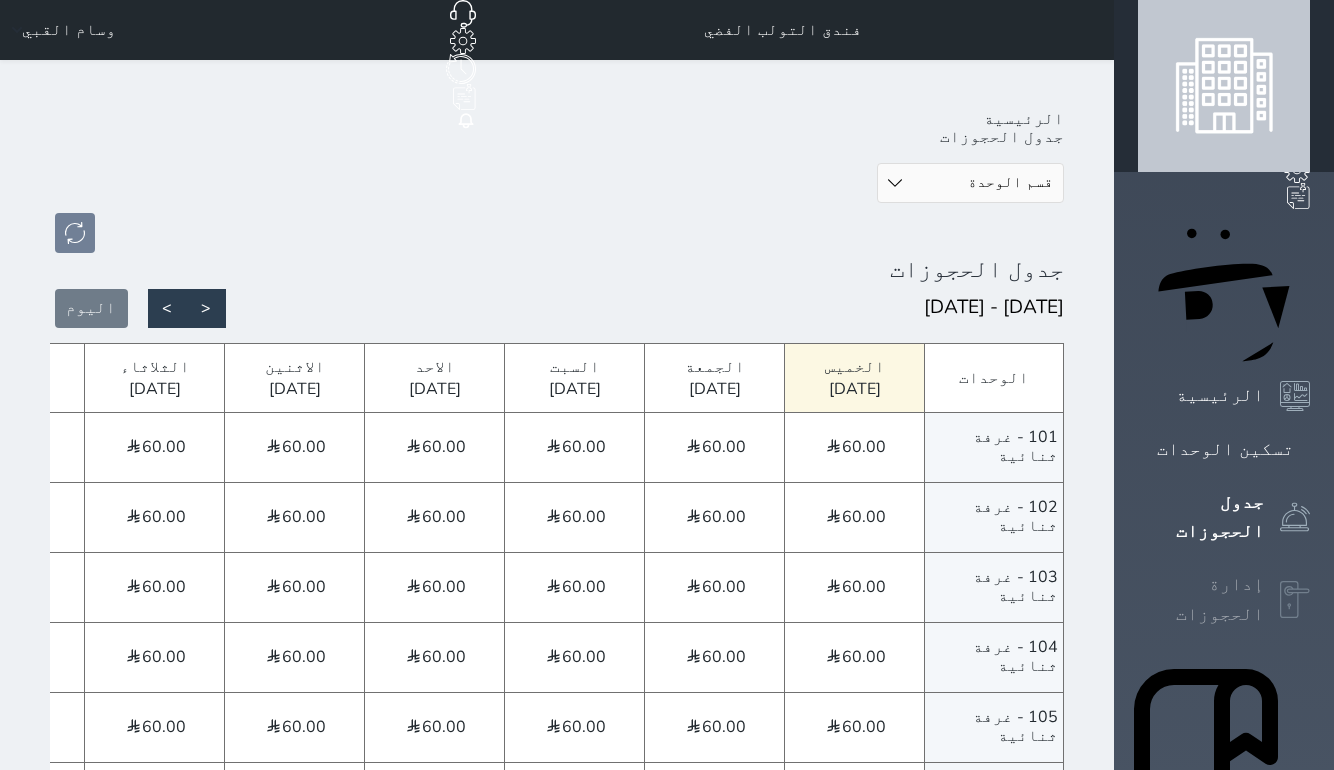 click 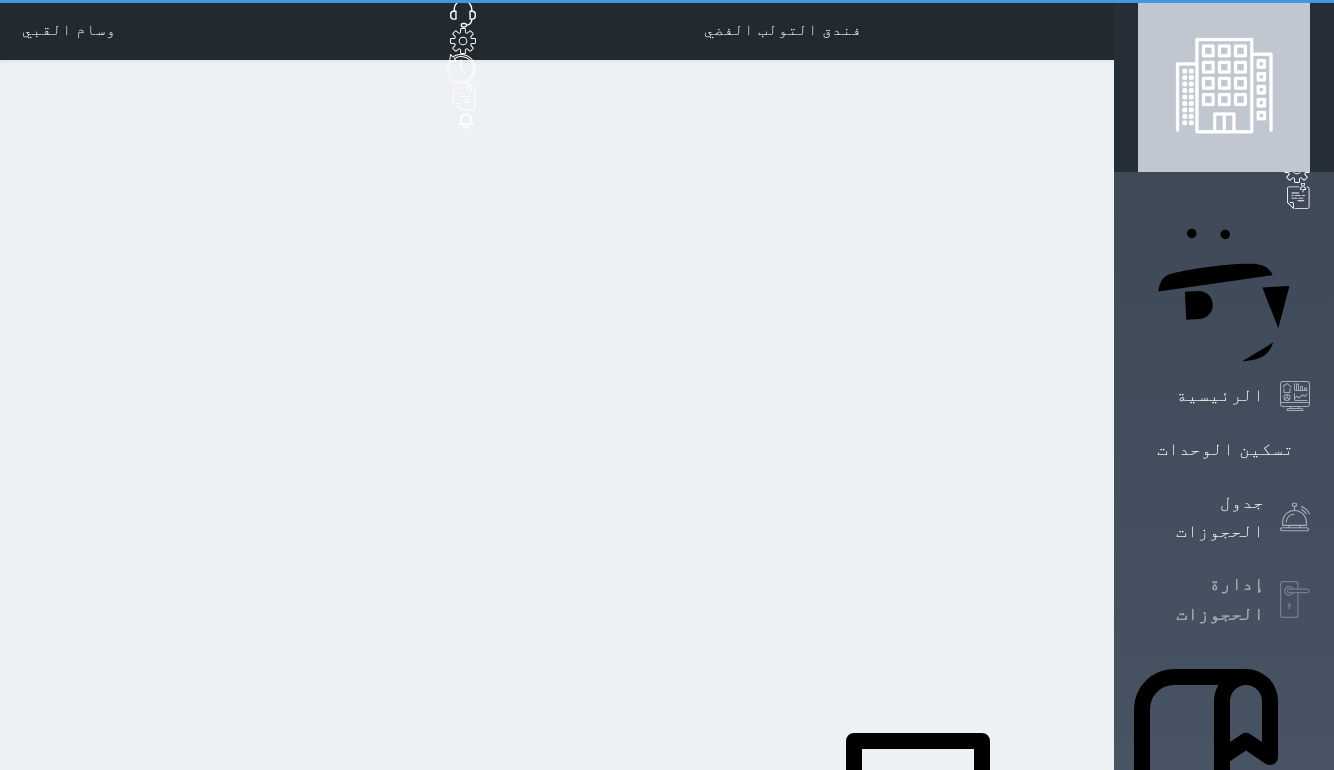select on "open_all" 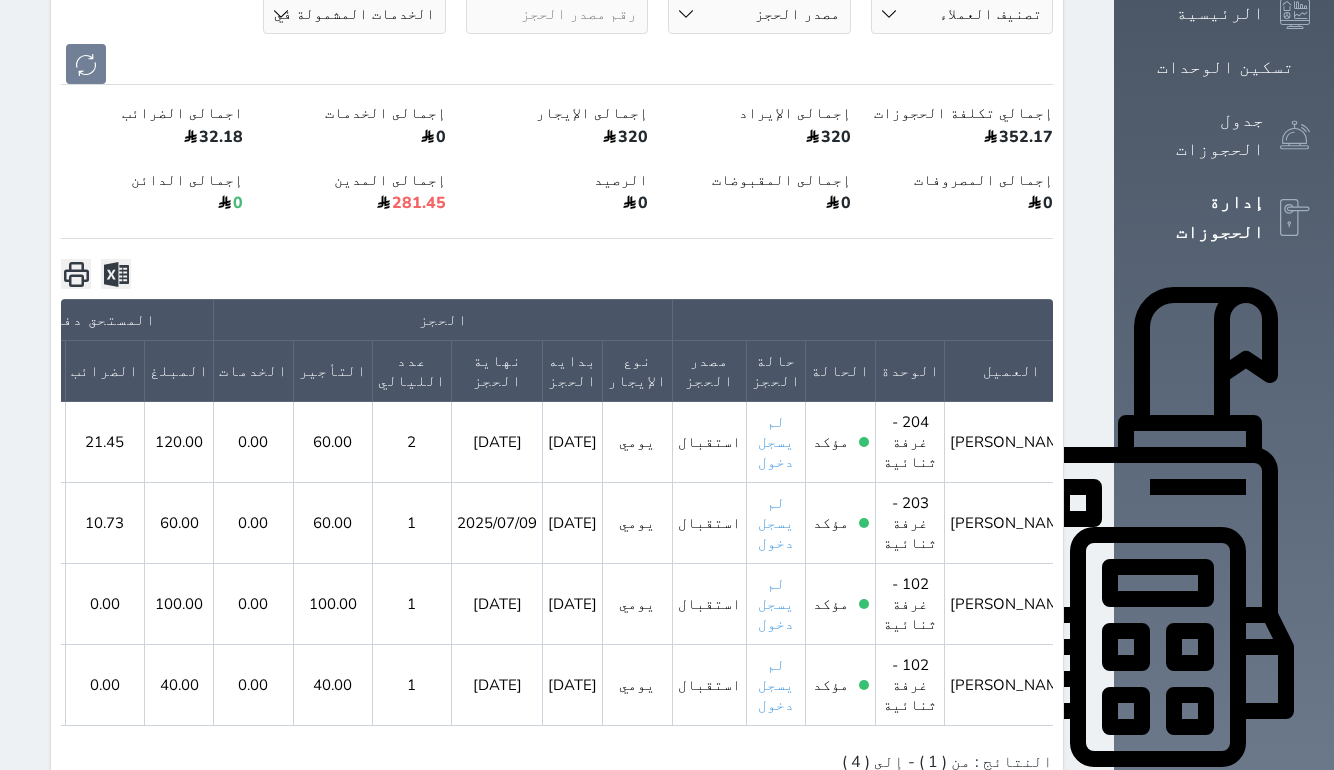 click 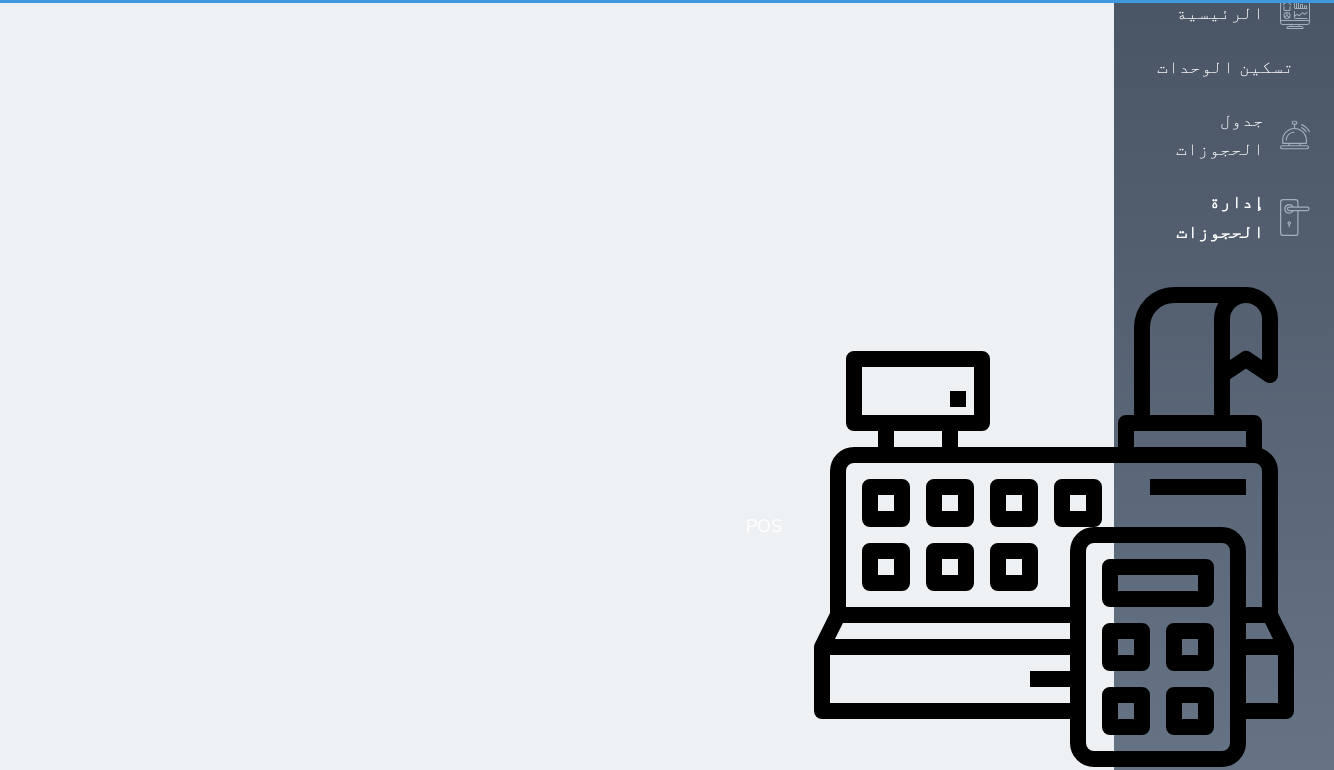 select on "open_all" 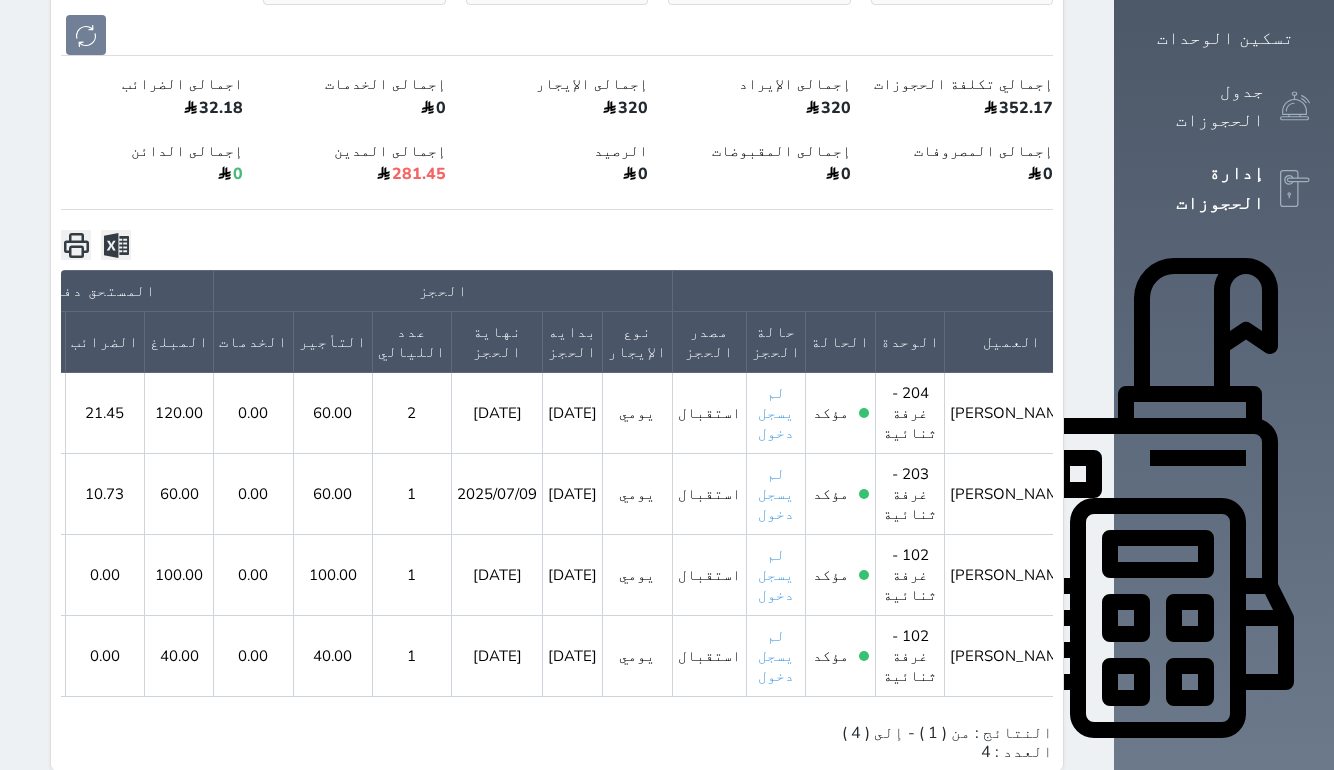click 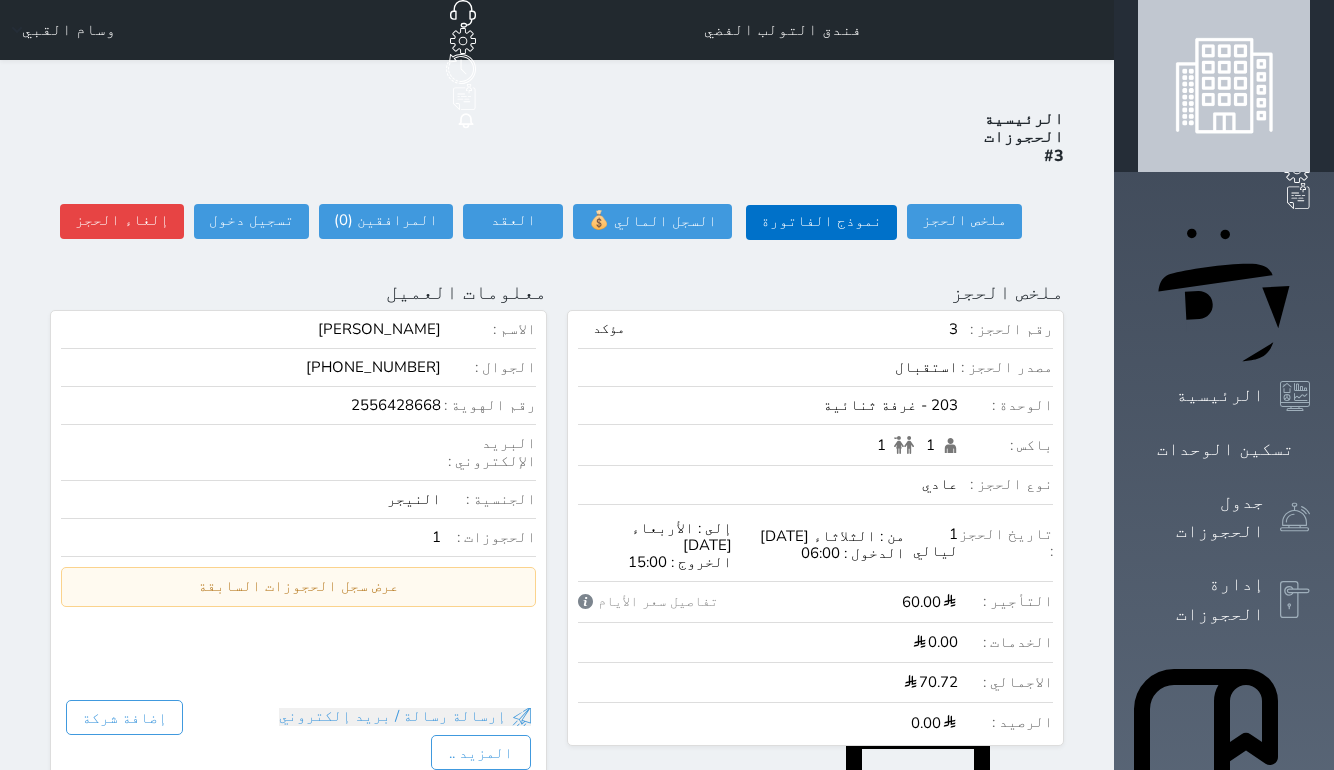 click on "نموذج الفاتورة" at bounding box center [821, 222] 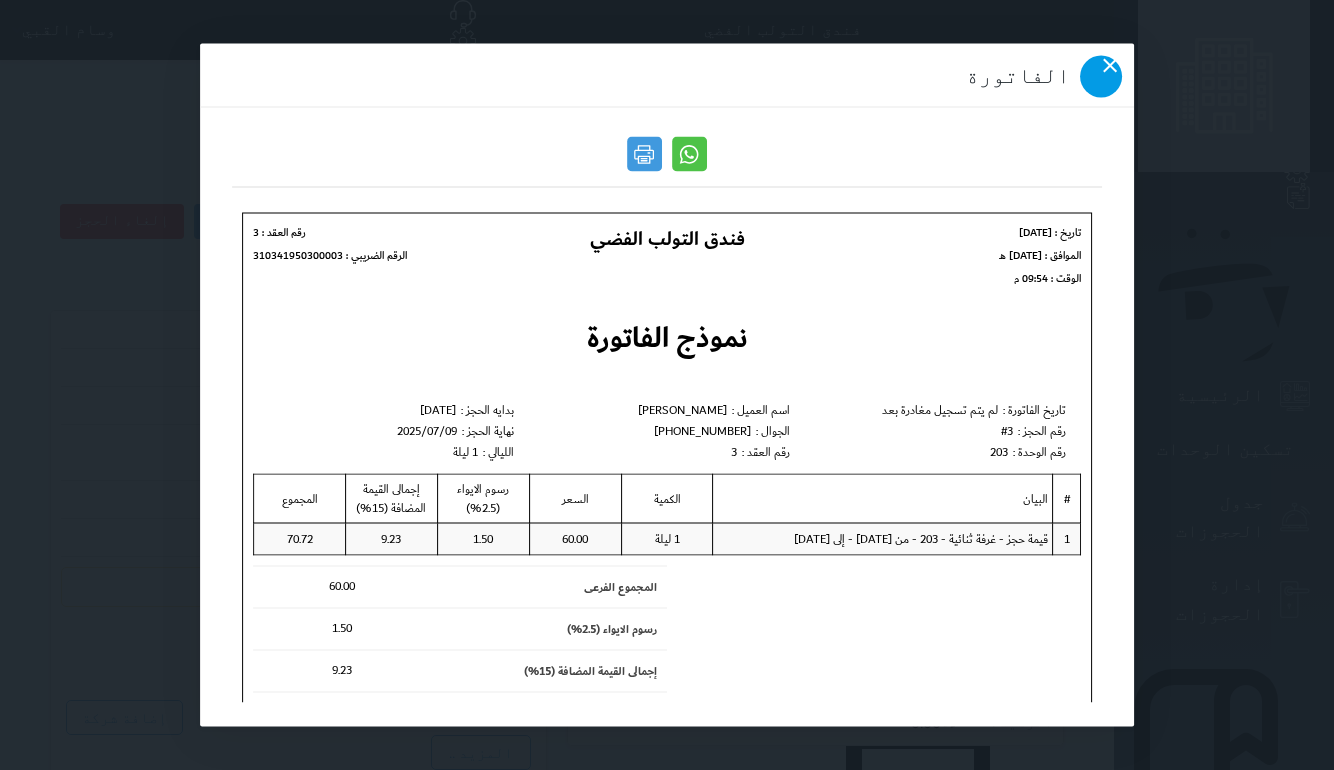 click 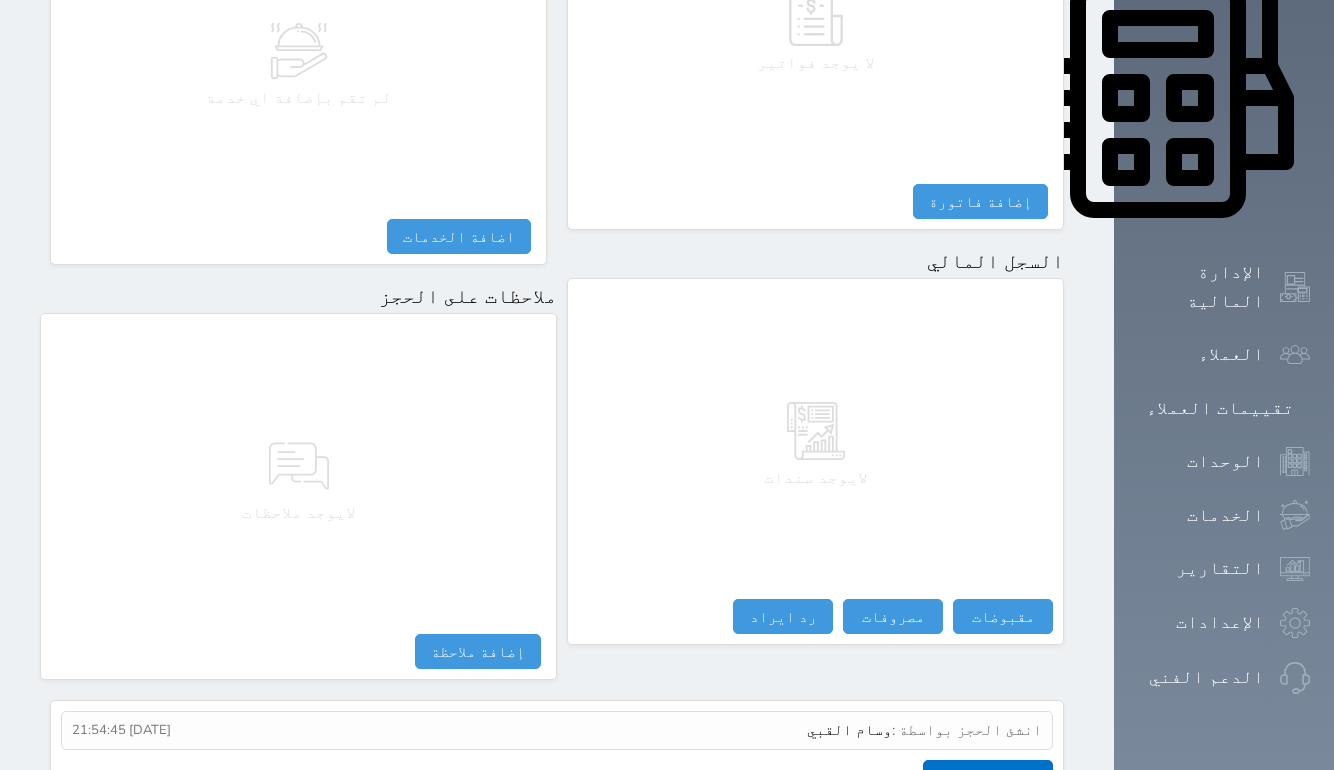 click on "عرض سجل شموس" at bounding box center (988, 777) 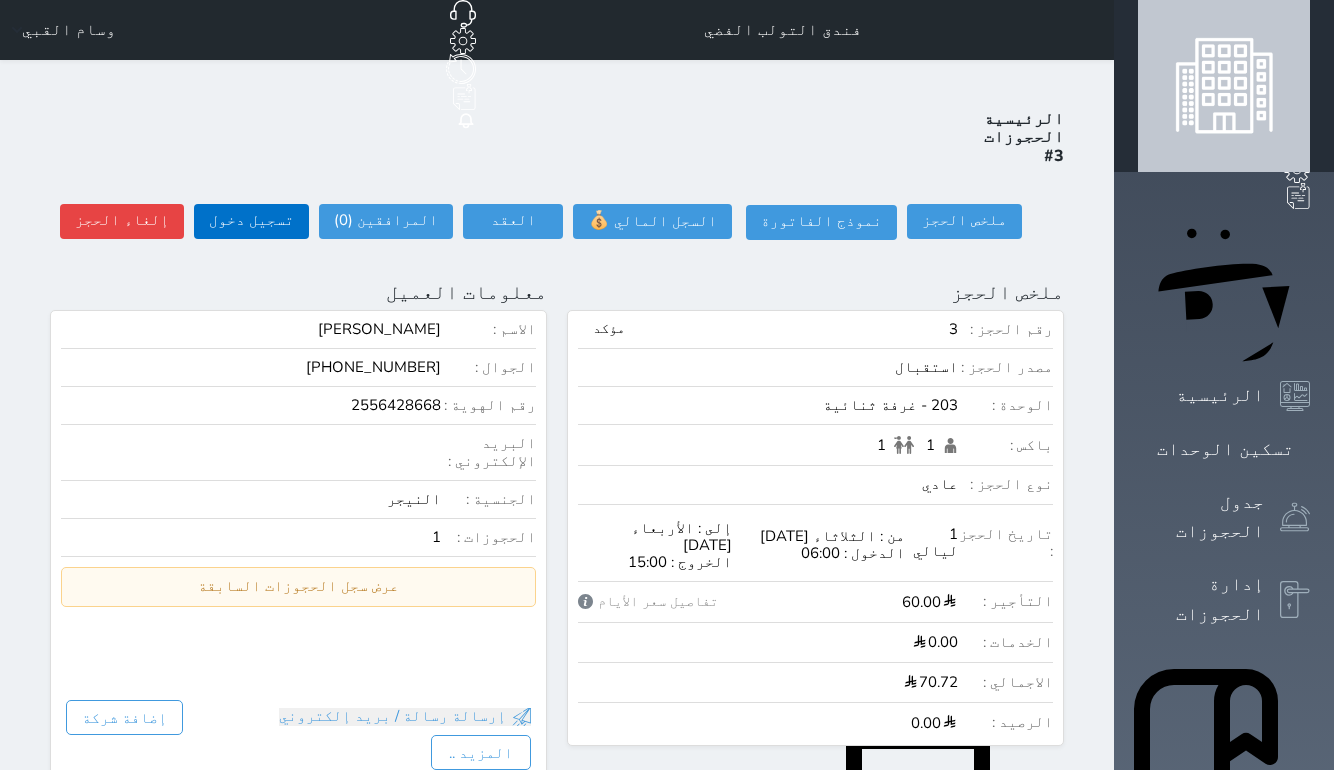 click on "تسجيل دخول" at bounding box center [251, 221] 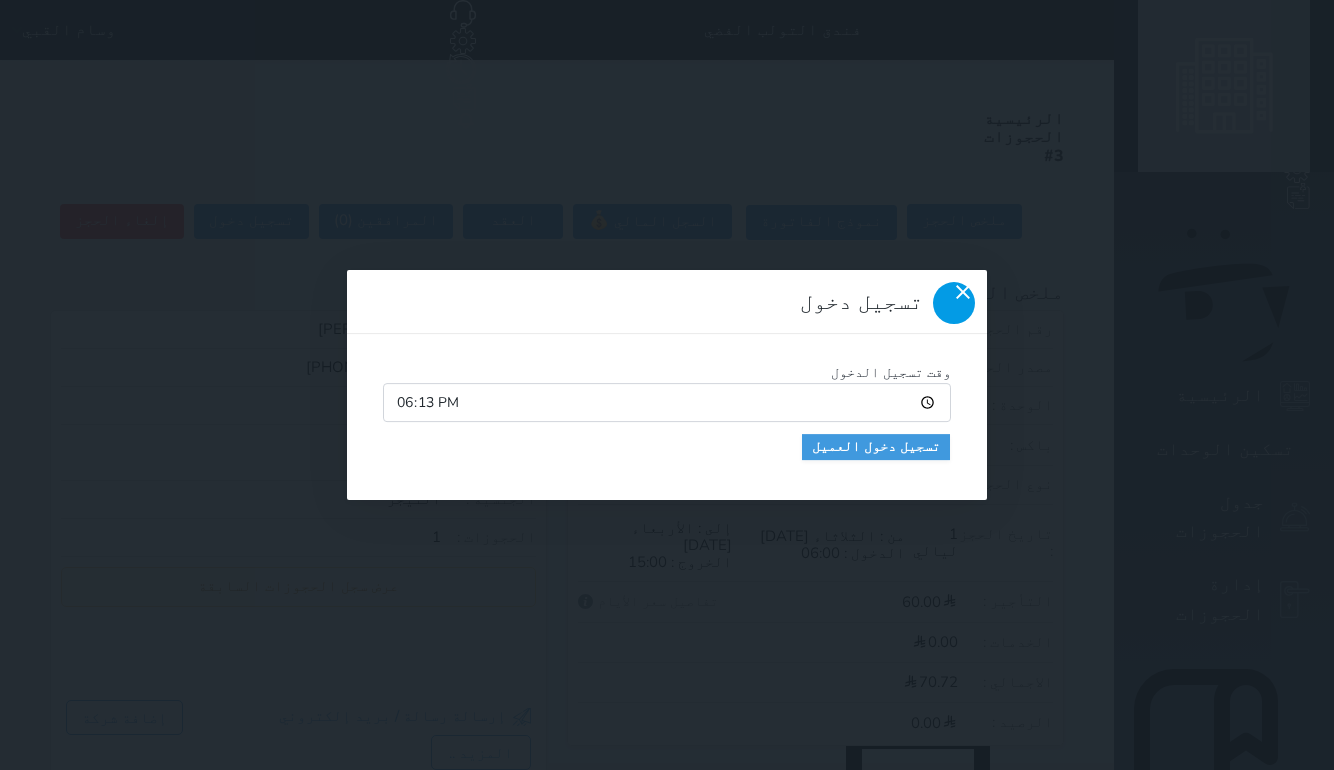 click 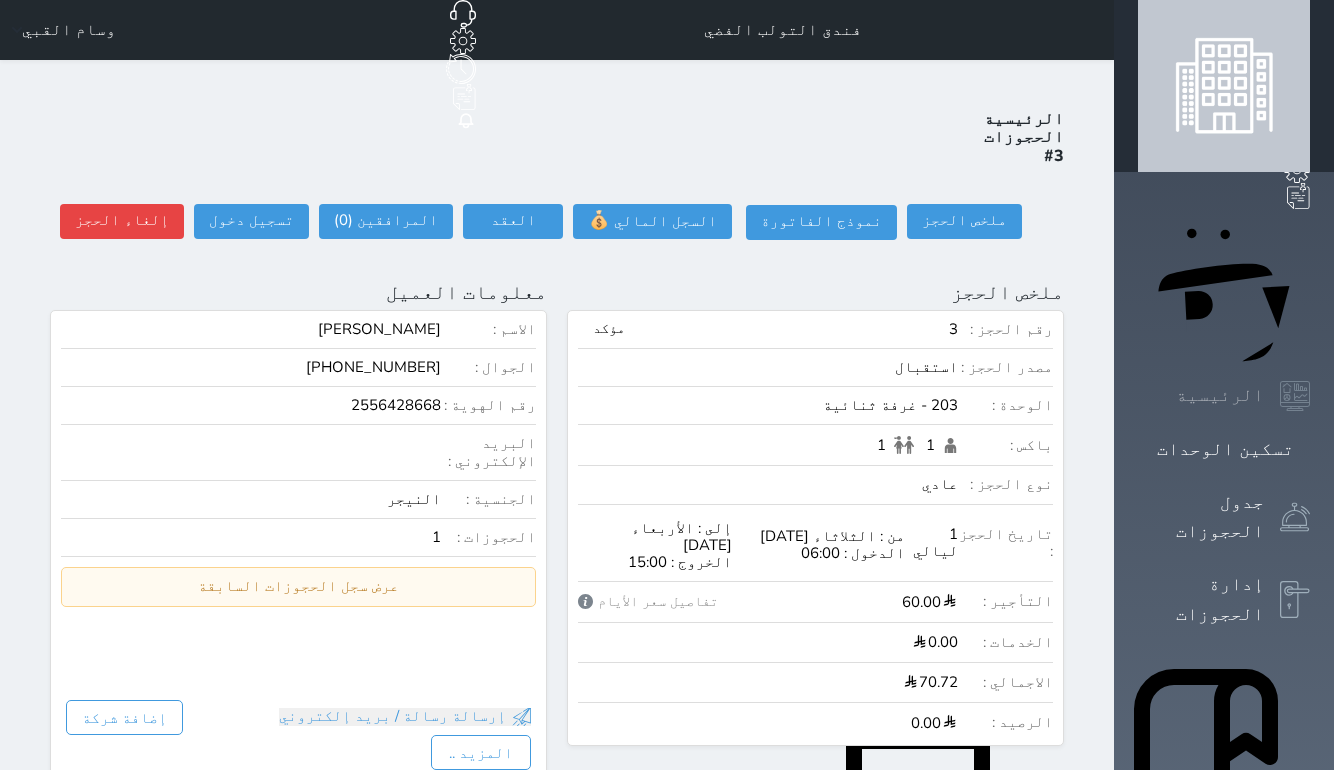 click on "الرئيسية" at bounding box center [1224, 396] 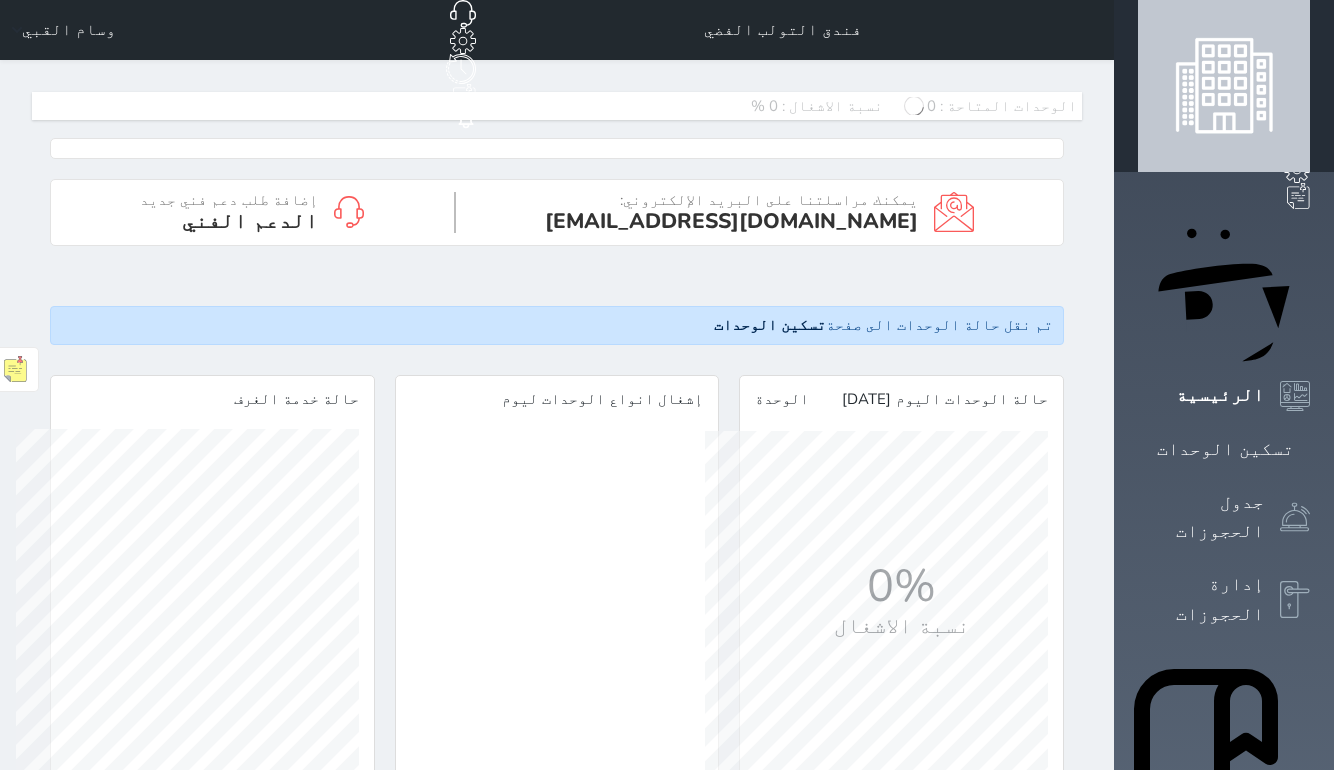 scroll, scrollTop: 0, scrollLeft: 1144, axis: horizontal 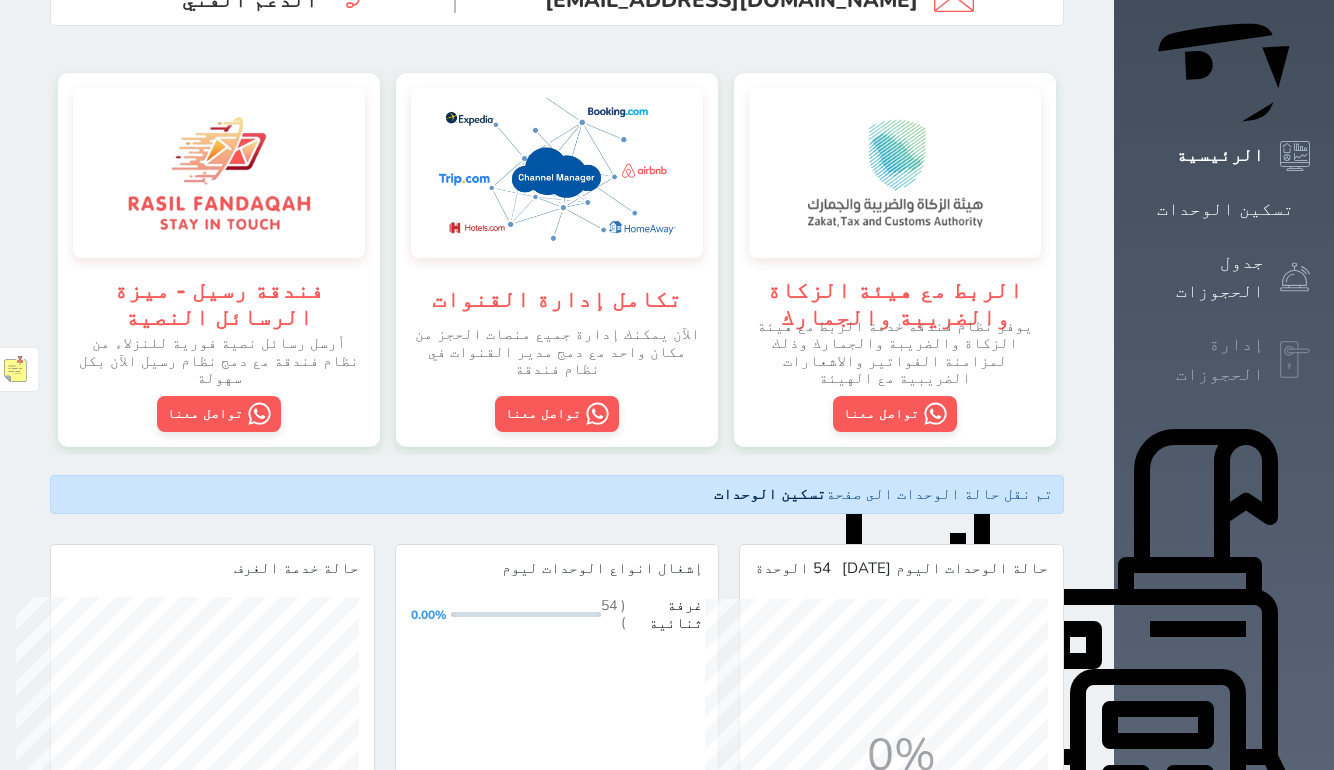 click 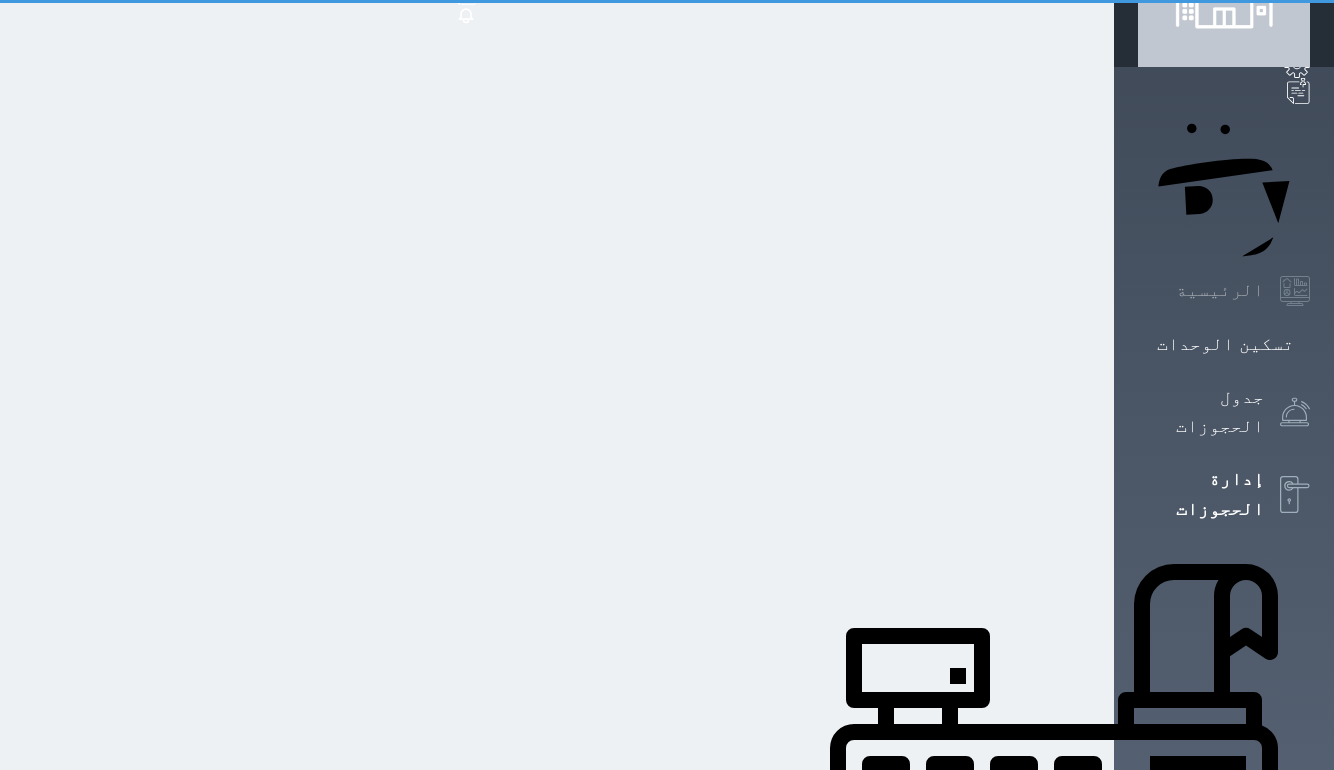 select on "open_all" 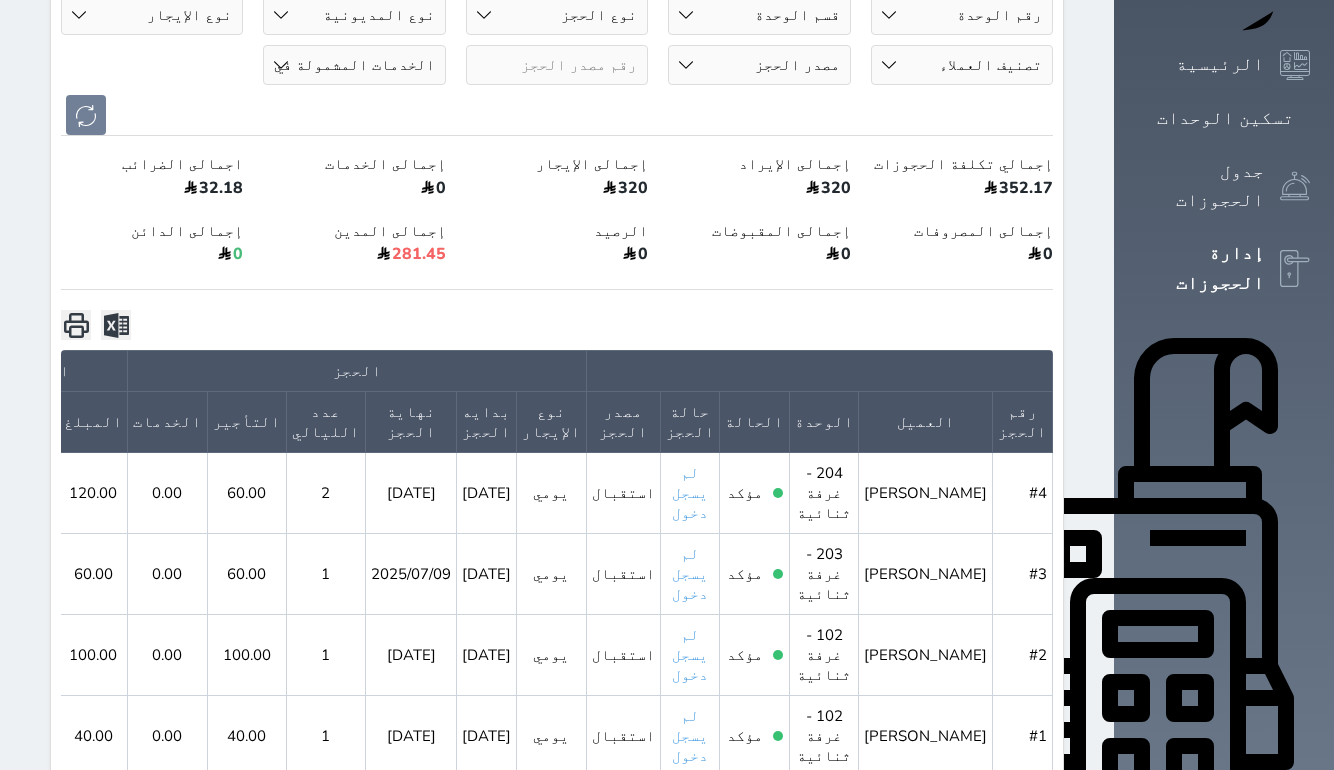 click on "لم يسجل دخول" at bounding box center (690, 736) 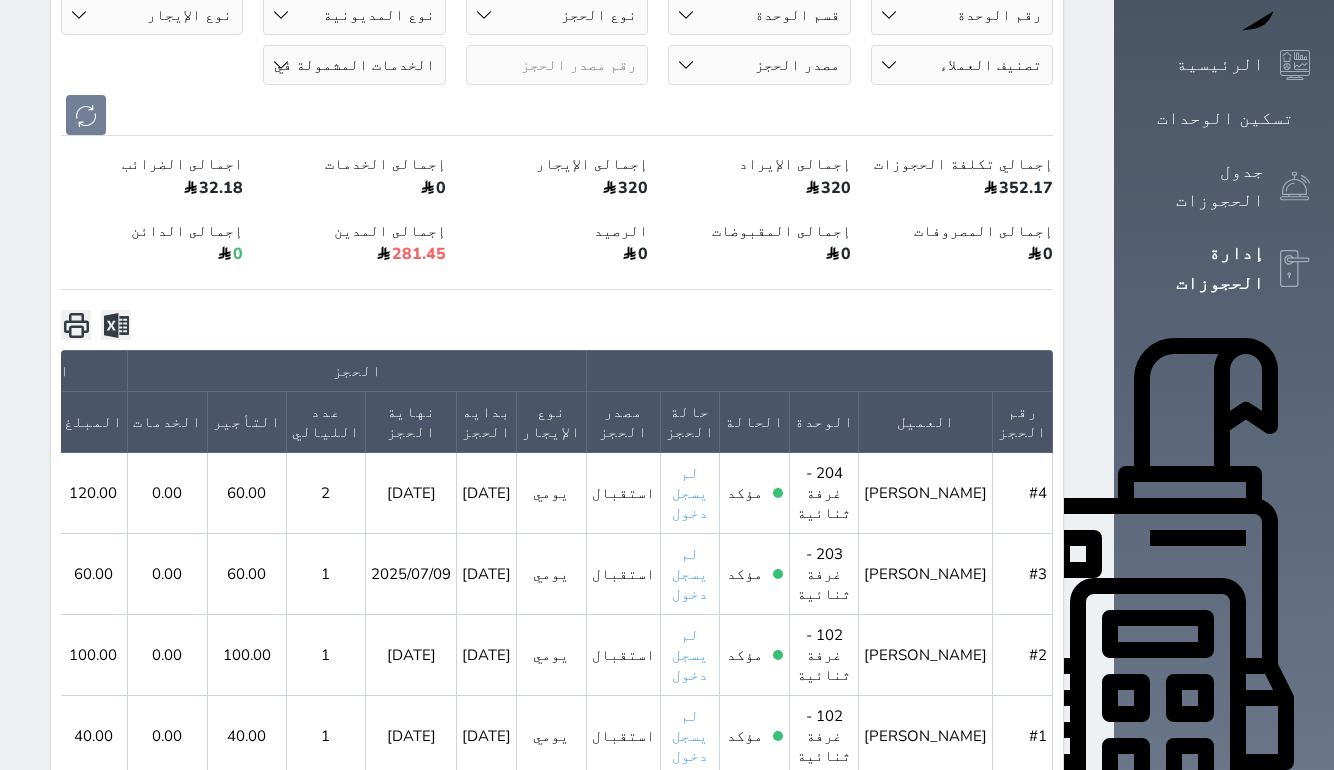 click on "لم يسجل دخول" at bounding box center [690, 736] 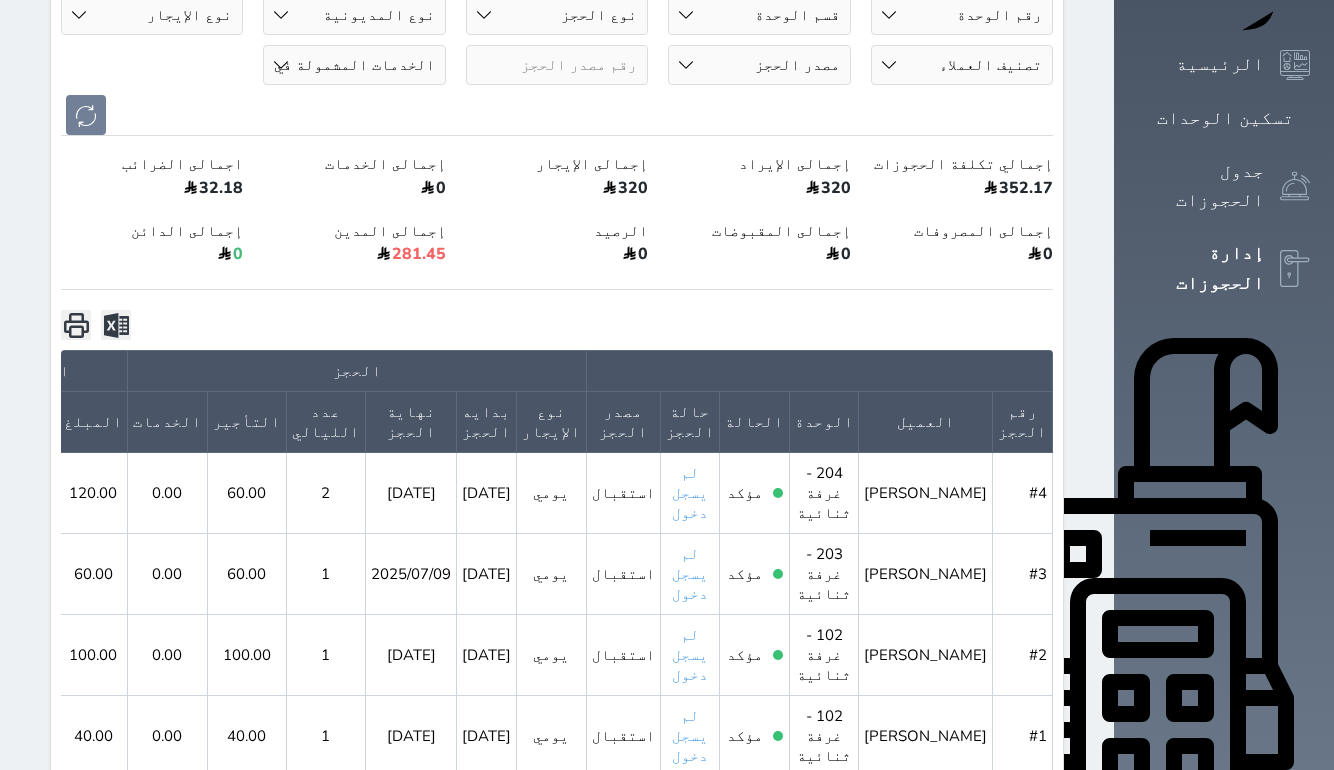 click on "لم يسجل دخول" at bounding box center [690, 655] 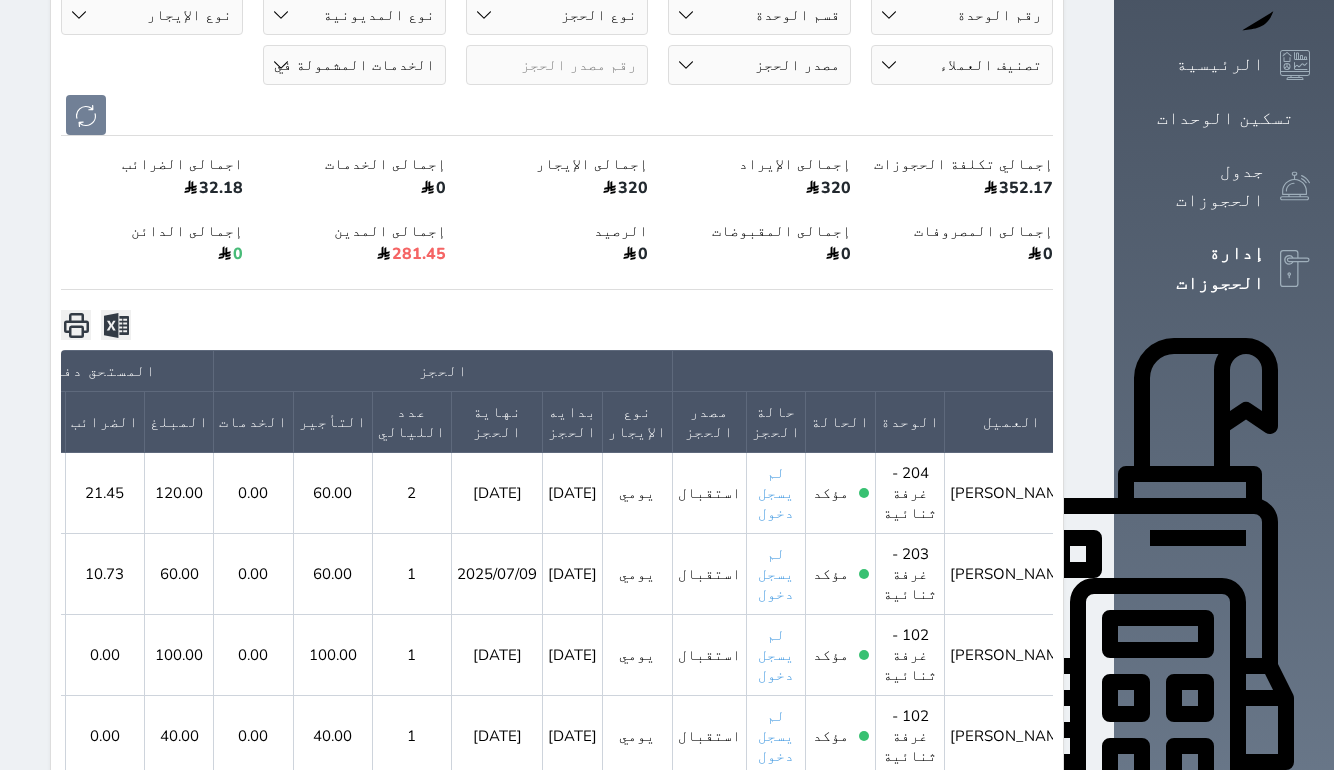 click 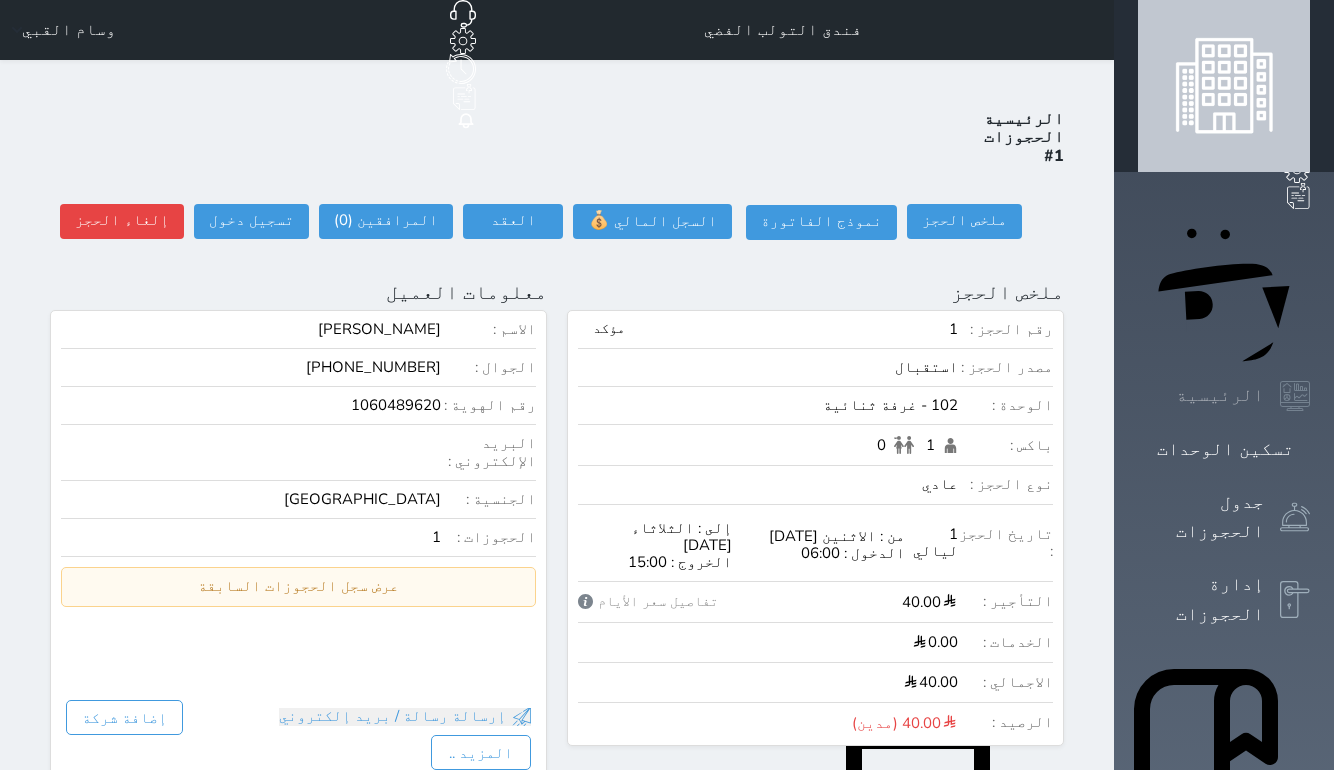 click on "الرئيسية" at bounding box center (1220, 395) 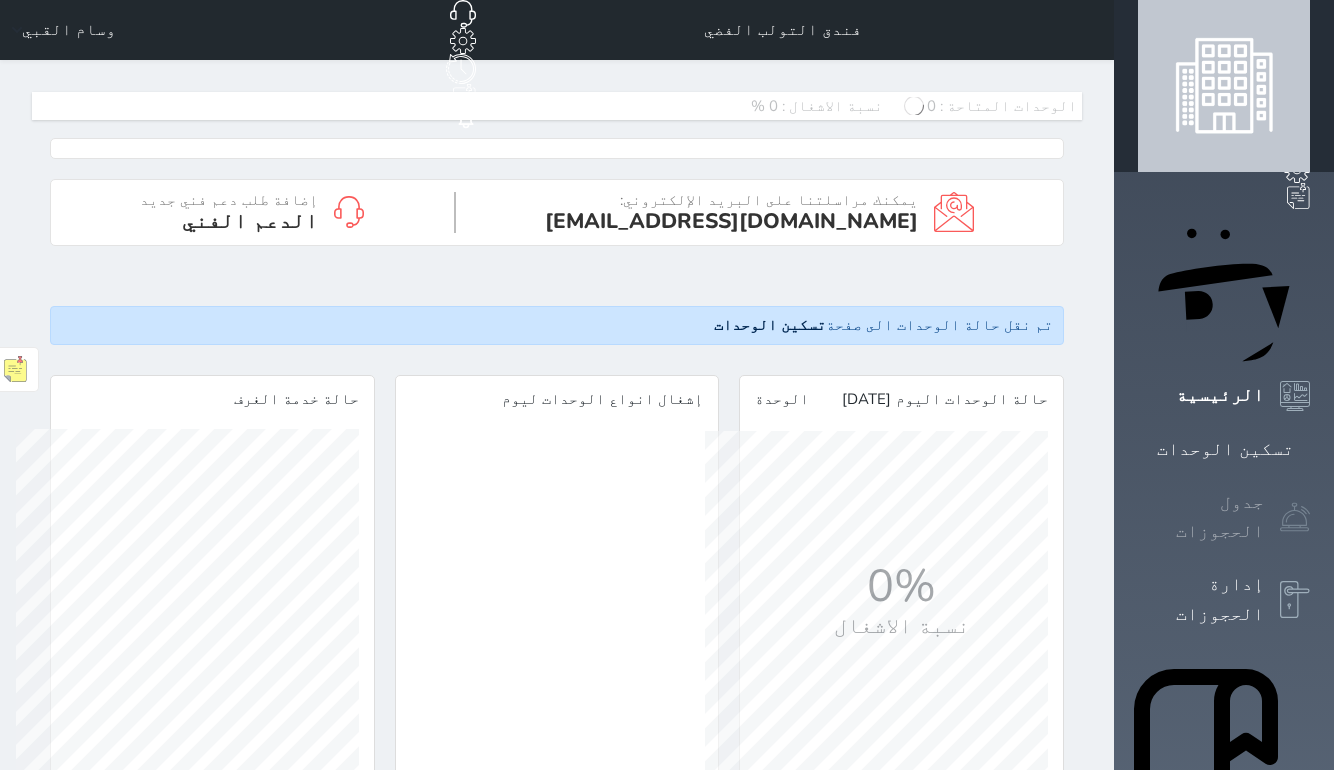 scroll, scrollTop: 0, scrollLeft: 1144, axis: horizontal 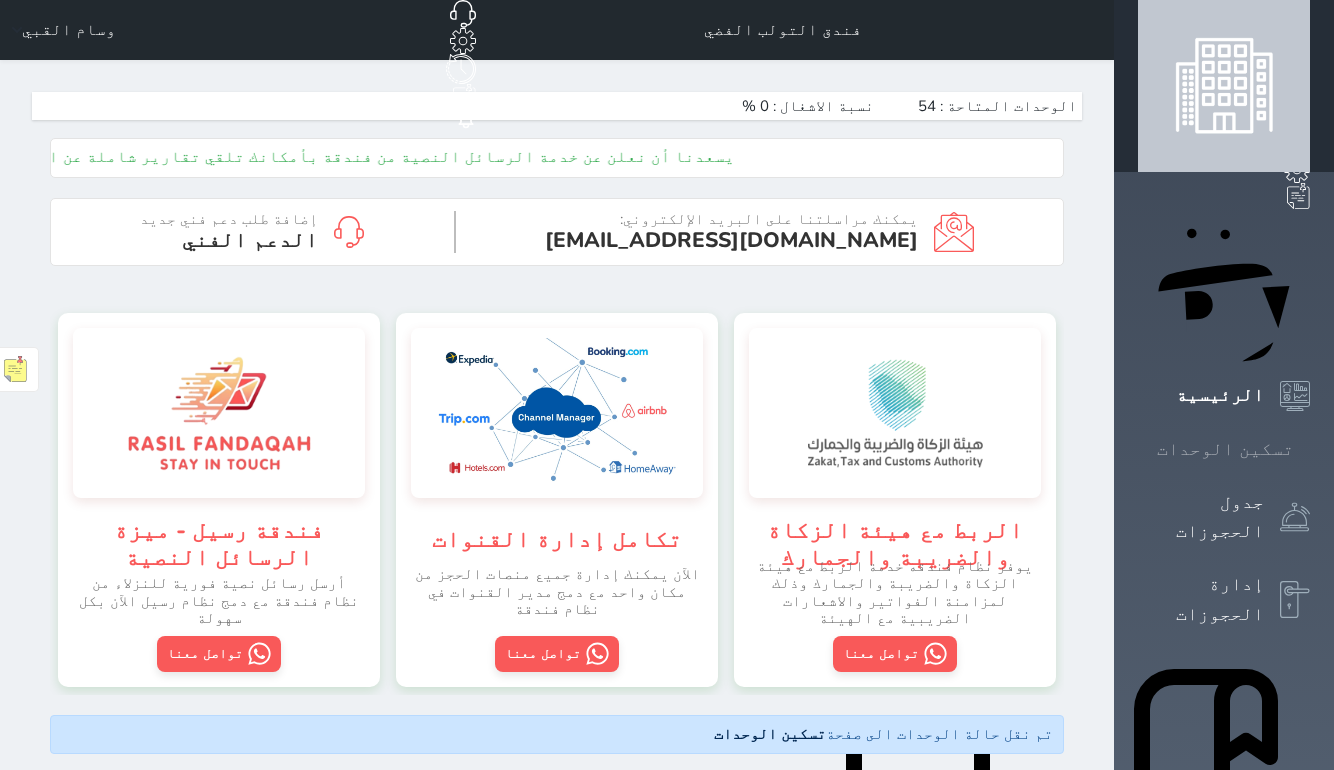 click on "تسكين الوحدات" at bounding box center [1225, 449] 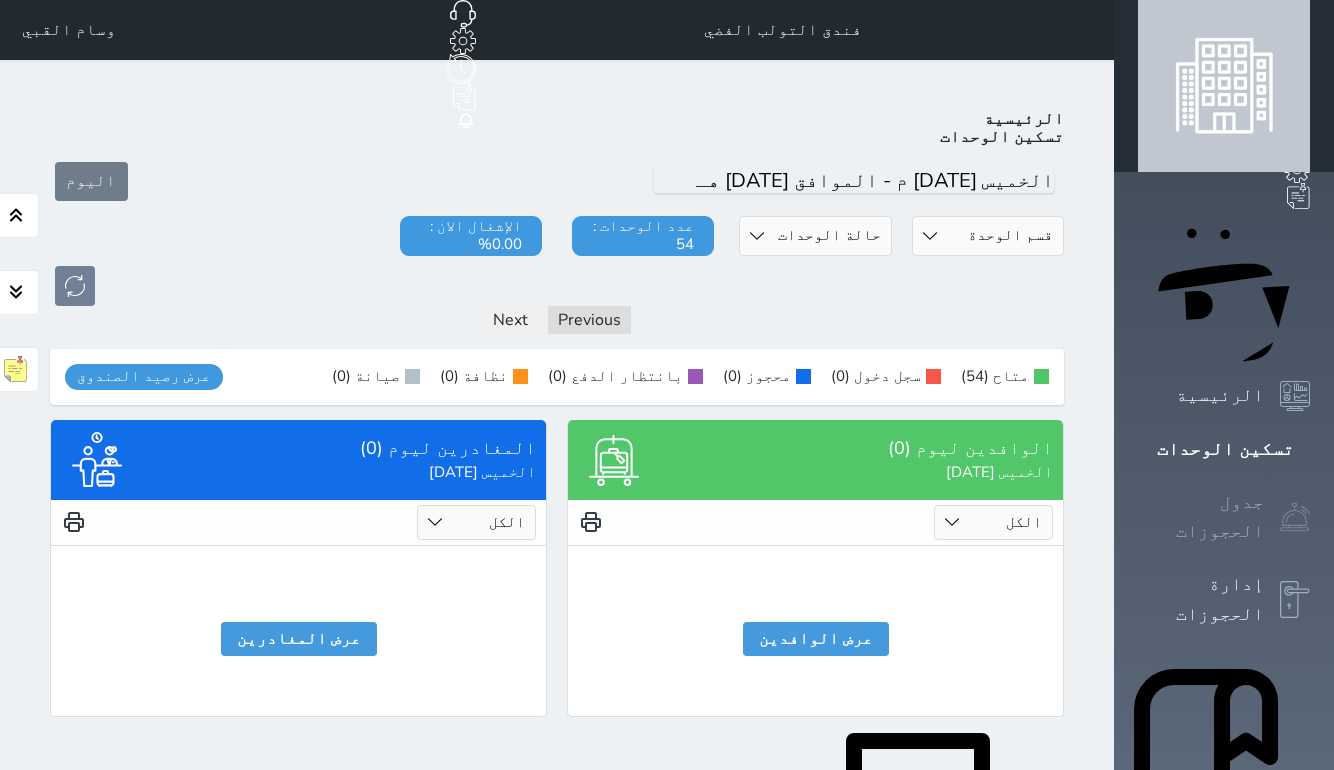 scroll, scrollTop: 0, scrollLeft: 0, axis: both 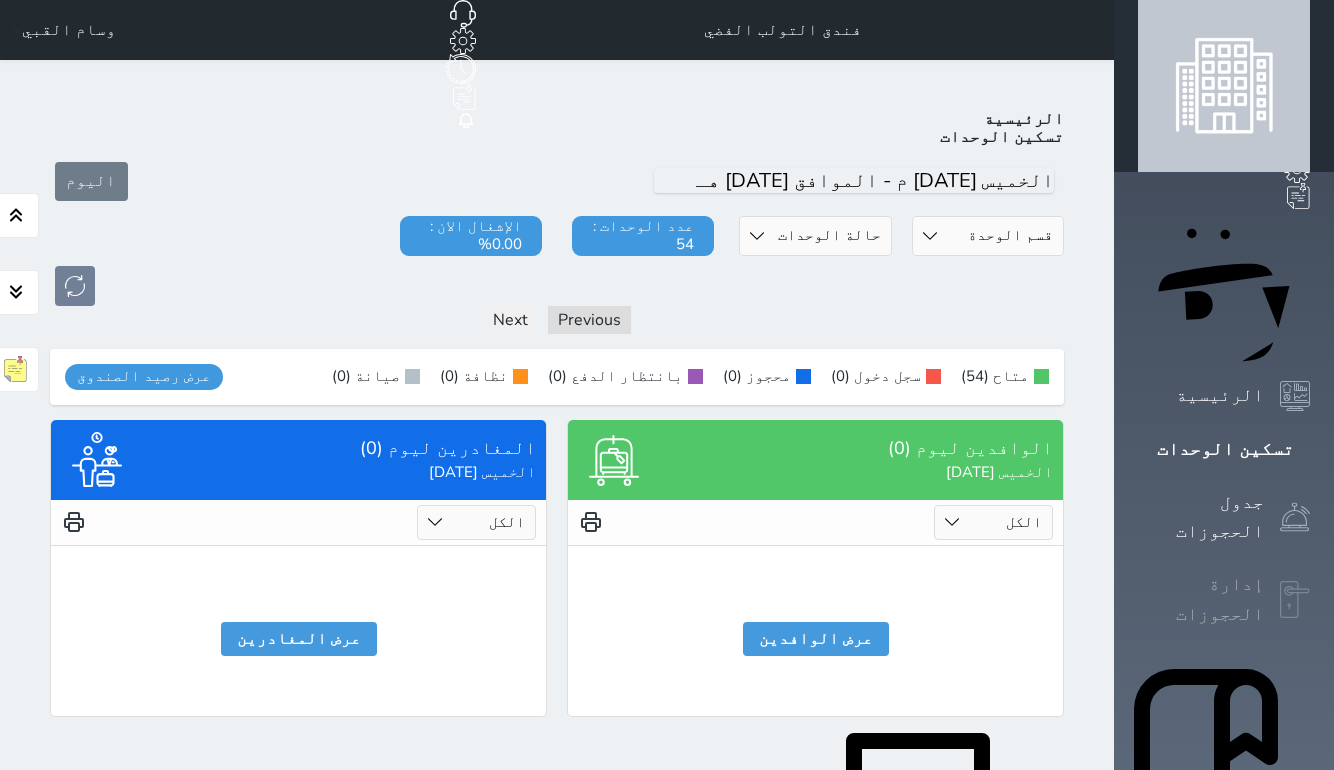 click 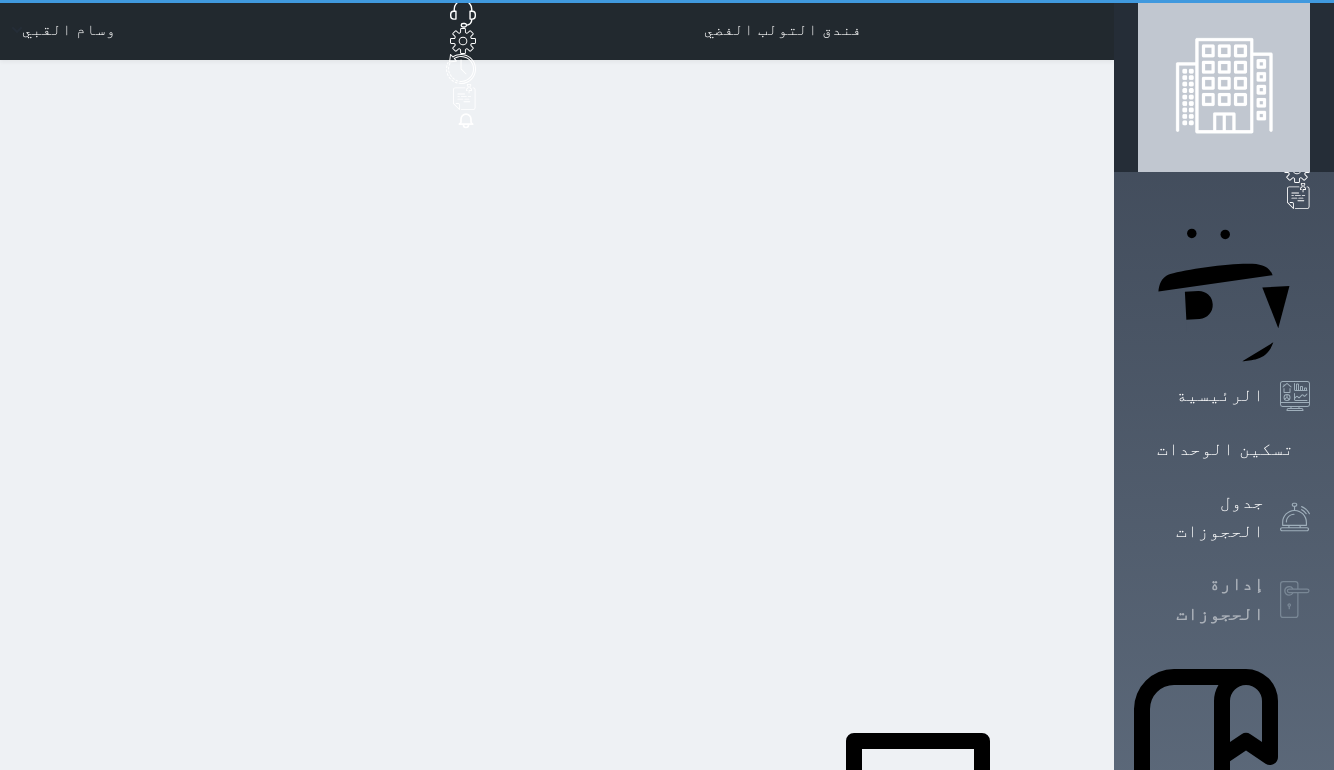 select on "open_all" 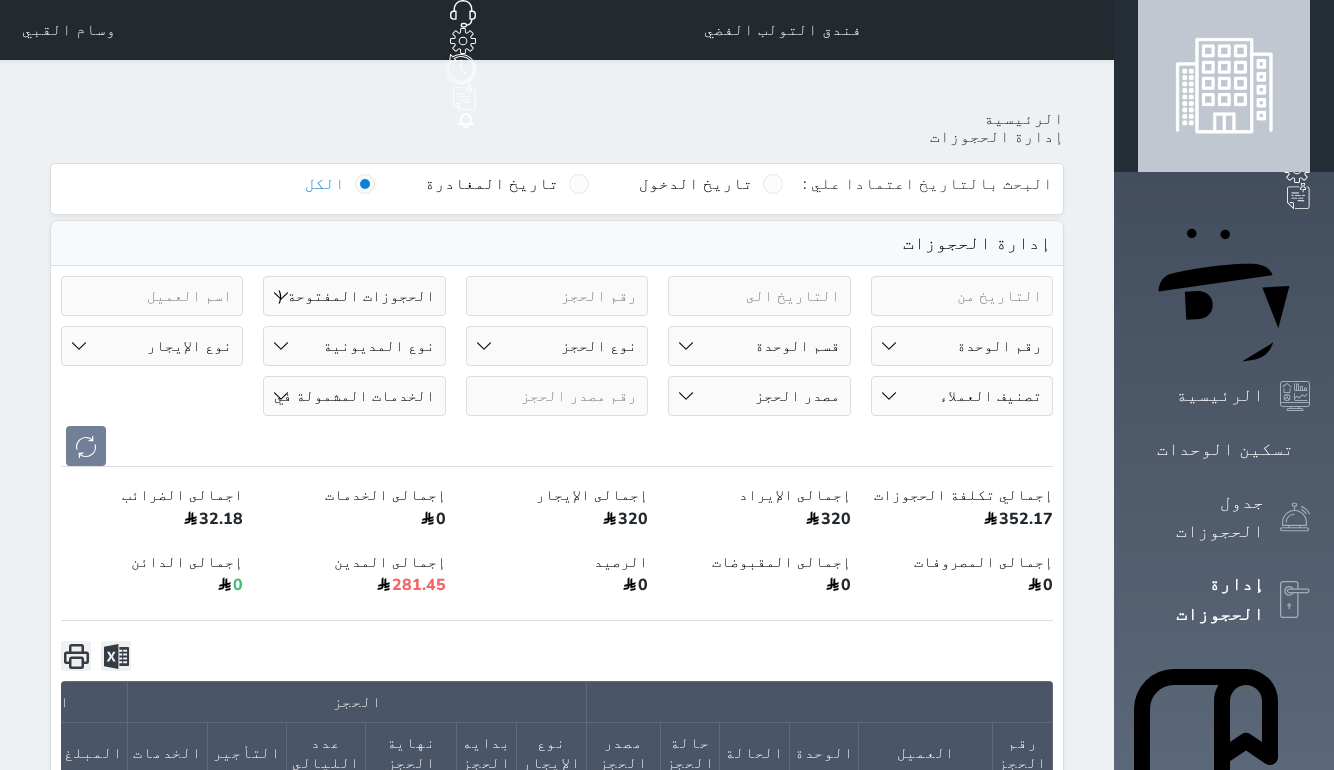 click 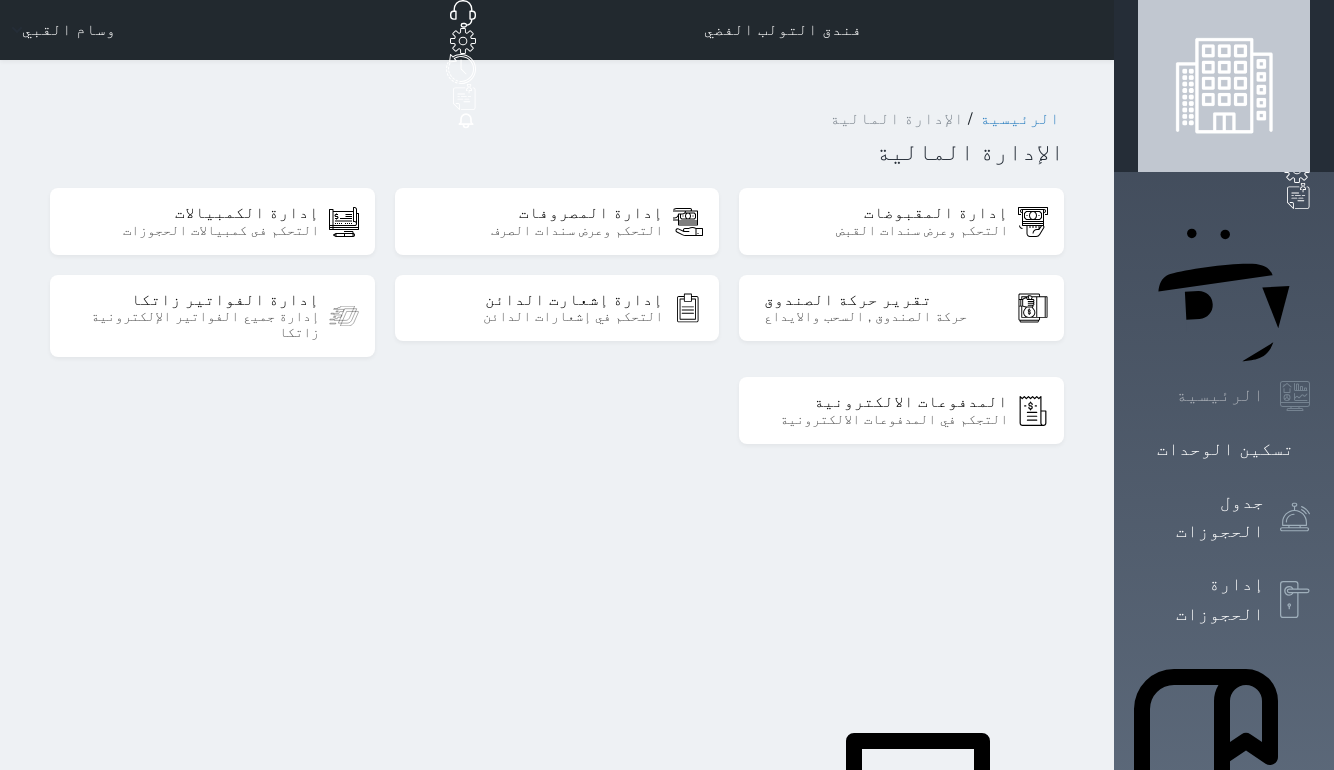 click 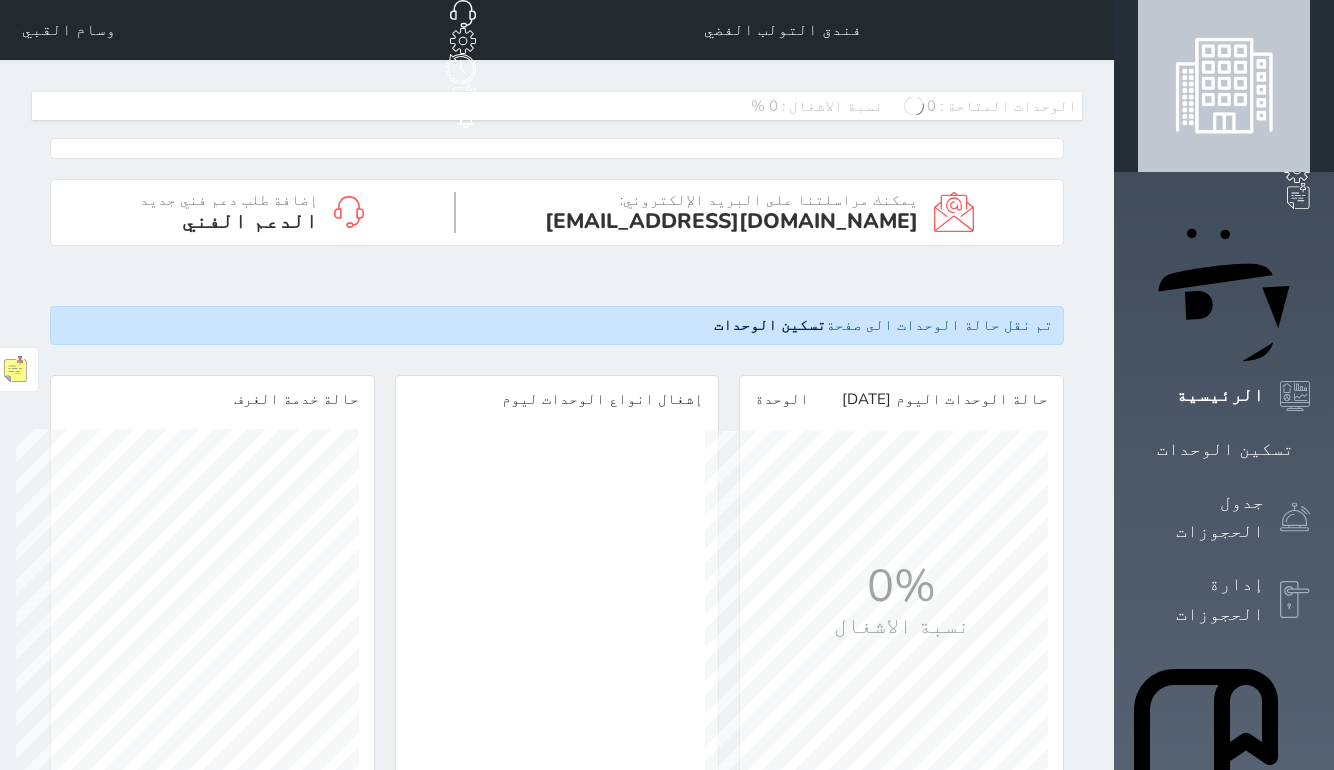 scroll, scrollTop: 999657, scrollLeft: 999657, axis: both 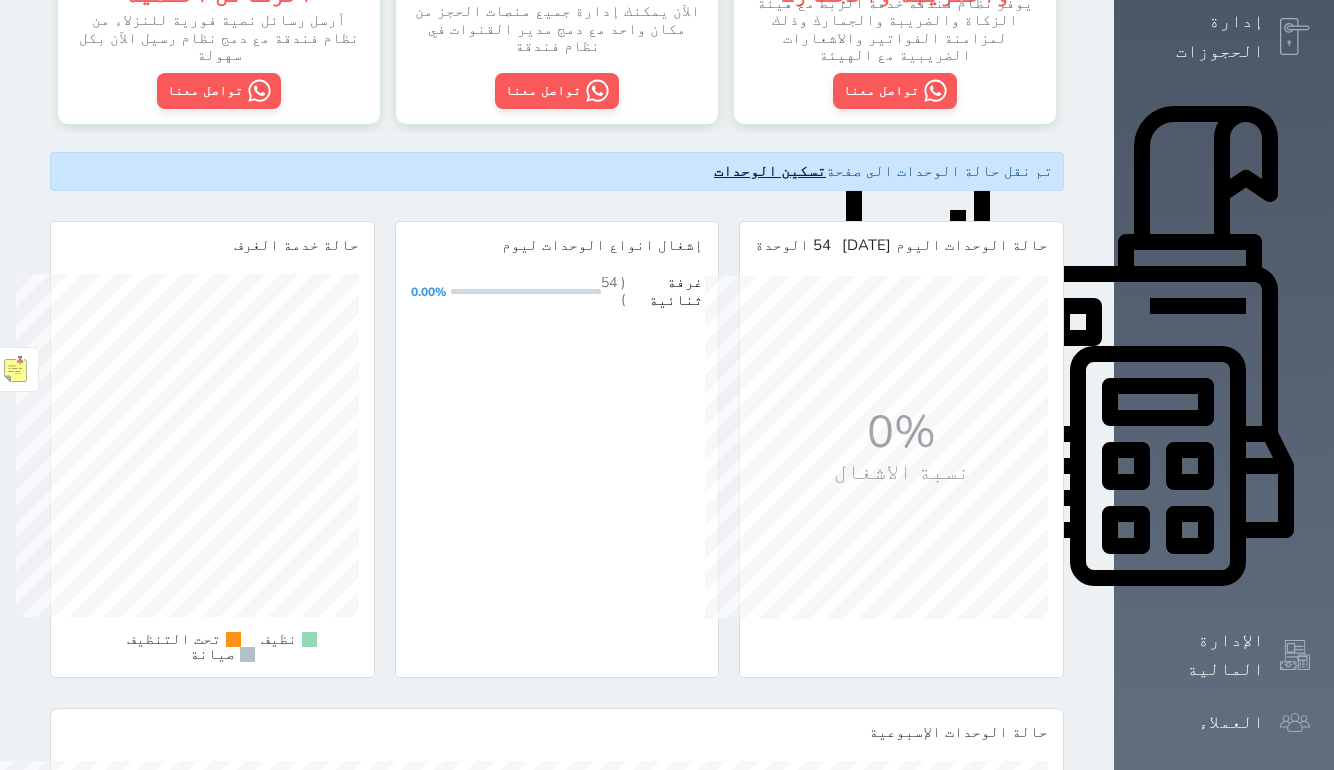 click on "تسكين الوحدات" at bounding box center [770, 171] 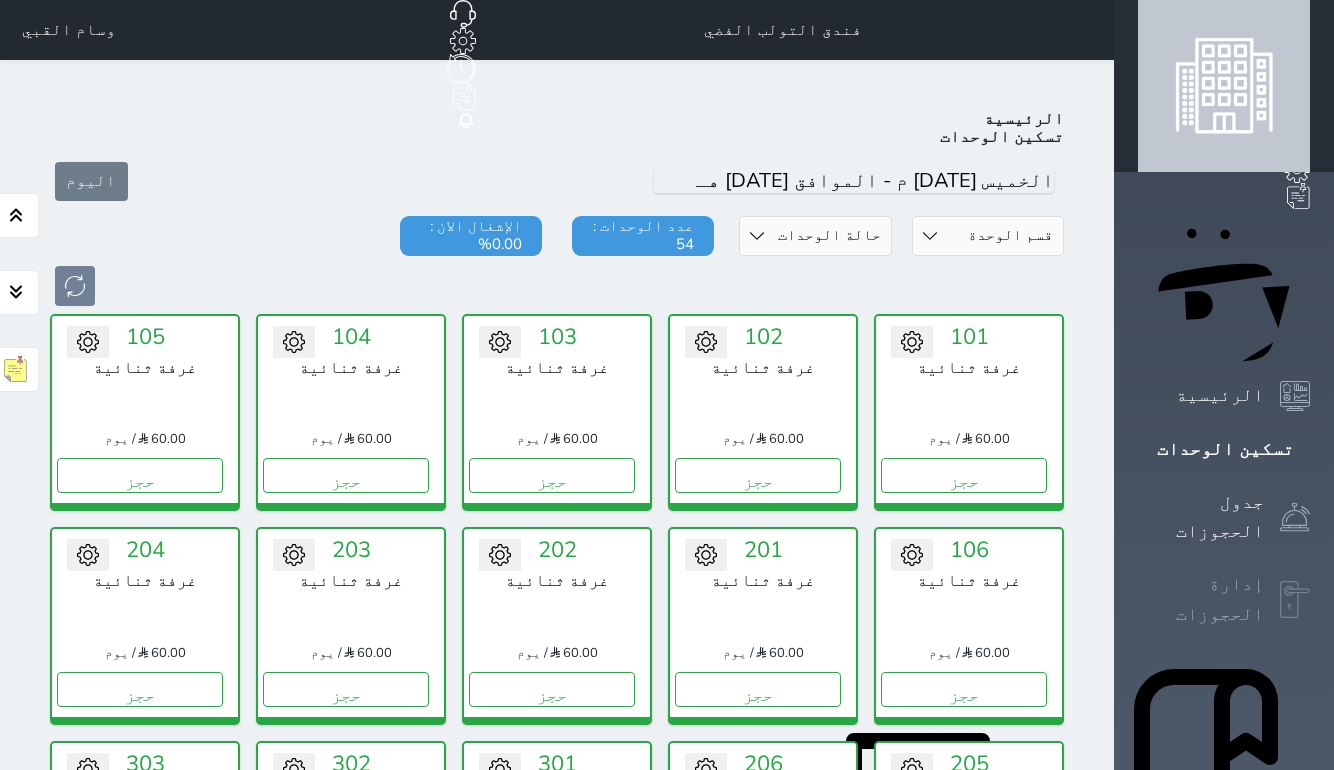 click 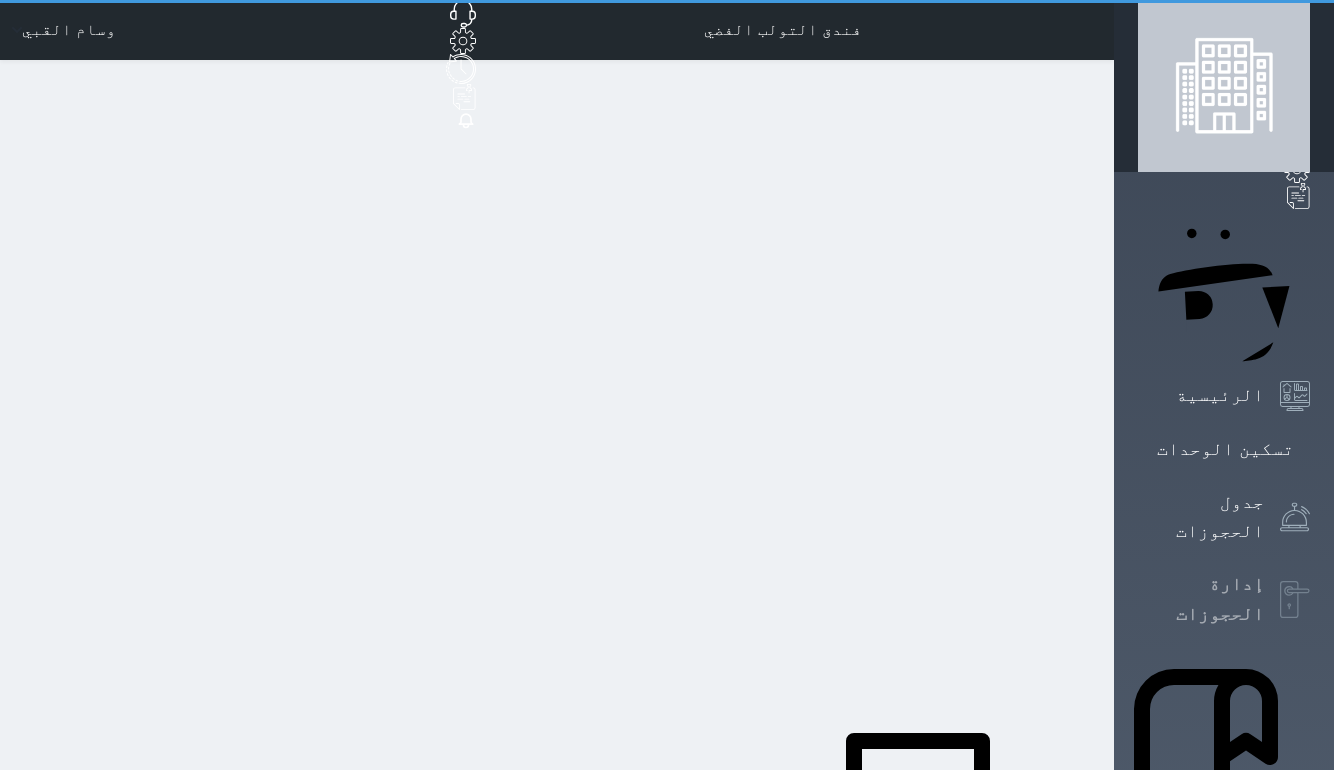 select on "open_all" 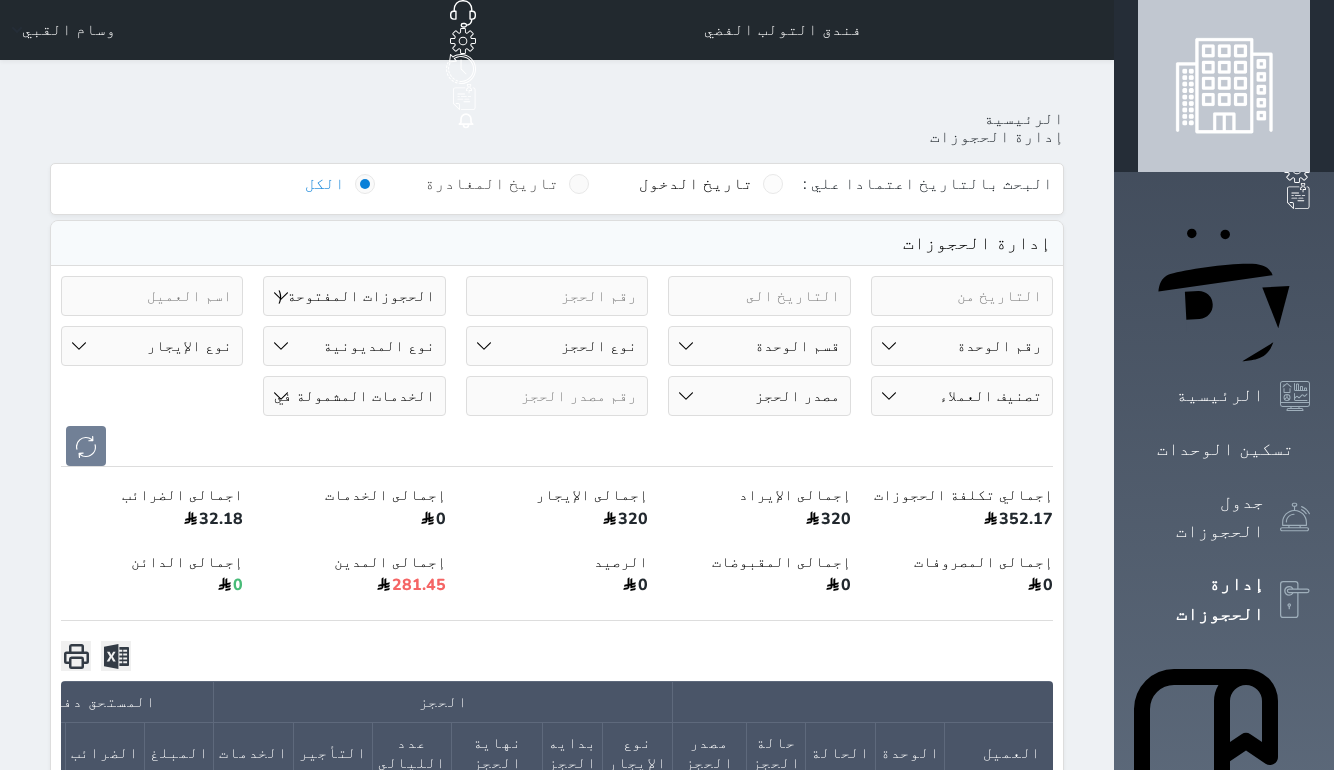 click on "تاريخ المغادرة" at bounding box center [507, 184] 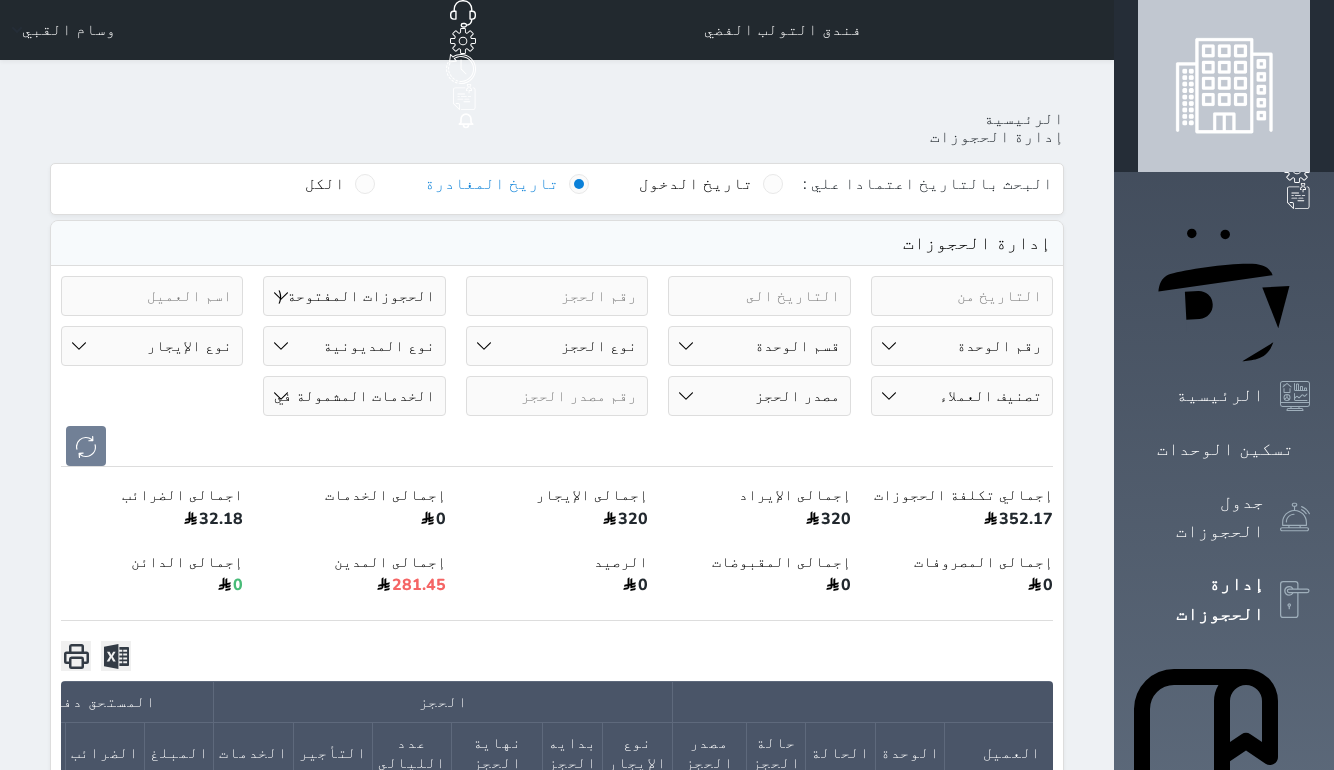 scroll, scrollTop: 0, scrollLeft: 0, axis: both 